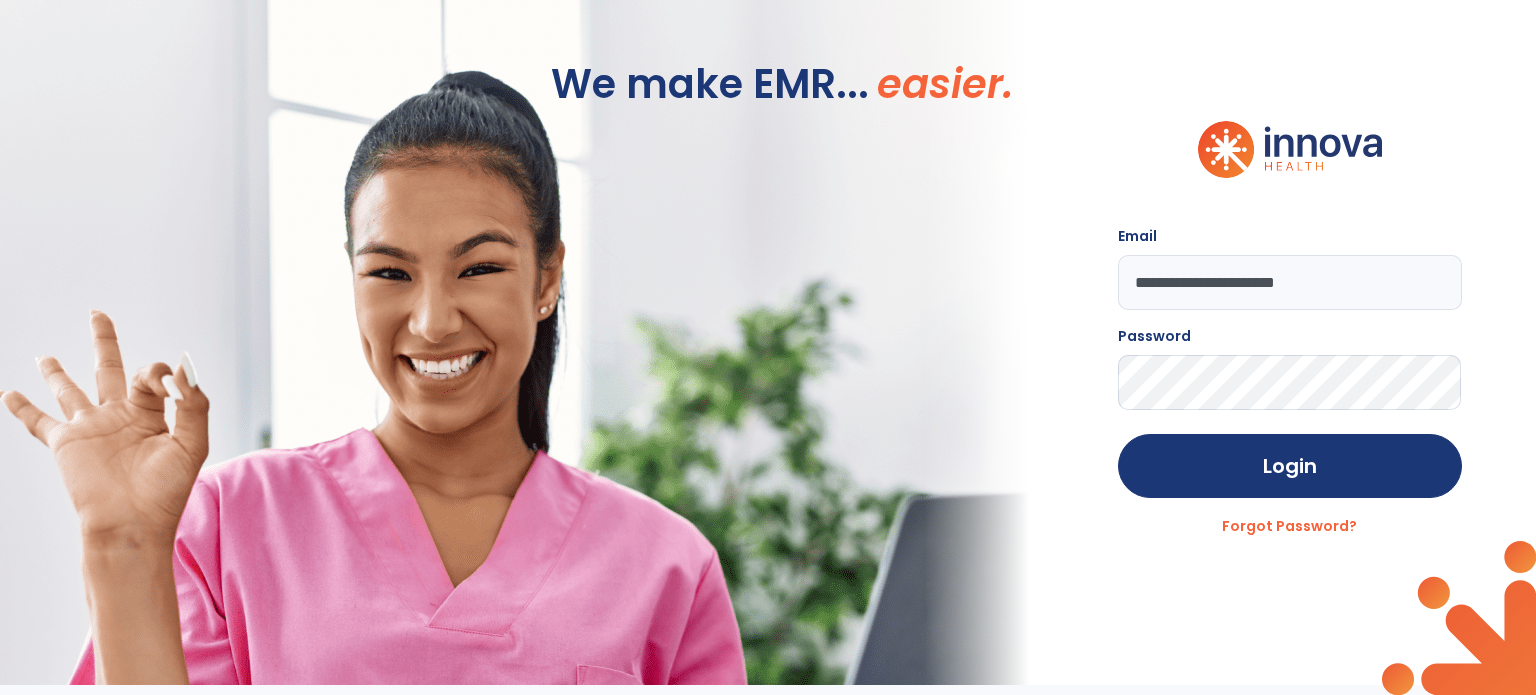 scroll, scrollTop: 0, scrollLeft: 0, axis: both 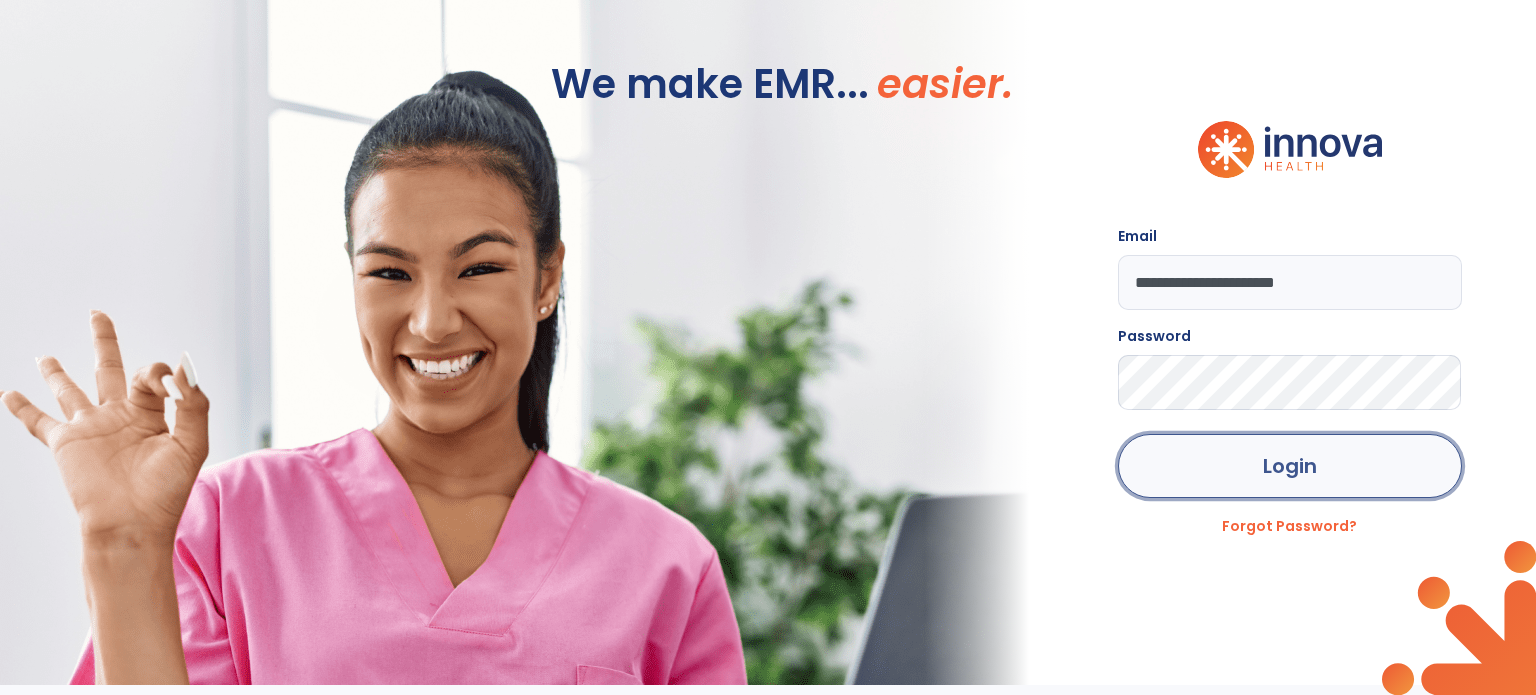 click on "Login" 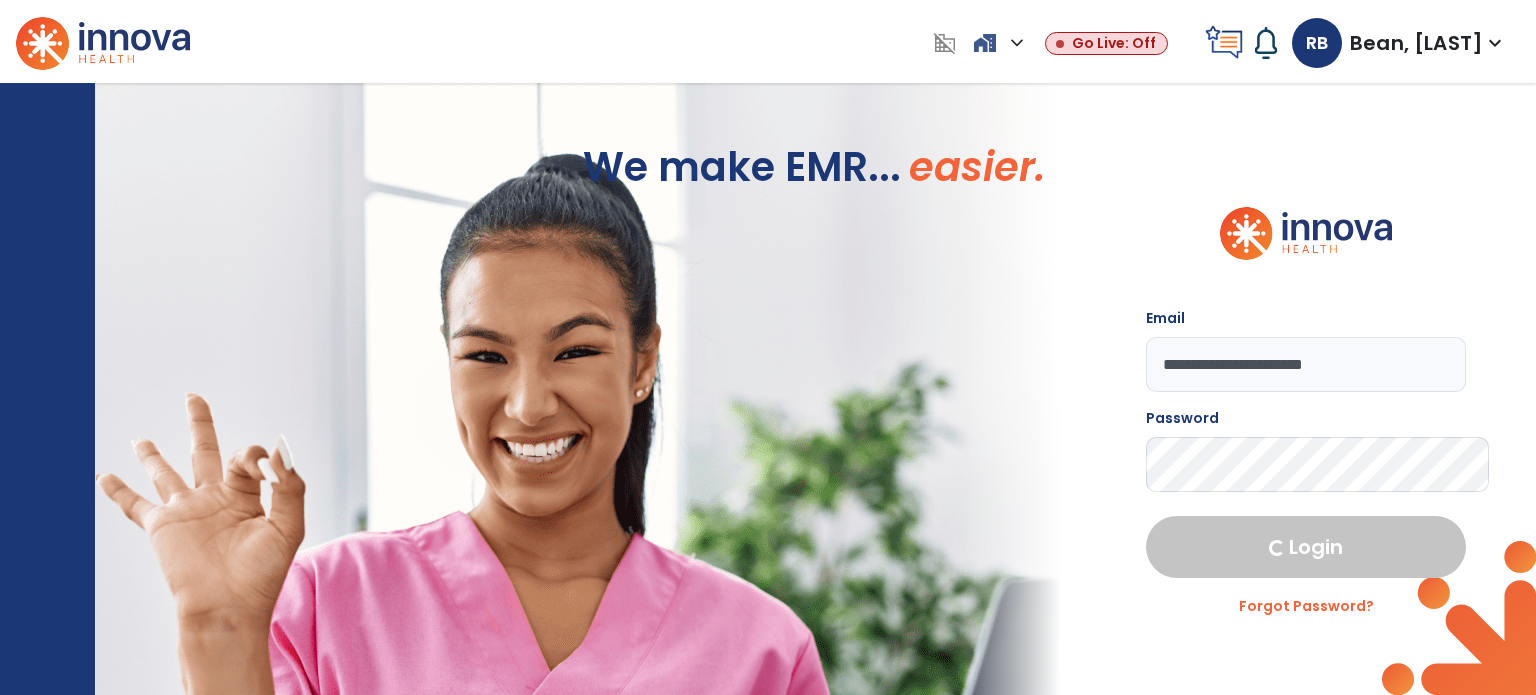 select on "****" 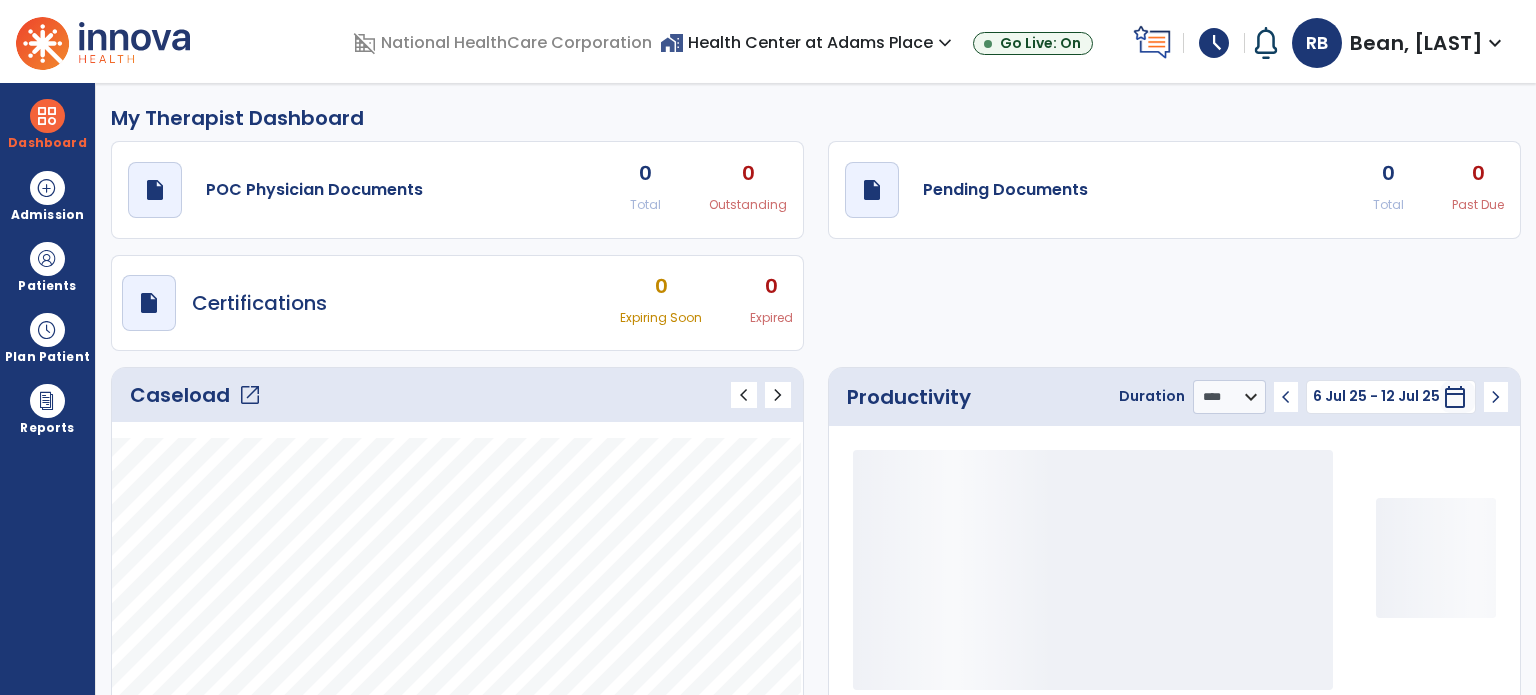 click on "open_in_new" 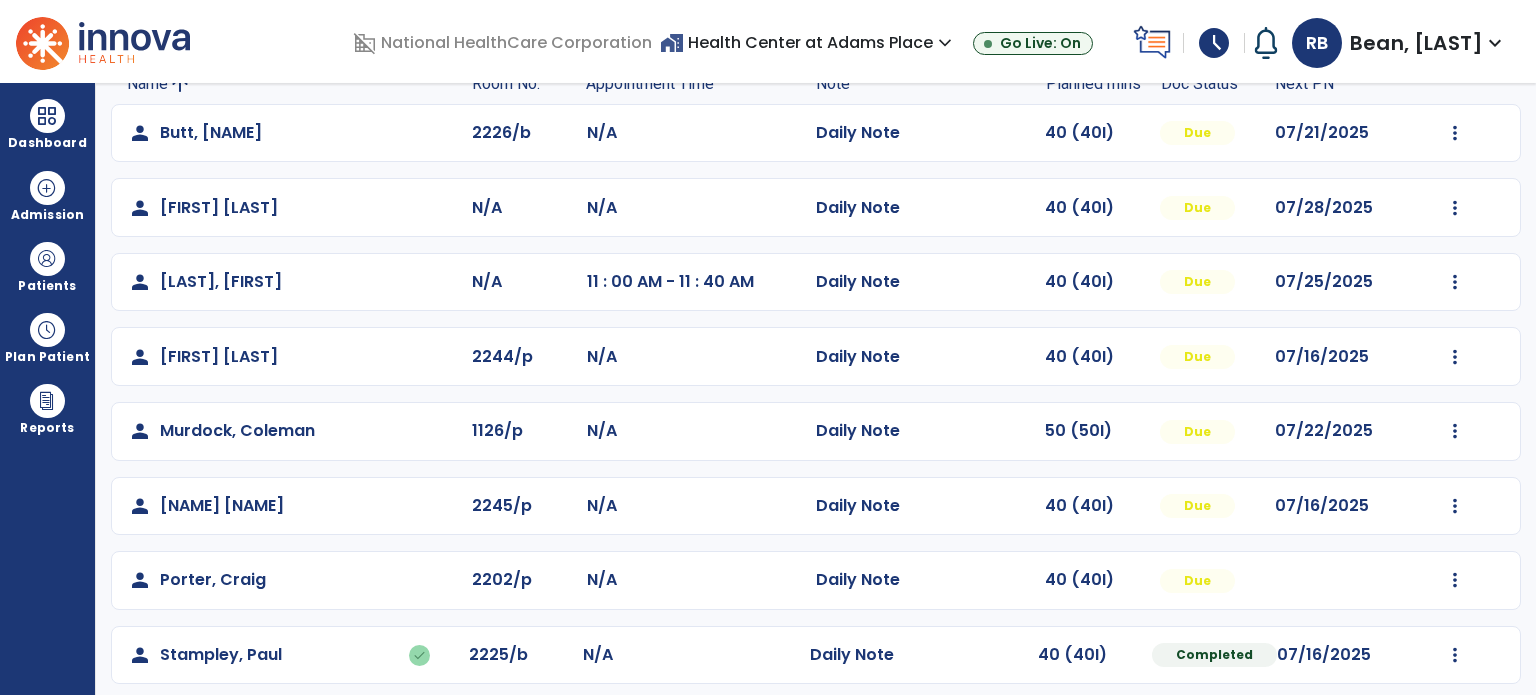scroll, scrollTop: 169, scrollLeft: 0, axis: vertical 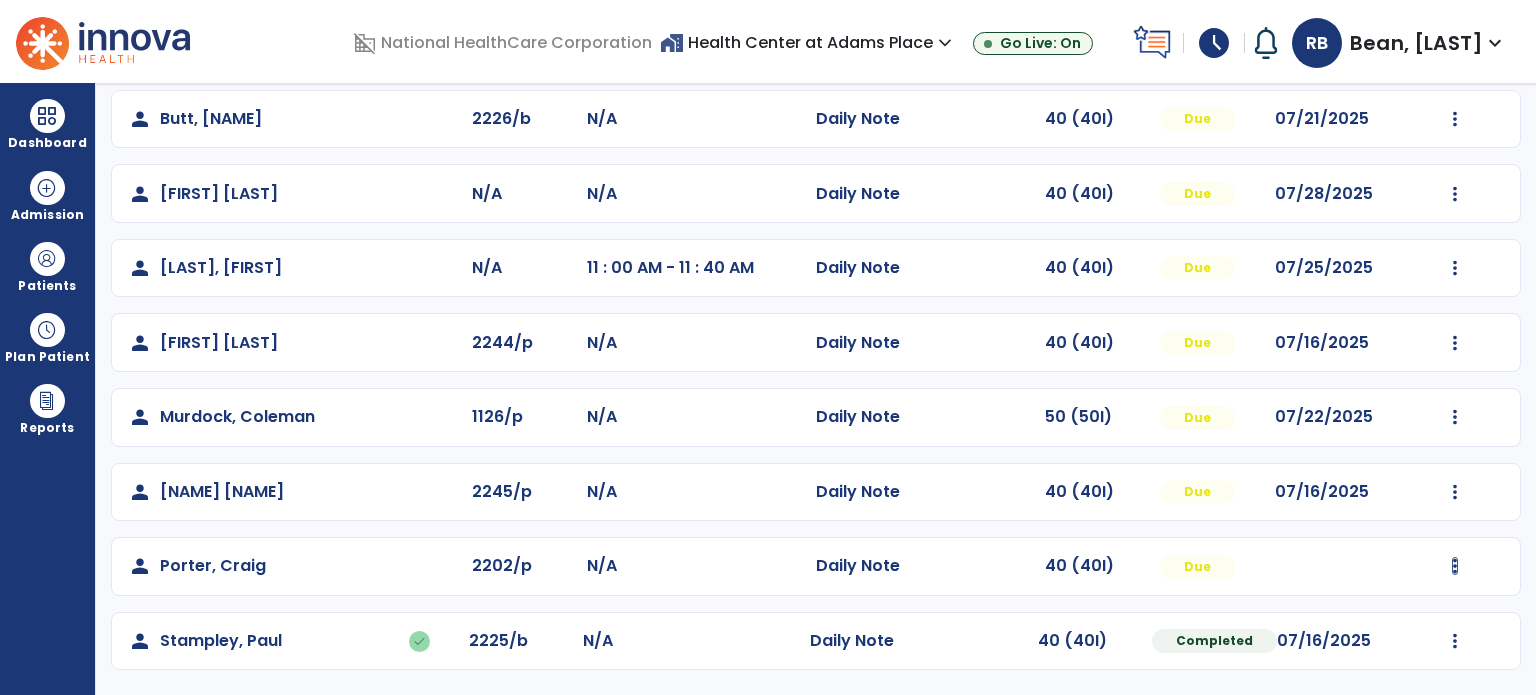 click at bounding box center [1455, 119] 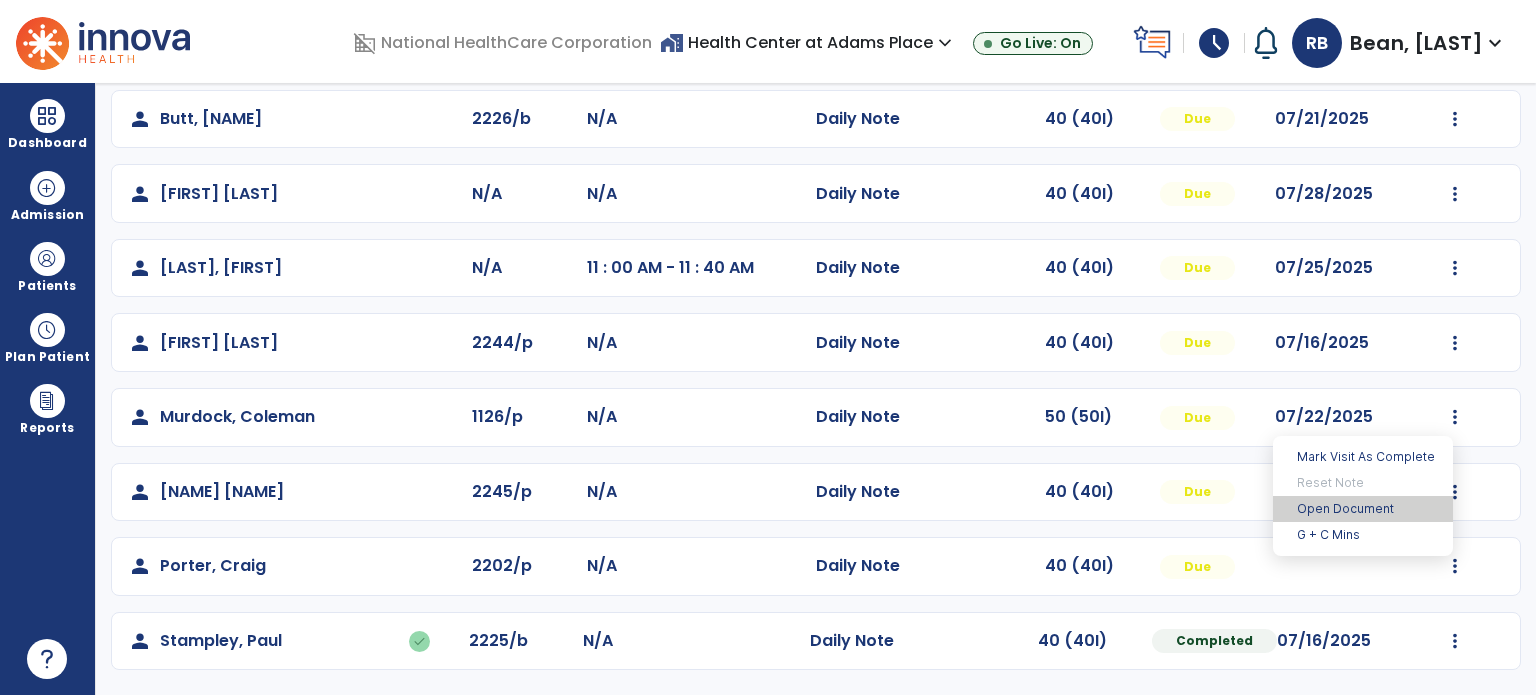 click on "Open Document" at bounding box center [1363, 509] 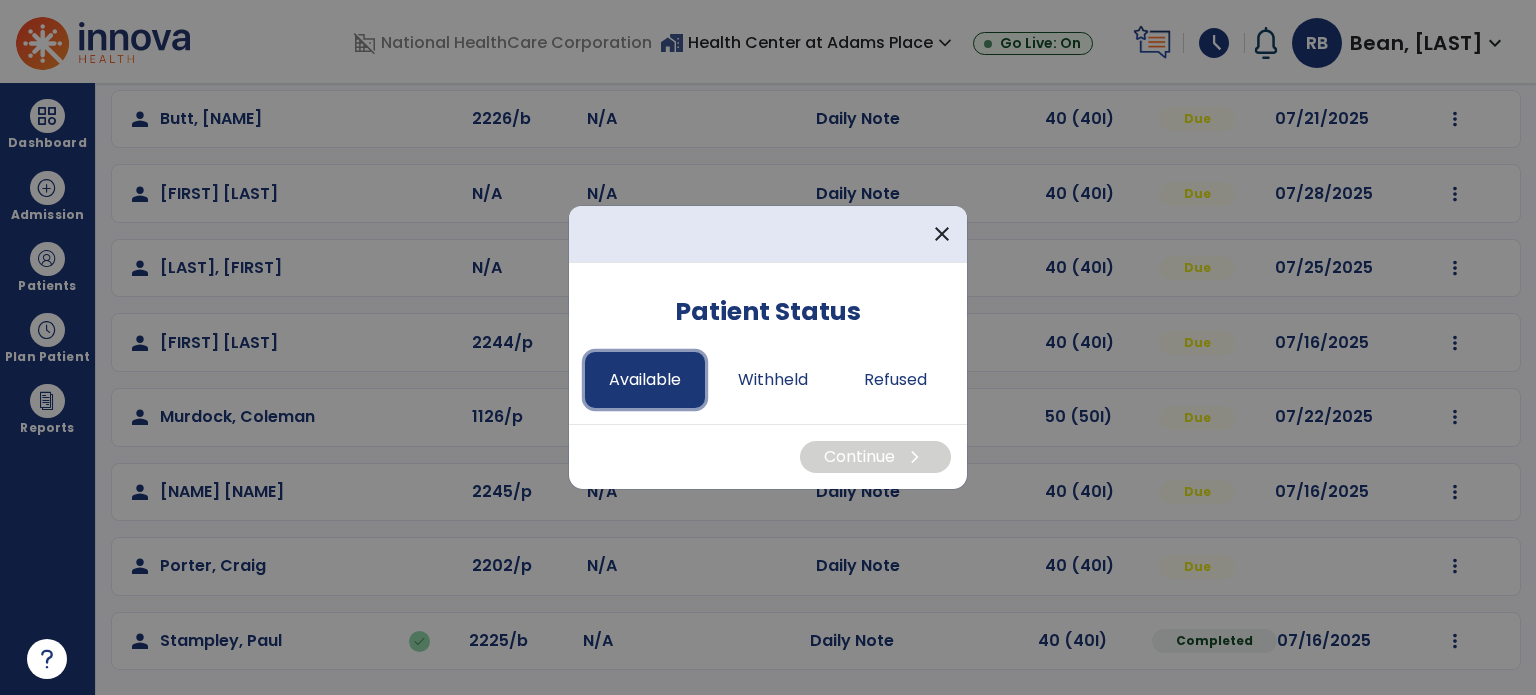 click on "Available" at bounding box center [645, 380] 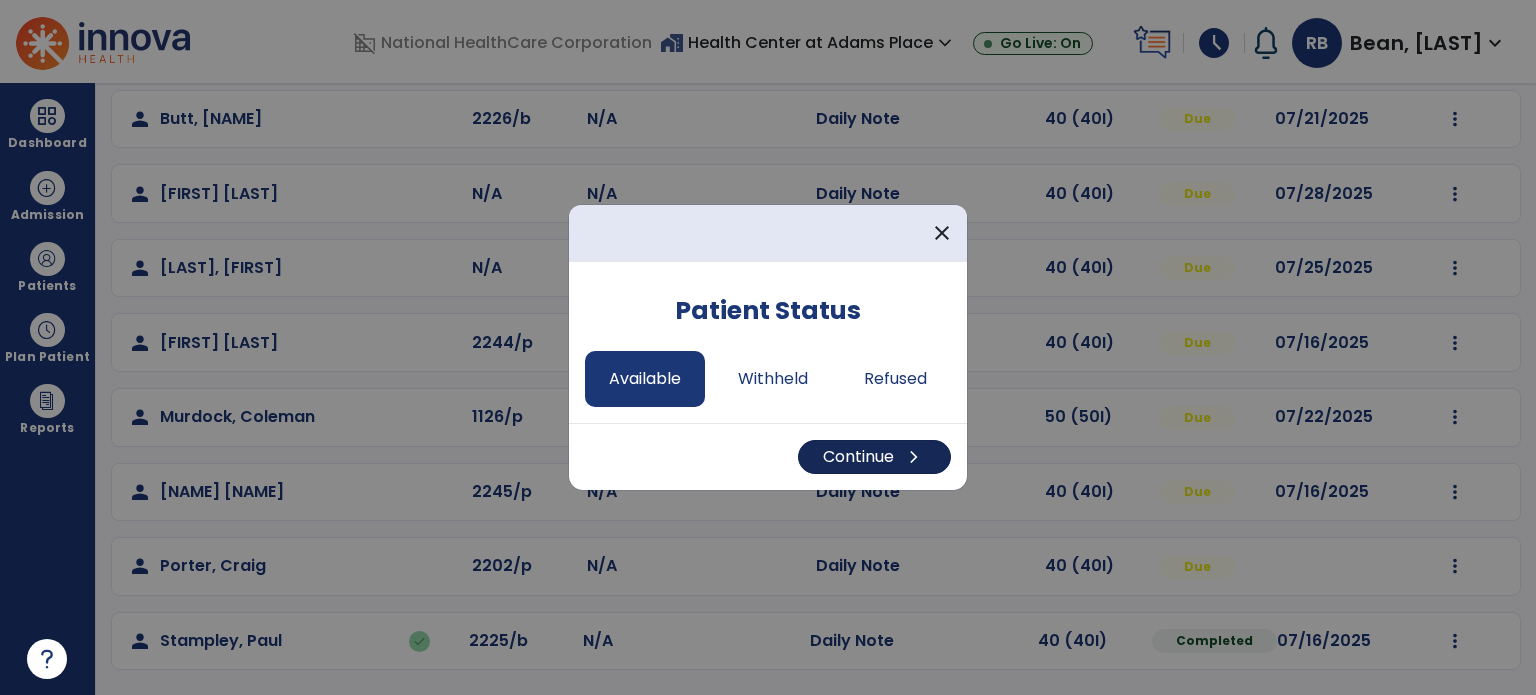 click on "Continue   chevron_right" at bounding box center [874, 457] 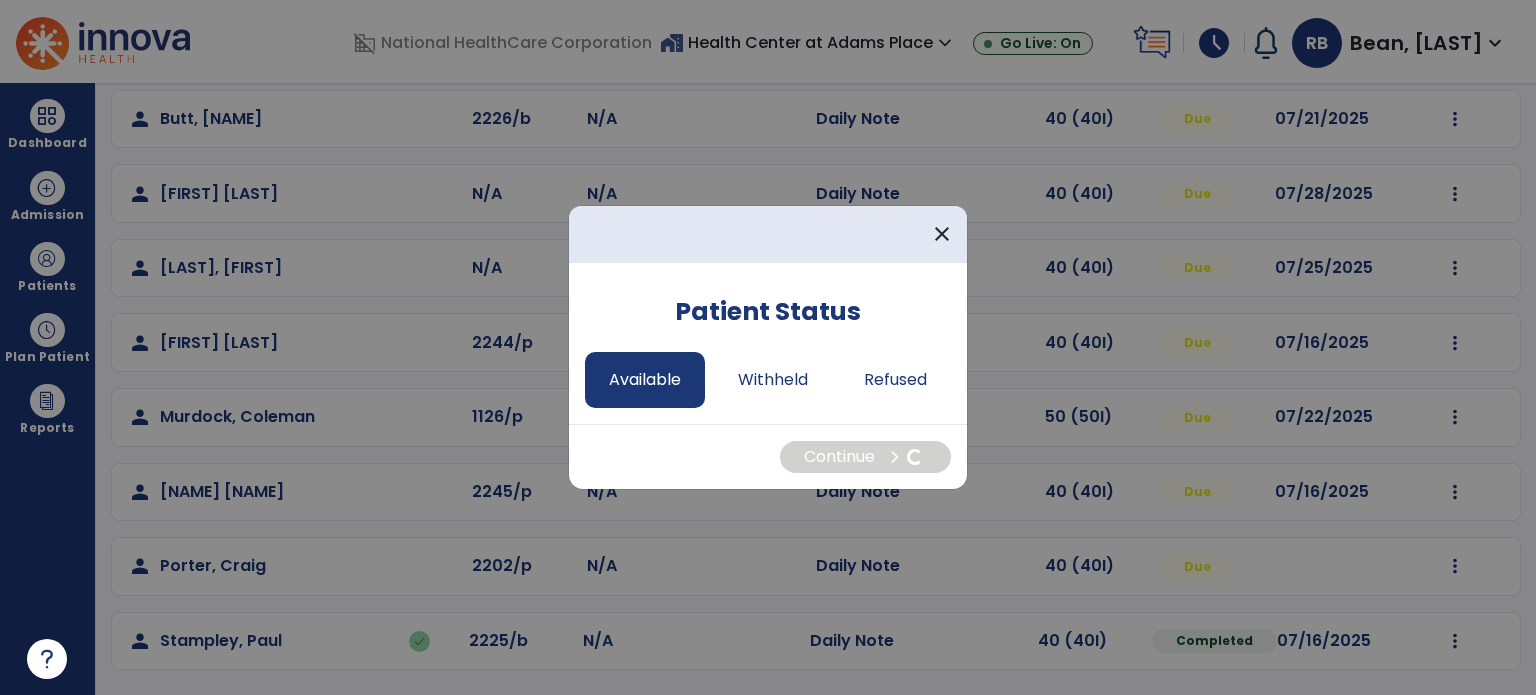 select on "*" 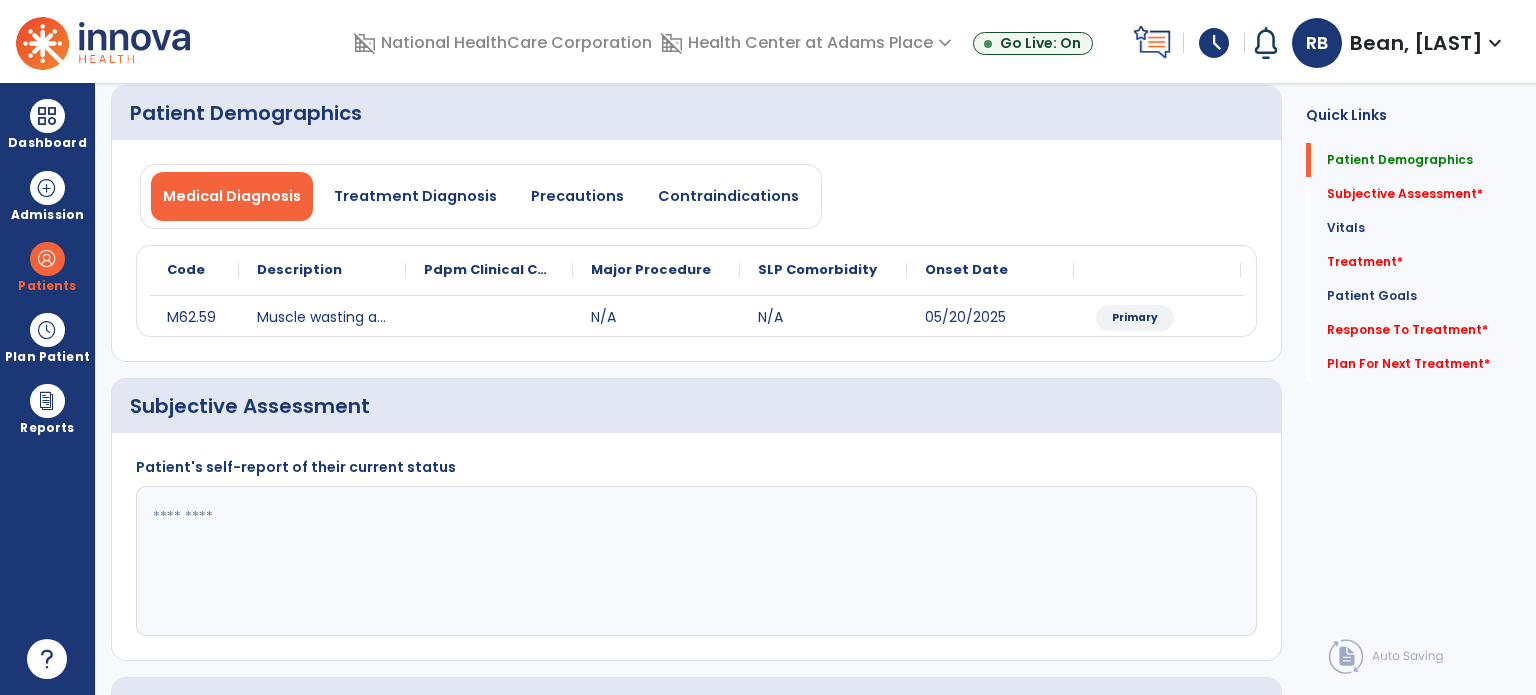 click 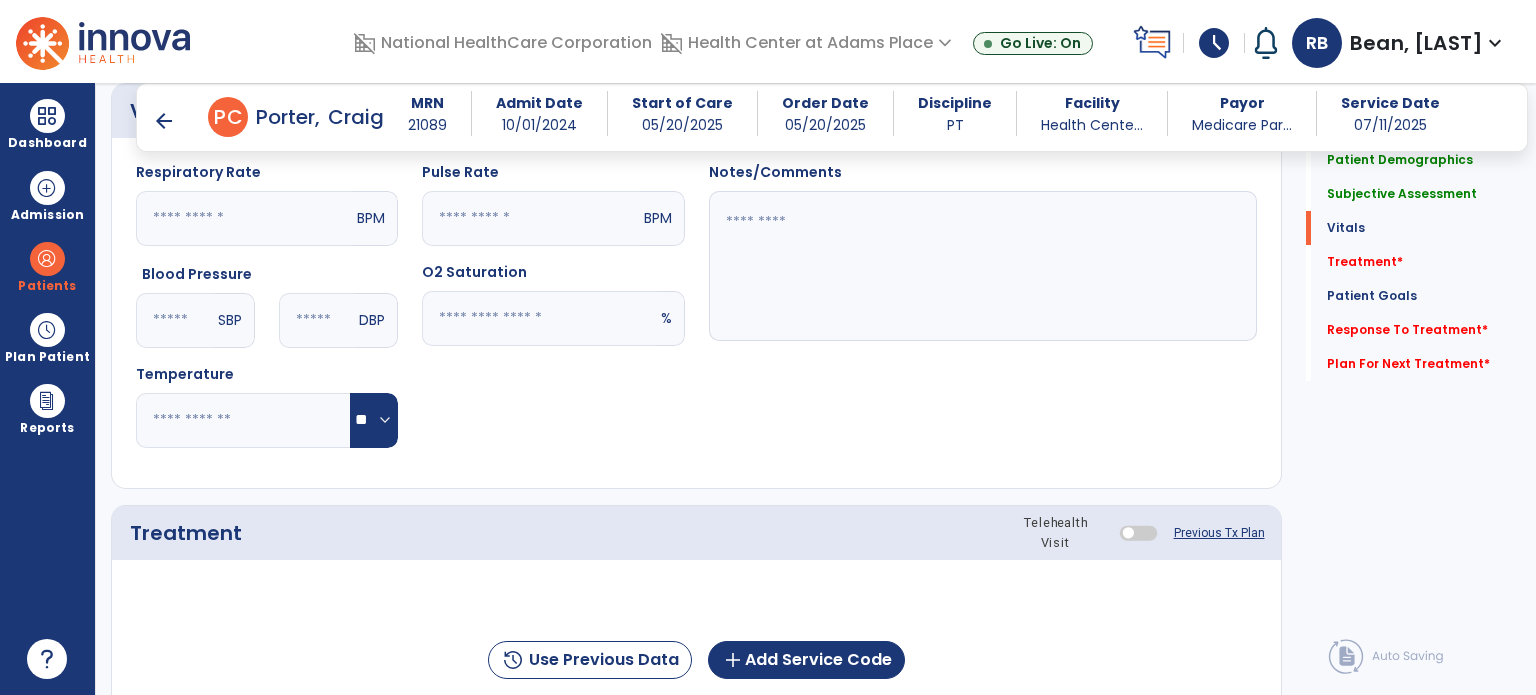 scroll, scrollTop: 925, scrollLeft: 0, axis: vertical 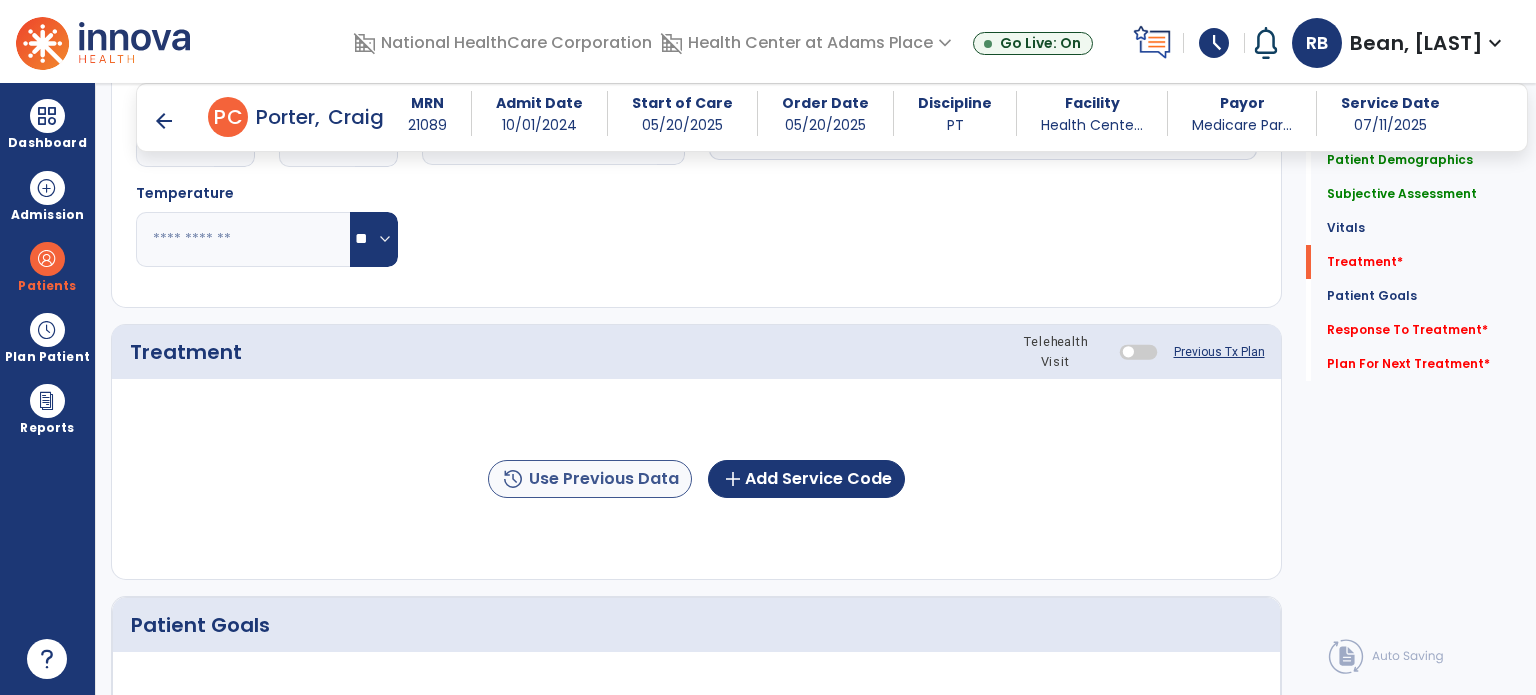 type on "**********" 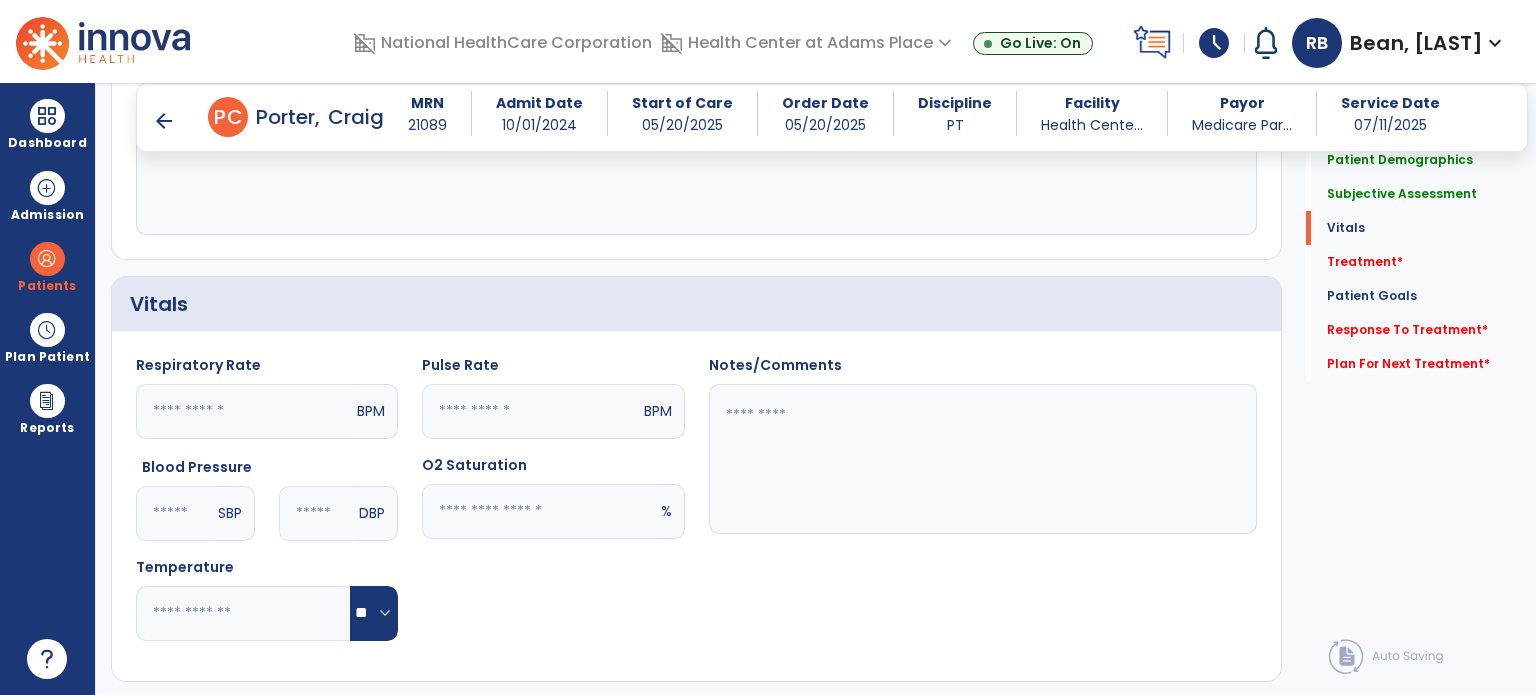 scroll, scrollTop: 552, scrollLeft: 0, axis: vertical 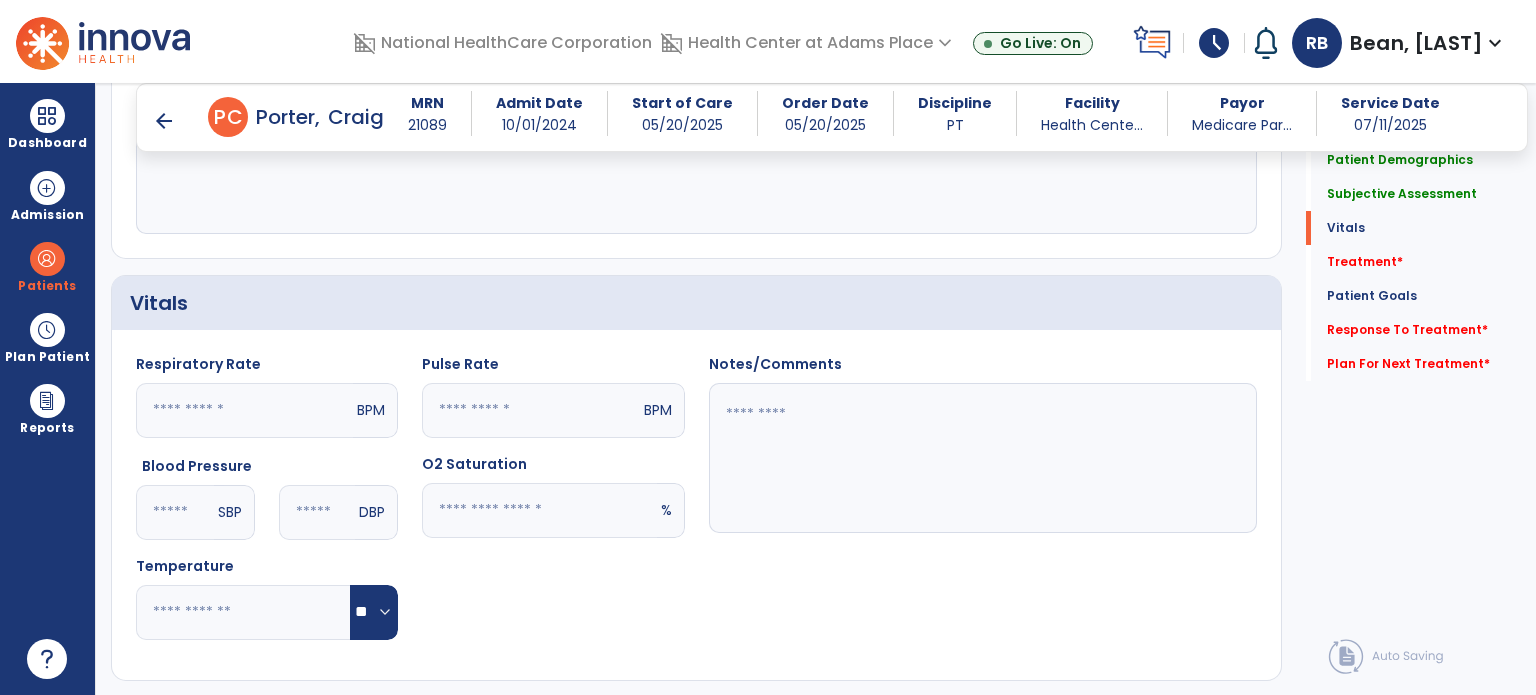 click 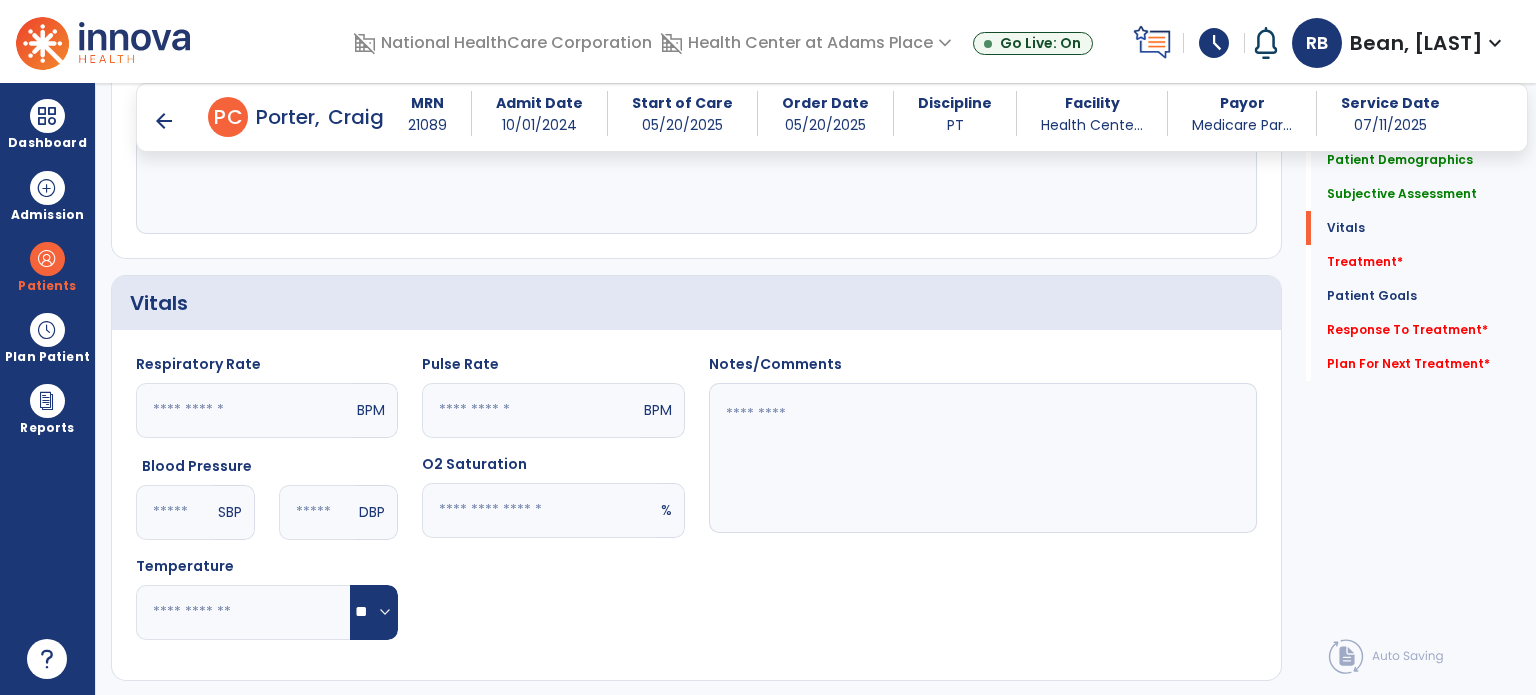type on "**" 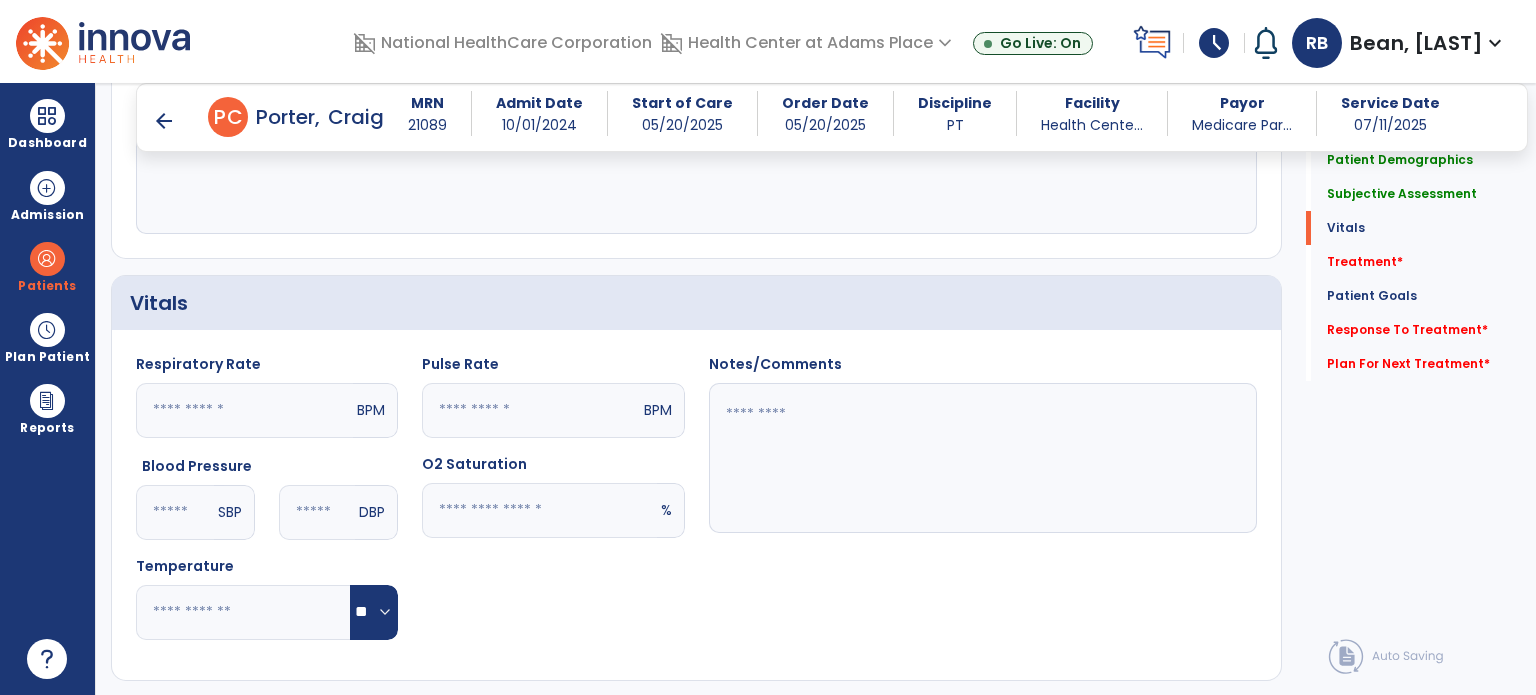click 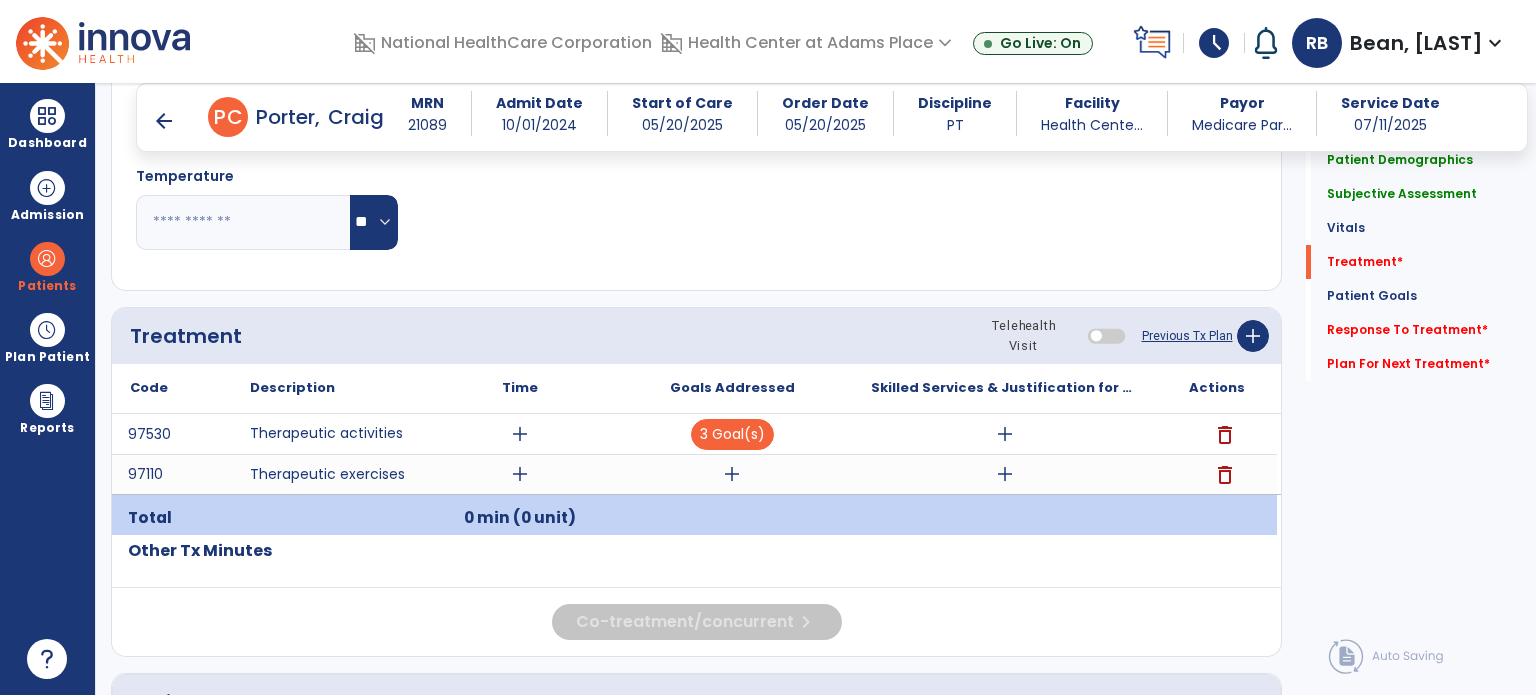 scroll, scrollTop: 973, scrollLeft: 0, axis: vertical 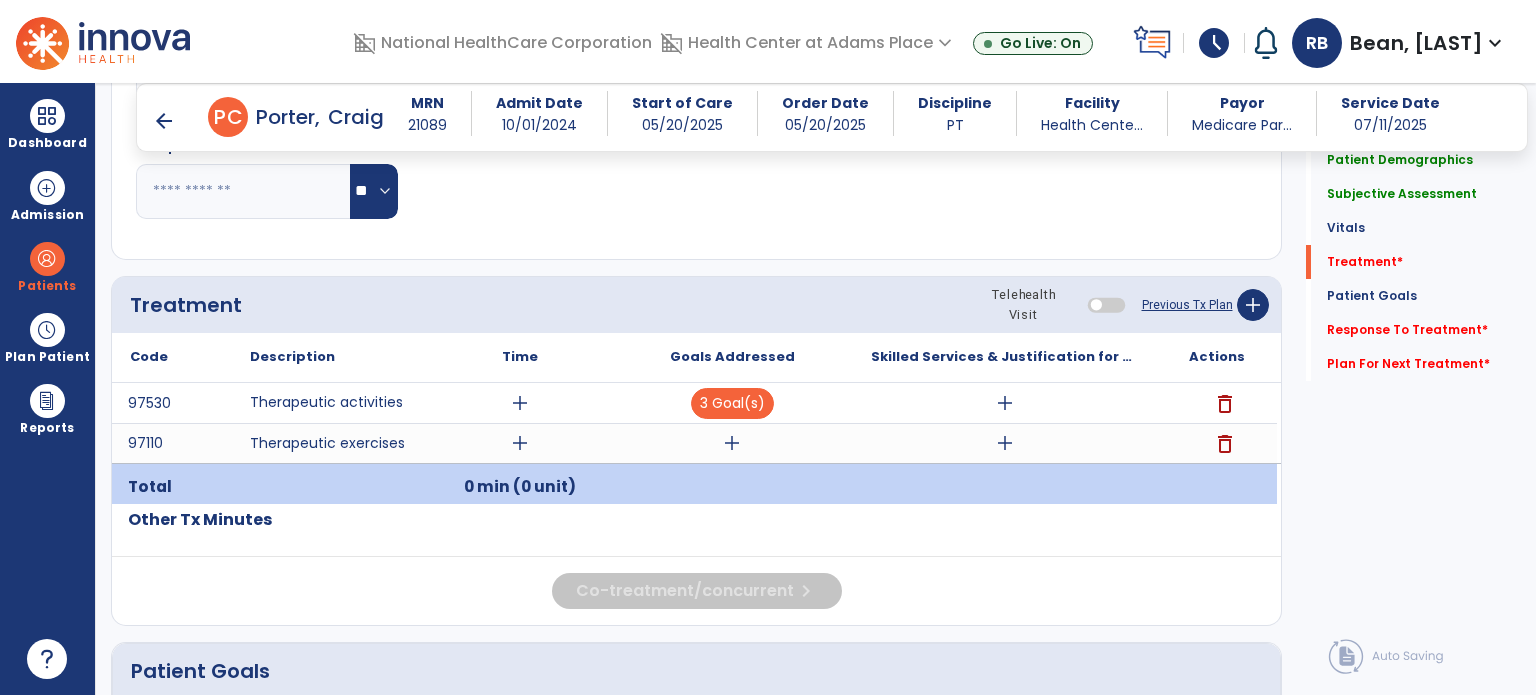 type on "**" 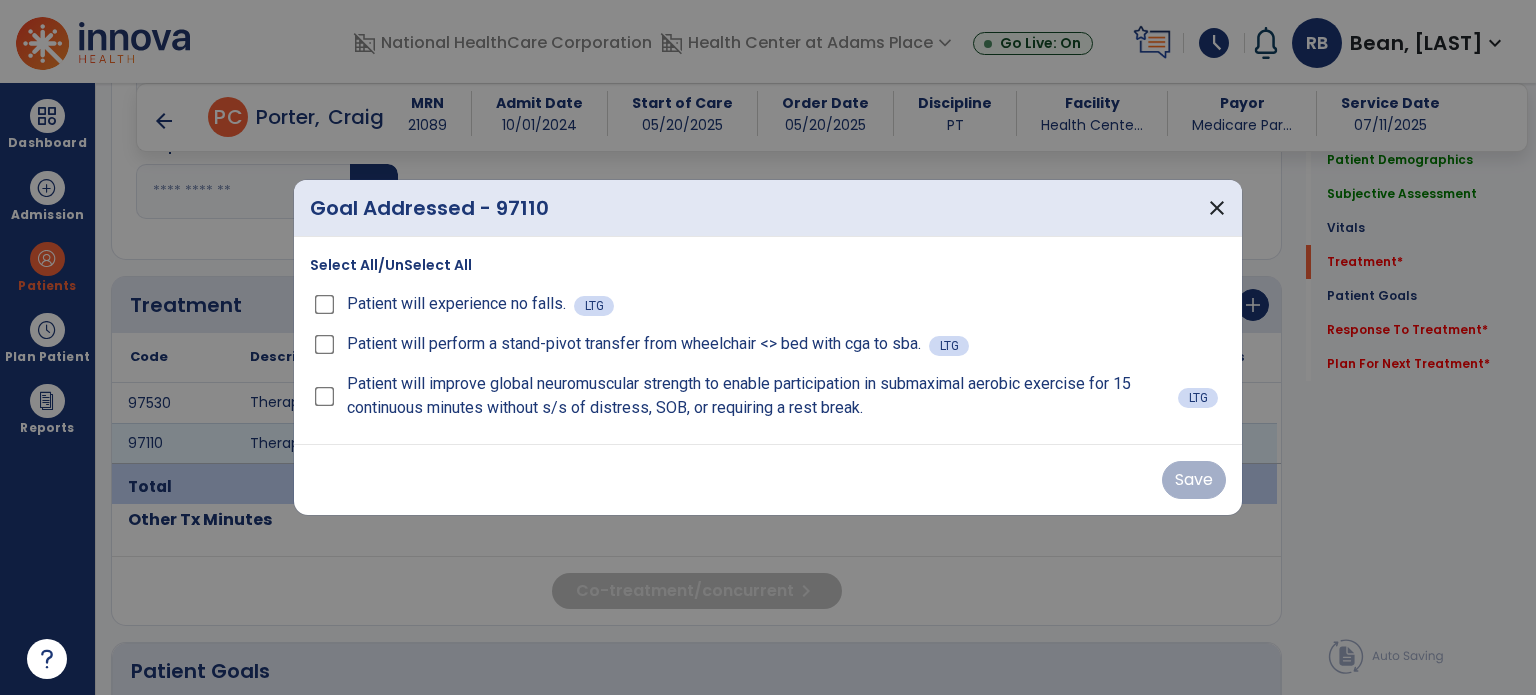click on "Patient will improve global neuromuscular strength to enable participation in submaximal aerobic exercise for 15 continuous minutes without s/s of distress, SOB, or requiring a rest break." at bounding box center [744, 396] 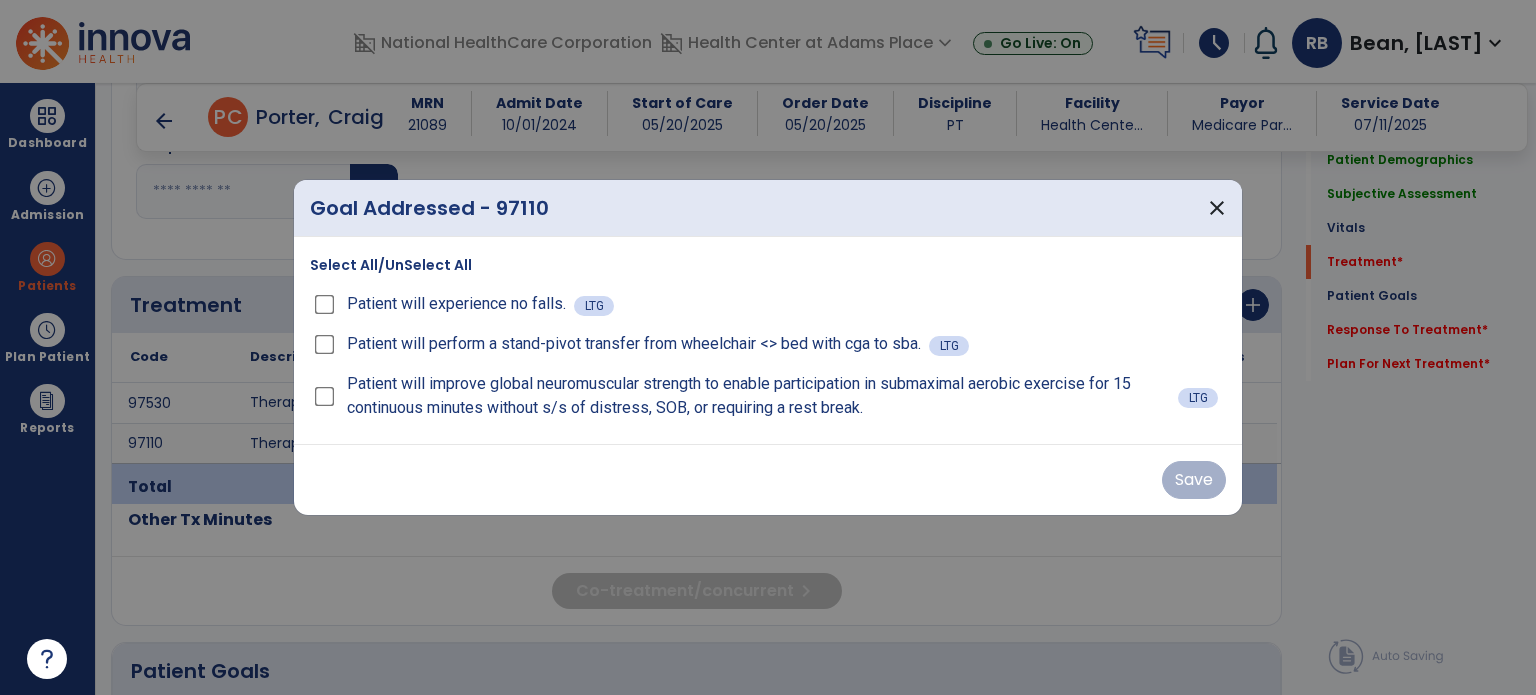 click on "Select All/UnSelect All" at bounding box center [391, 265] 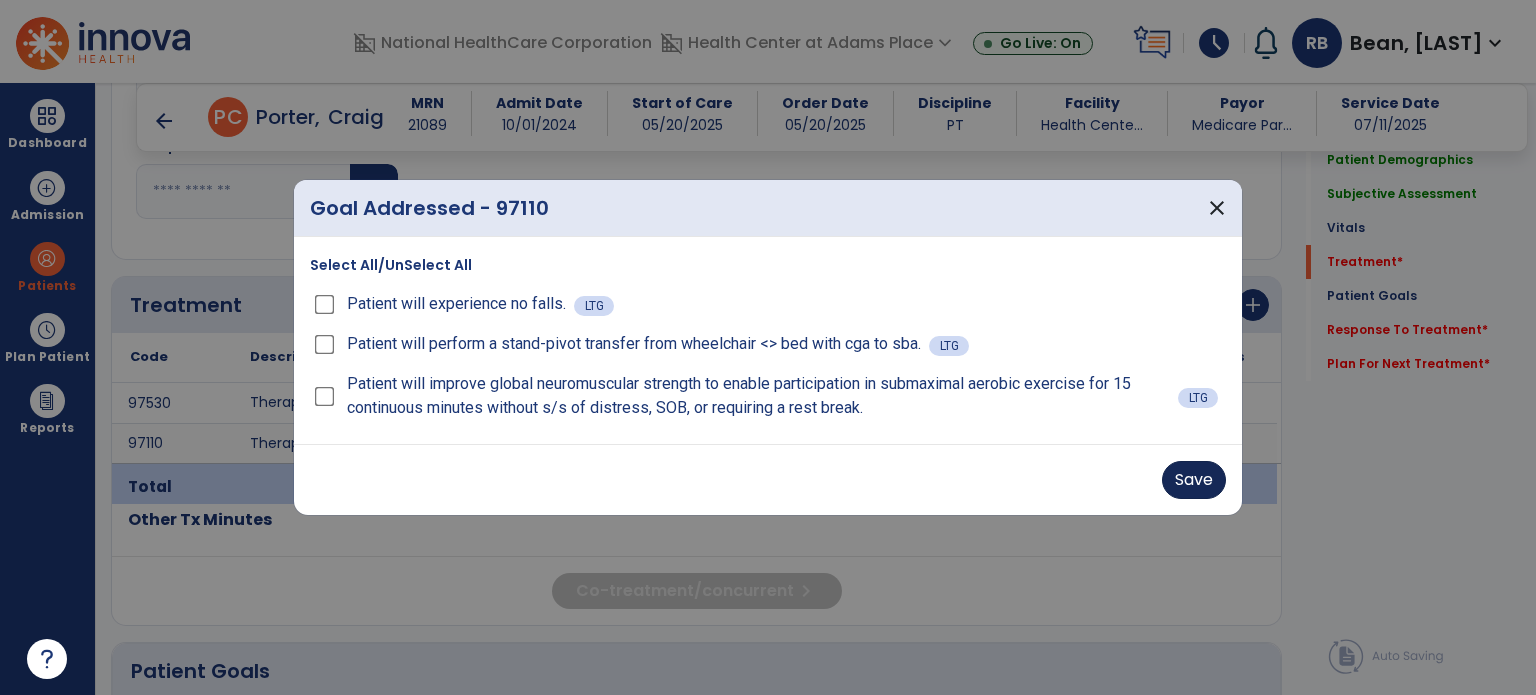 click on "Save" at bounding box center (1194, 480) 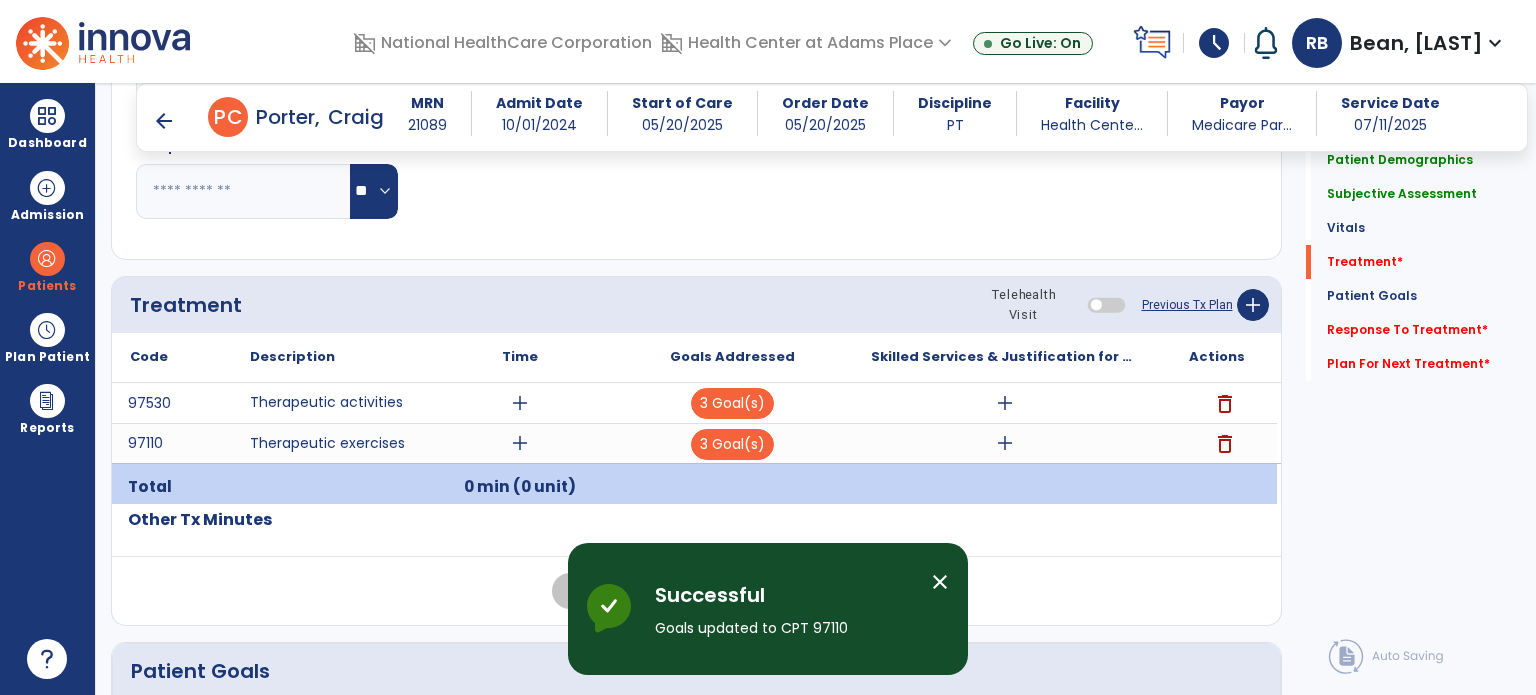 click on "add" at bounding box center [520, 403] 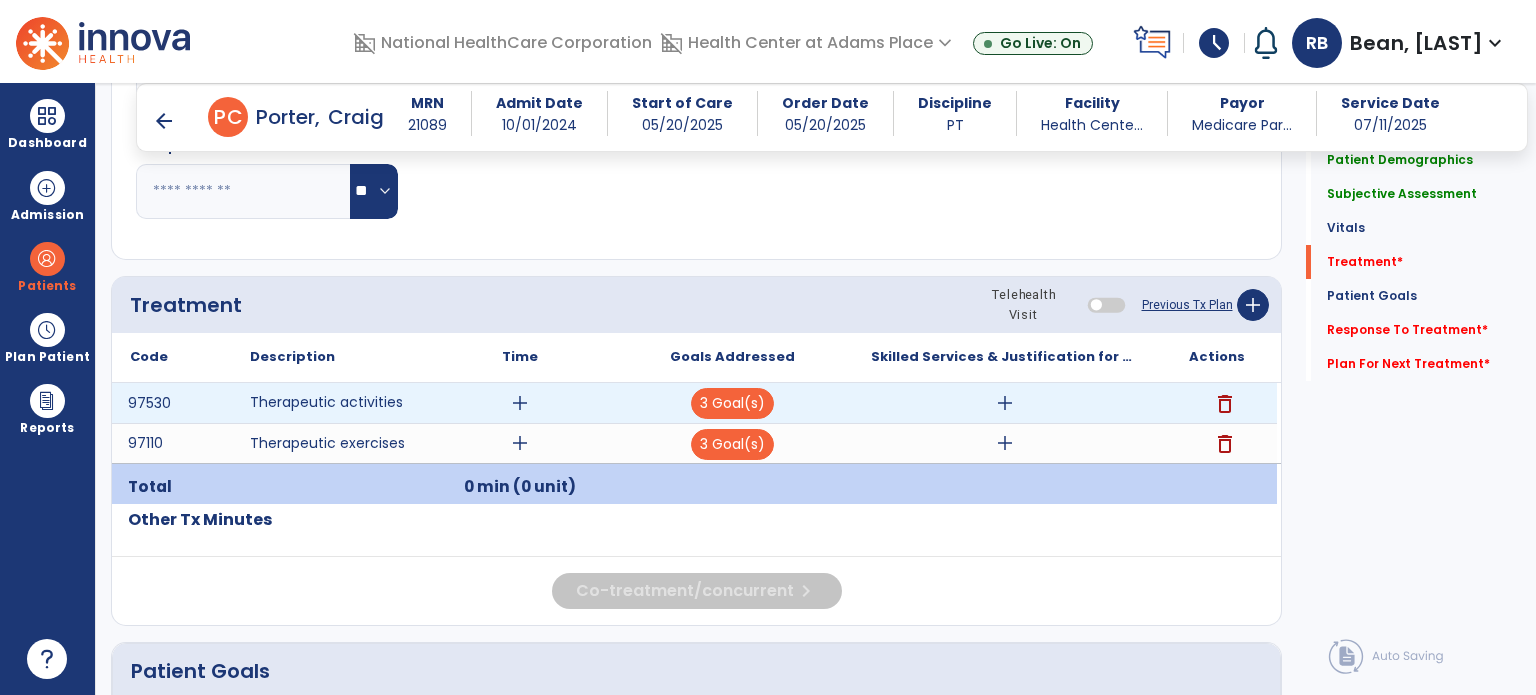 click on "add" at bounding box center (520, 403) 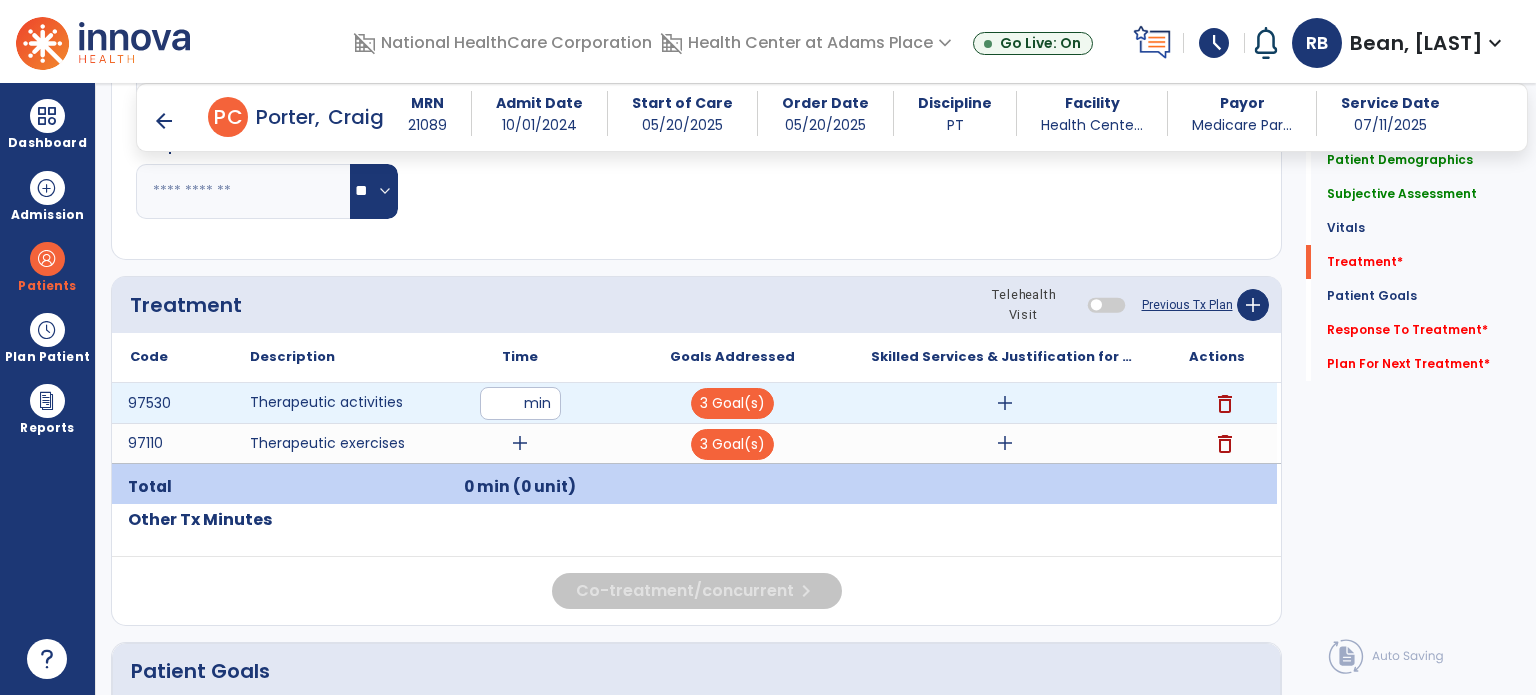 type on "**" 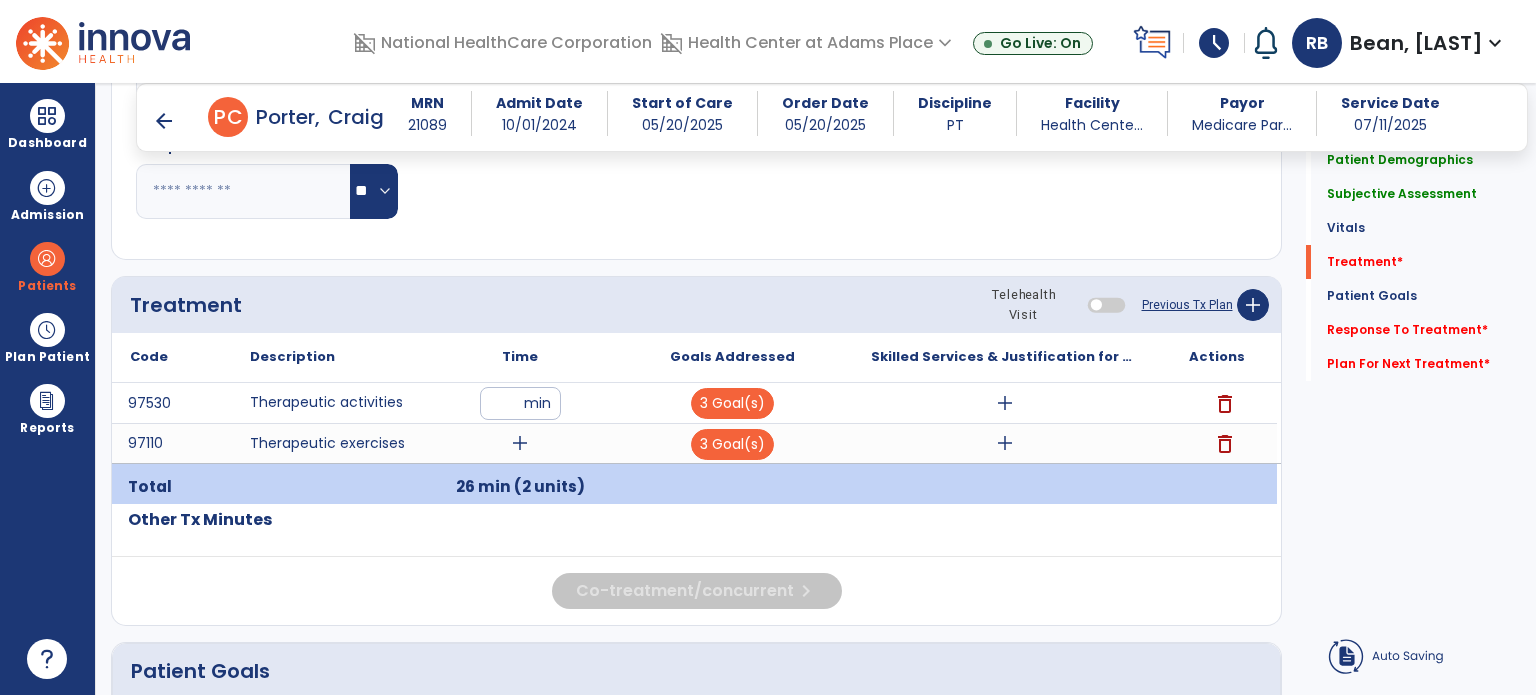 click on "add" at bounding box center (520, 443) 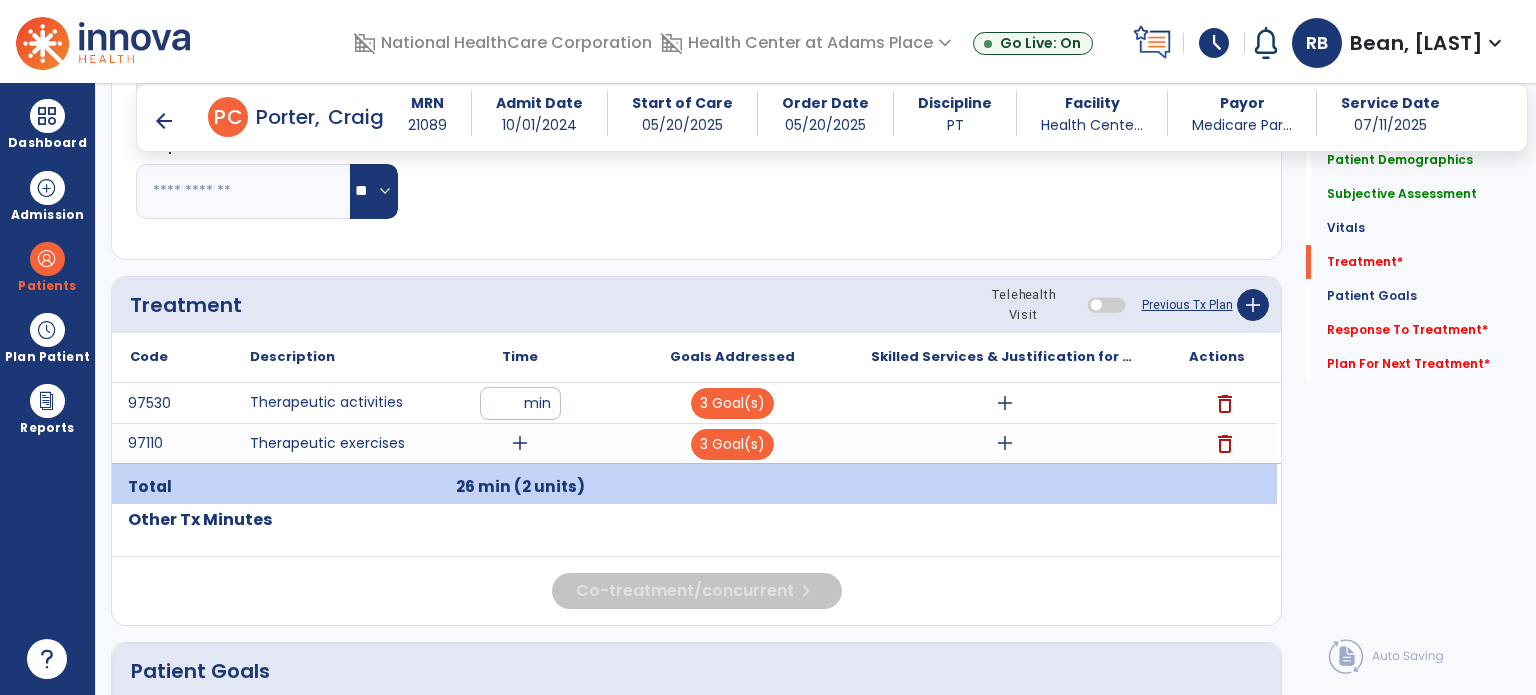 click on "add" at bounding box center (520, 443) 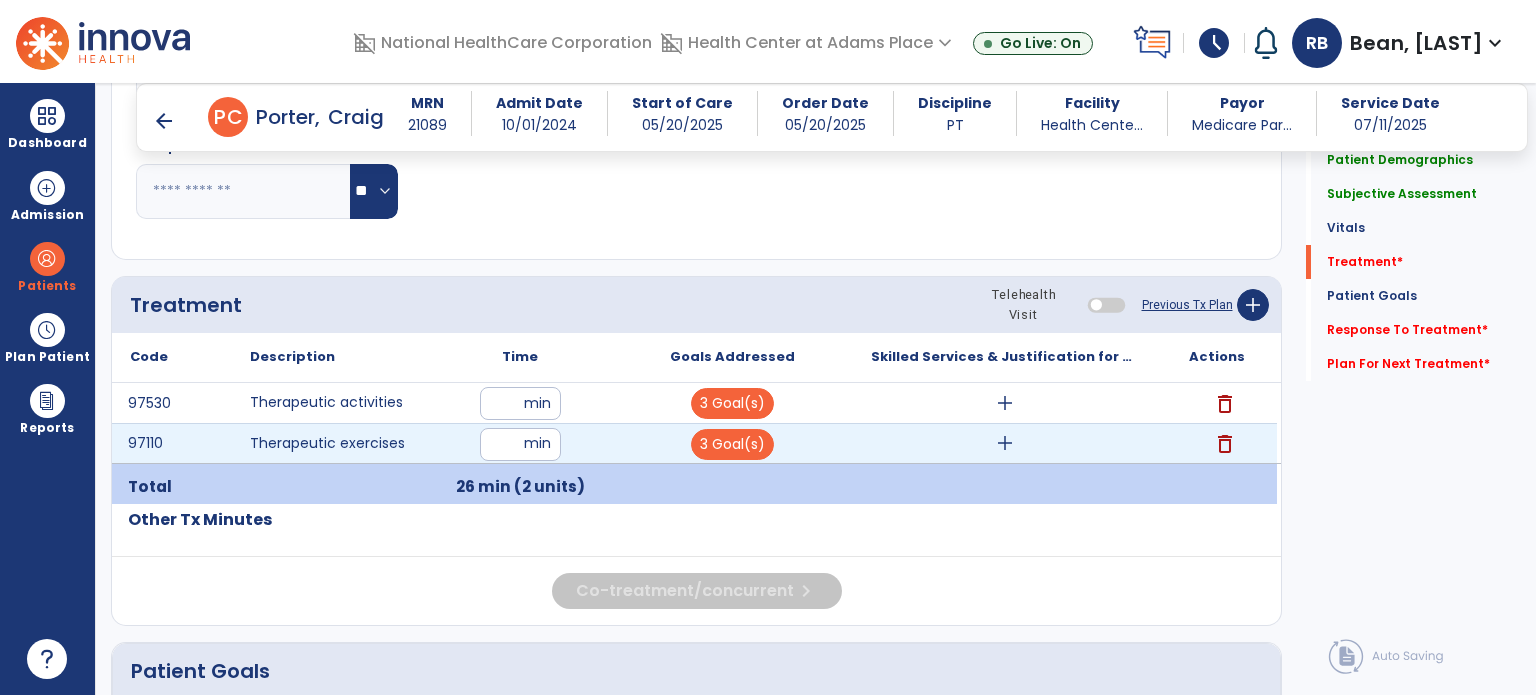type on "**" 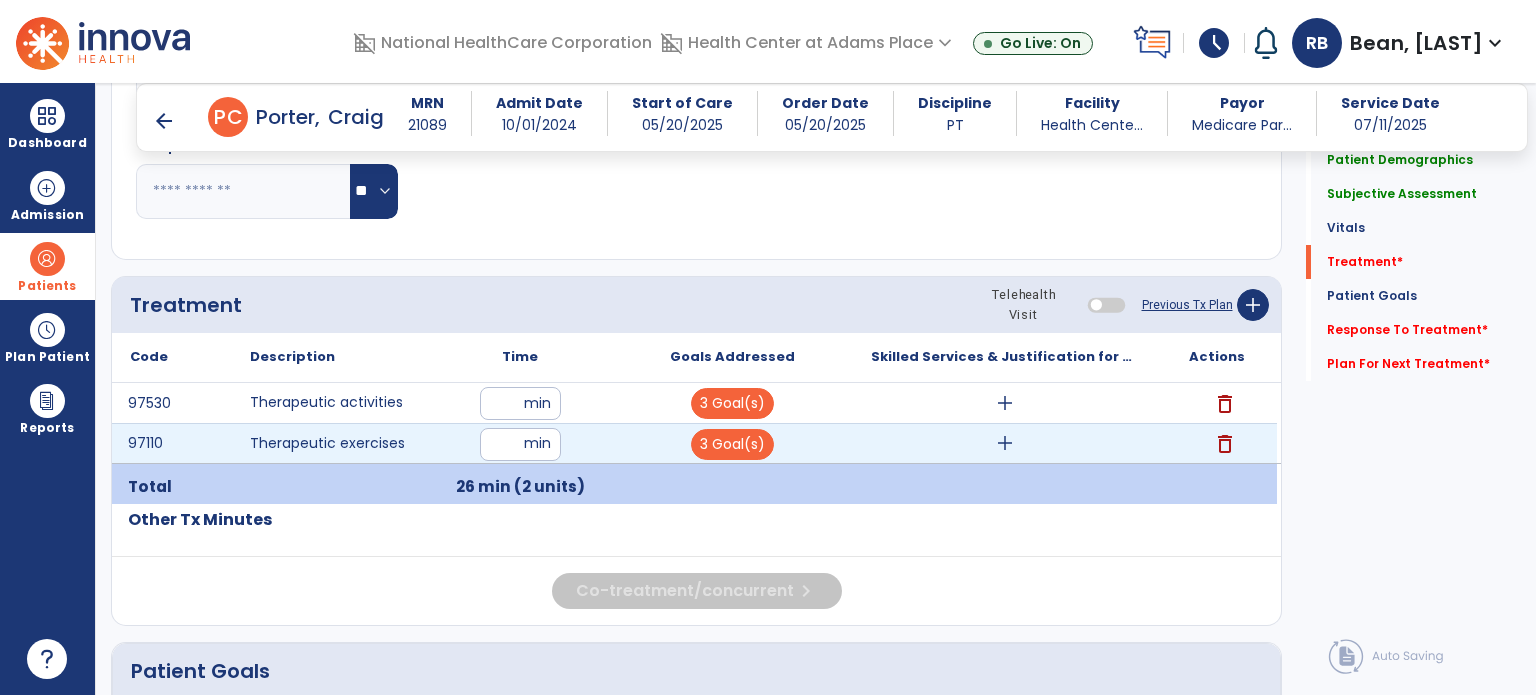 click at bounding box center (47, 259) 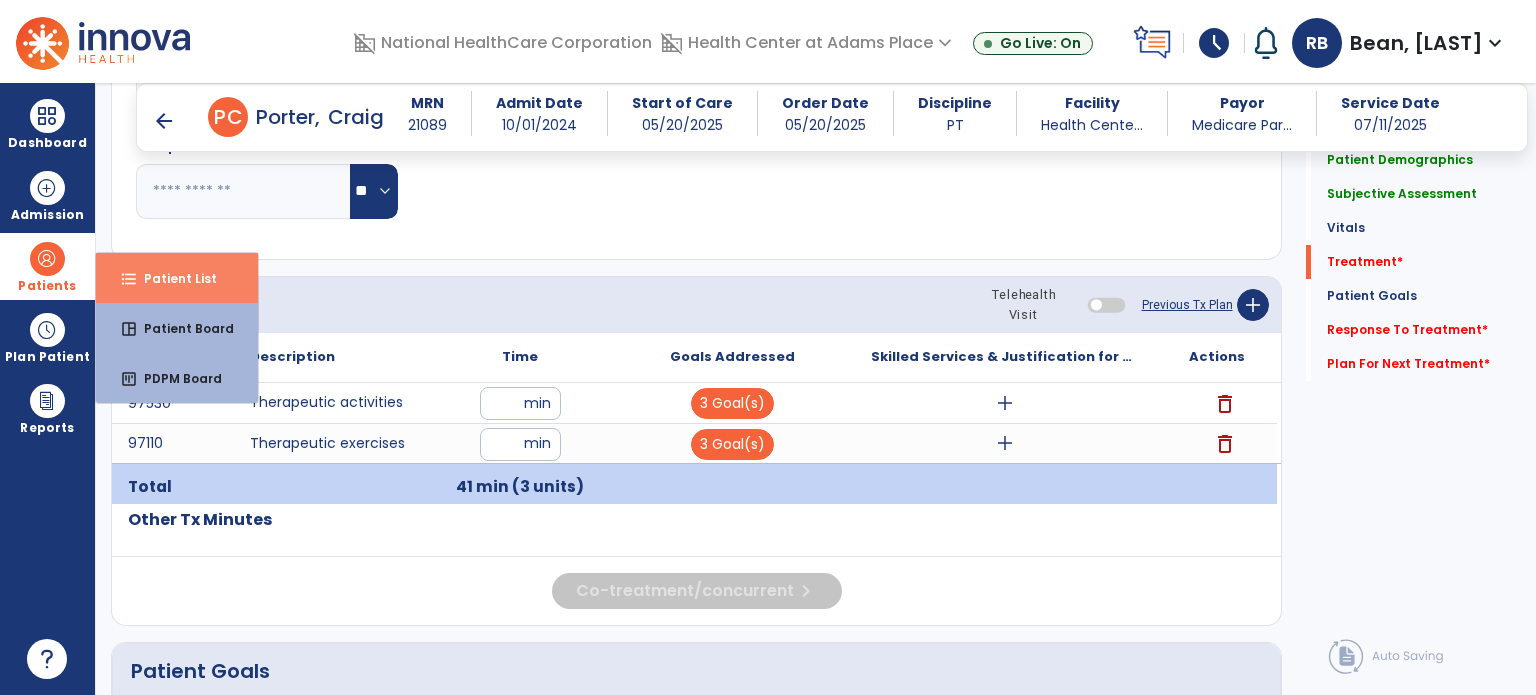 click on "format_list_bulleted  Patient List" at bounding box center (177, 278) 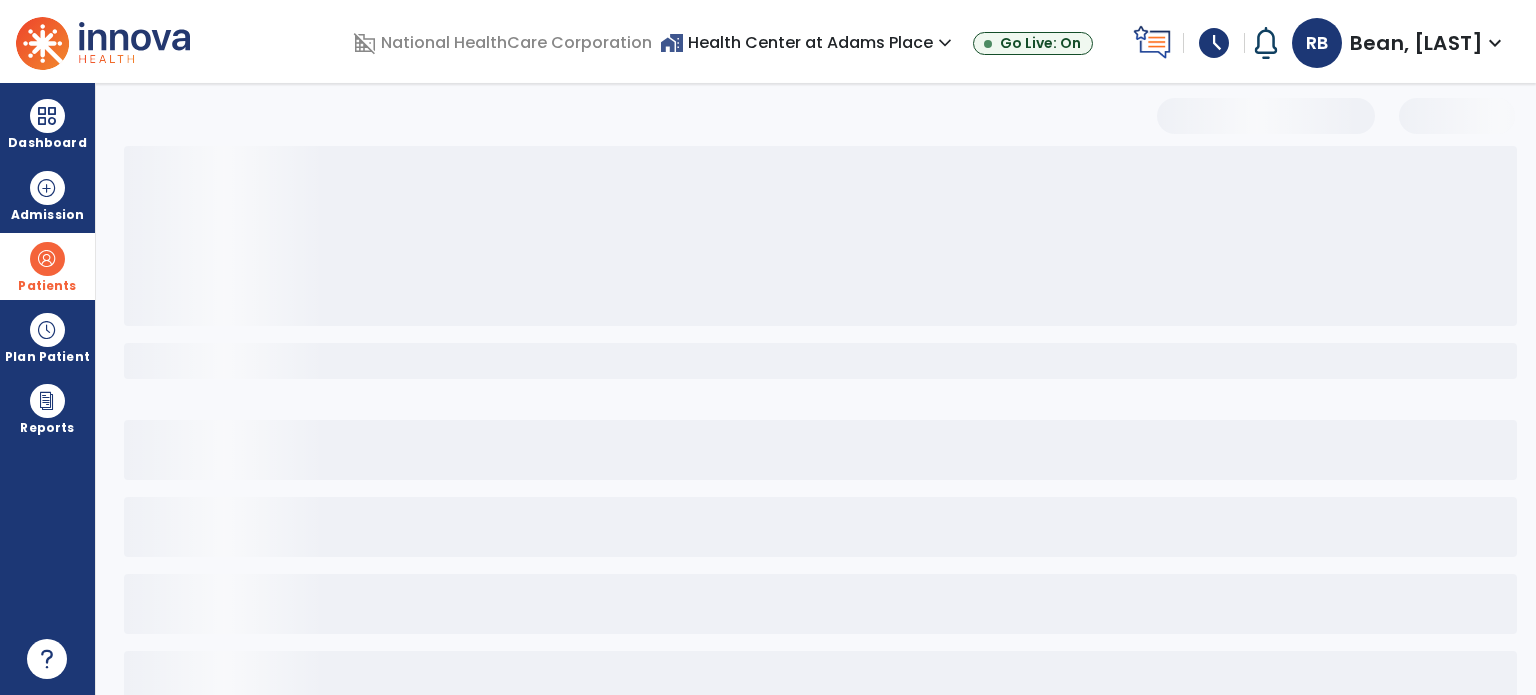 scroll, scrollTop: 46, scrollLeft: 0, axis: vertical 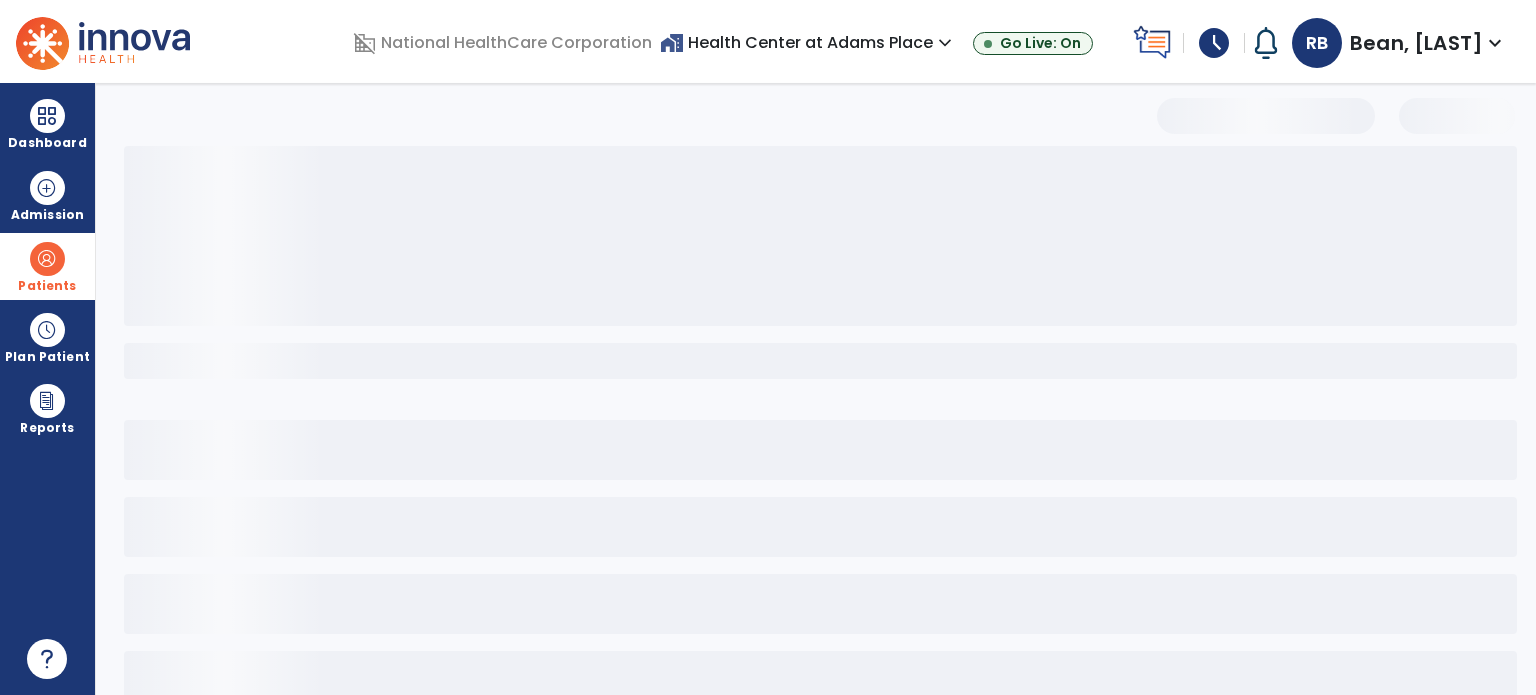 select on "***" 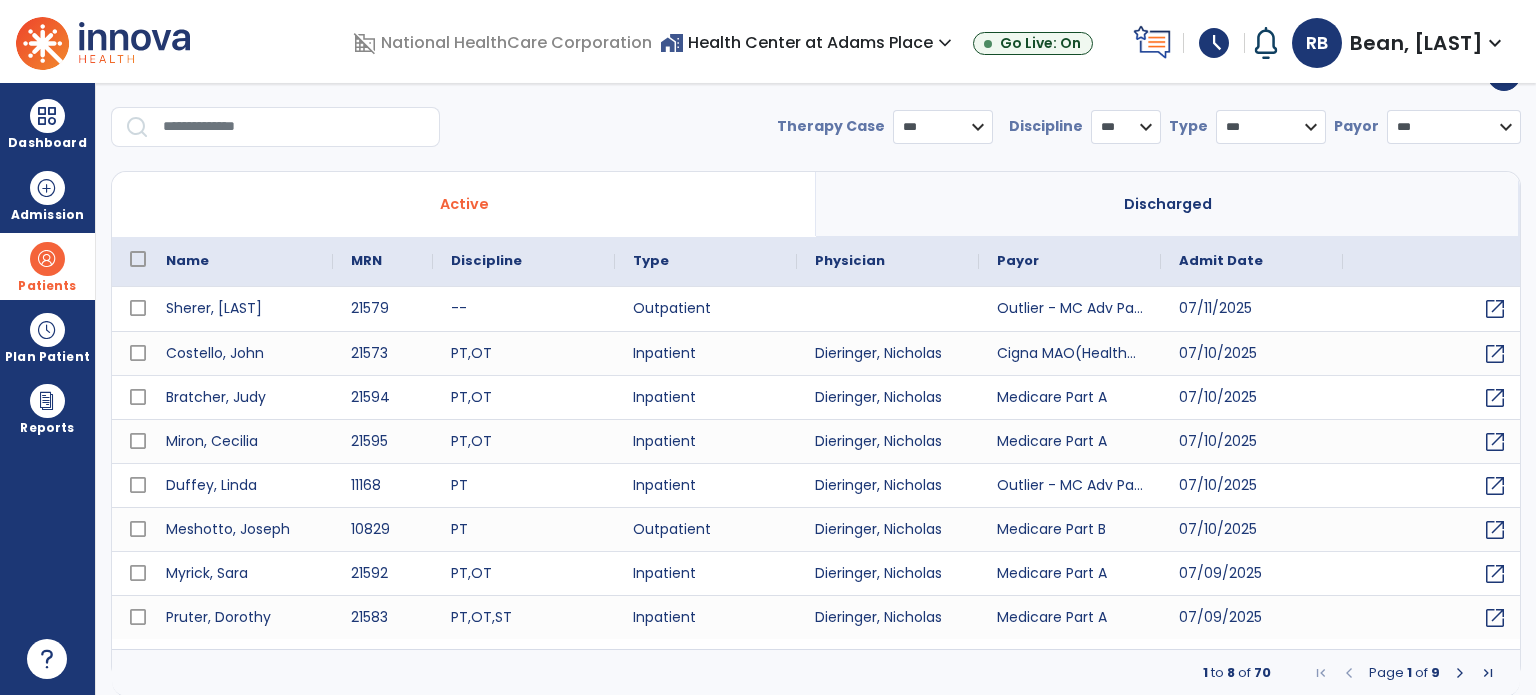 click at bounding box center (294, 127) 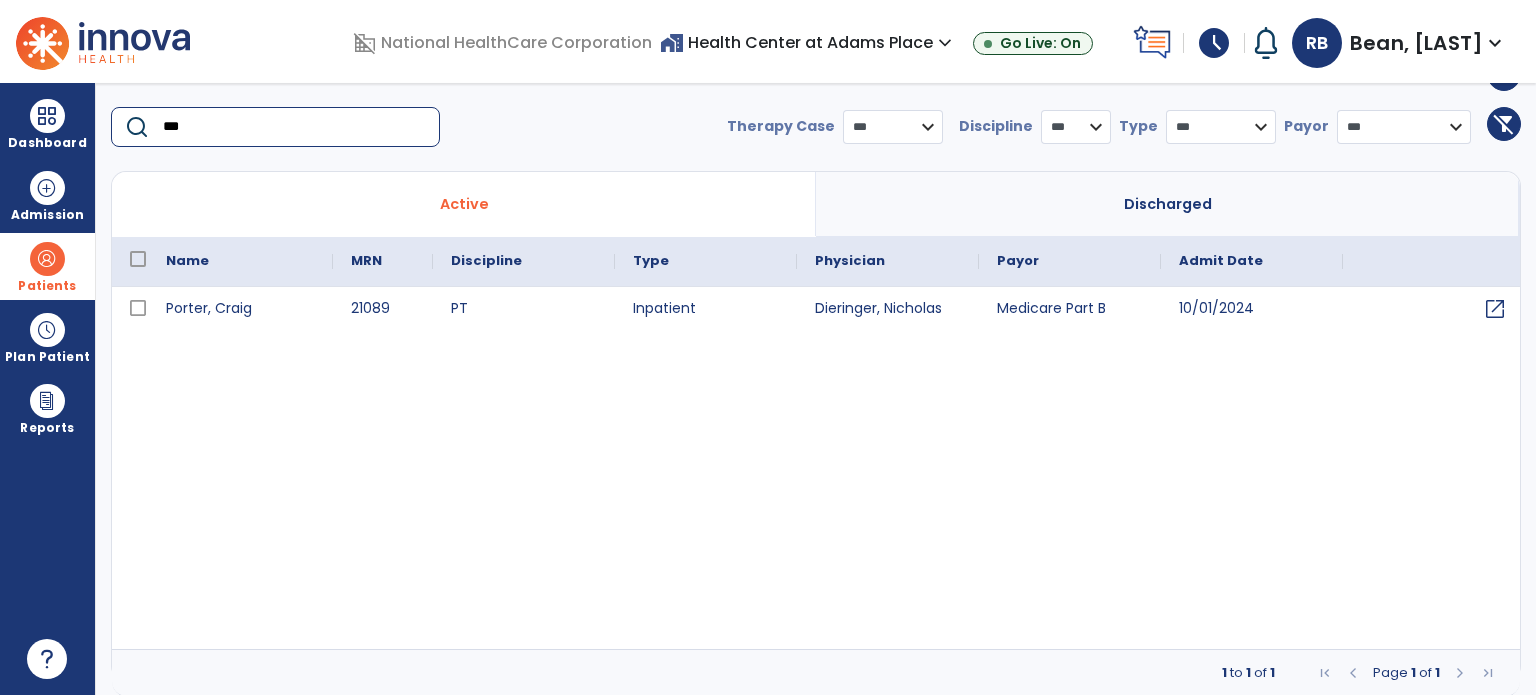 type on "***" 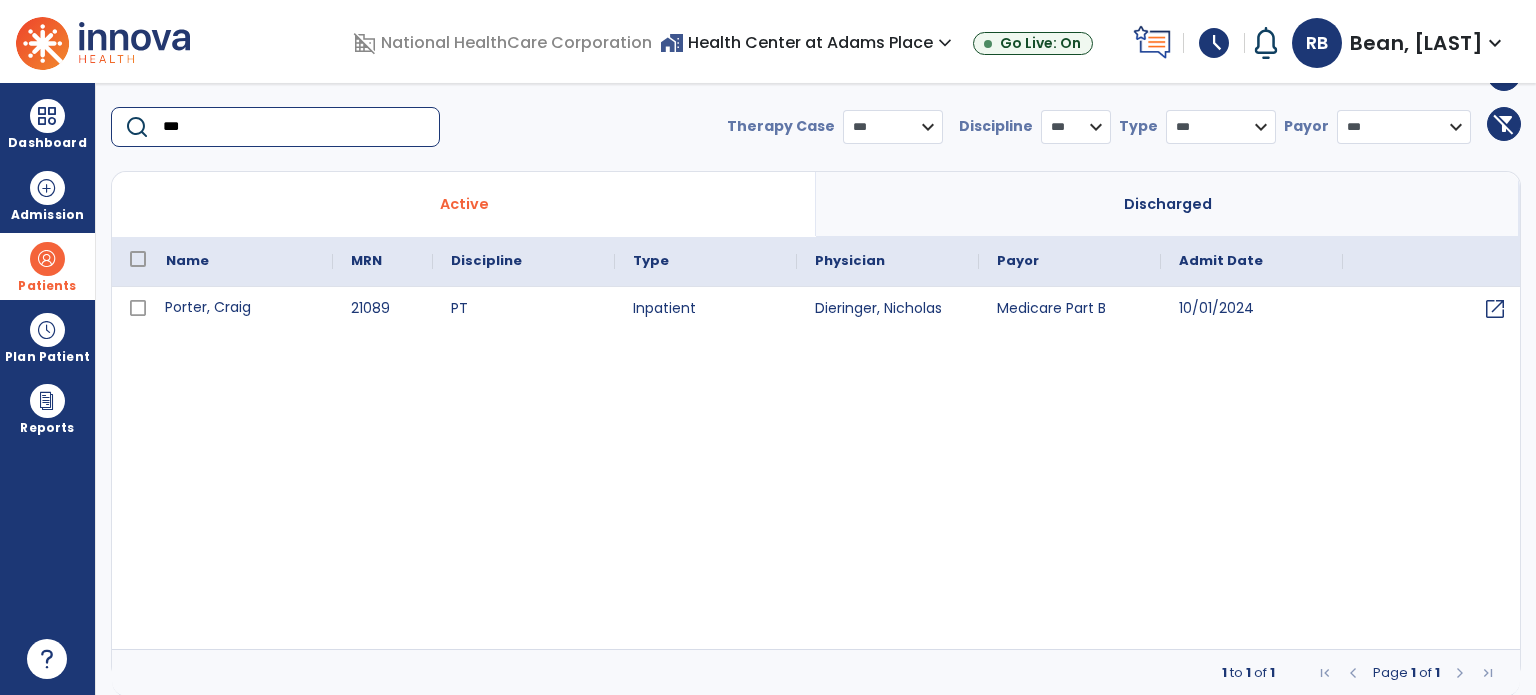 click on "Porter, Craig" at bounding box center [240, 309] 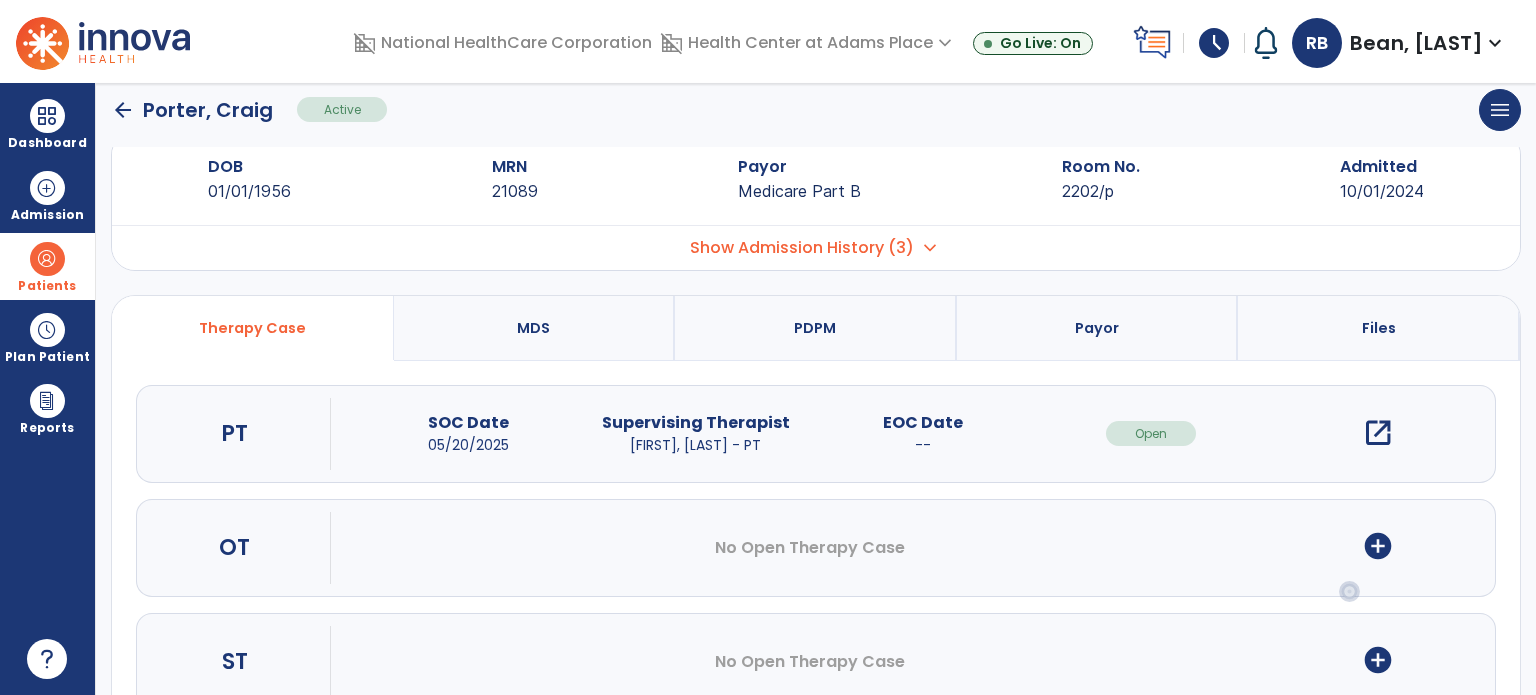 scroll, scrollTop: 0, scrollLeft: 0, axis: both 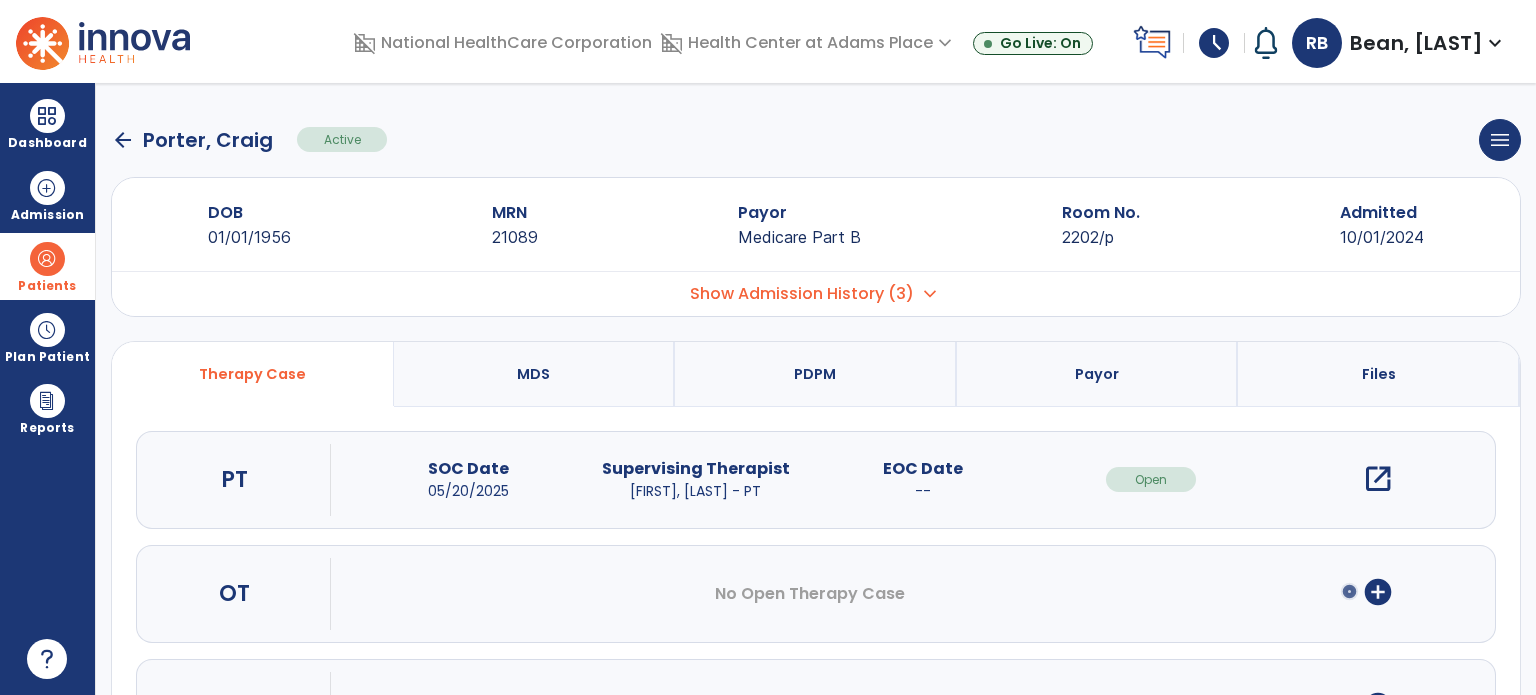 click on "open_in_new" at bounding box center (1378, 479) 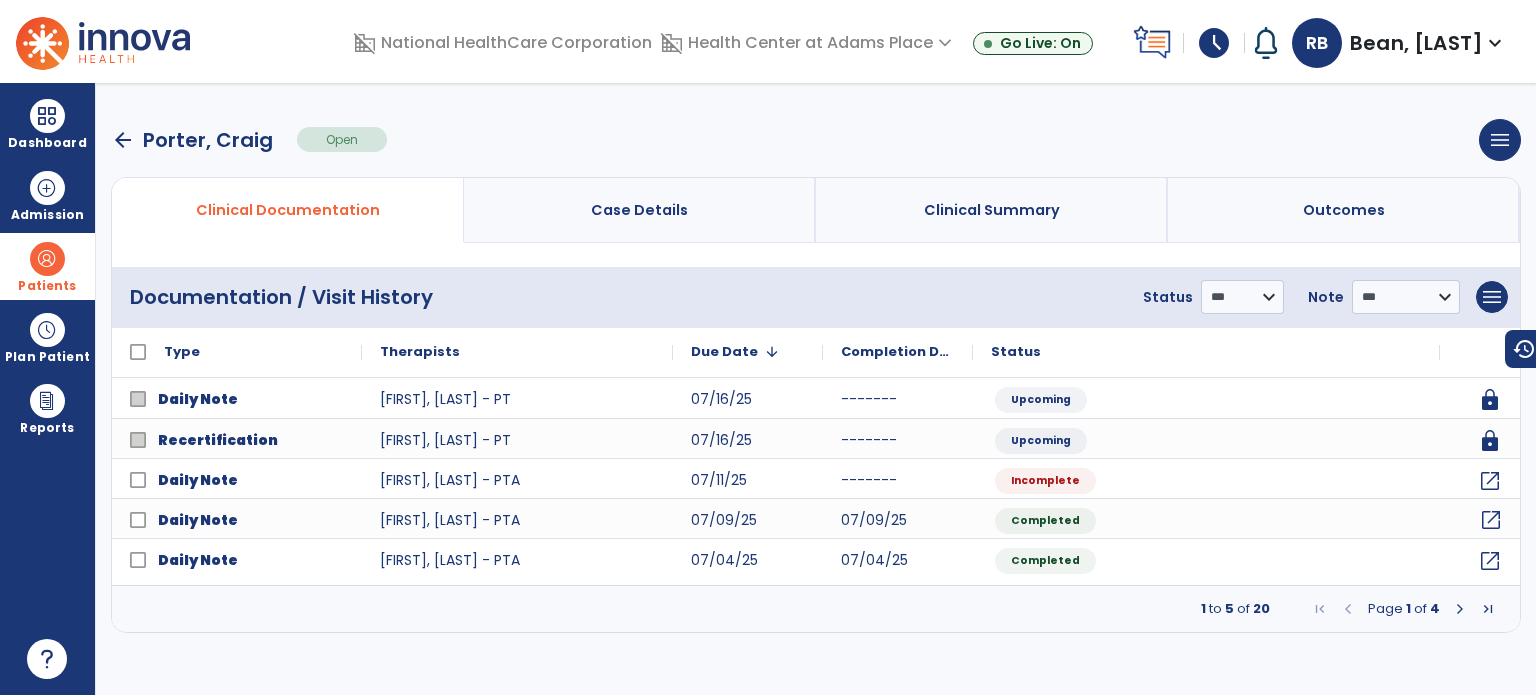 click on "open_in_new" 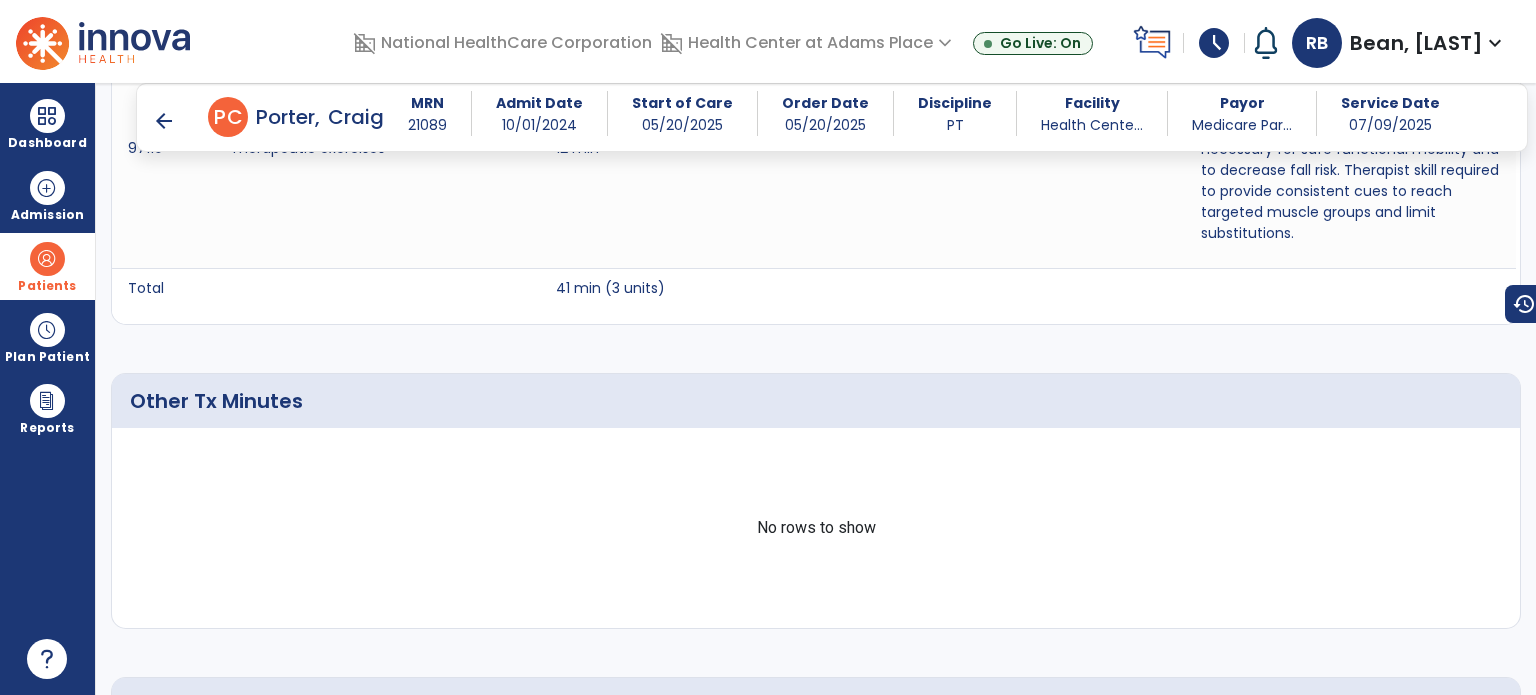scroll, scrollTop: 1947, scrollLeft: 0, axis: vertical 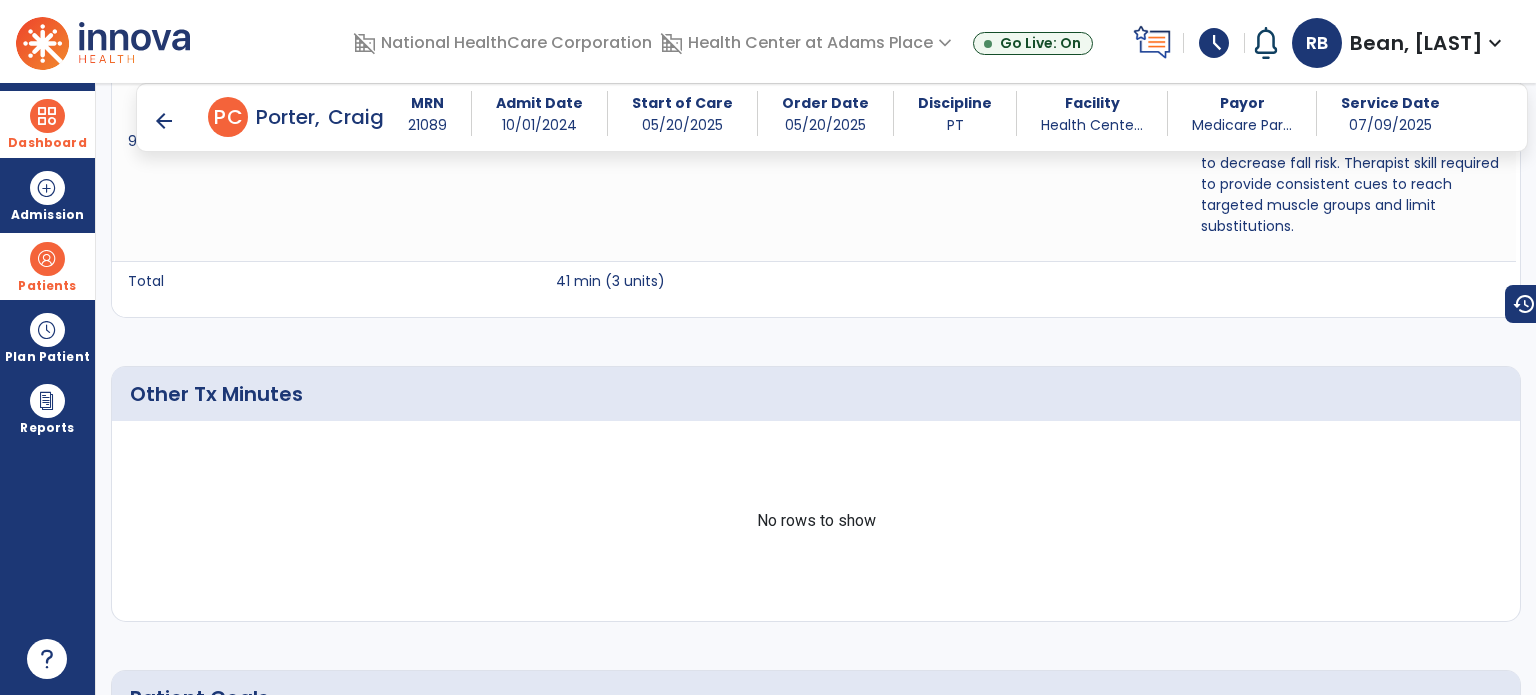click on "Dashboard" at bounding box center [47, 143] 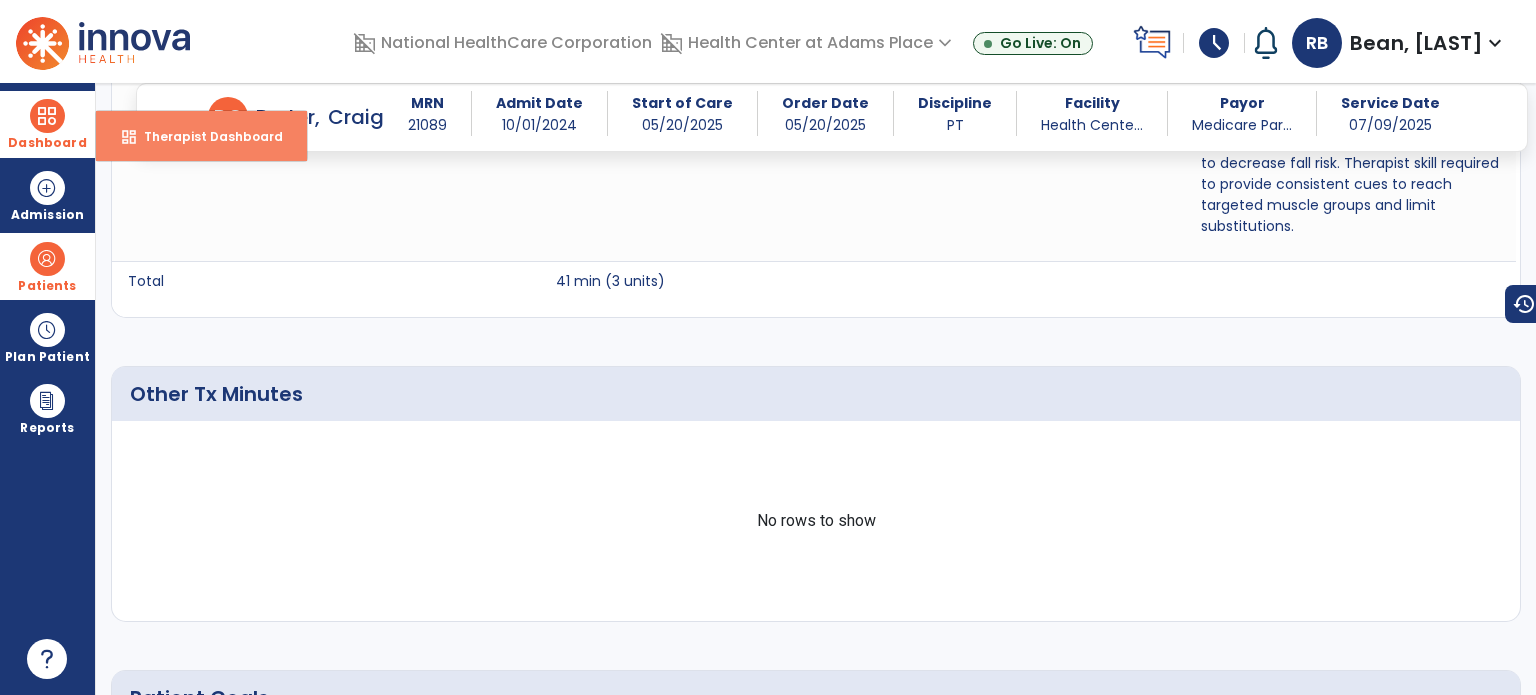 click on "dashboard  Therapist Dashboard" at bounding box center (201, 136) 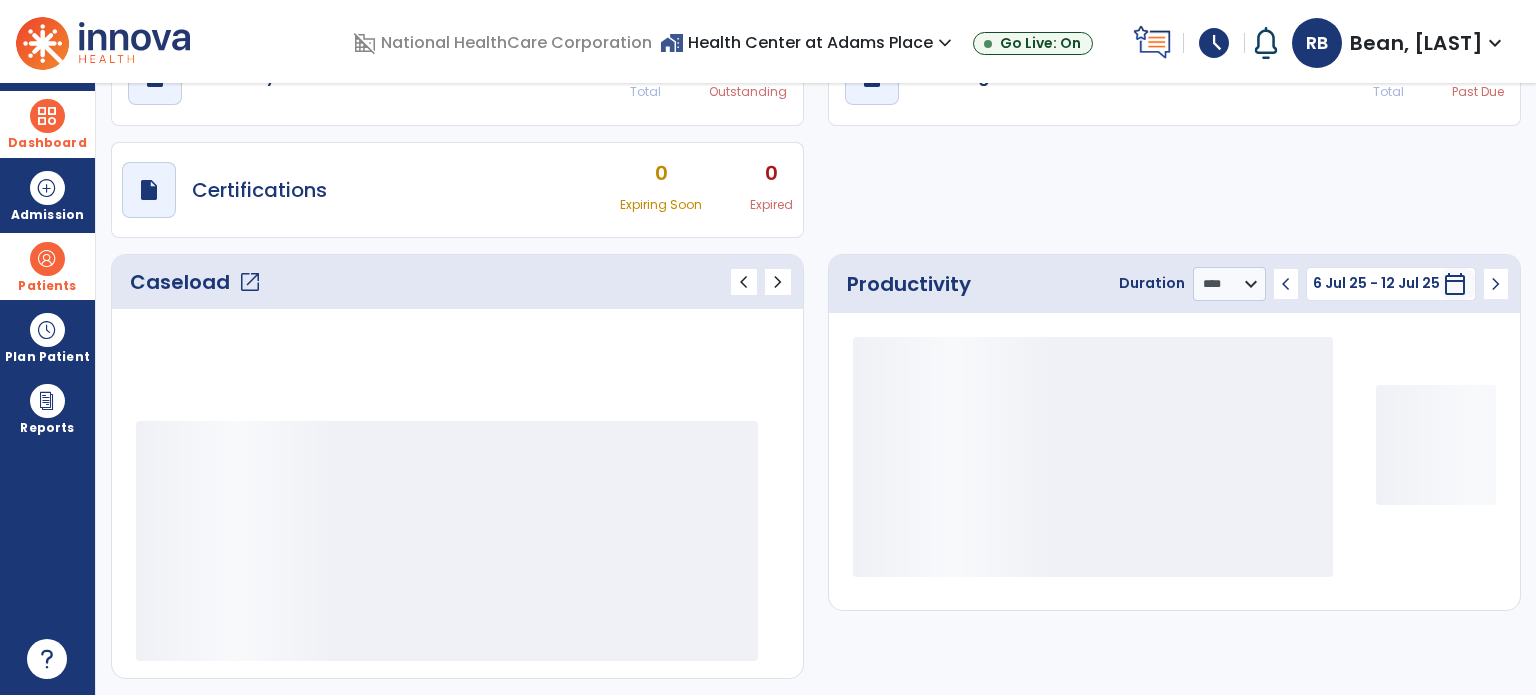 scroll, scrollTop: 109, scrollLeft: 0, axis: vertical 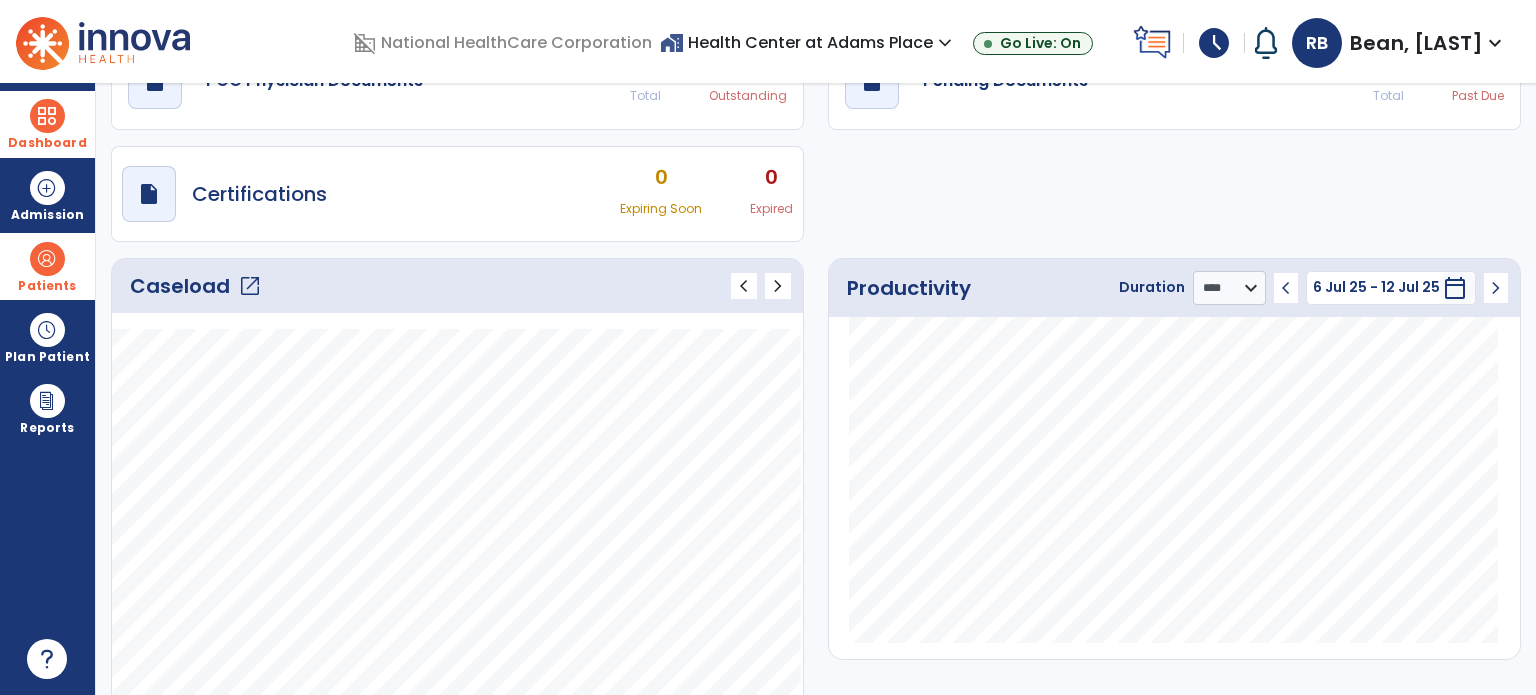 click on "open_in_new" 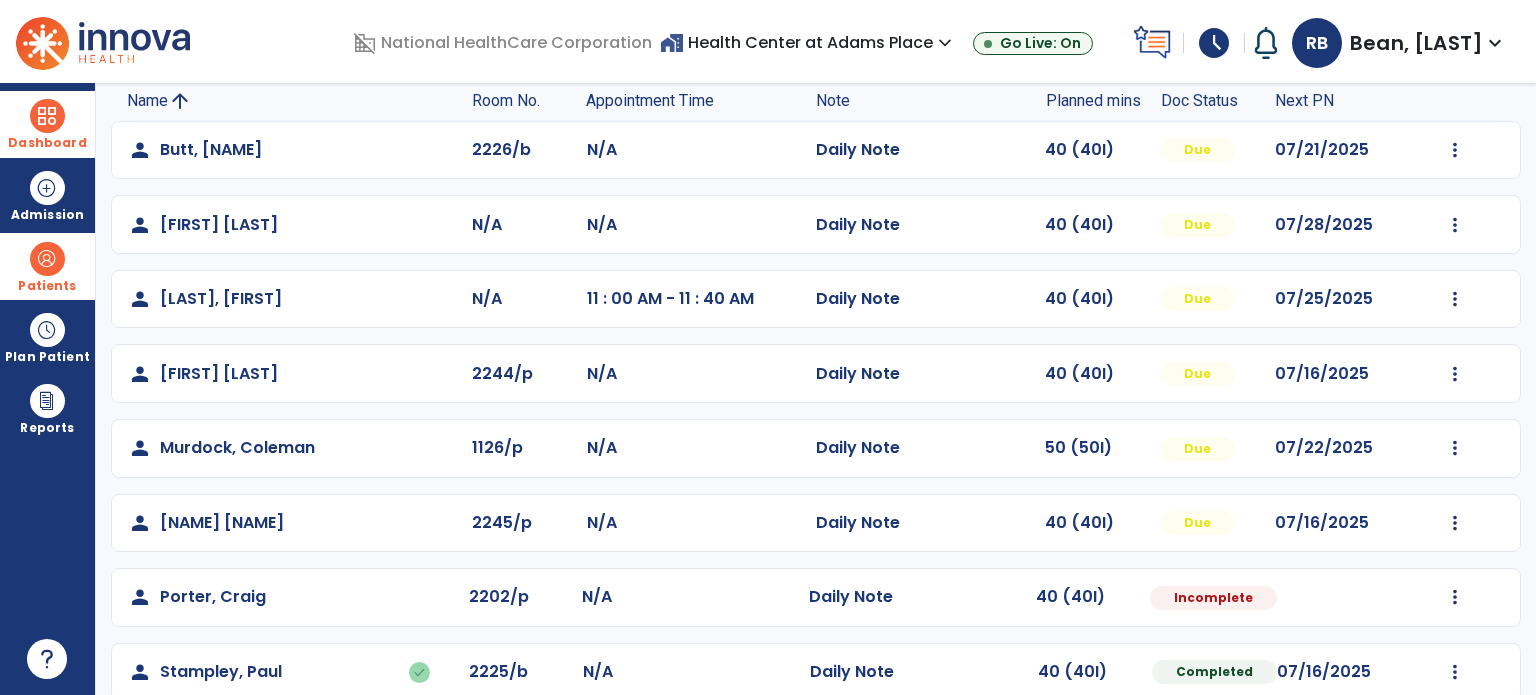 scroll, scrollTop: 169, scrollLeft: 0, axis: vertical 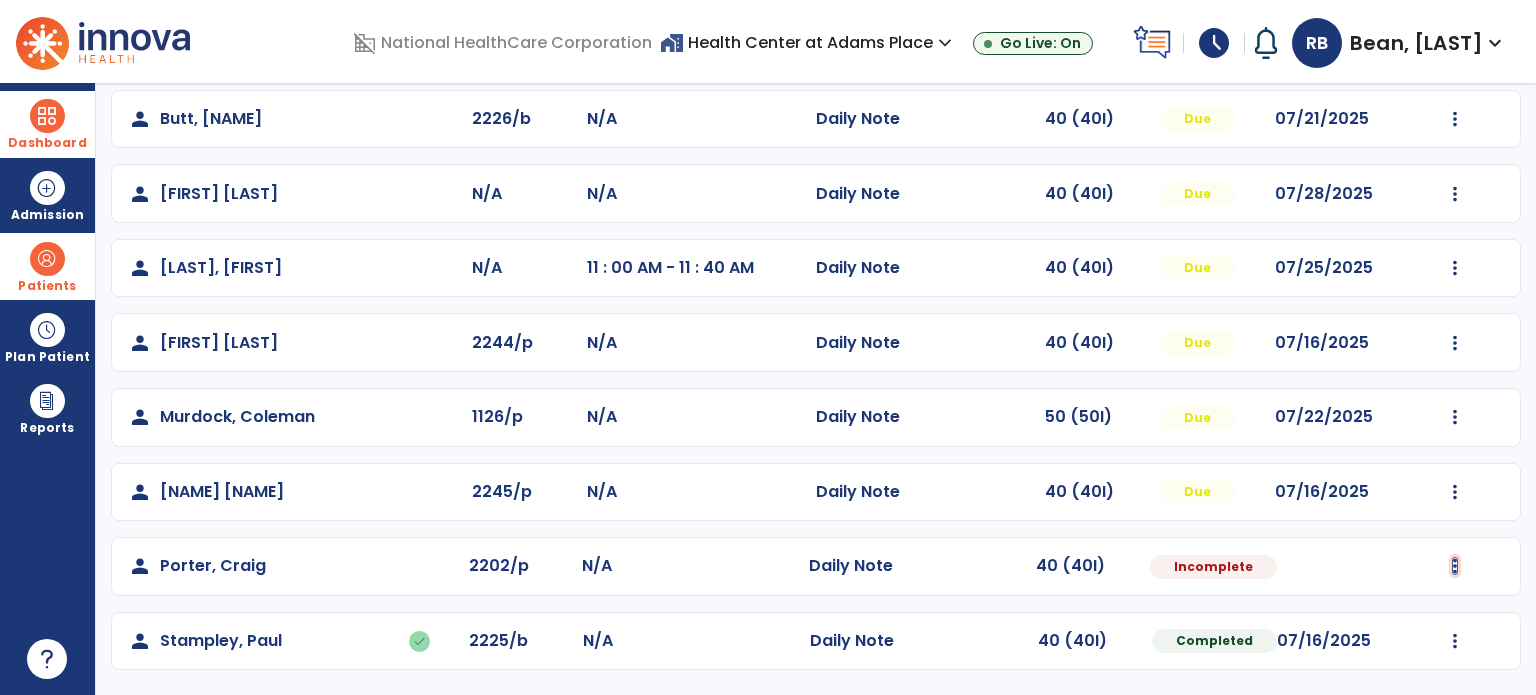 click at bounding box center (1455, 119) 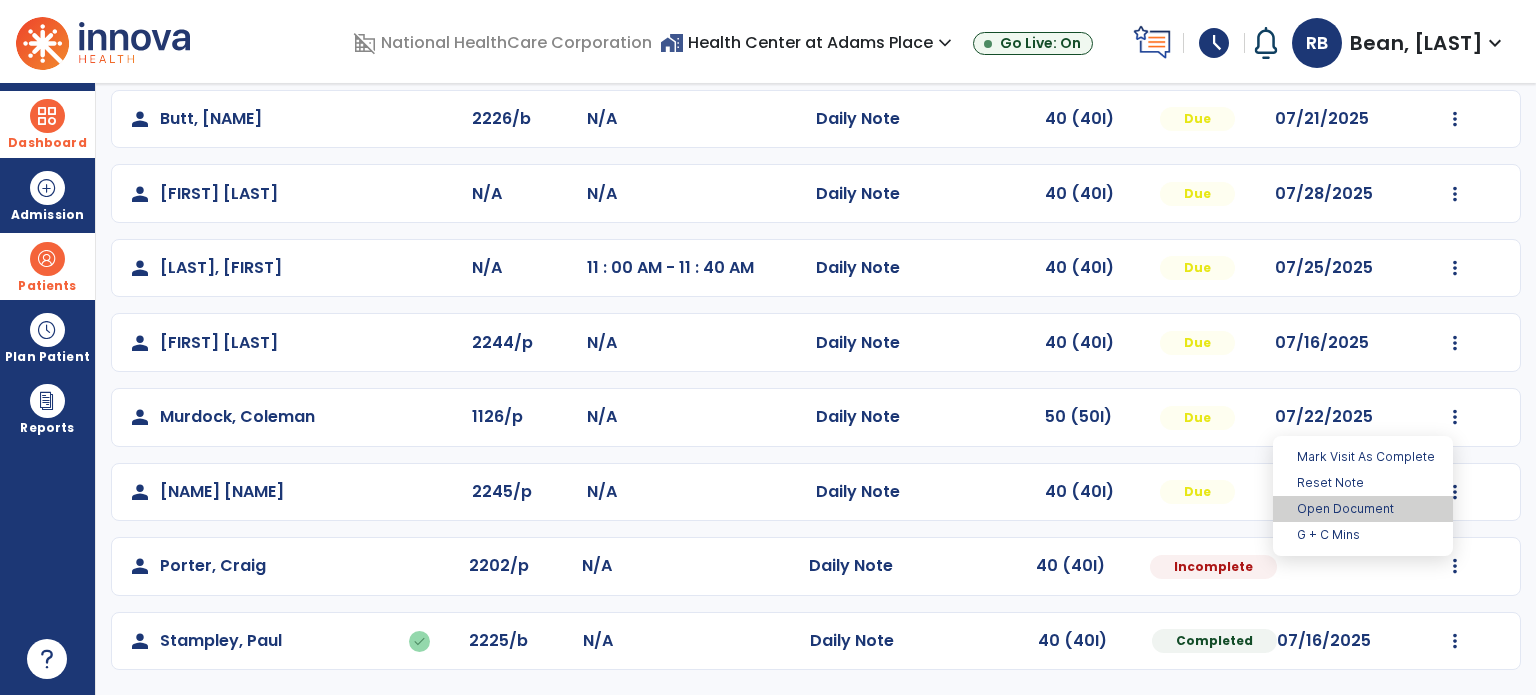click on "Open Document" at bounding box center (1363, 509) 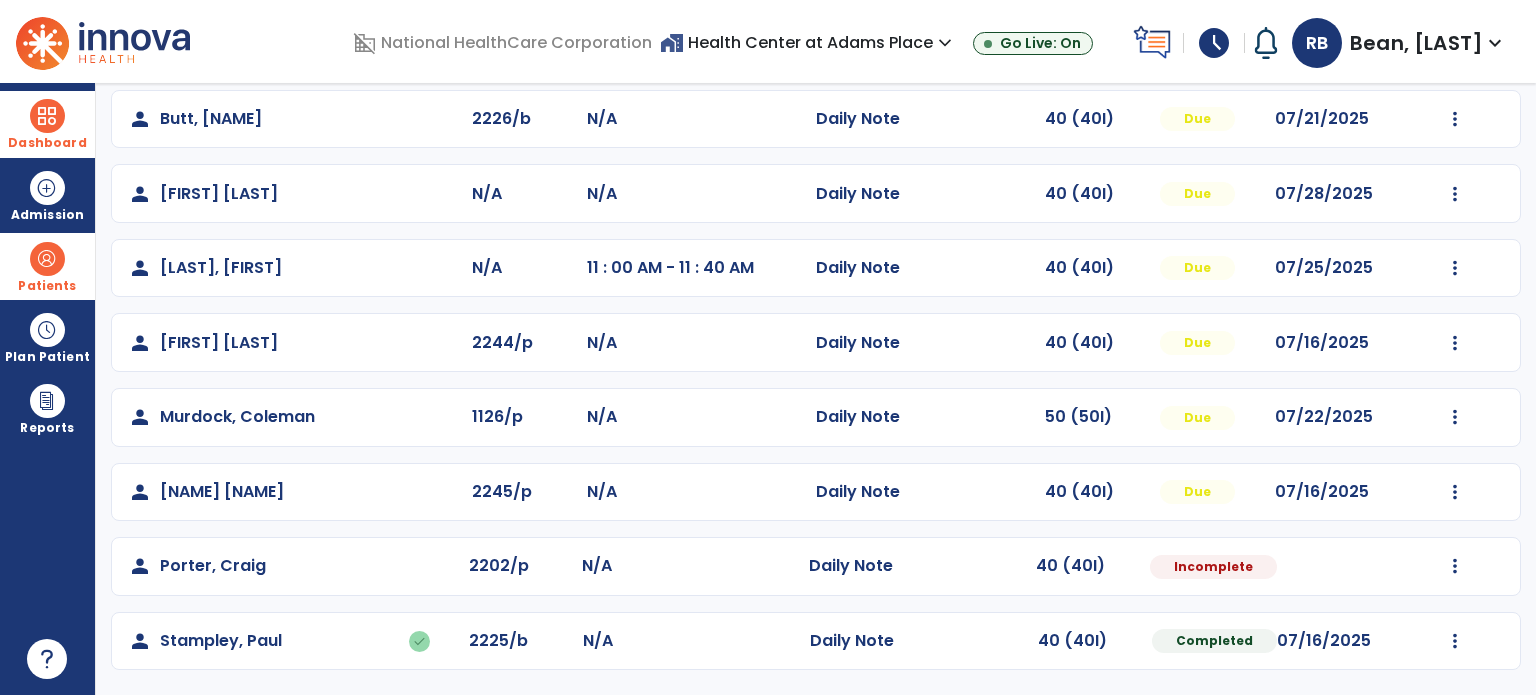 select on "*" 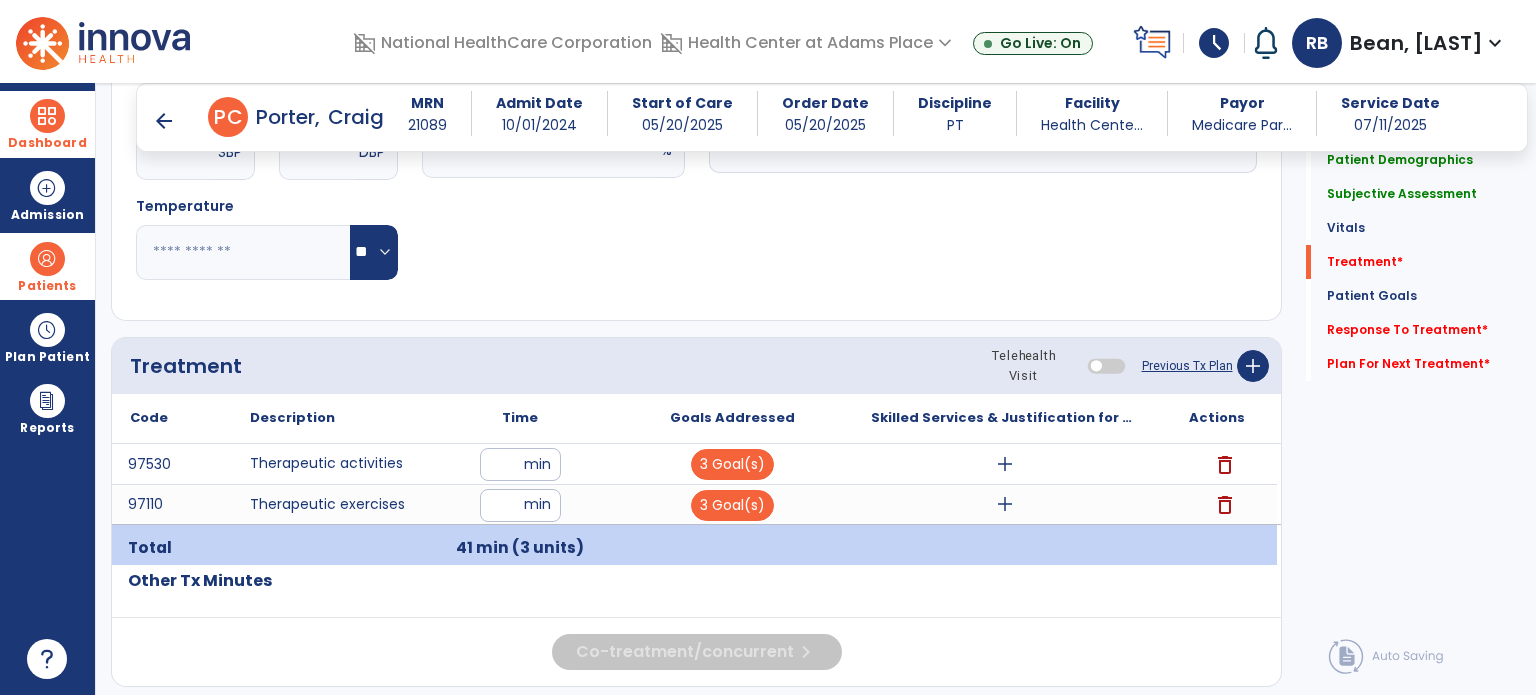 scroll, scrollTop: 924, scrollLeft: 0, axis: vertical 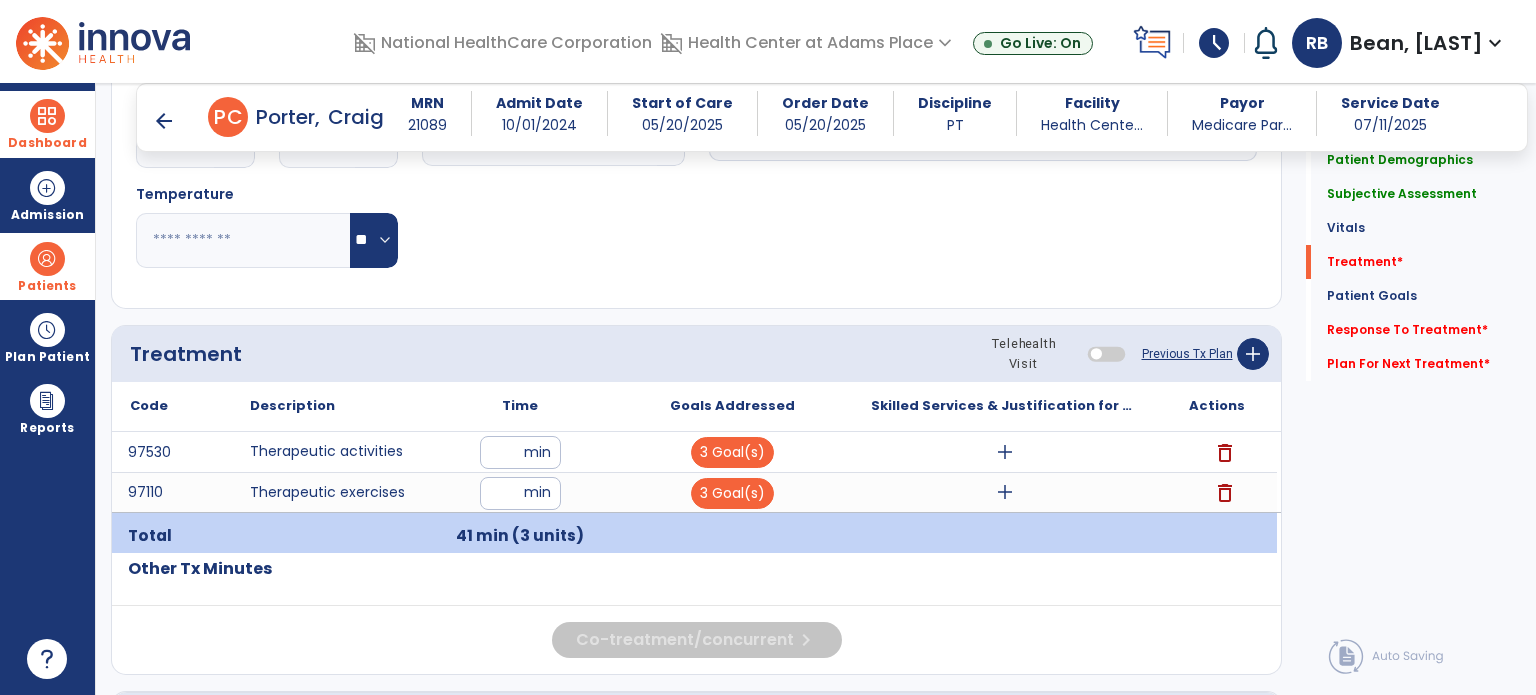click on "**" at bounding box center (520, 452) 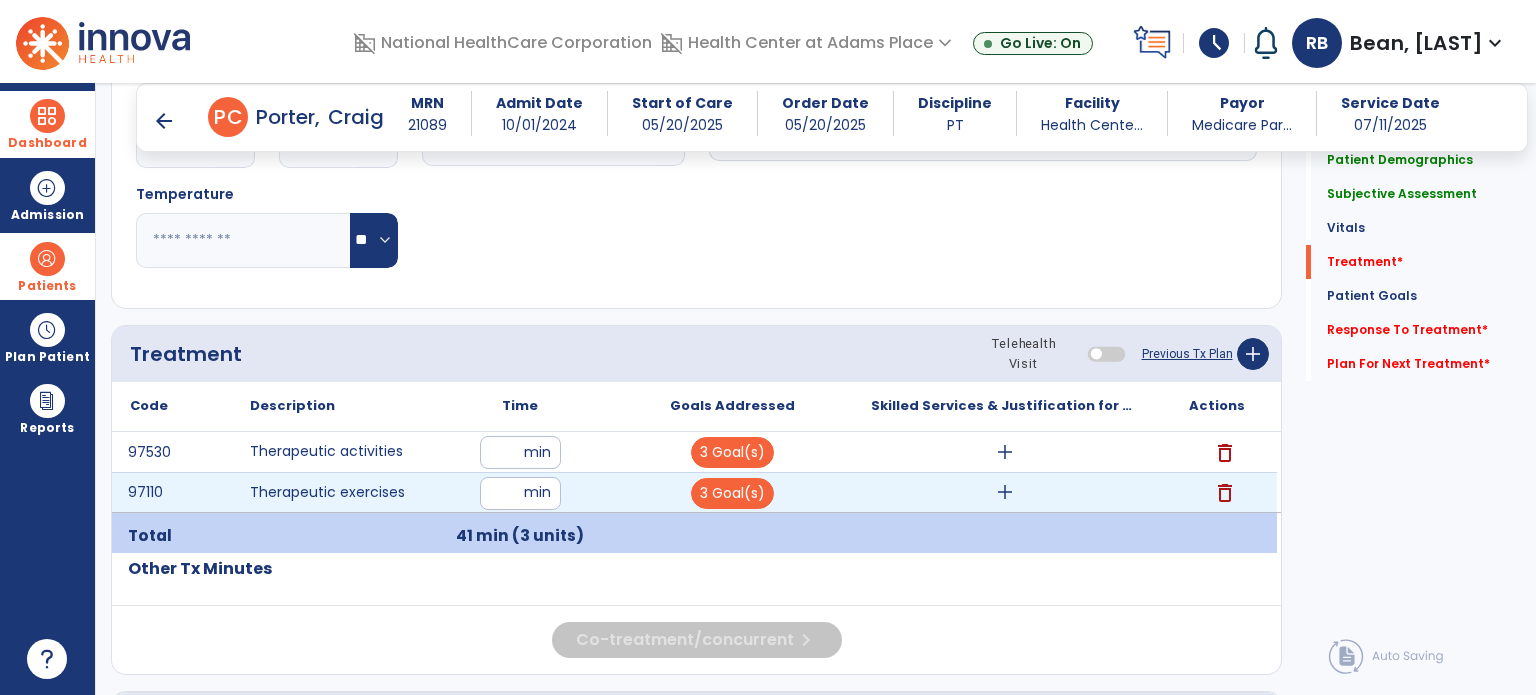 type on "**" 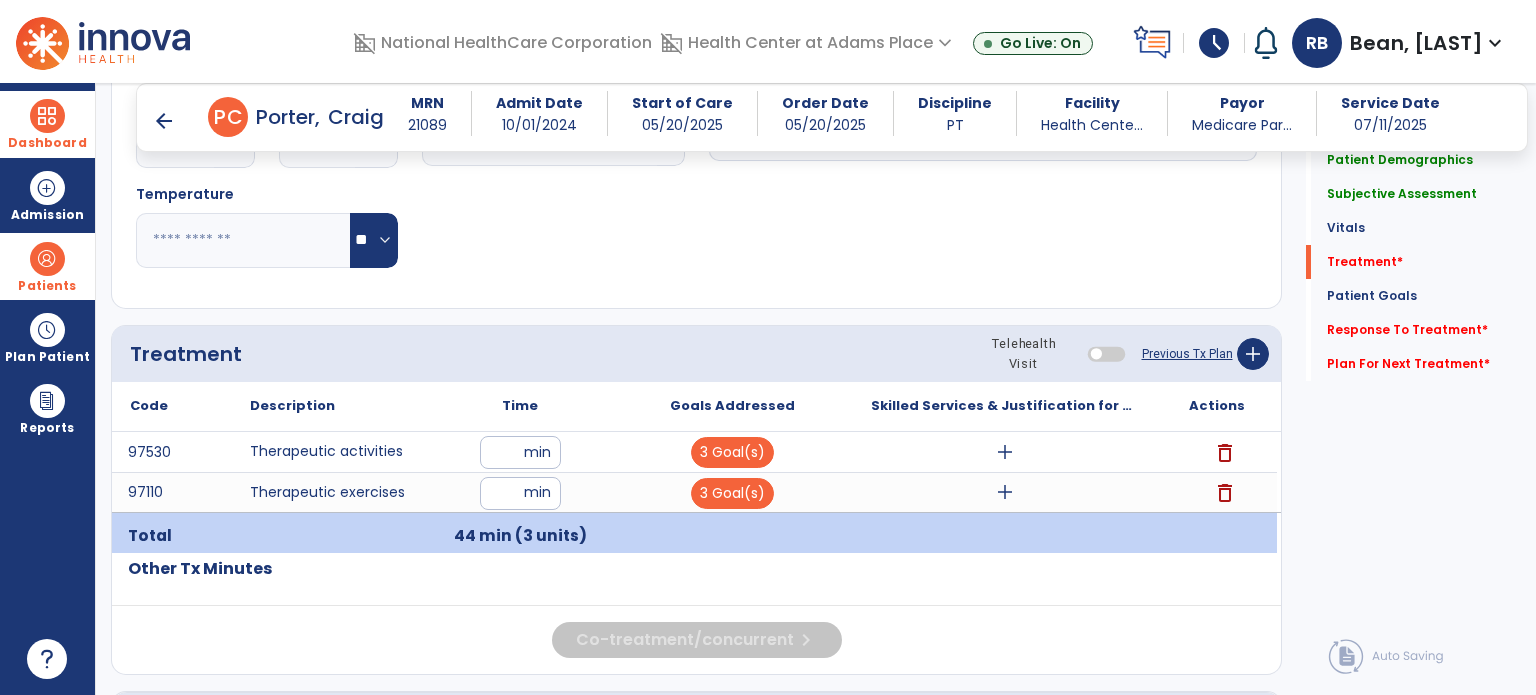 click on "**" at bounding box center (520, 452) 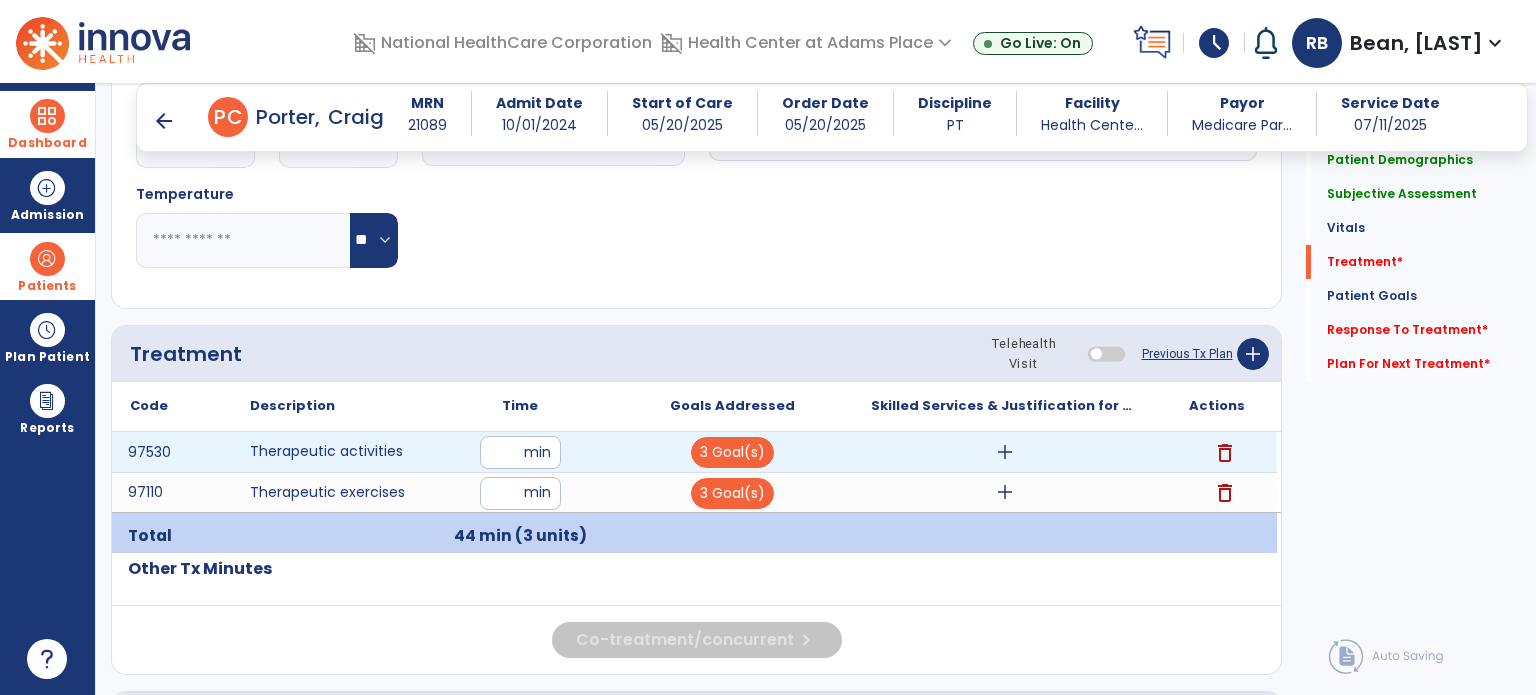 type on "*" 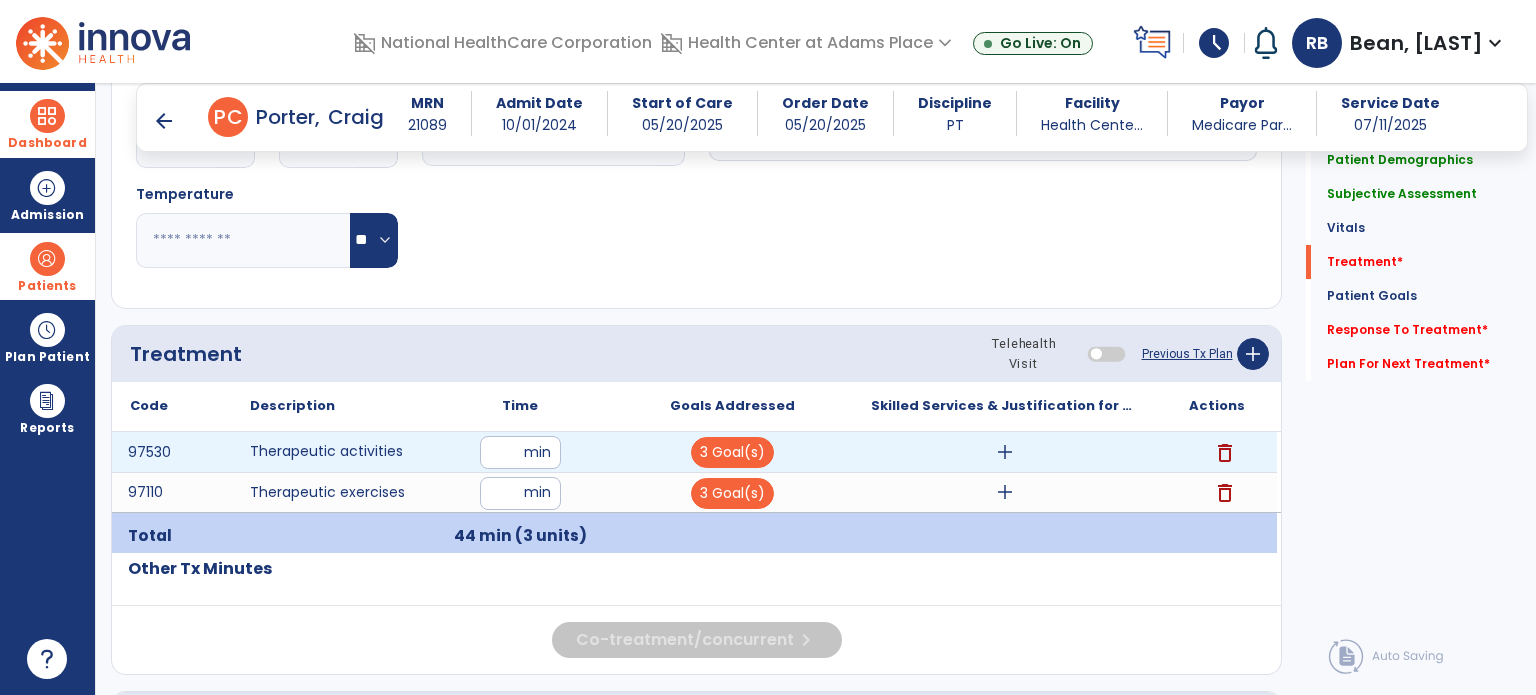 type on "**" 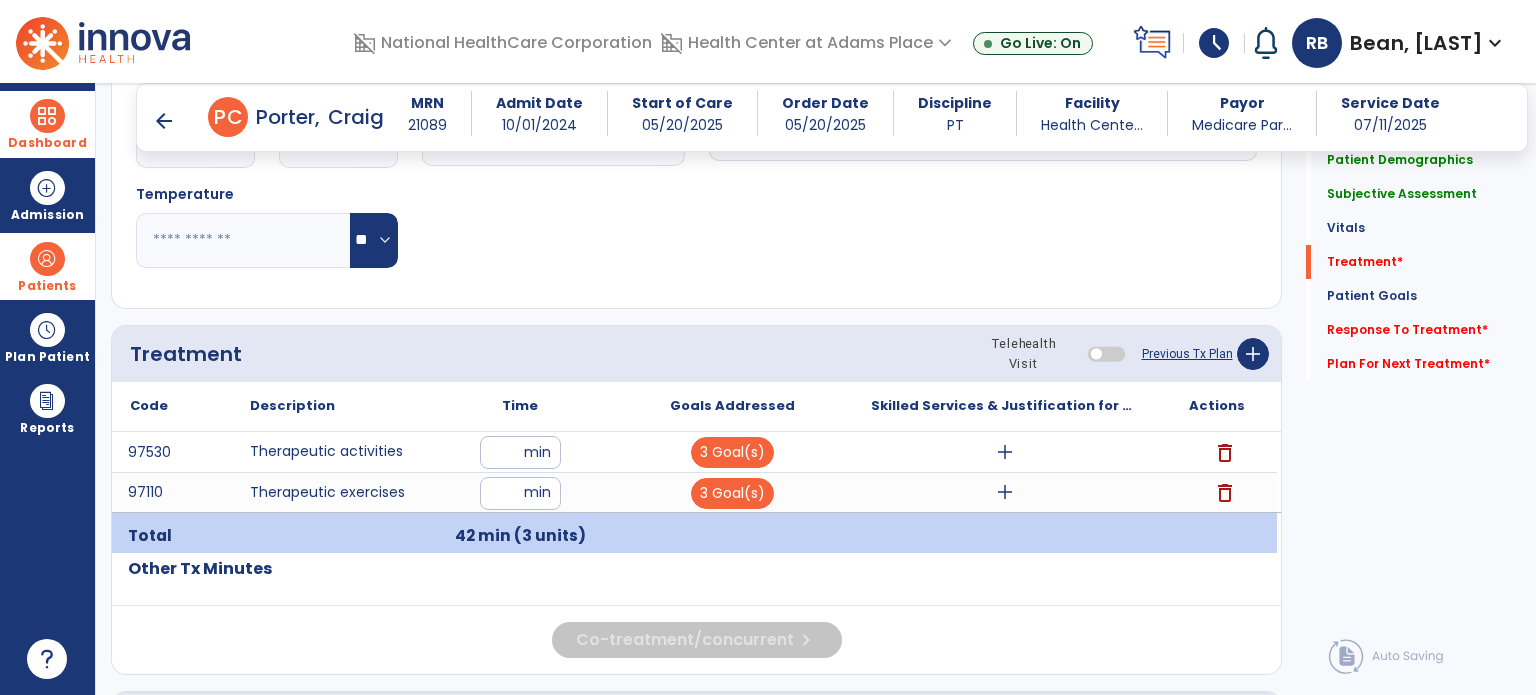 click on "add" at bounding box center [1005, 452] 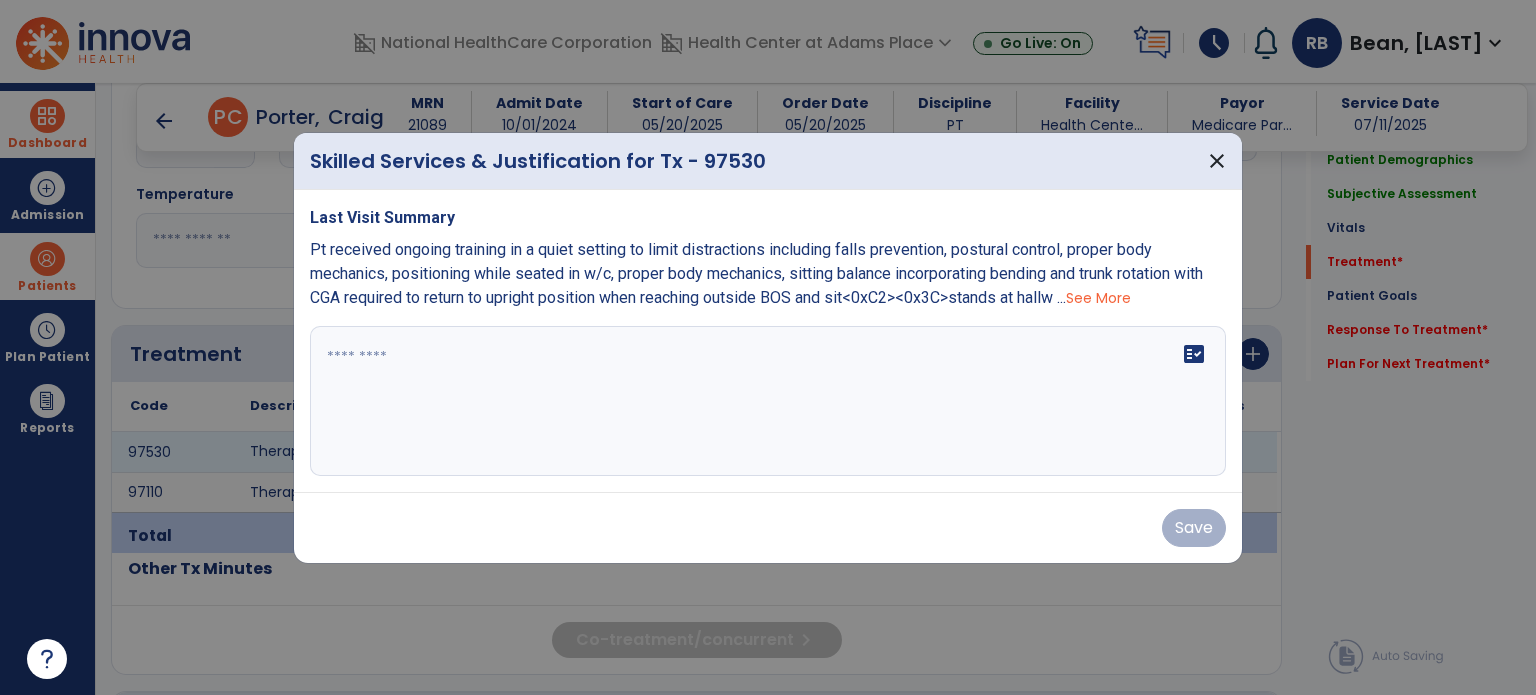 click on "See More" at bounding box center (1098, 298) 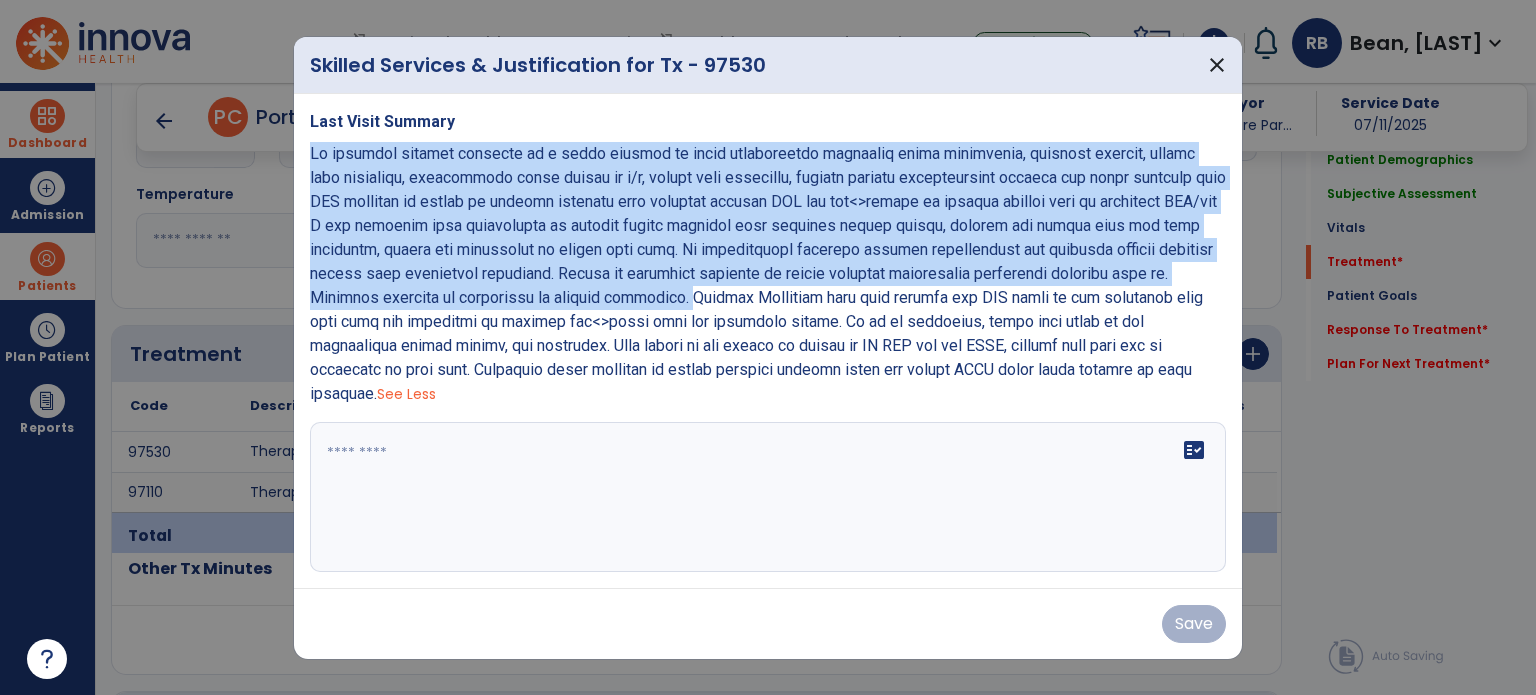 drag, startPoint x: 299, startPoint y: 167, endPoint x: 623, endPoint y: 311, distance: 354.55887 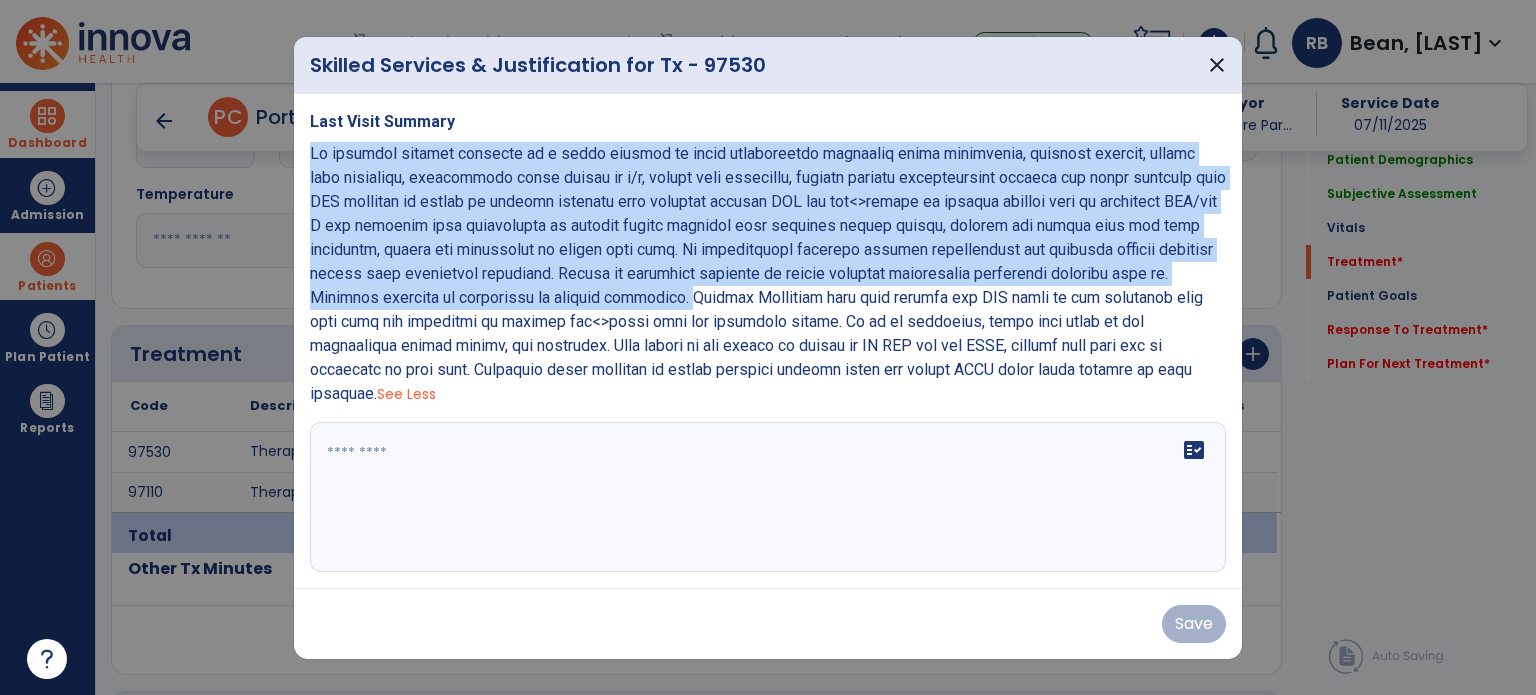 click on "Last Visit Summary  See Less   fact_check" at bounding box center [768, 341] 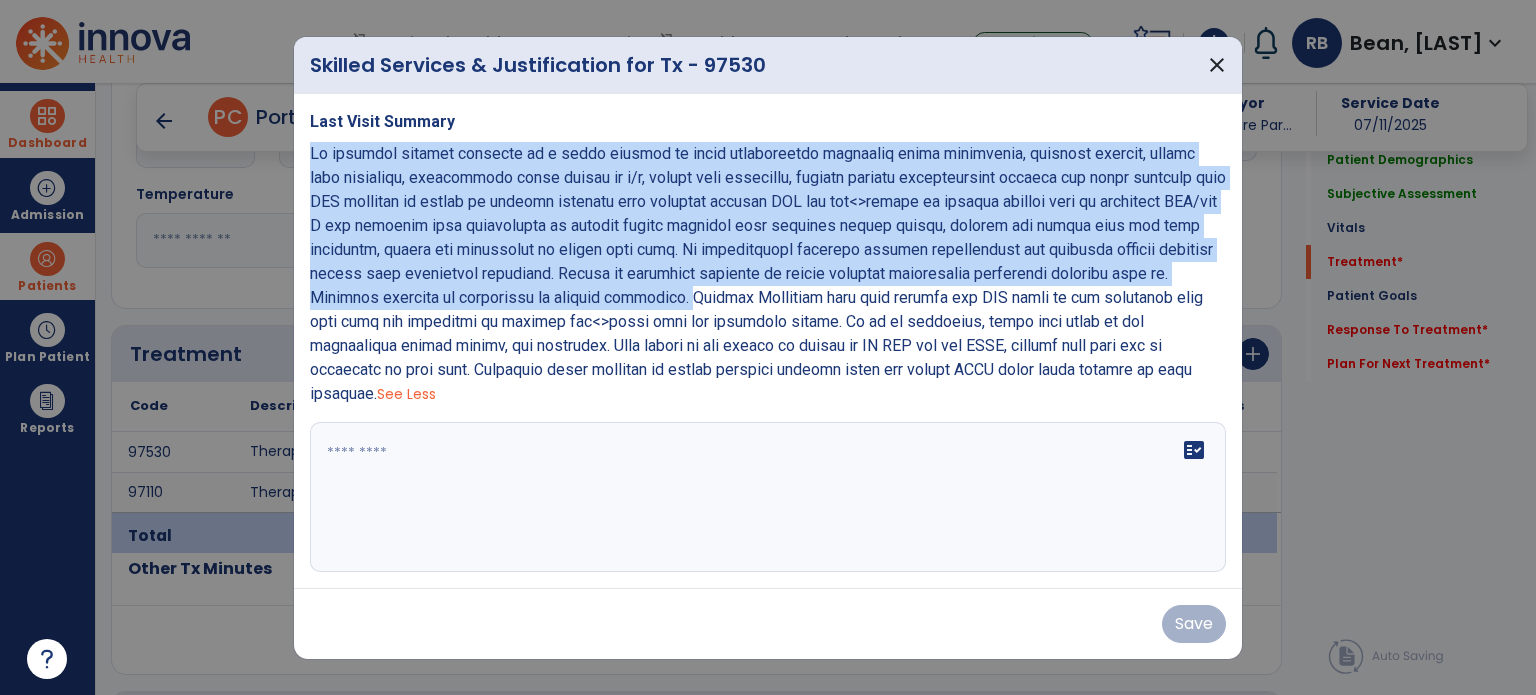 copy on "Pt received ongoing training in a quiet setting to limit distractions including falls prevention, postural control, proper body mechanics, positioning while seated in w/c, proper body mechanics, sitting balance incorporating bending and trunk rotation with CGA required to return to upright position when reaching outside BOS and sit<>stands at hallway railing with pt requiring CGA/min A for multiple reps progressing to lateral weight shifting with frequent simple verbal, tactile and visual cues for hand placement, safety and sequencing to reduce fall risk. Pt demonstrates impaired dynamic transitional and standing balance limiting safety with functional transfers. Skills of therapist required to safely progress therapeutic activities training with pt. Training provided in repetition to enhance carryover." 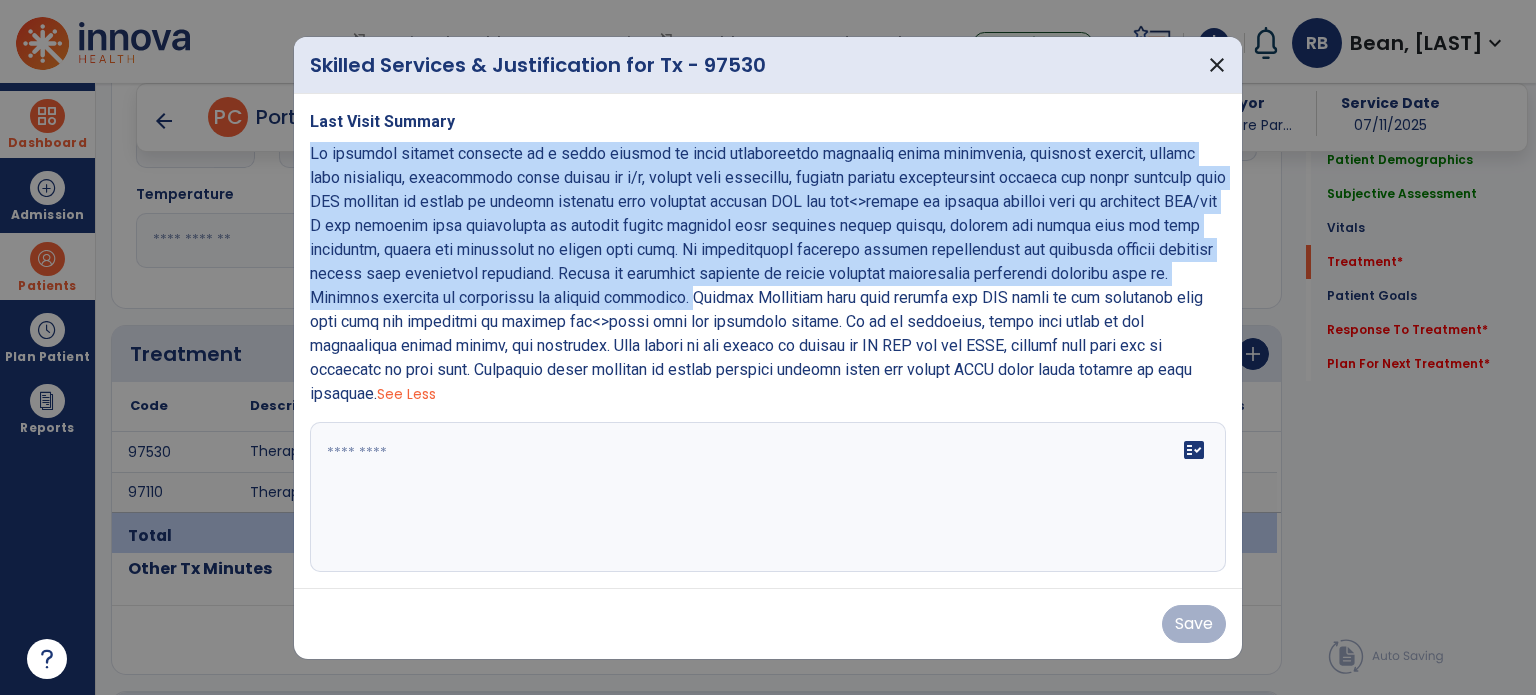 click on "fact_check" at bounding box center [768, 497] 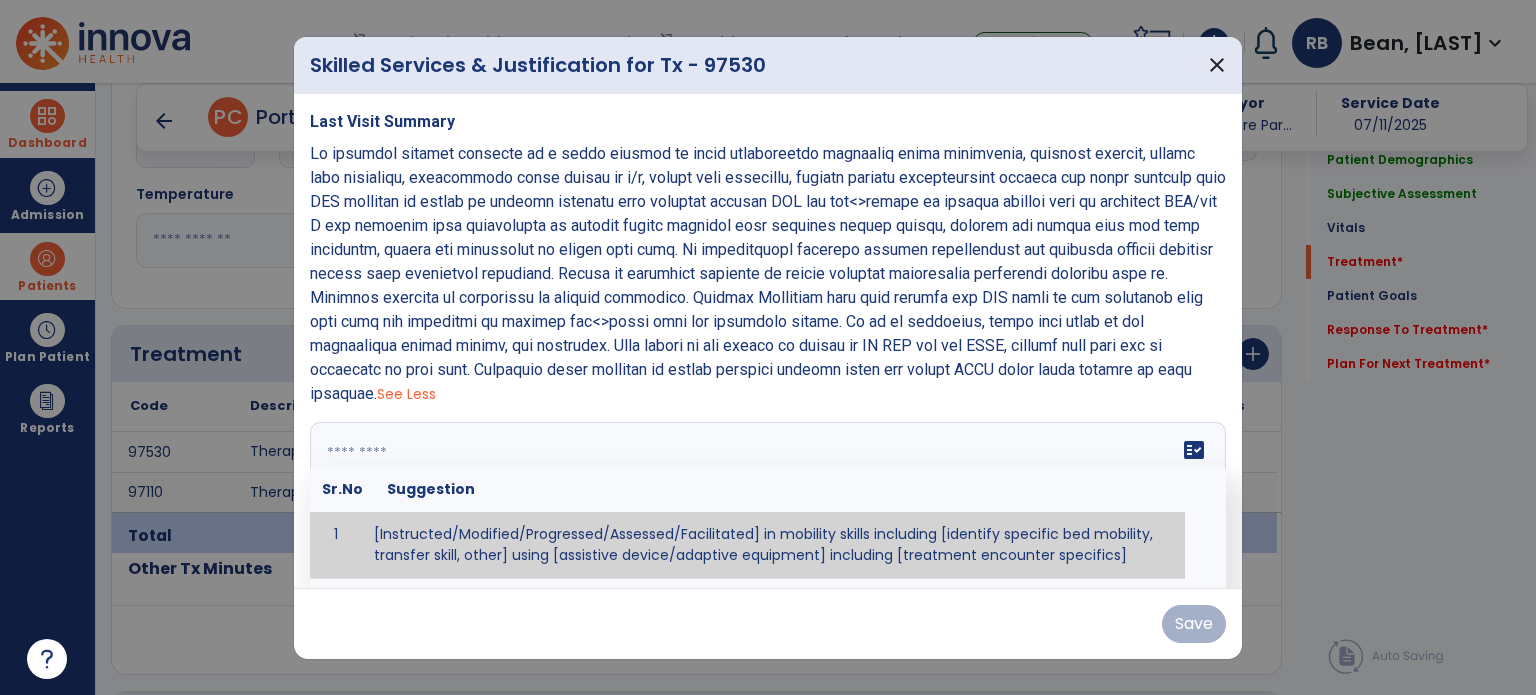 paste on "**********" 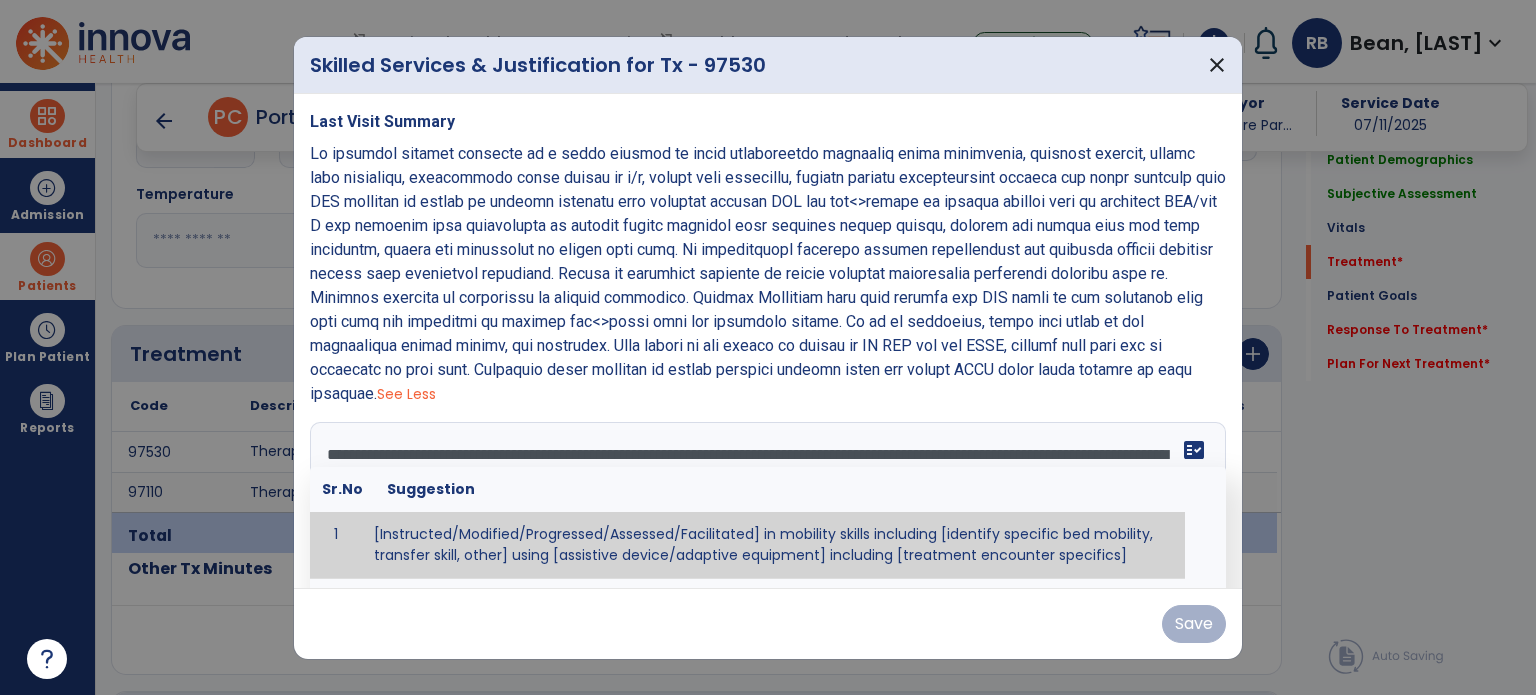 scroll, scrollTop: 63, scrollLeft: 0, axis: vertical 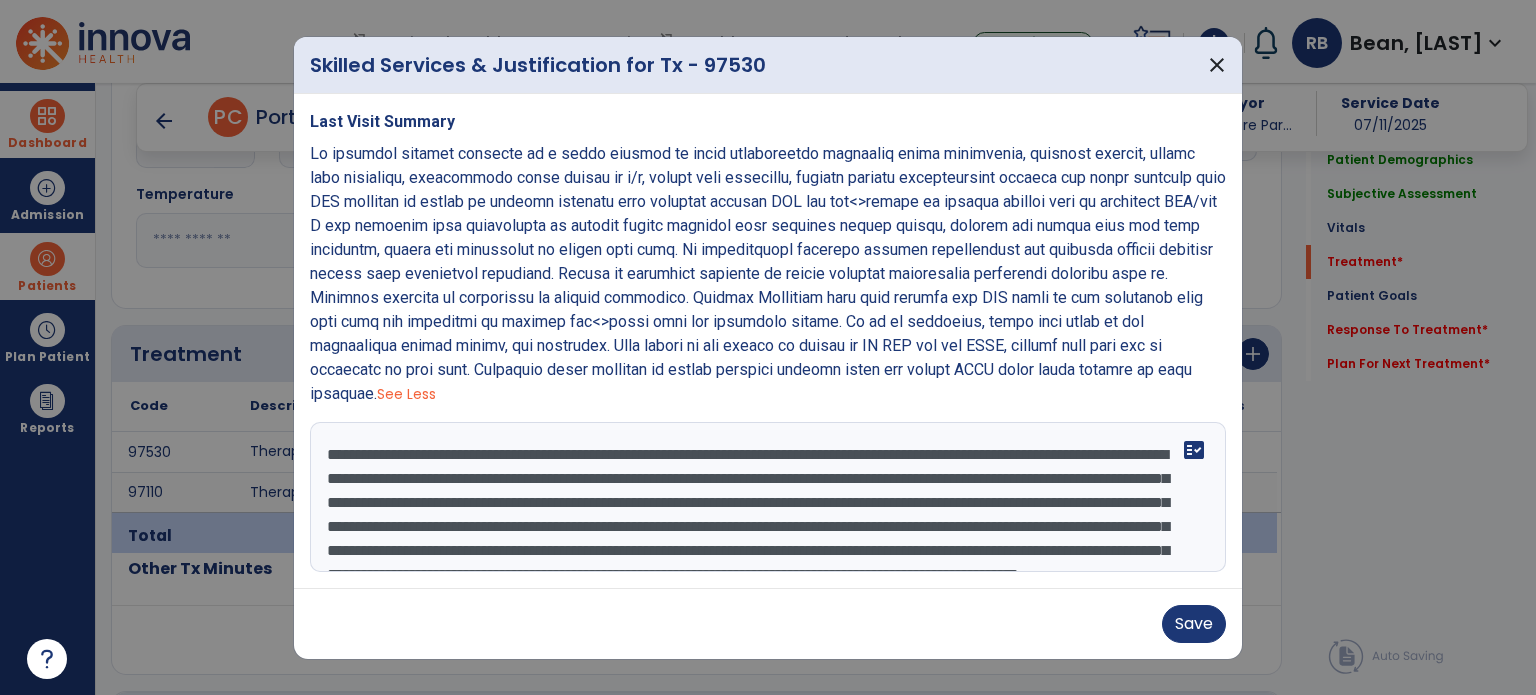 click on "**********" at bounding box center [768, 497] 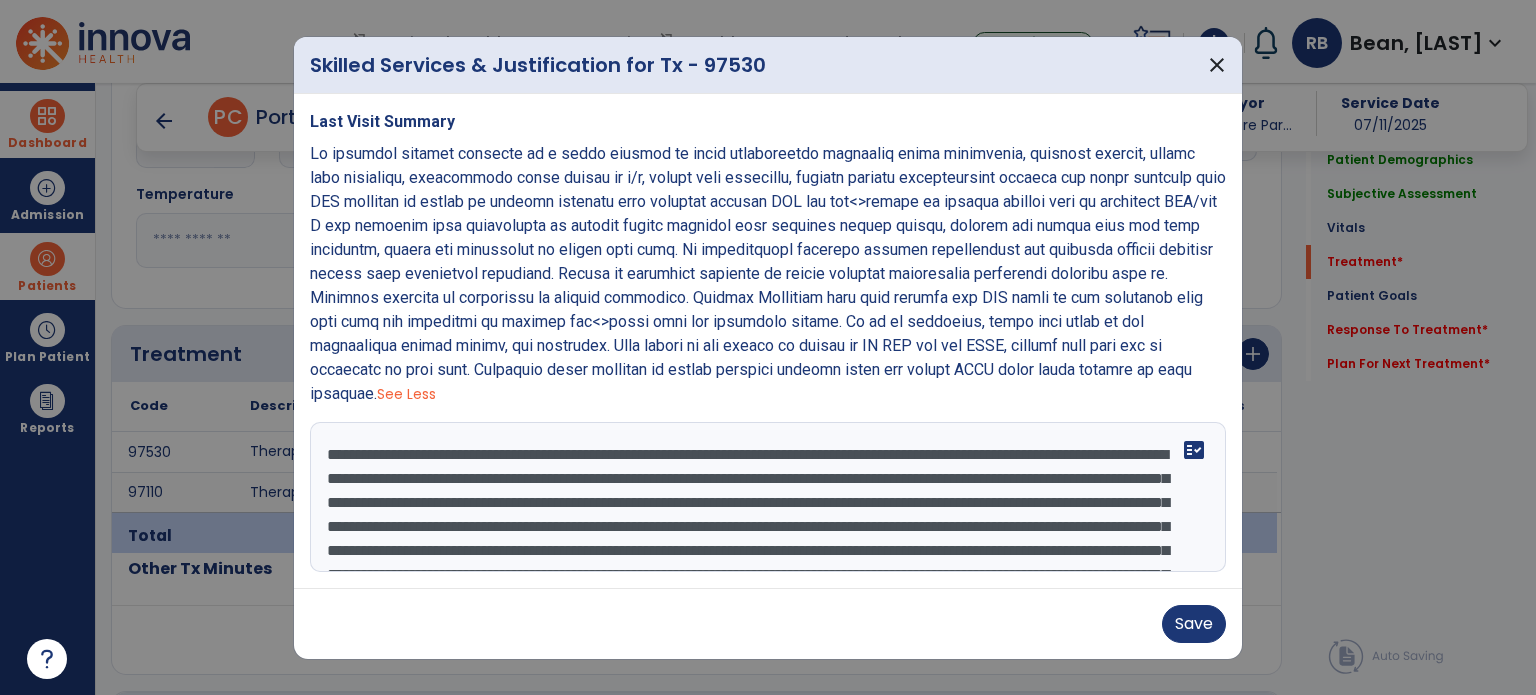scroll, scrollTop: 53, scrollLeft: 0, axis: vertical 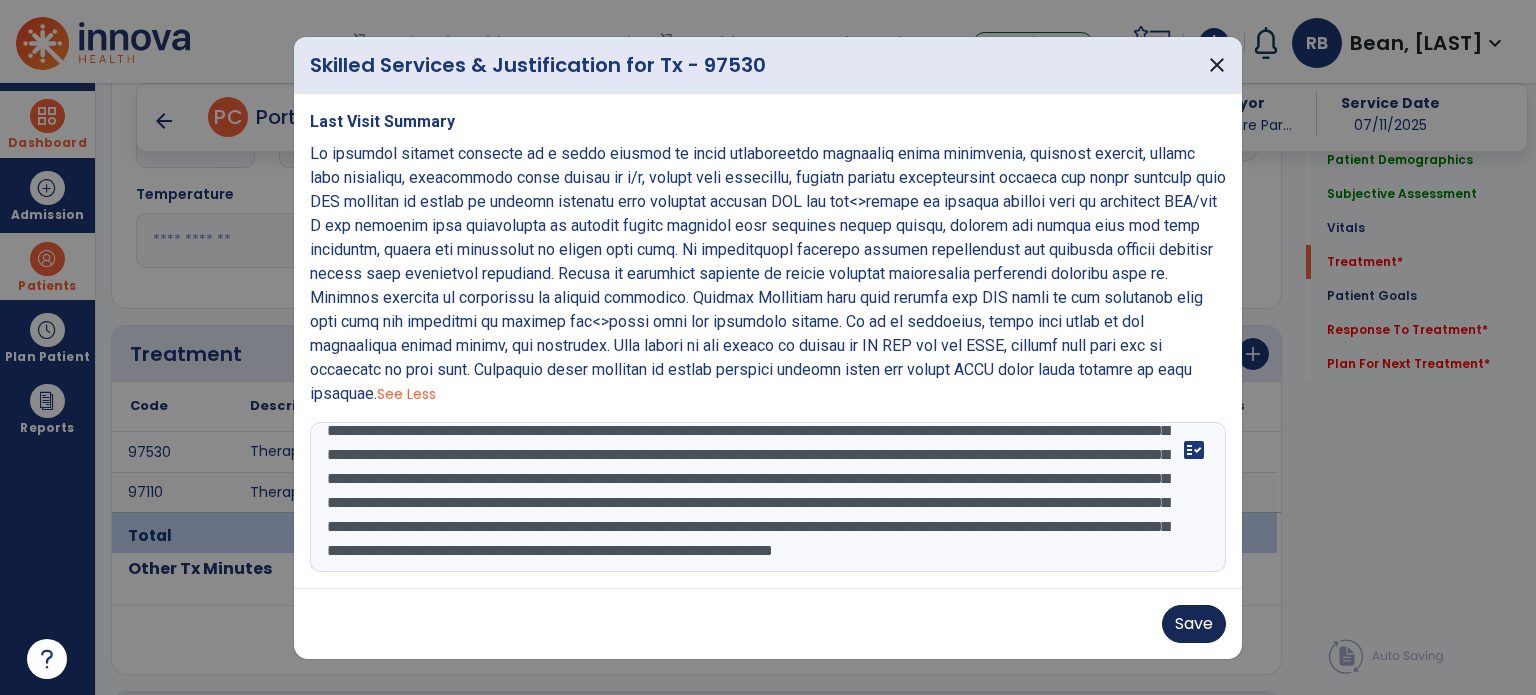 type on "**********" 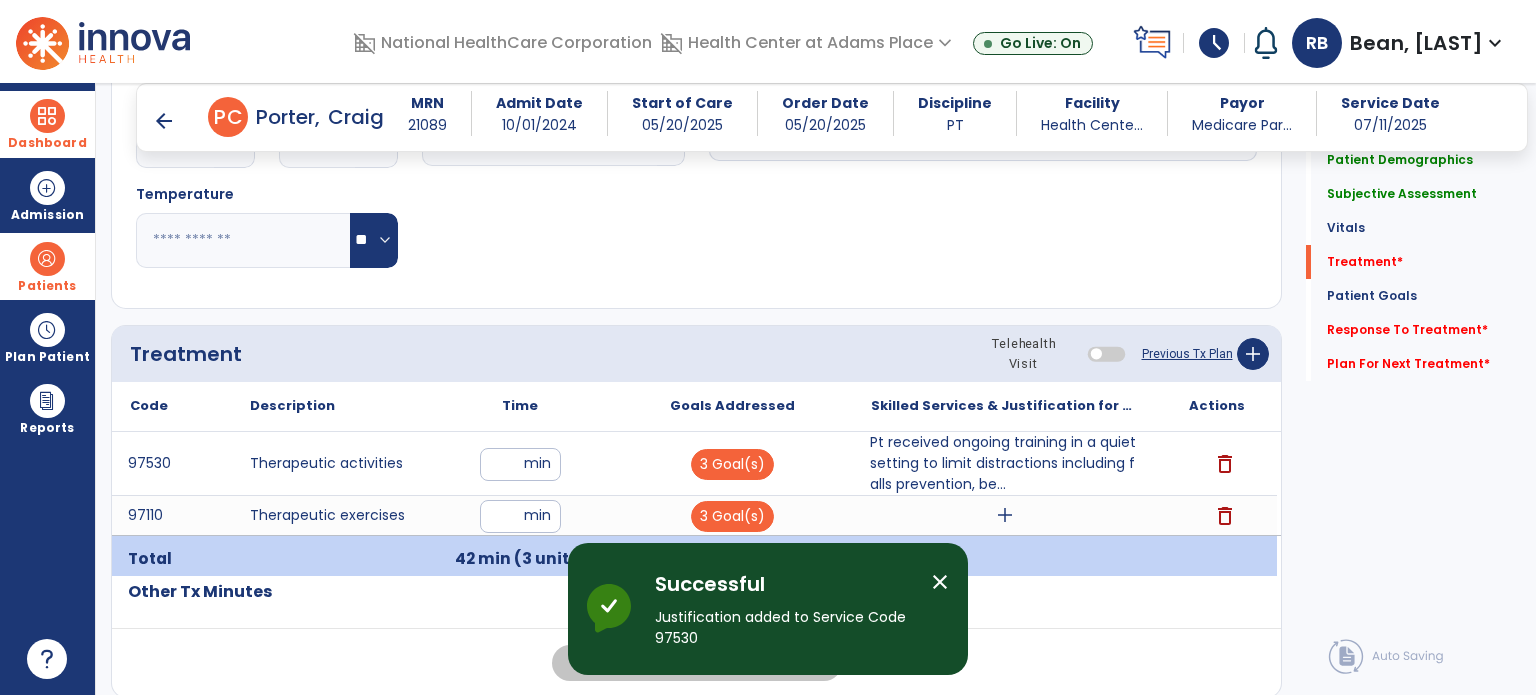 click on "add" at bounding box center (1004, 515) 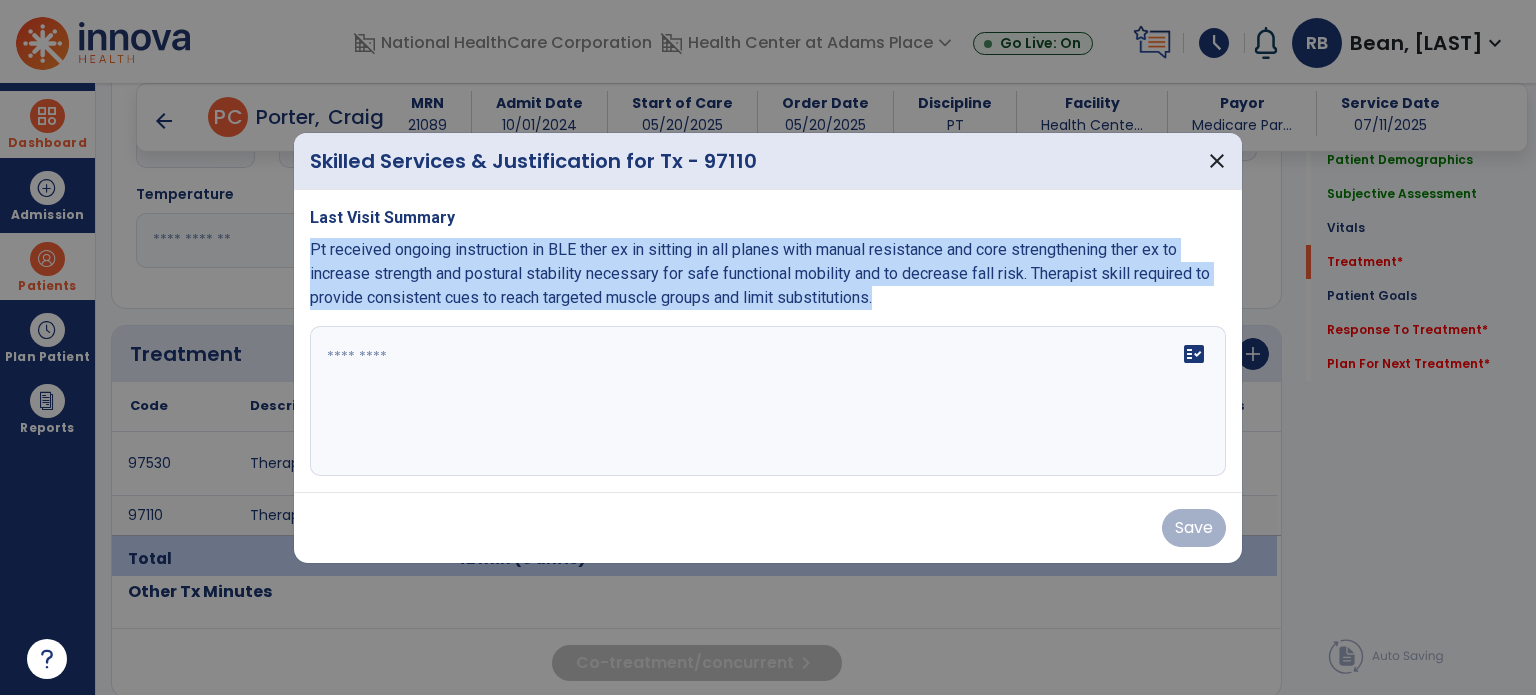 drag, startPoint x: 299, startPoint y: 251, endPoint x: 842, endPoint y: 311, distance: 546.3049 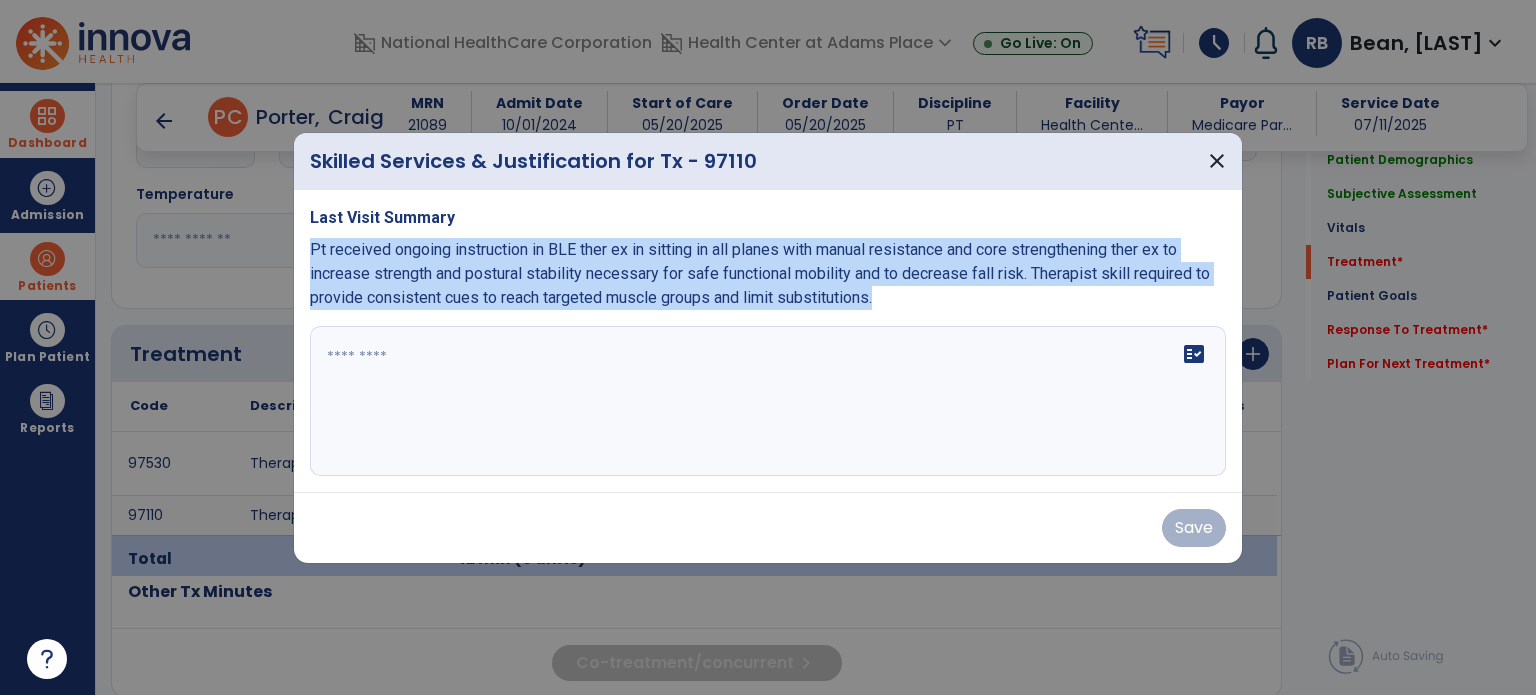 click on "Pt received ongoing instruction in BLE ther ex in sitting in all planes with manual resistance and core strengthening ther ex to increase strength and postural stability necessary for safe functional mobility and to decrease fall risk. Therapist skill required to provide consistent cues to reach targeted muscle groups and limit substitutions. fact_check" at bounding box center (768, 341) 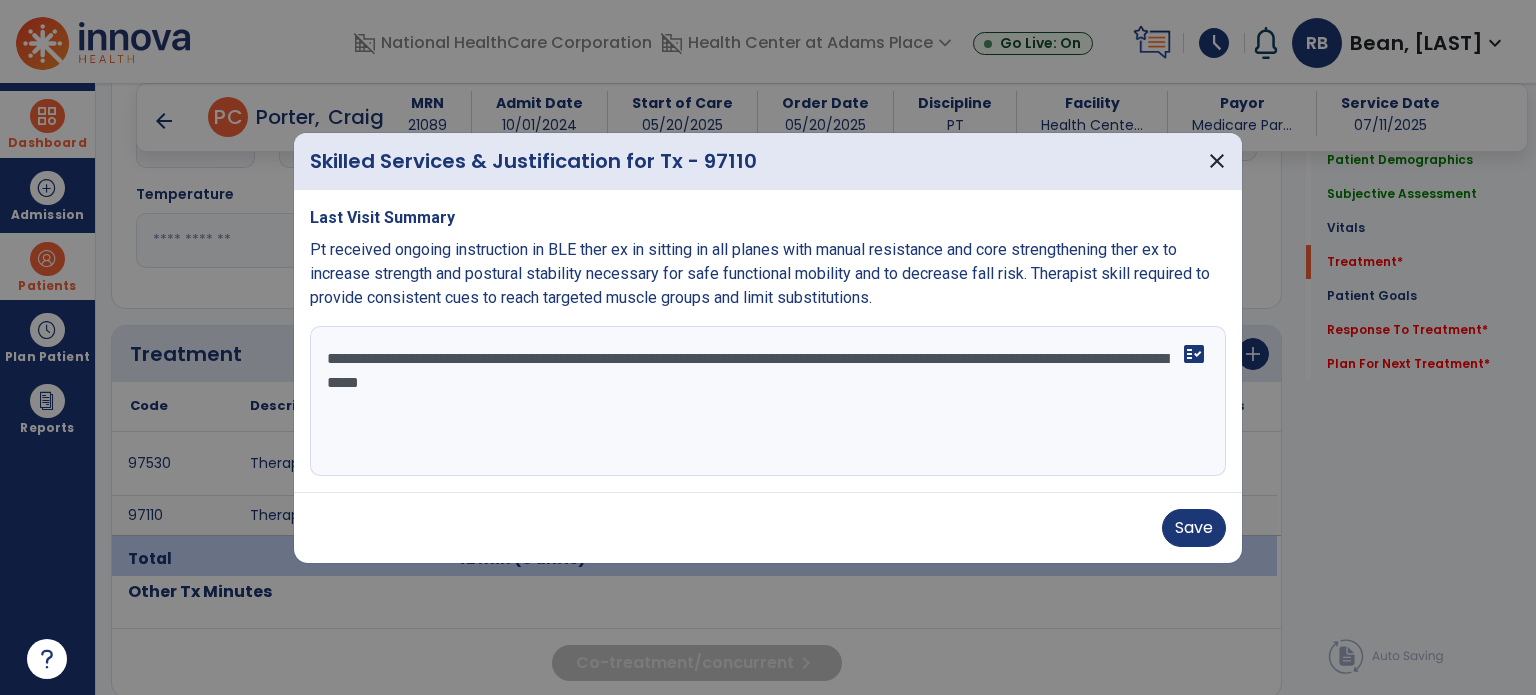 paste on "**********" 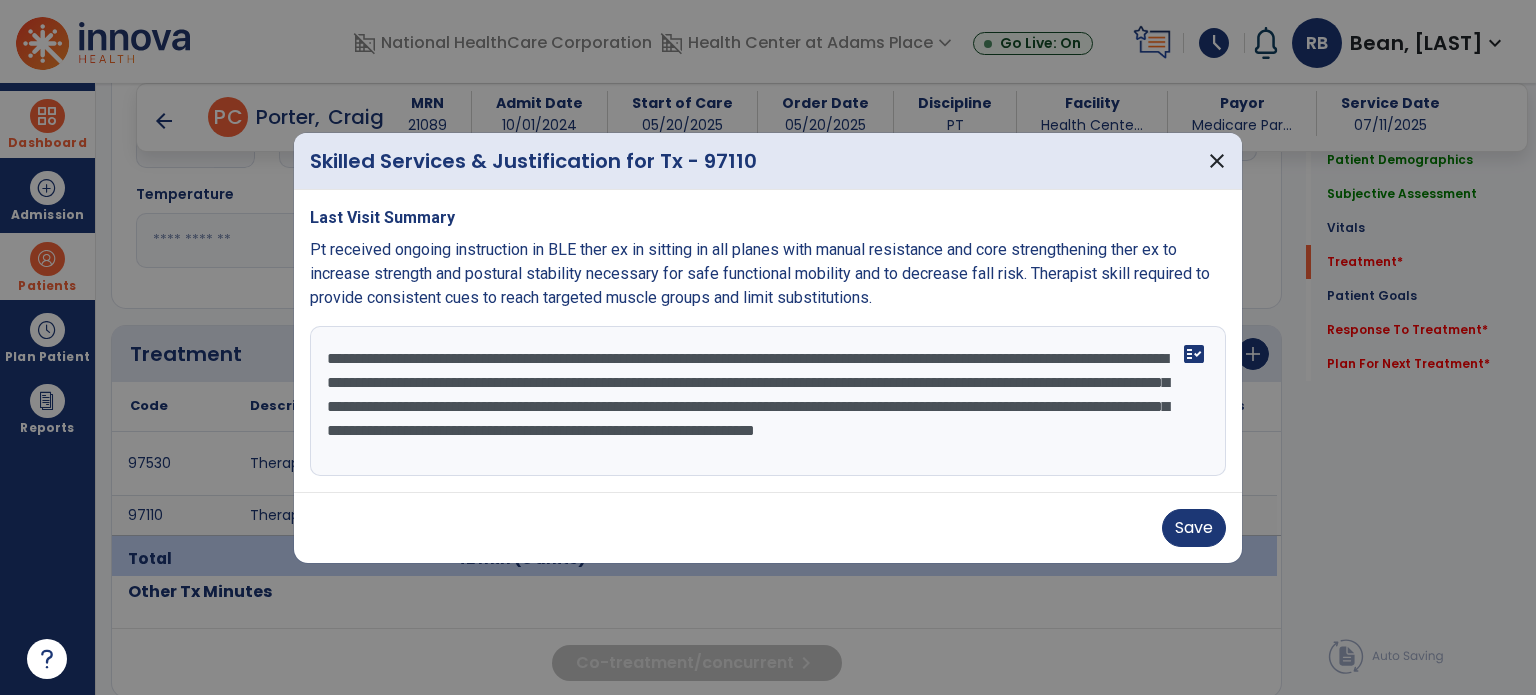 scroll, scrollTop: 39, scrollLeft: 0, axis: vertical 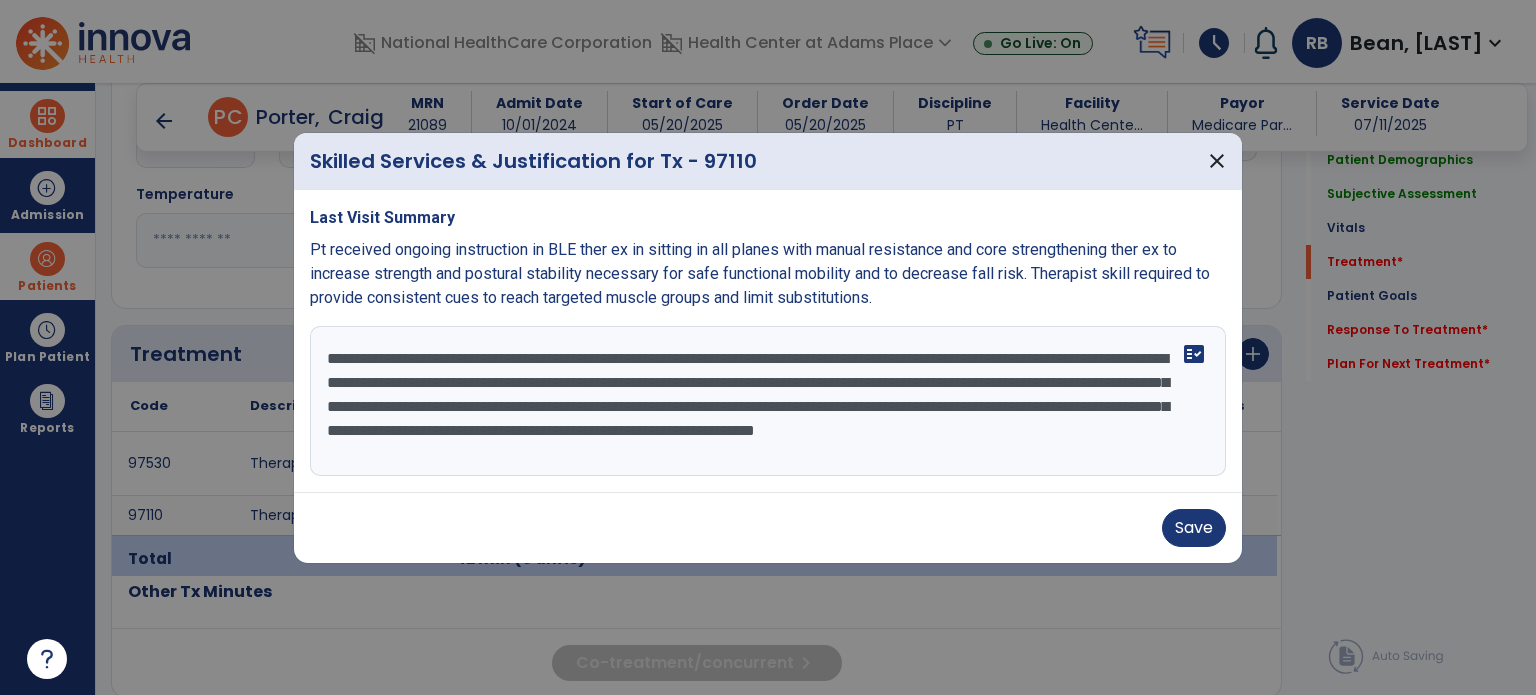 click on "**********" at bounding box center [768, 401] 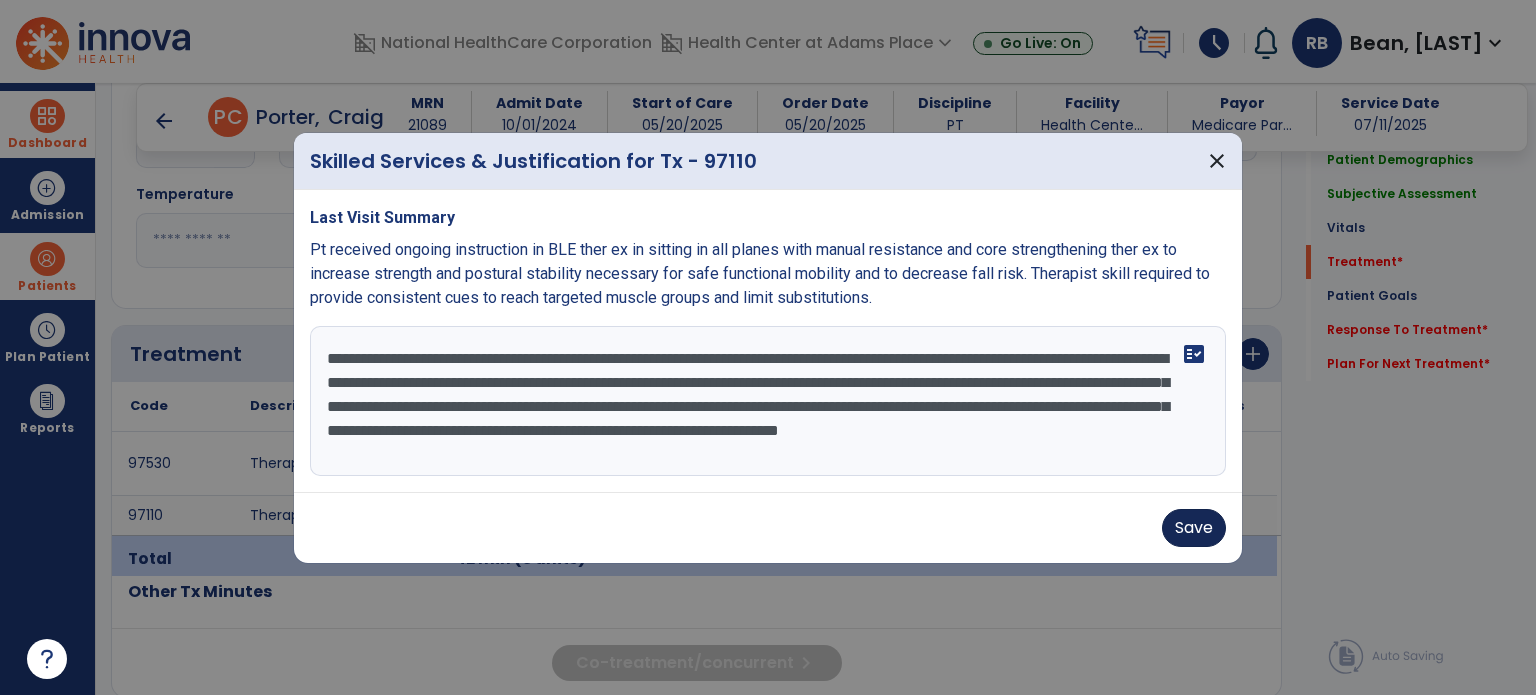 type on "**********" 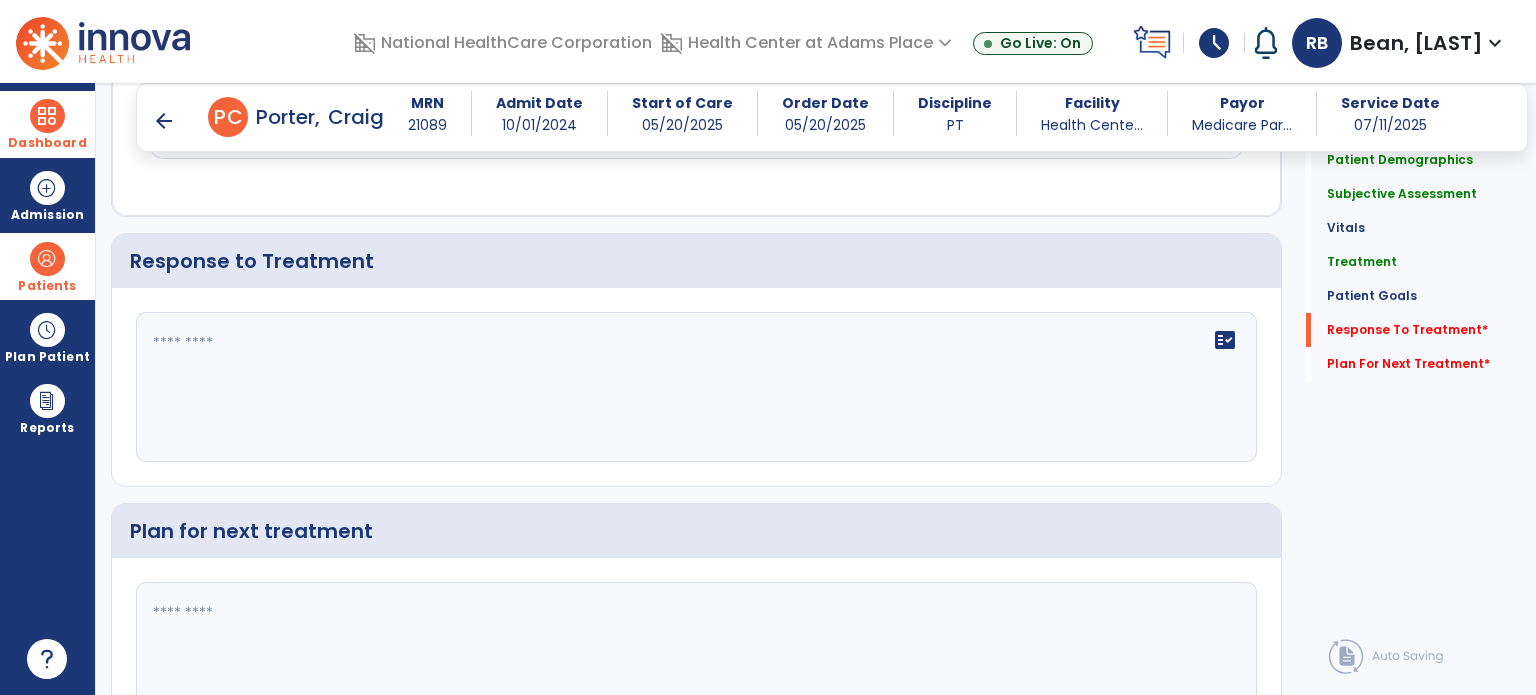 scroll, scrollTop: 2623, scrollLeft: 0, axis: vertical 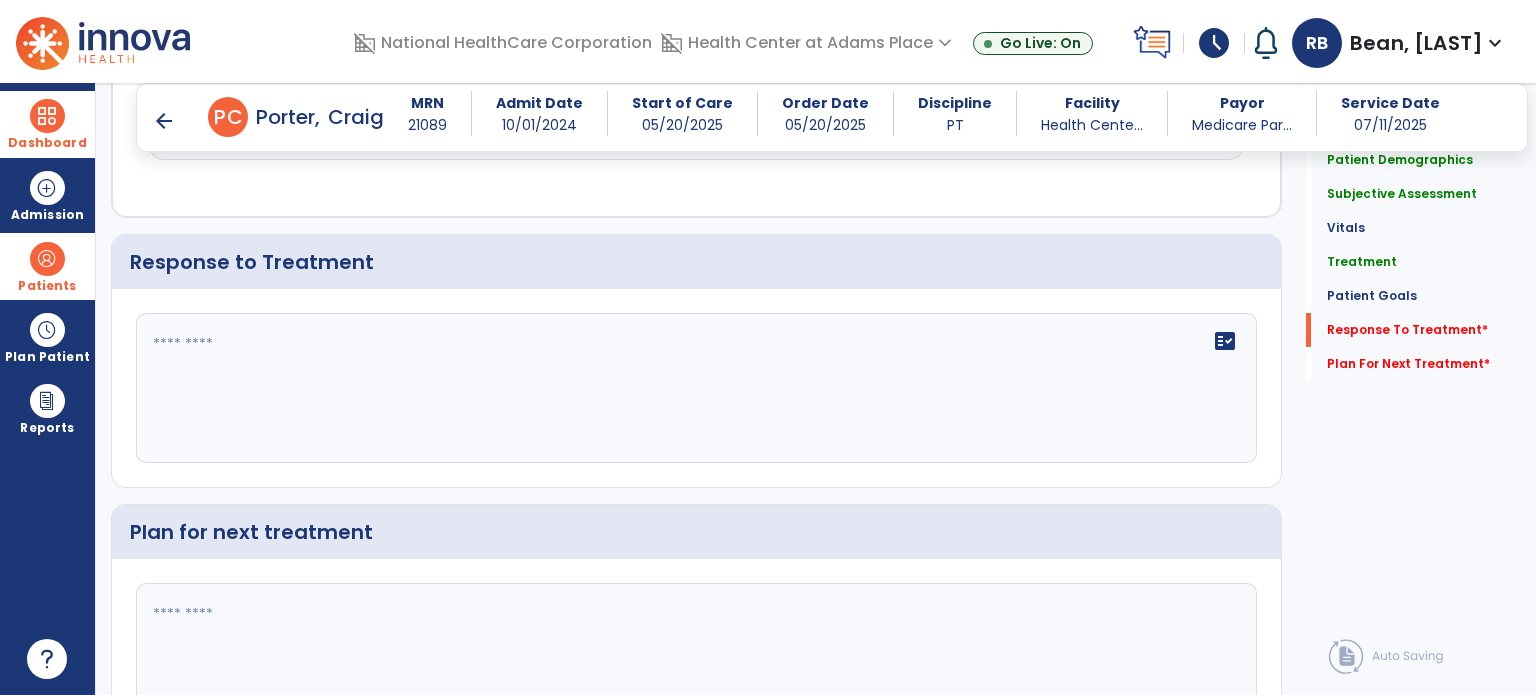 click on "fact_check" 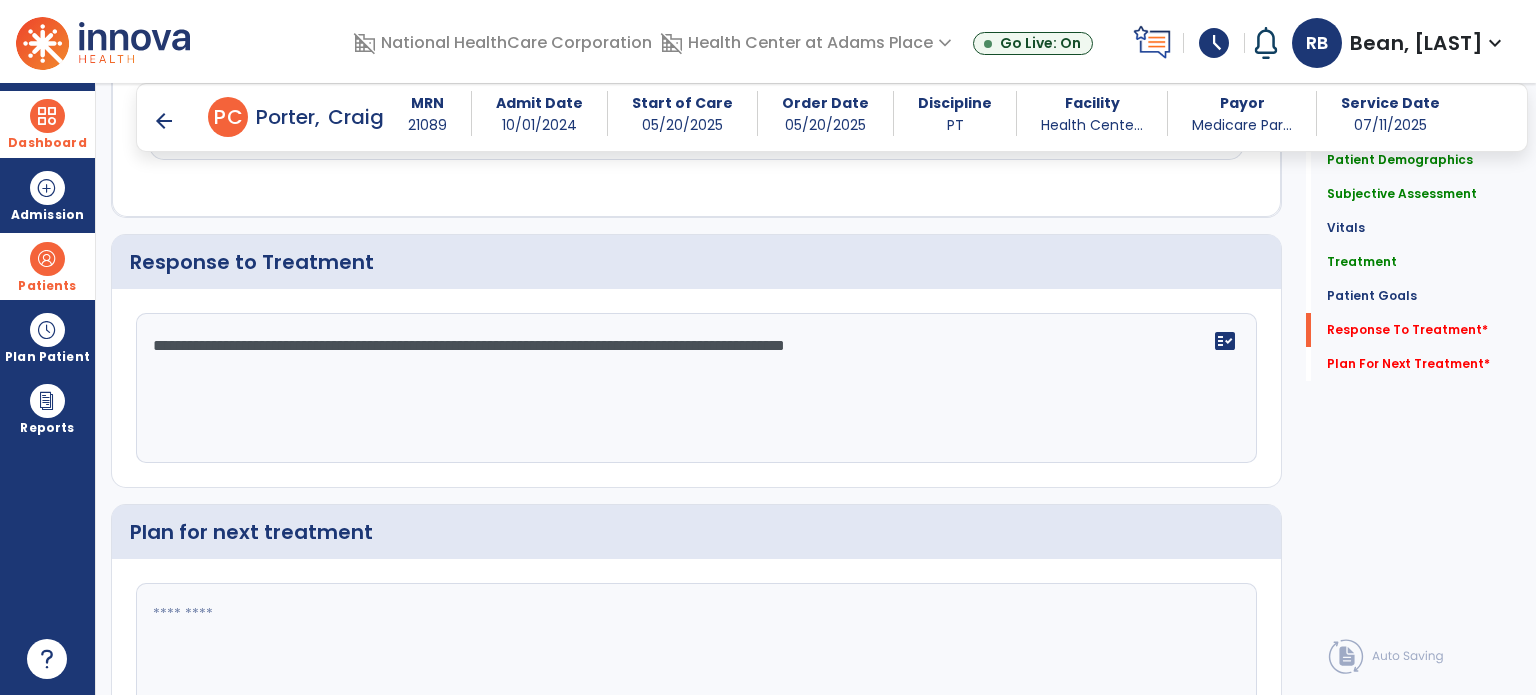 type on "**********" 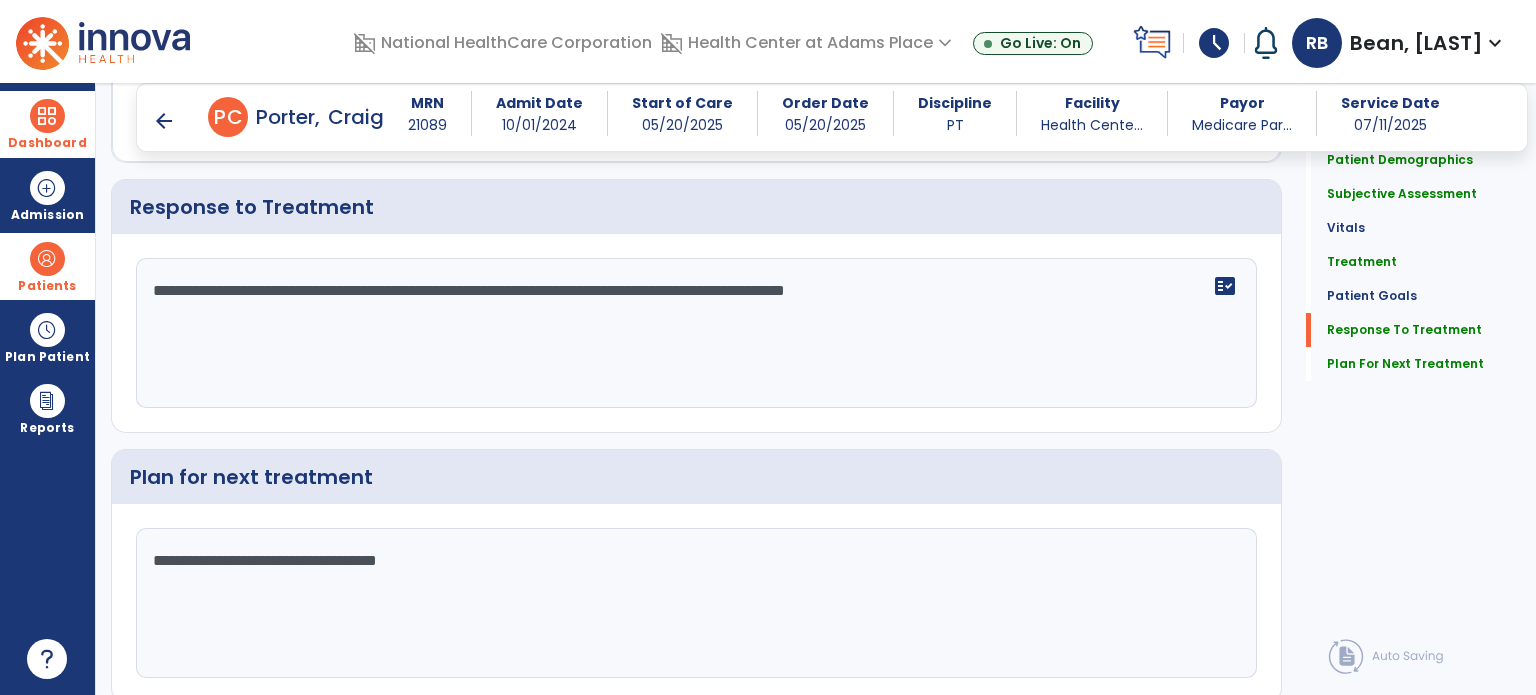 scroll, scrollTop: 2724, scrollLeft: 0, axis: vertical 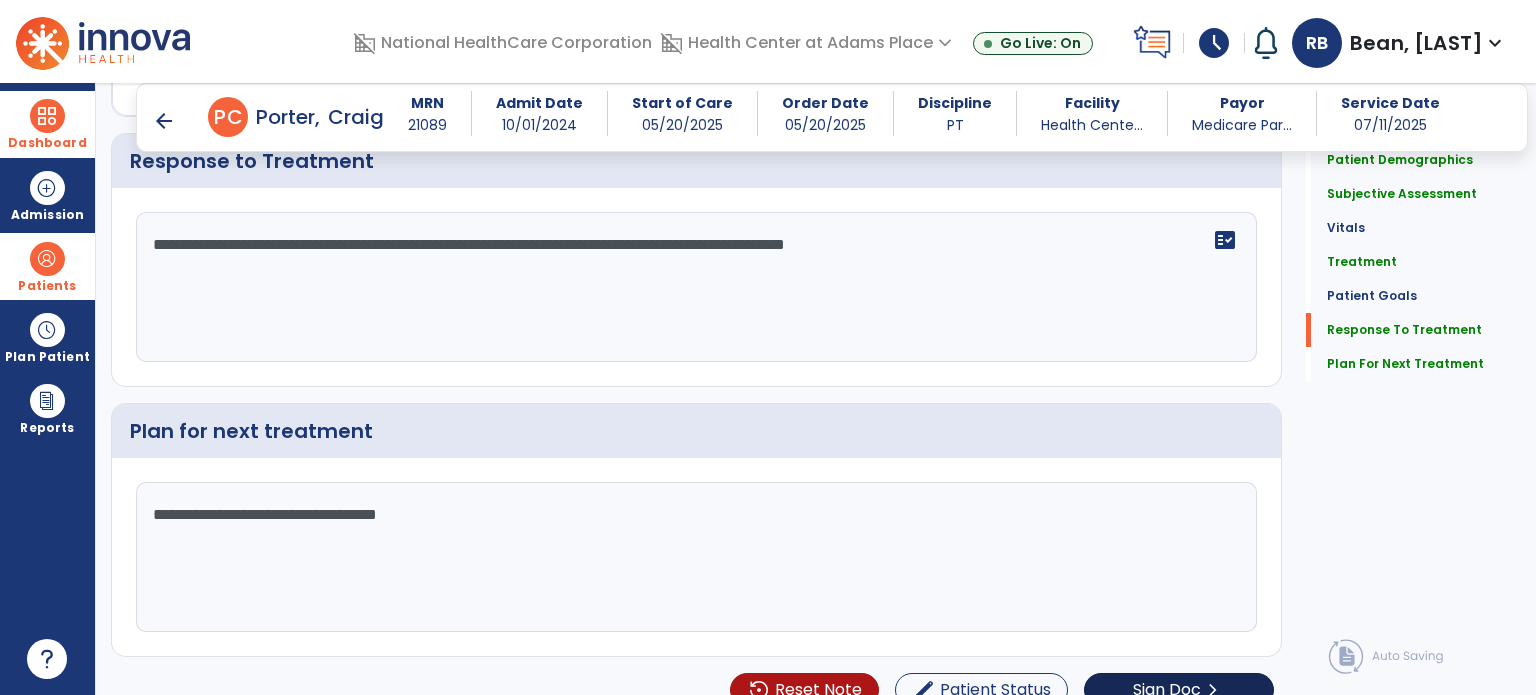 type on "**********" 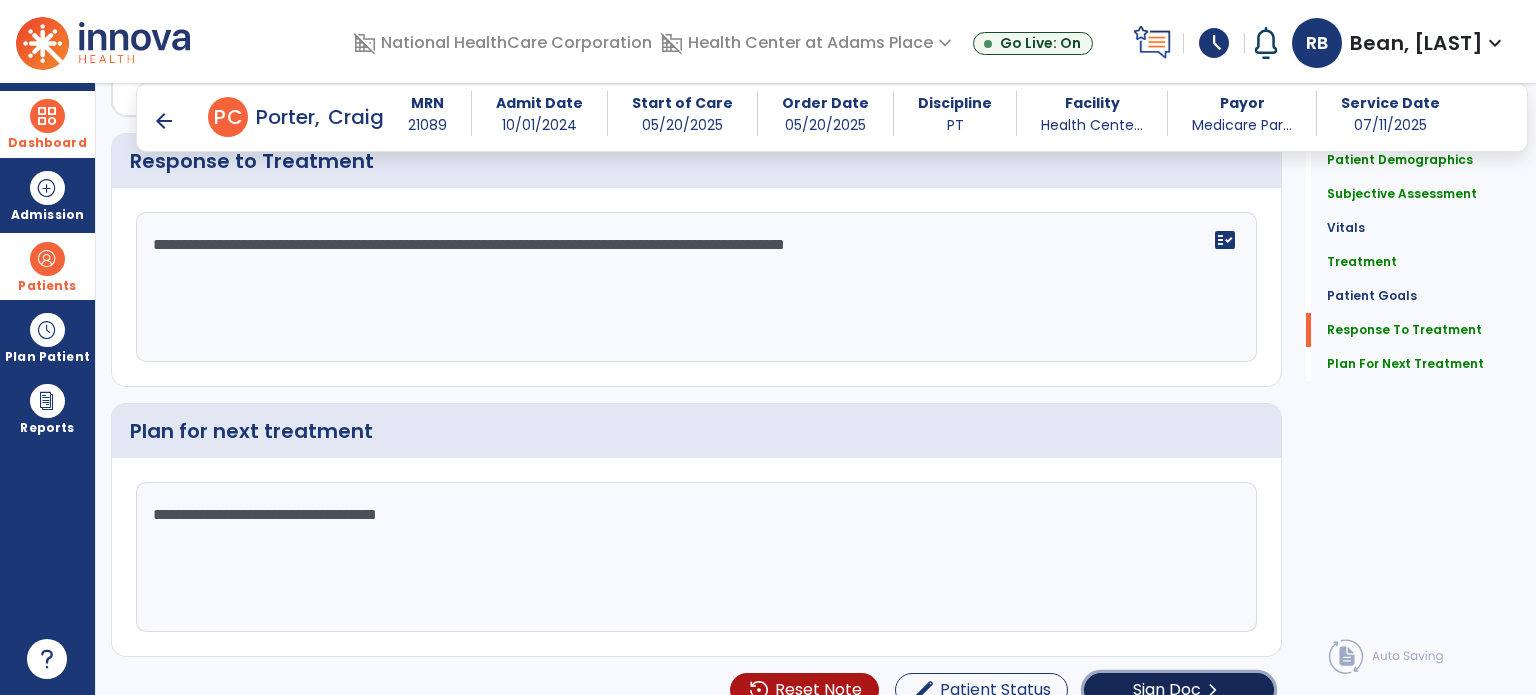 click on "Sign Doc" 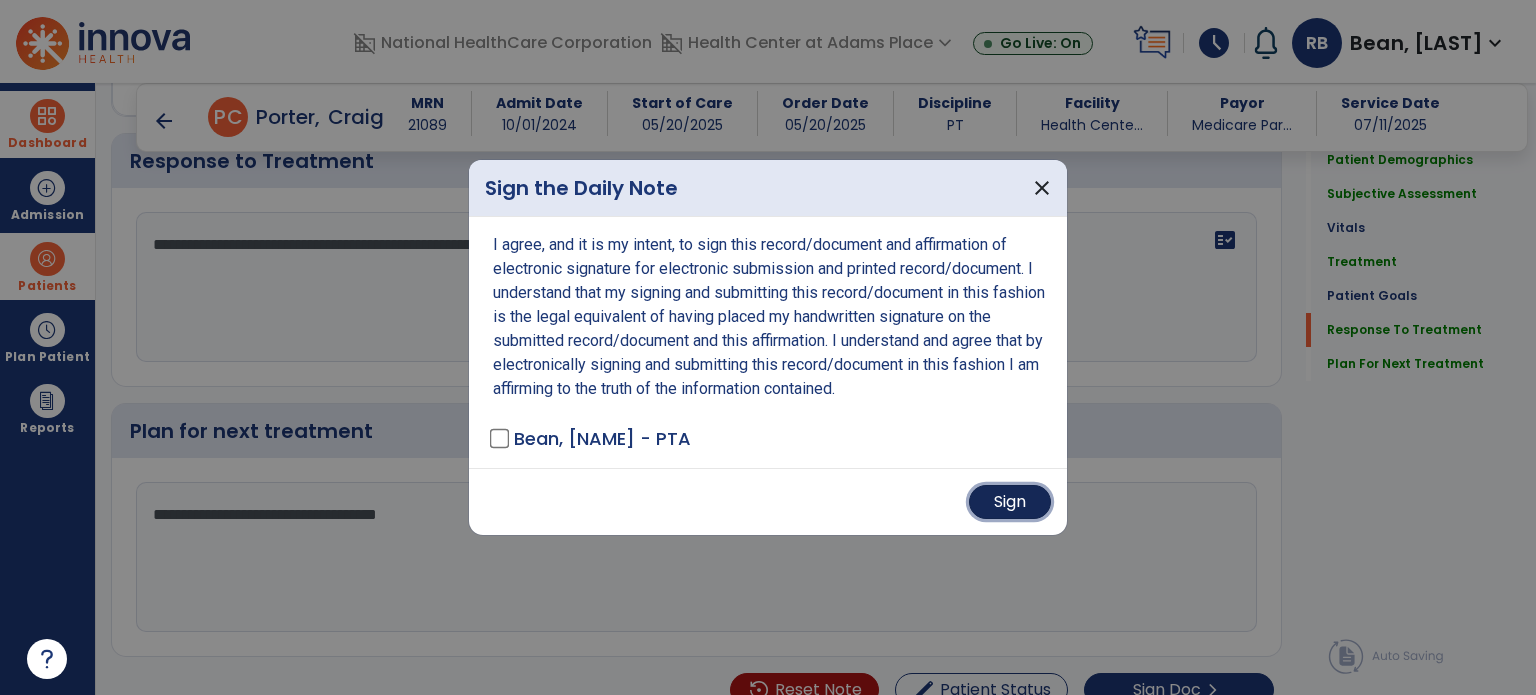 click on "Sign" at bounding box center [1010, 502] 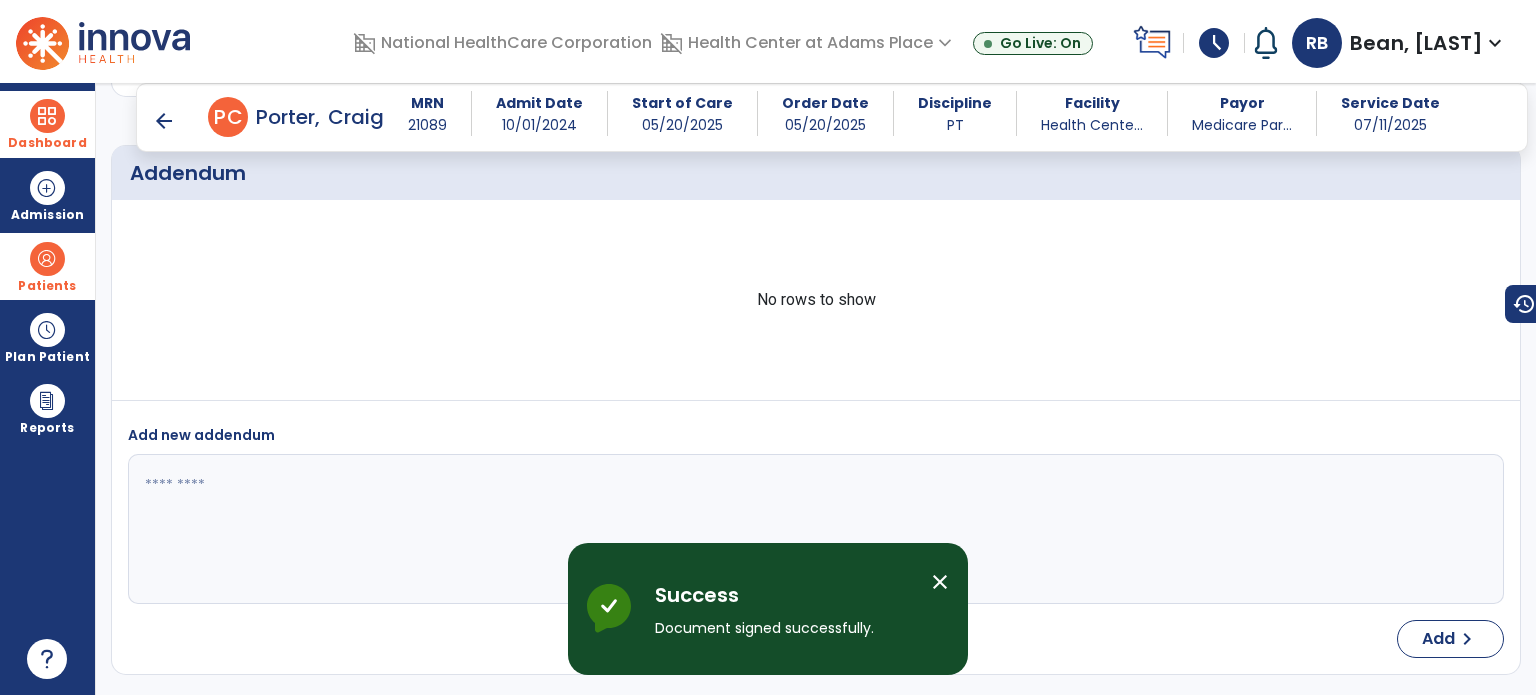 scroll, scrollTop: 4234, scrollLeft: 0, axis: vertical 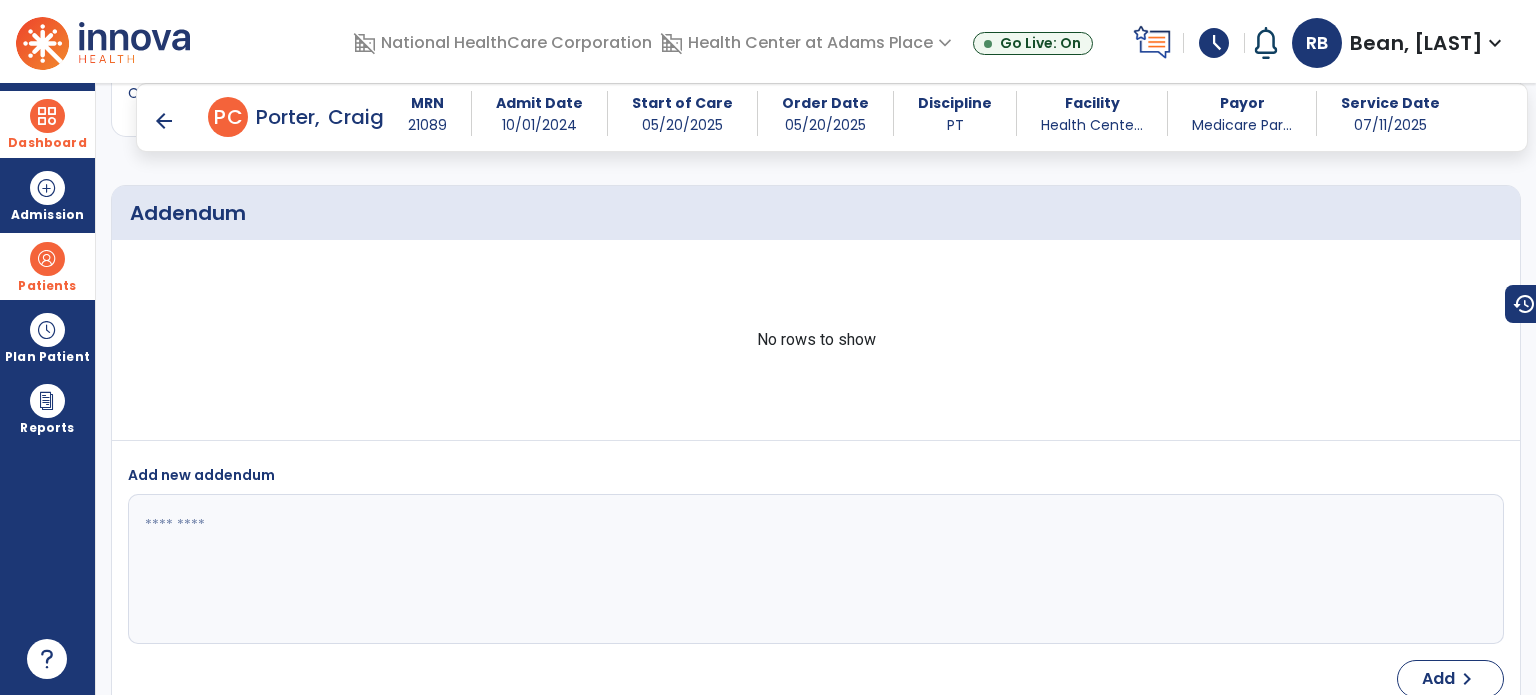 click at bounding box center (47, 116) 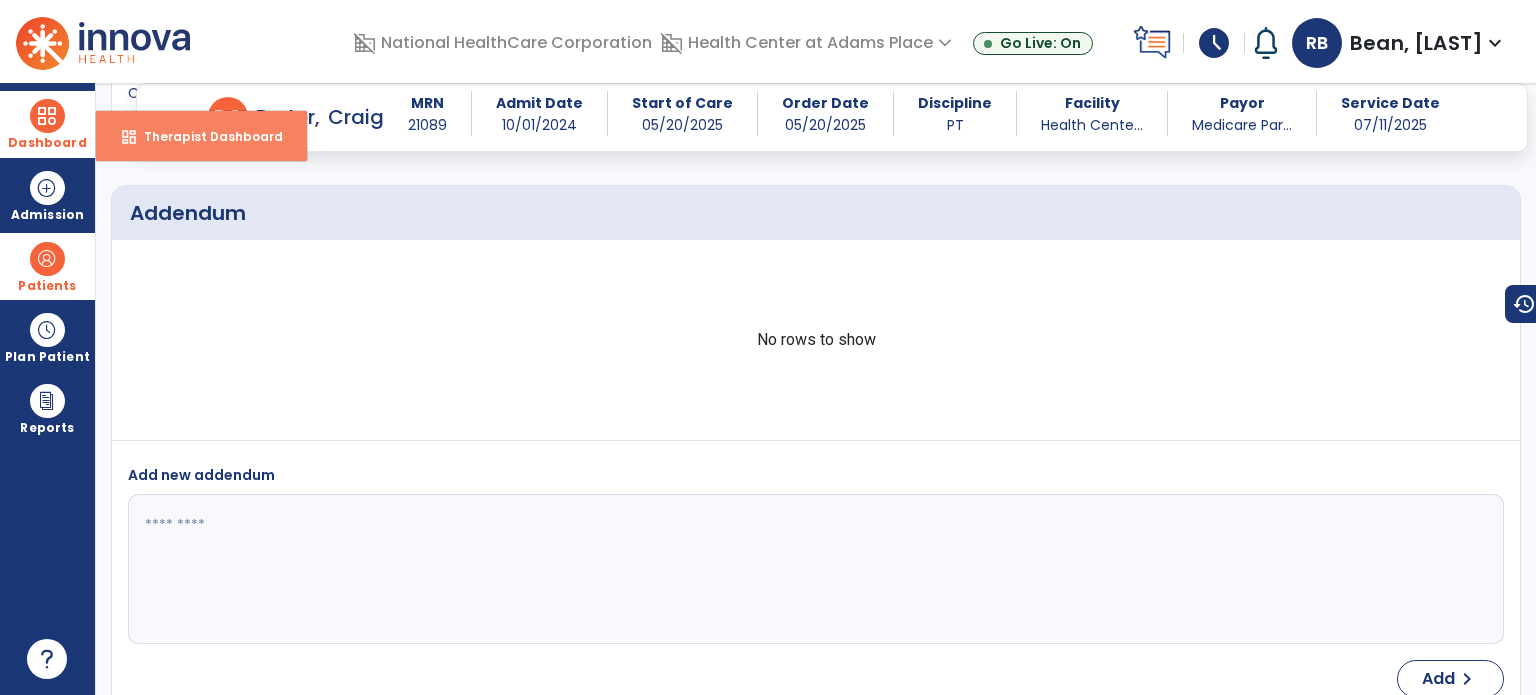 click on "Therapist Dashboard" at bounding box center [205, 136] 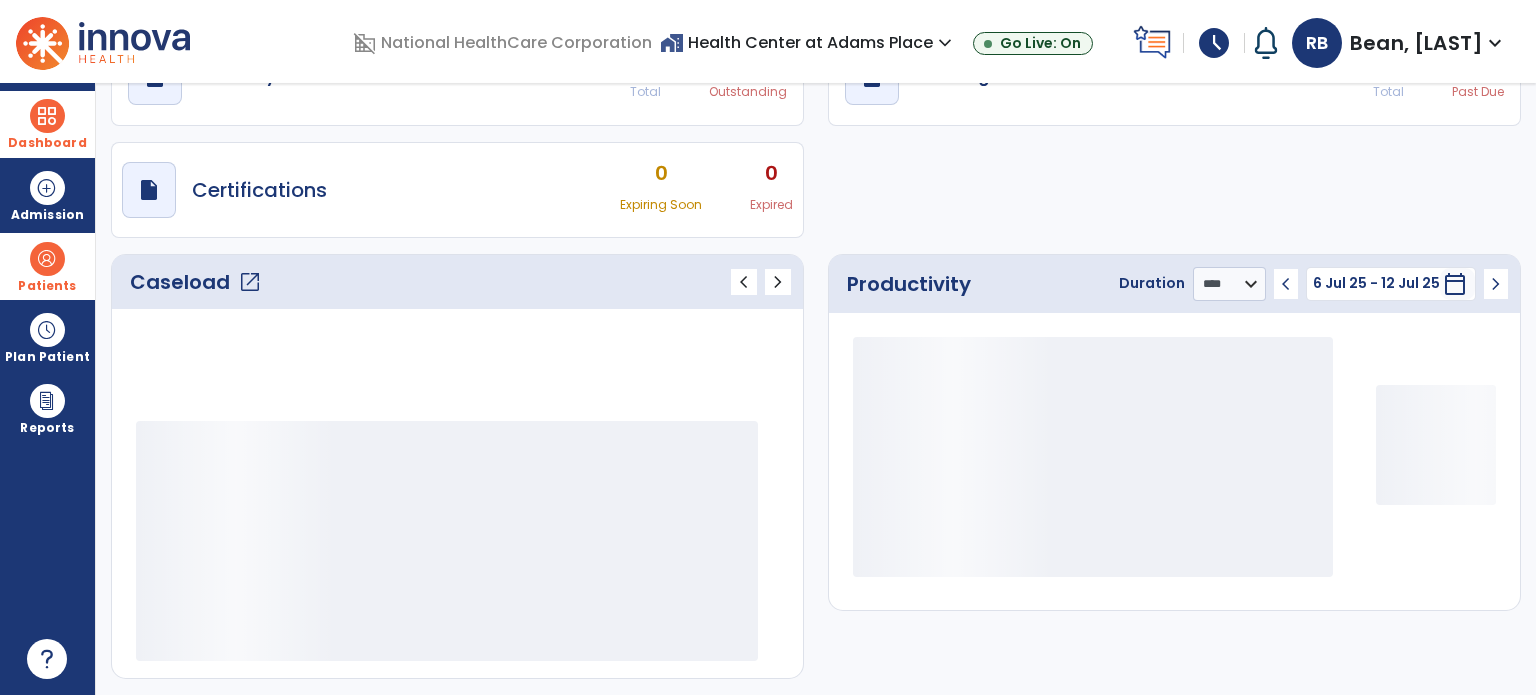 scroll, scrollTop: 109, scrollLeft: 0, axis: vertical 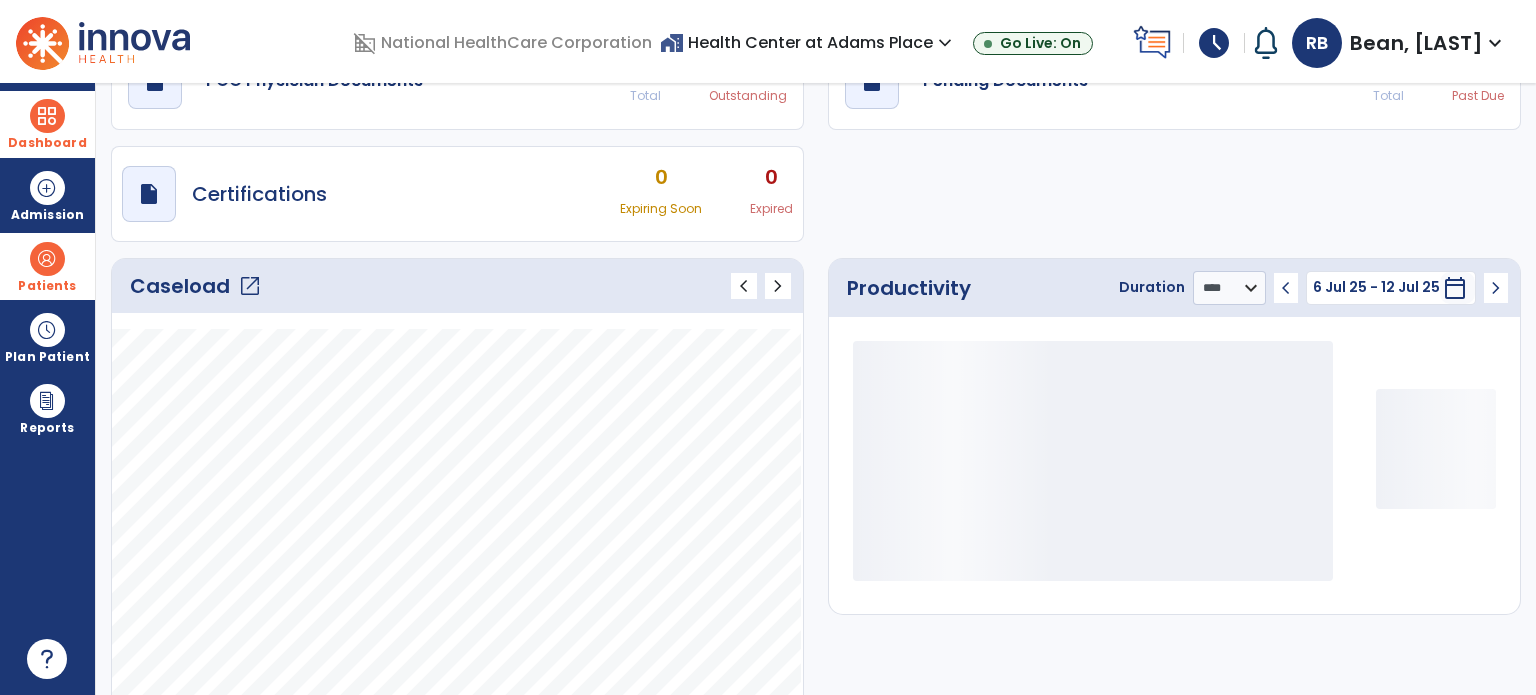 click on "open_in_new" 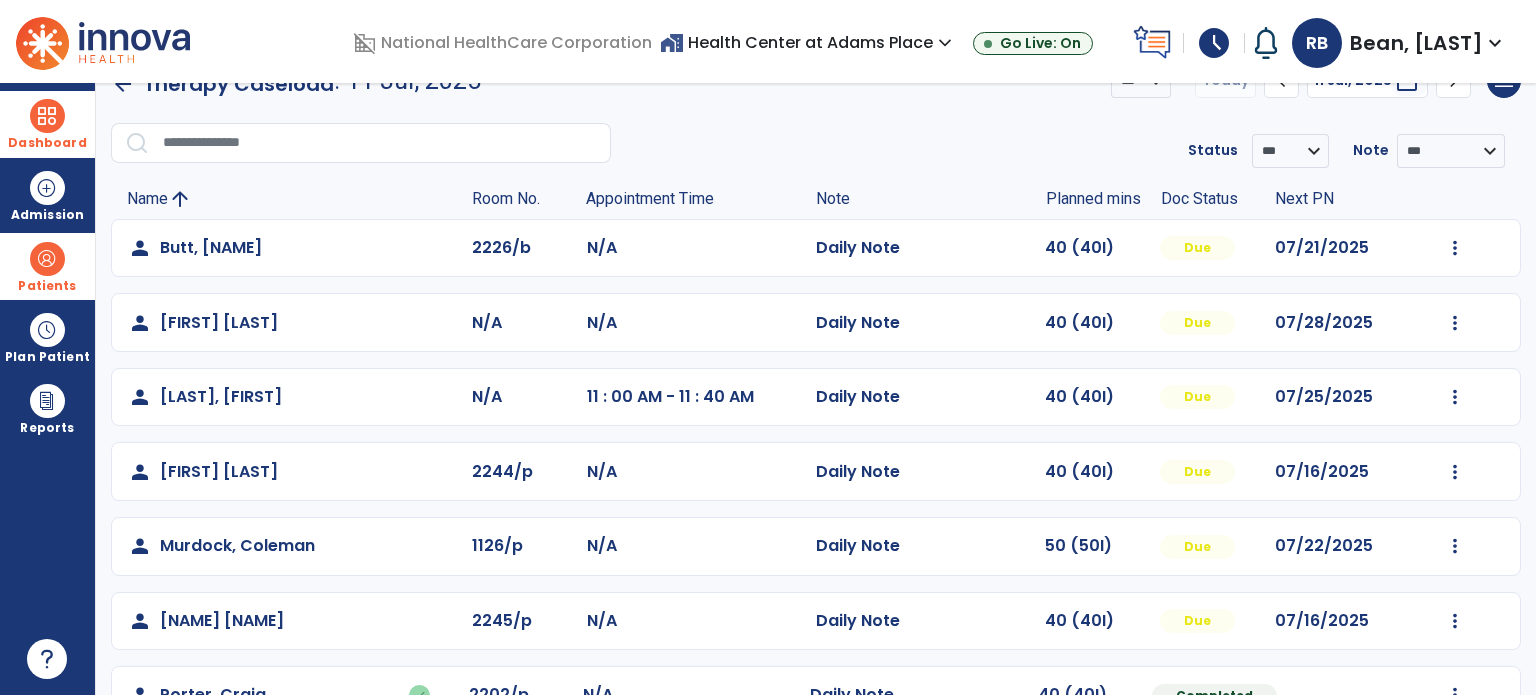 scroll, scrollTop: 75, scrollLeft: 0, axis: vertical 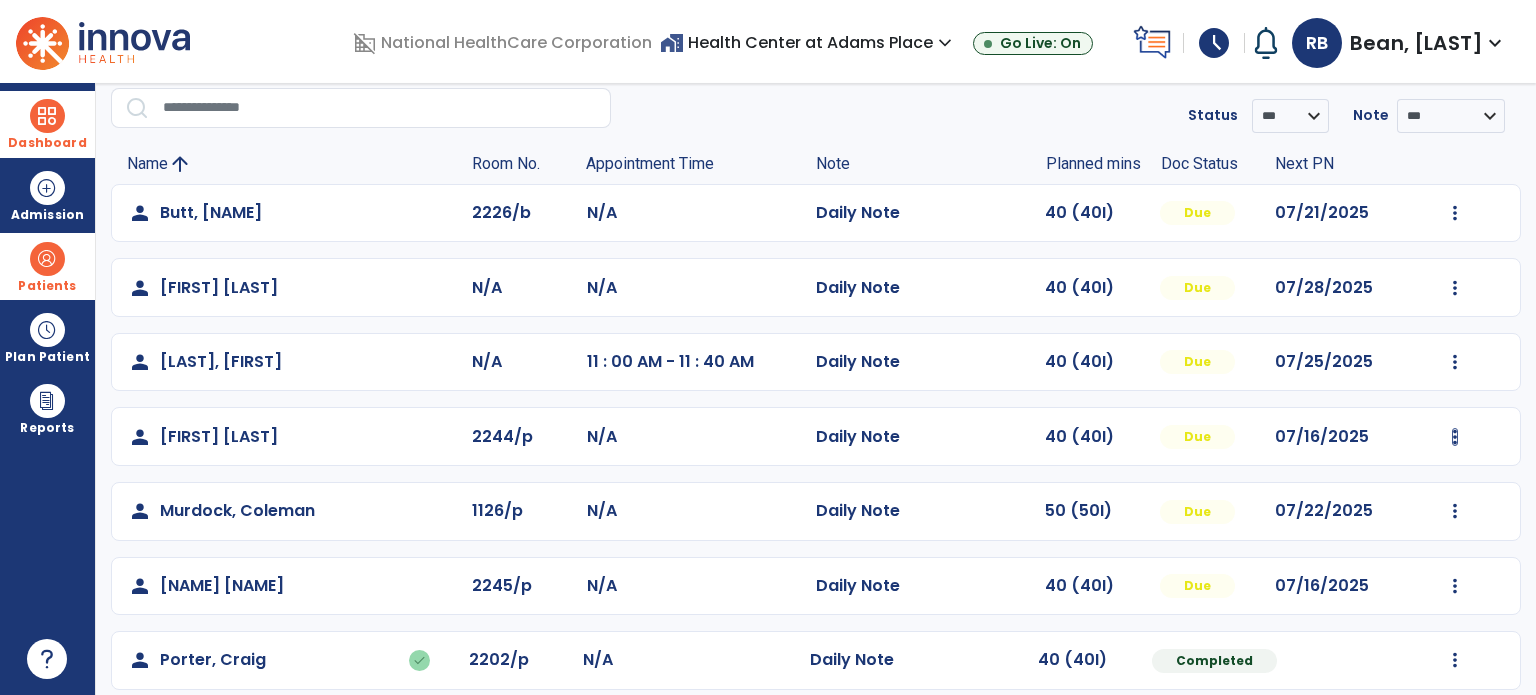 click at bounding box center (1455, 213) 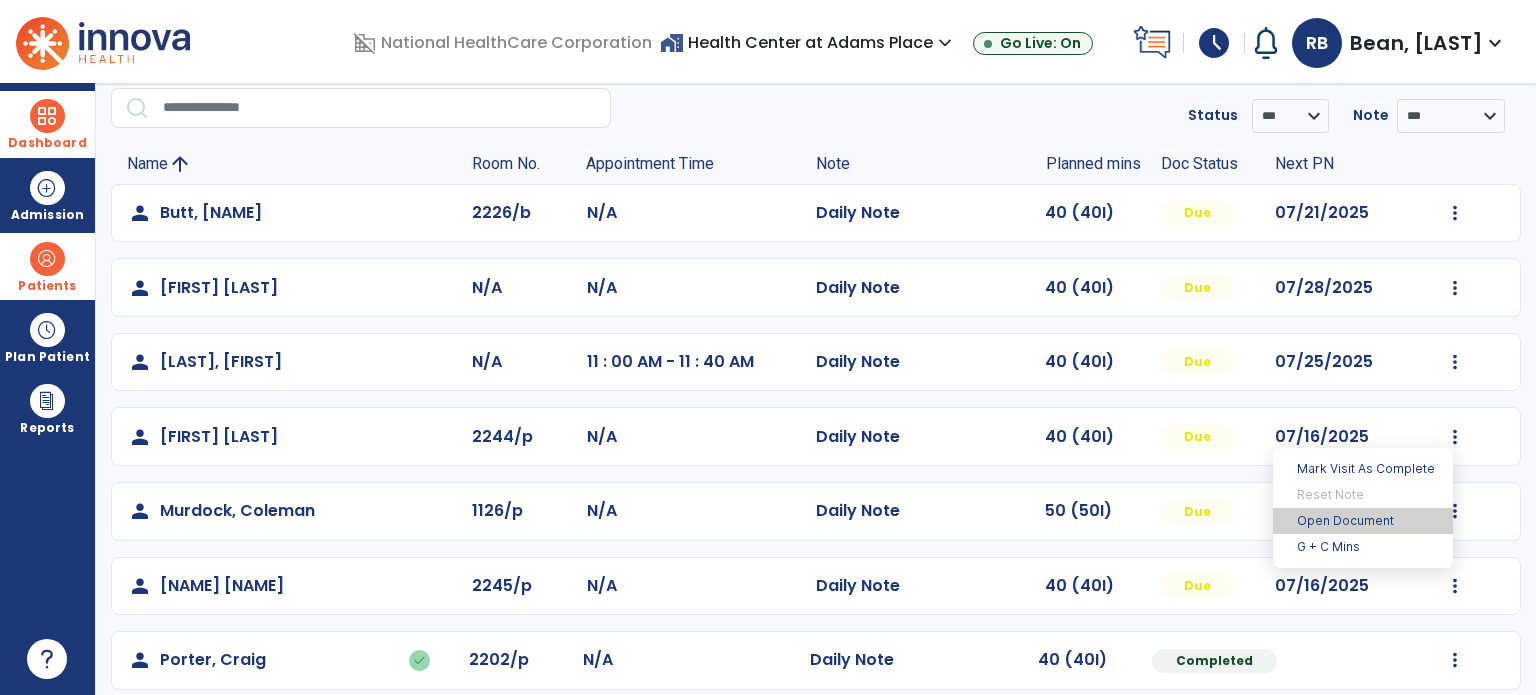click on "Open Document" at bounding box center (1363, 521) 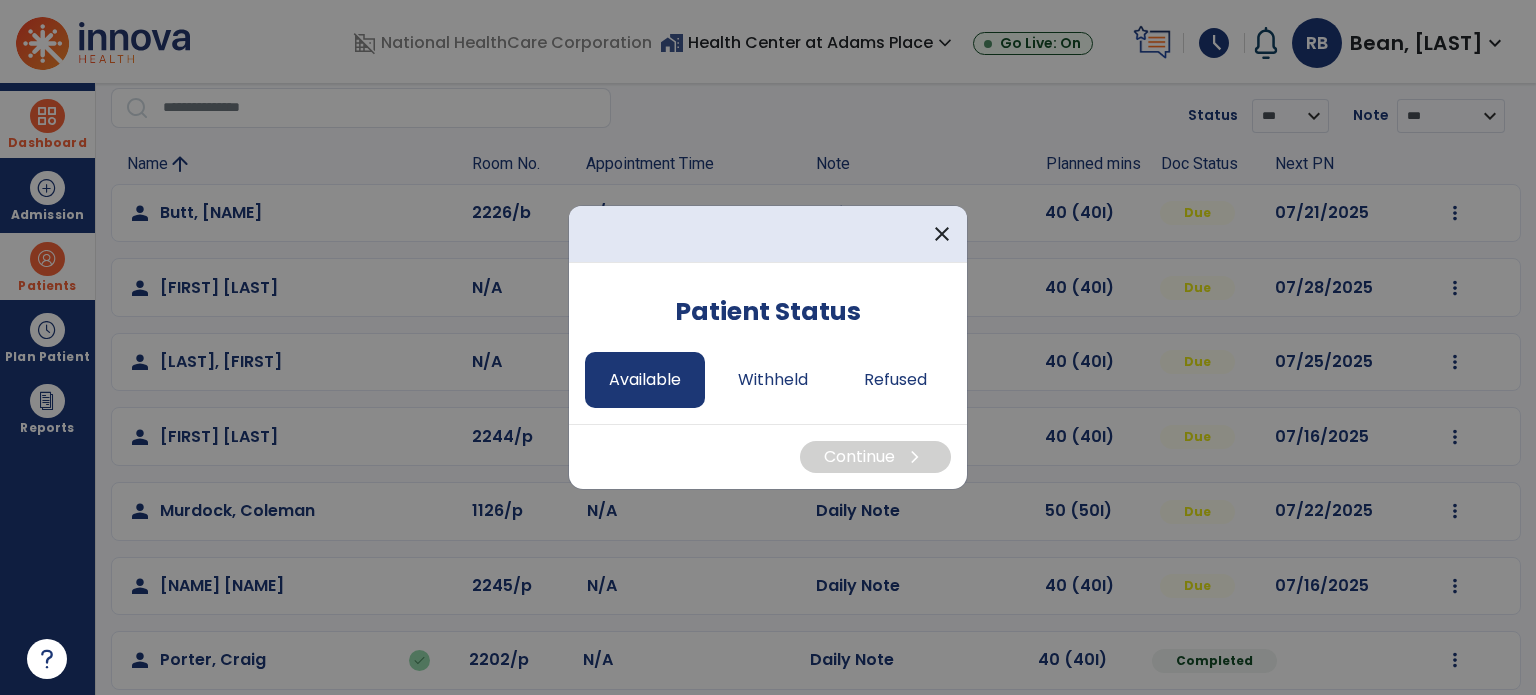 click on "Available" at bounding box center [645, 380] 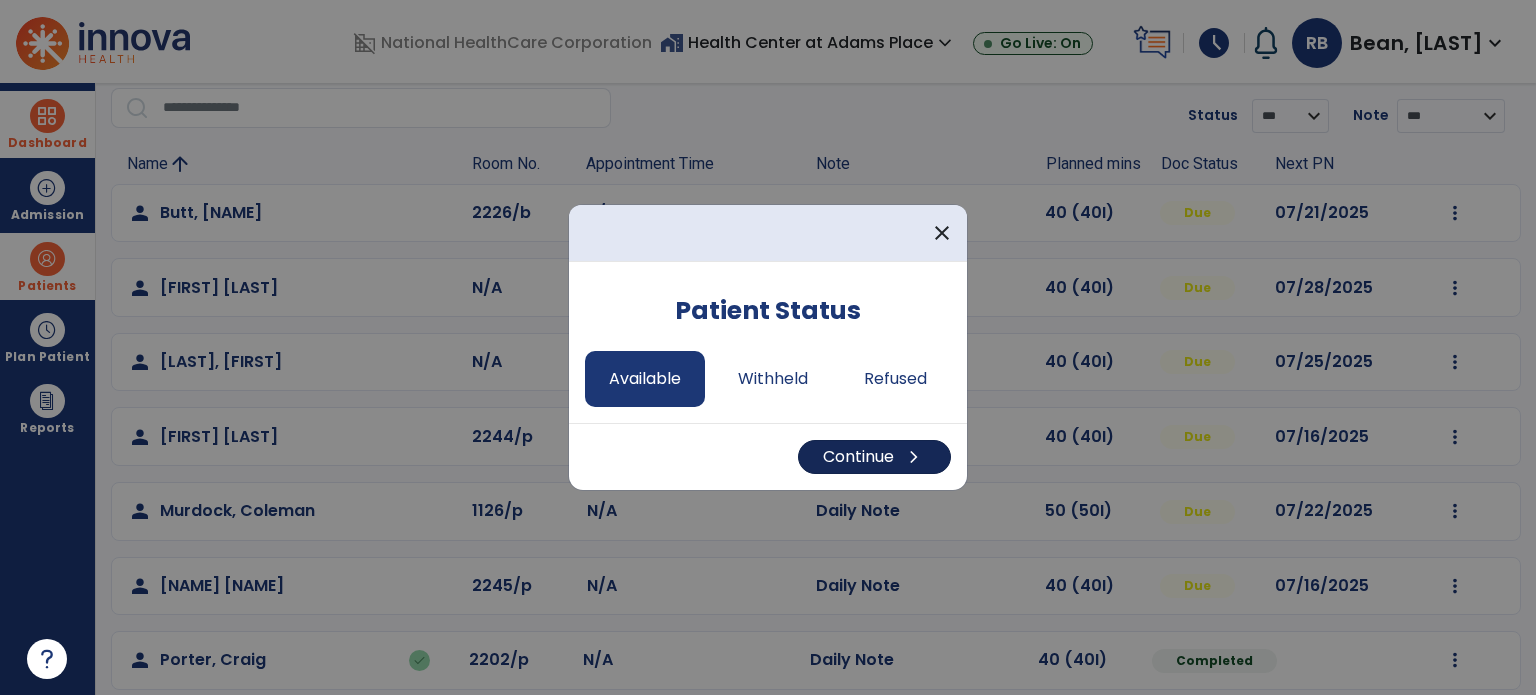 click on "Continue   chevron_right" at bounding box center [874, 457] 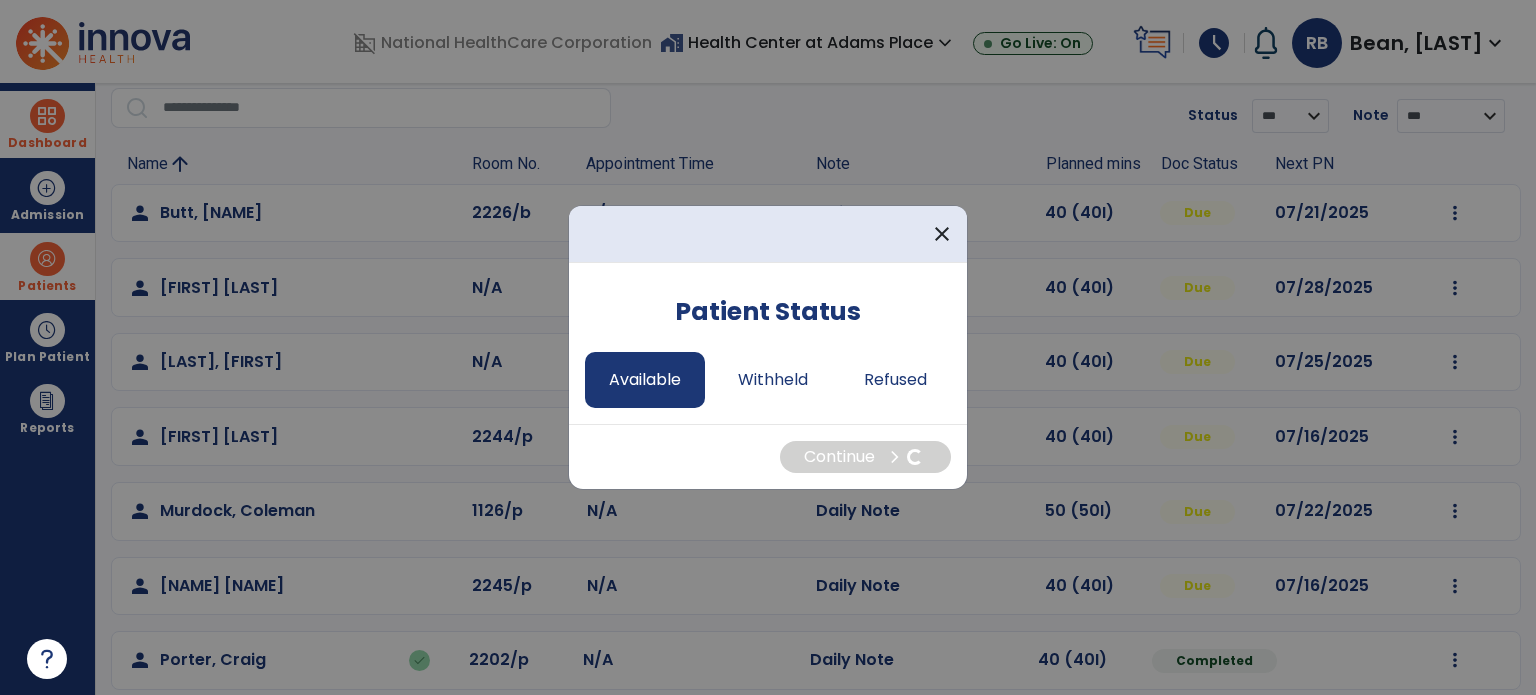 select on "*" 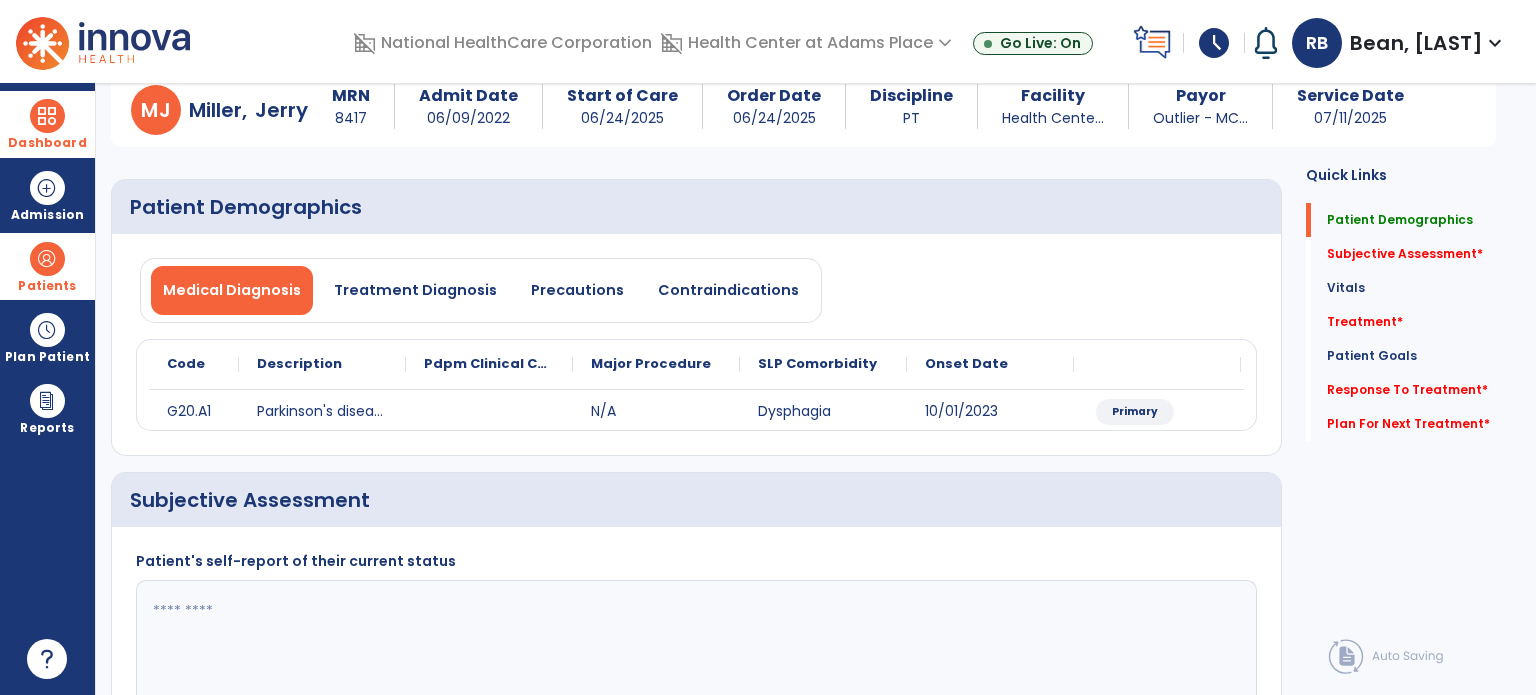 click 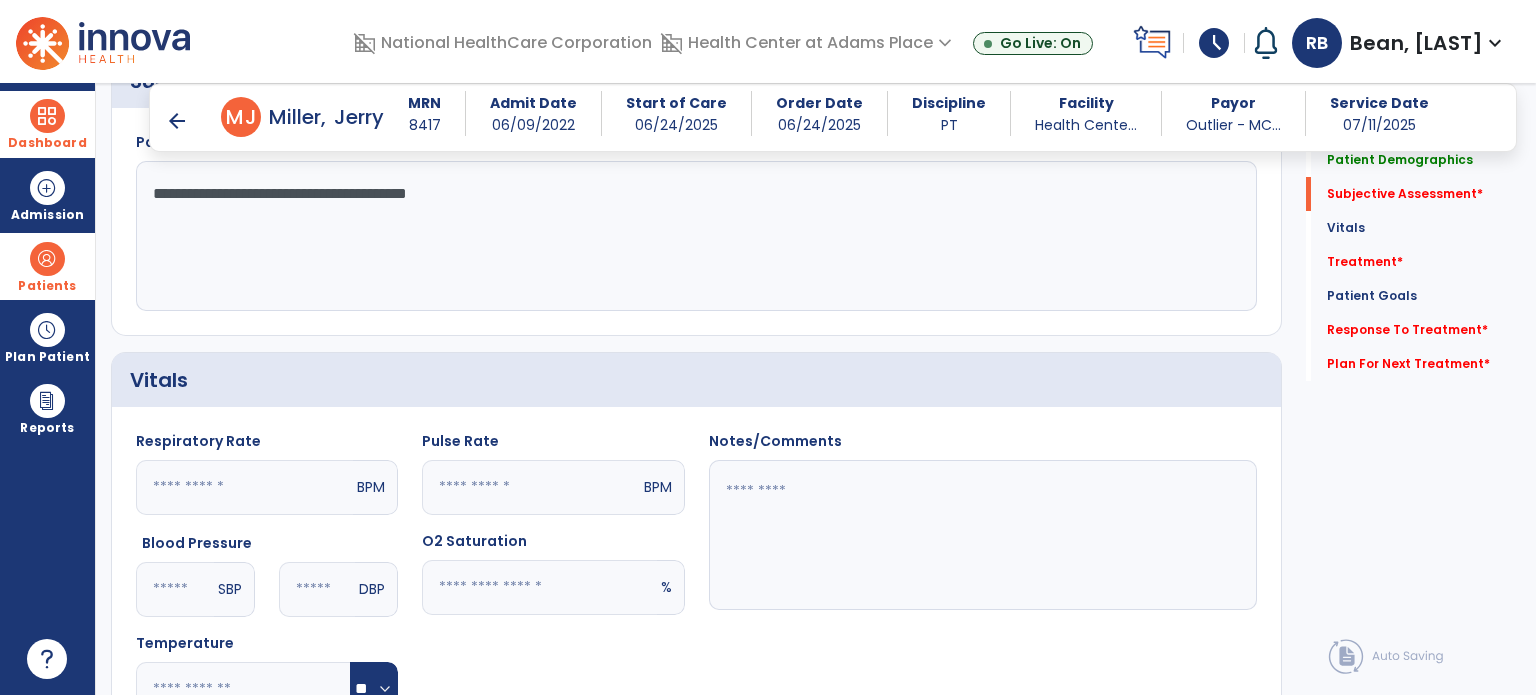 scroll, scrollTop: 485, scrollLeft: 0, axis: vertical 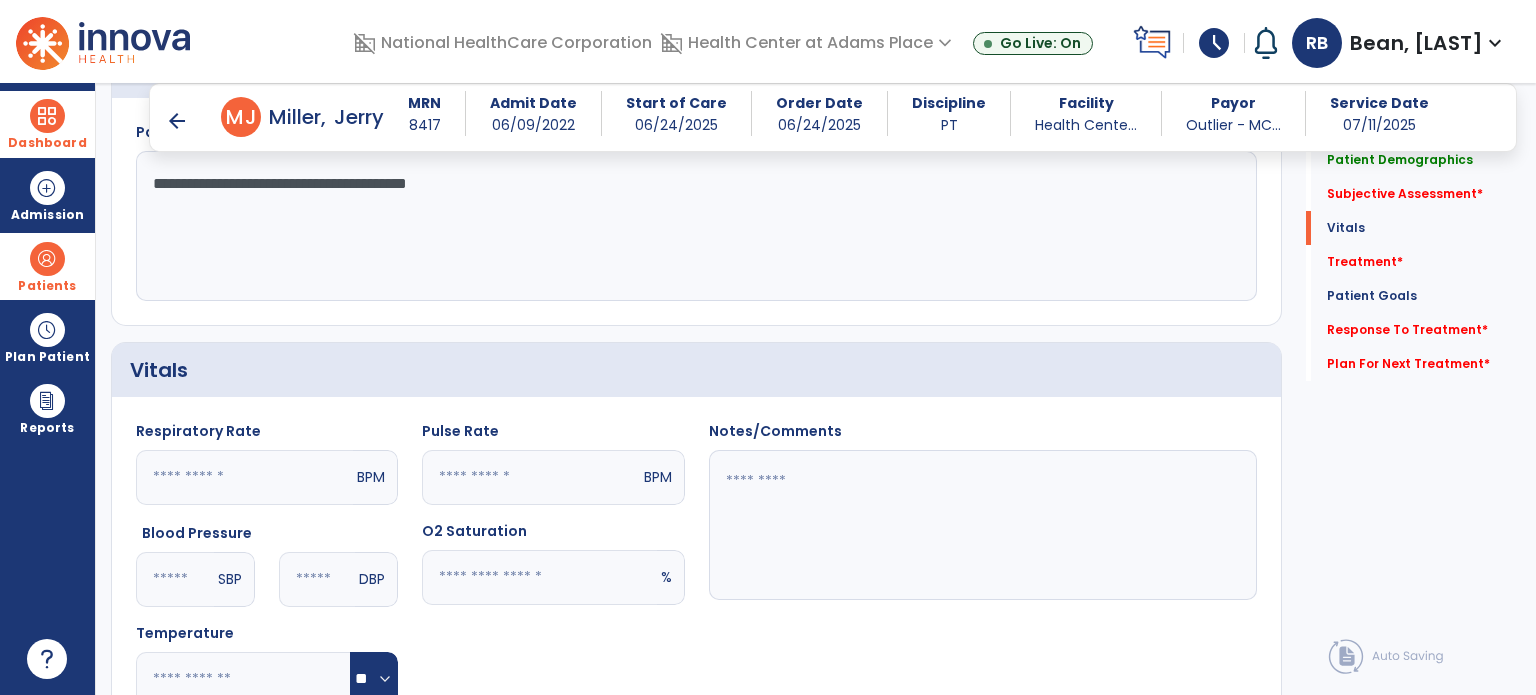 type on "**********" 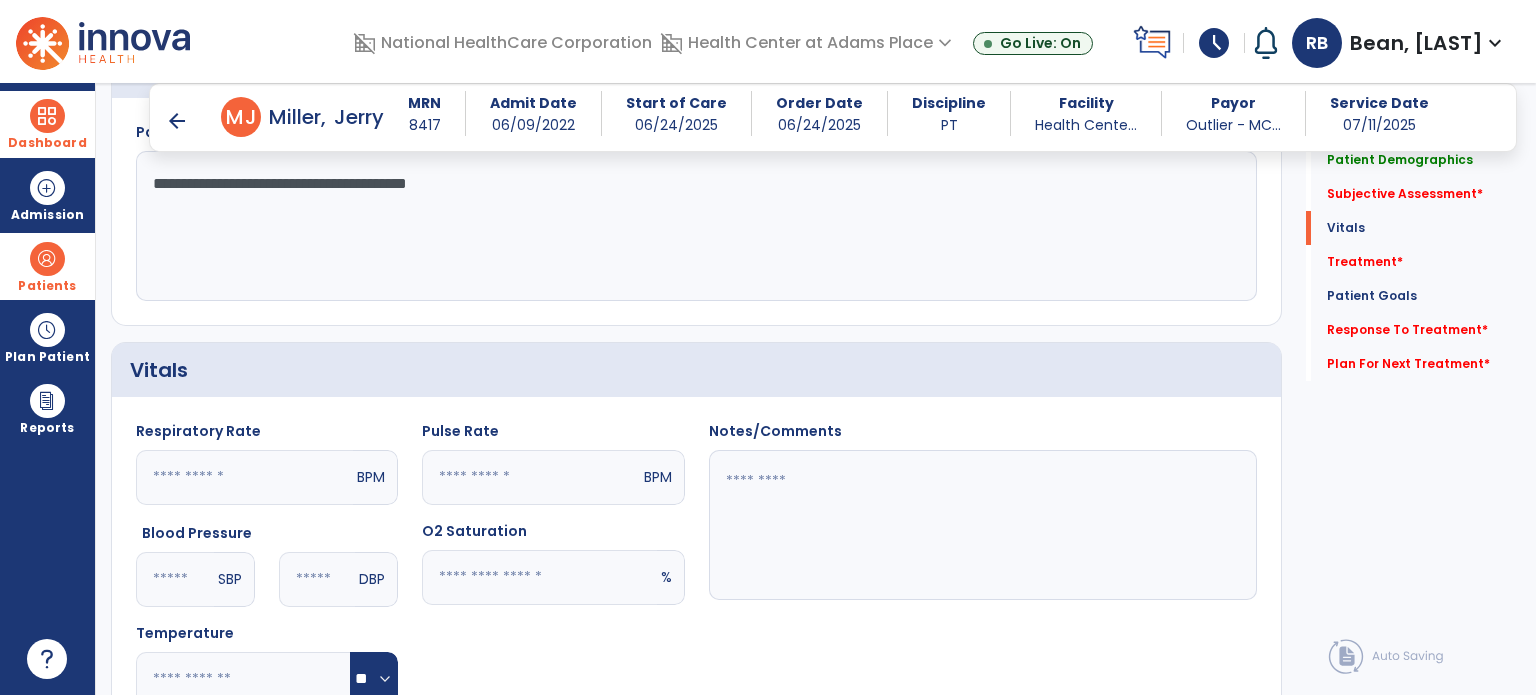 click 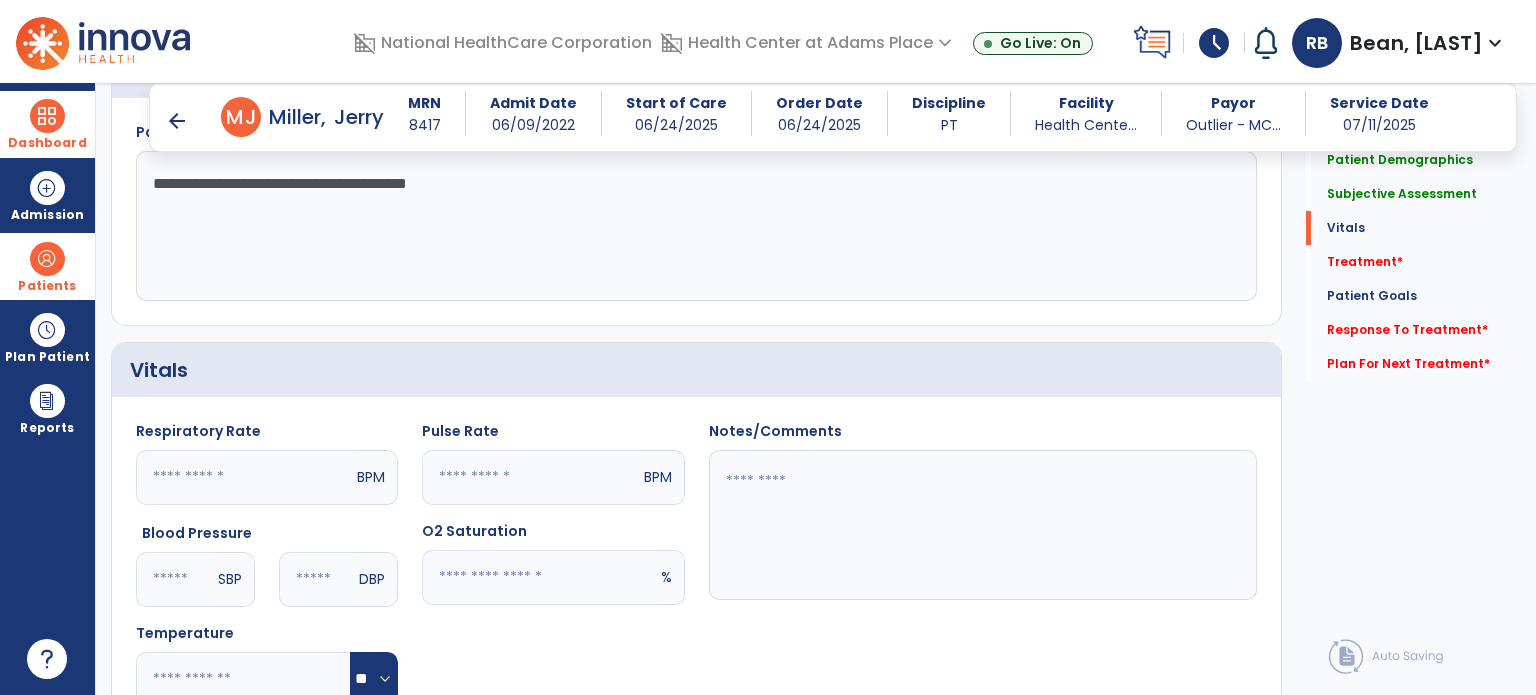 type on "**" 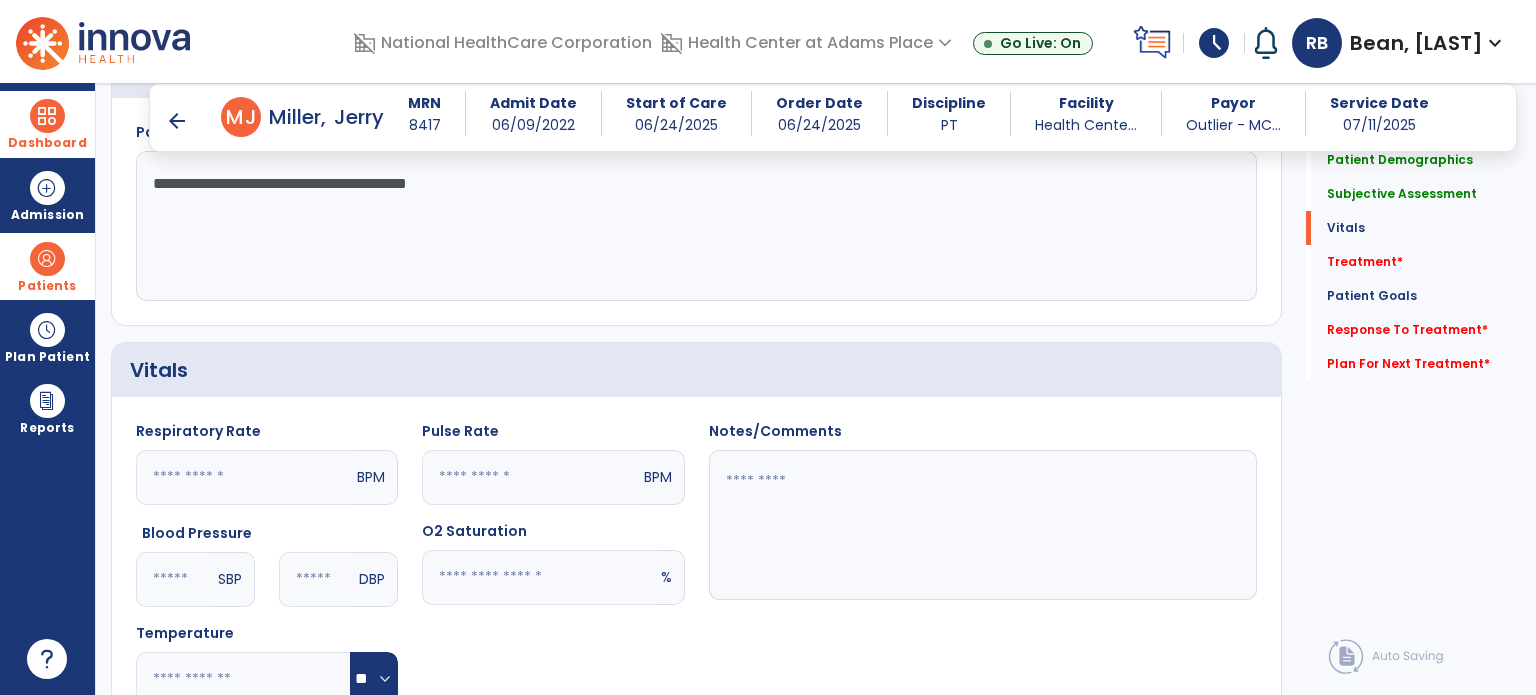 click 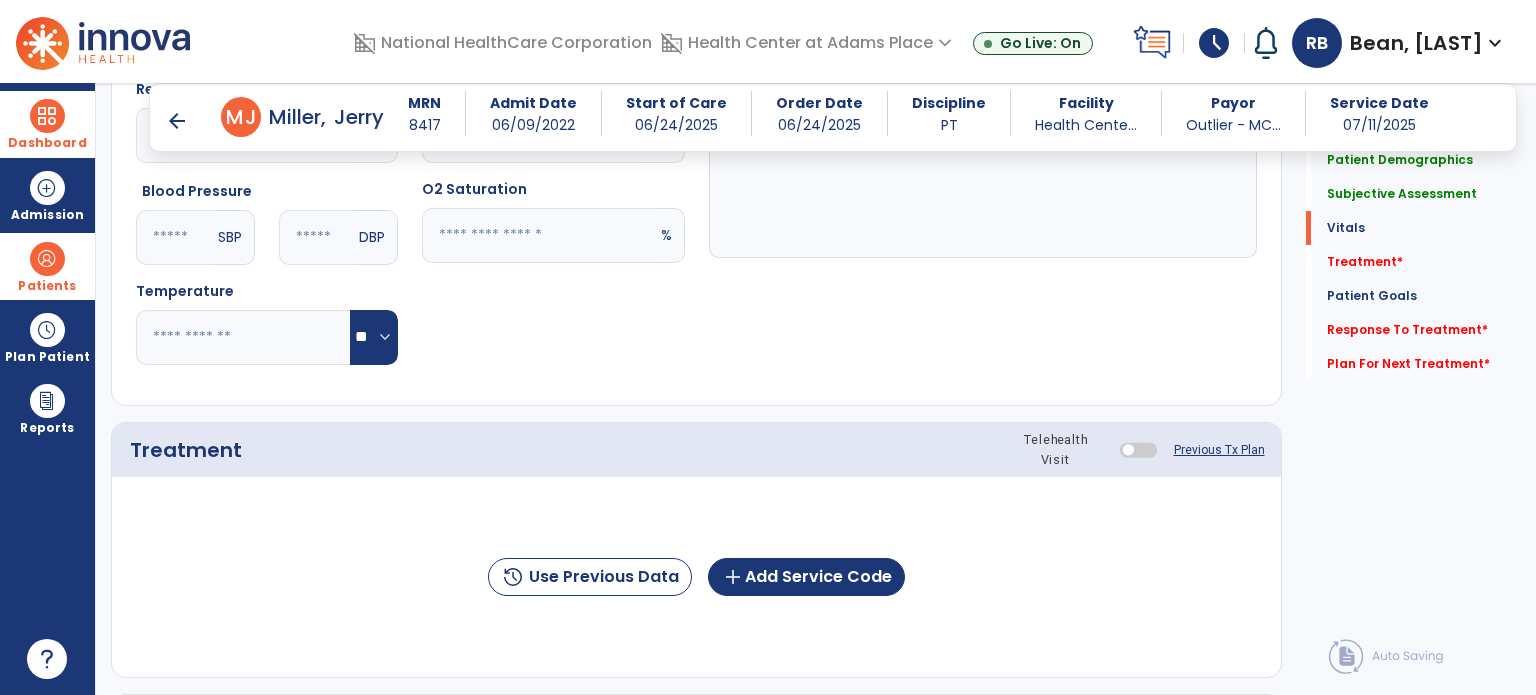 scroll, scrollTop: 846, scrollLeft: 0, axis: vertical 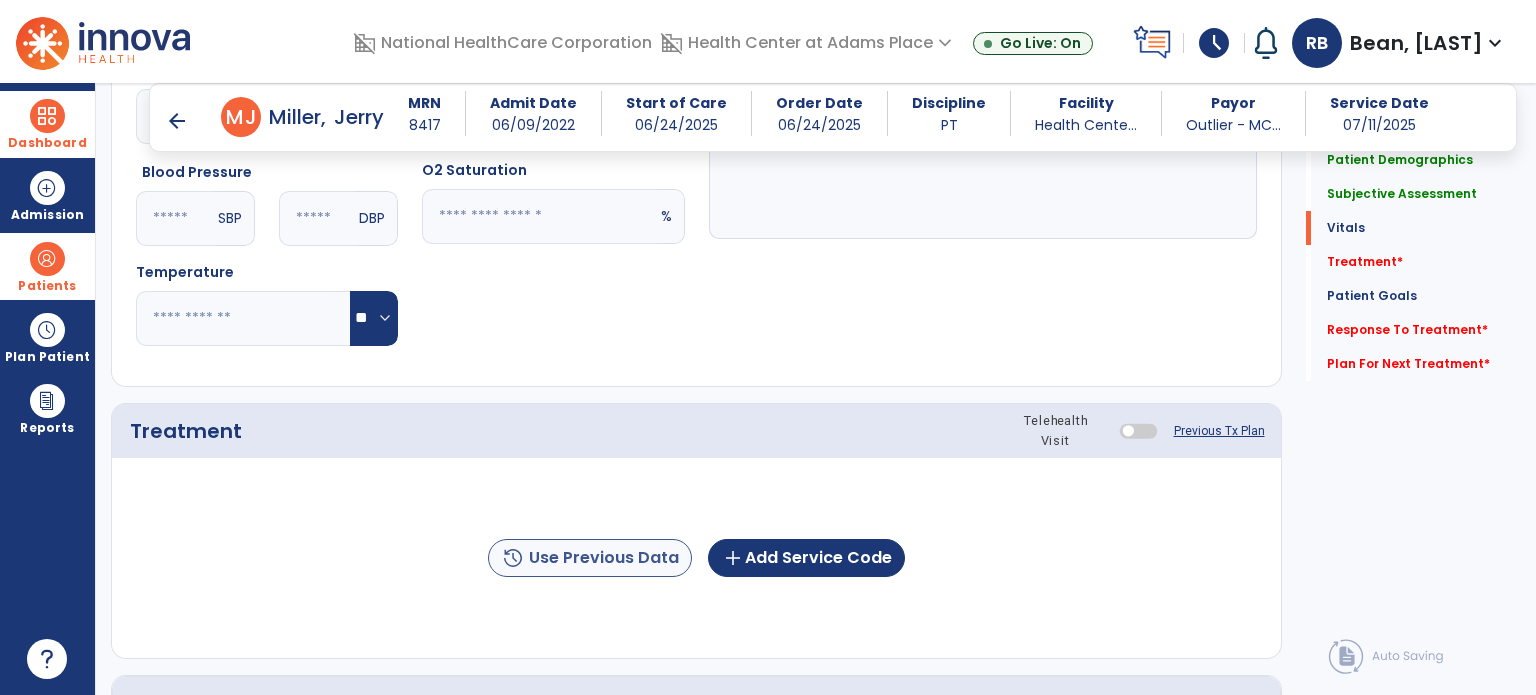 type on "**" 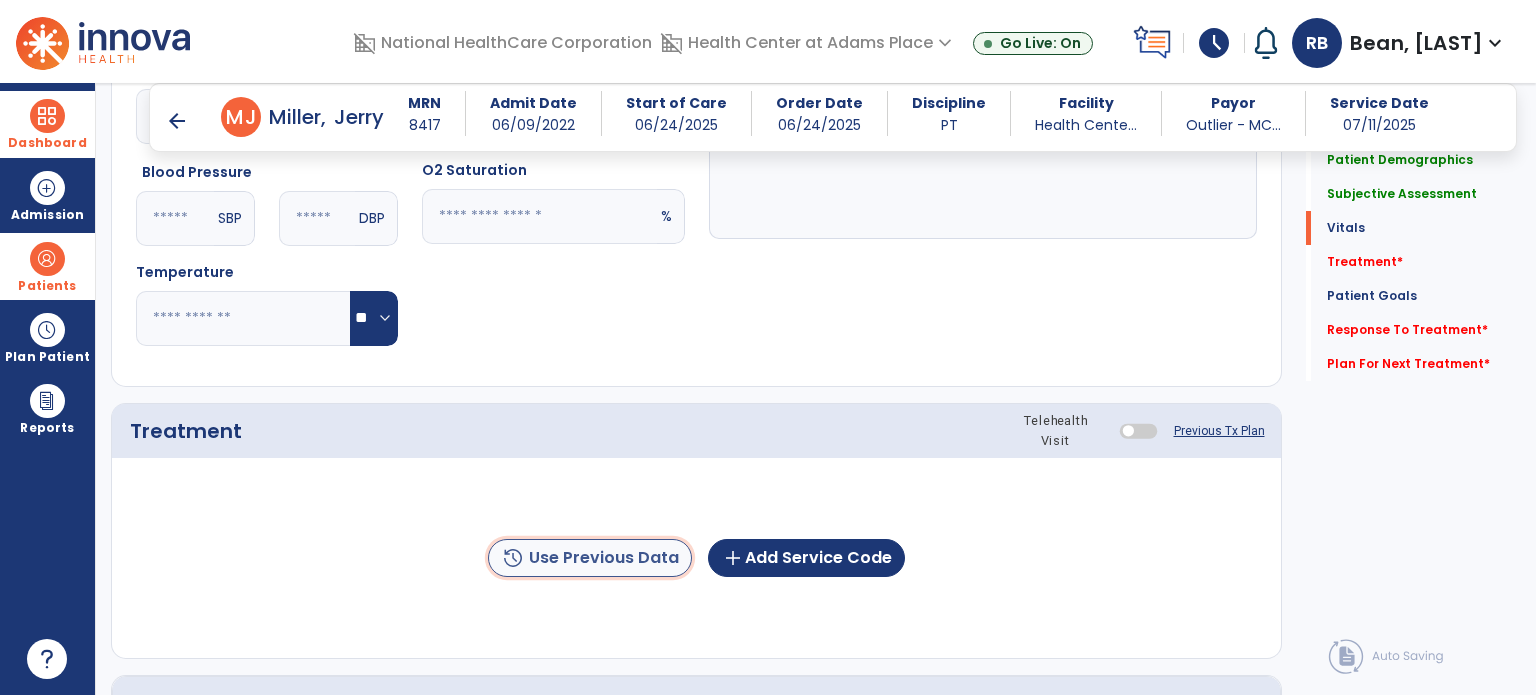 click on "history  Use Previous Data" 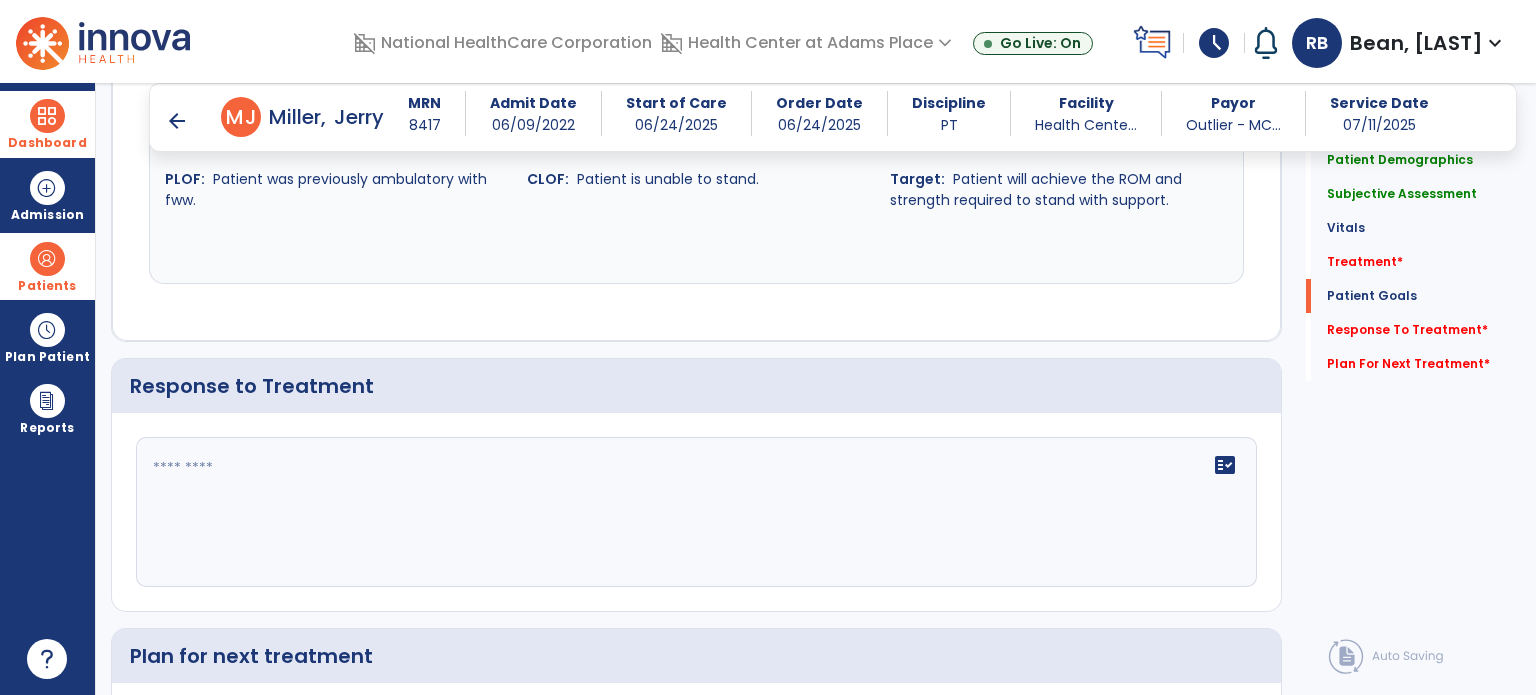 scroll, scrollTop: 1949, scrollLeft: 0, axis: vertical 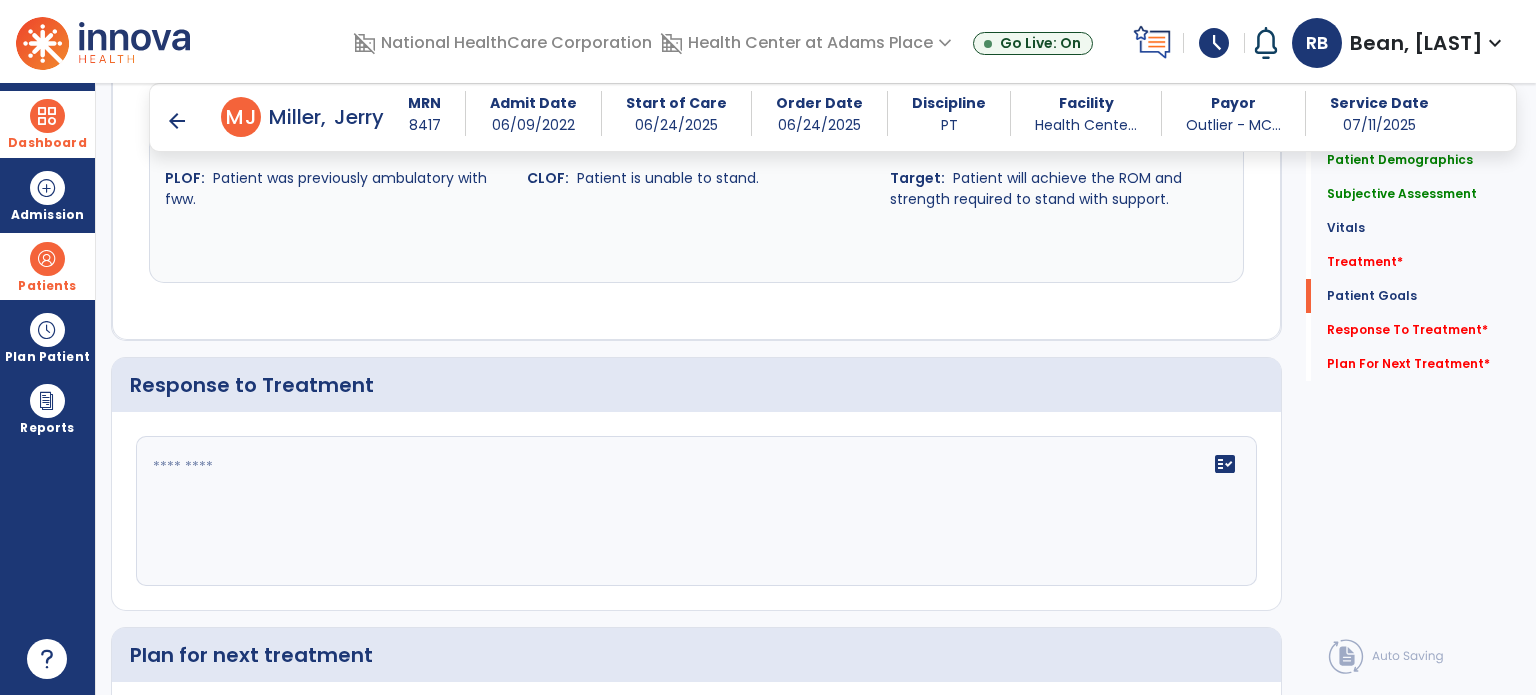 click on "fact_check" 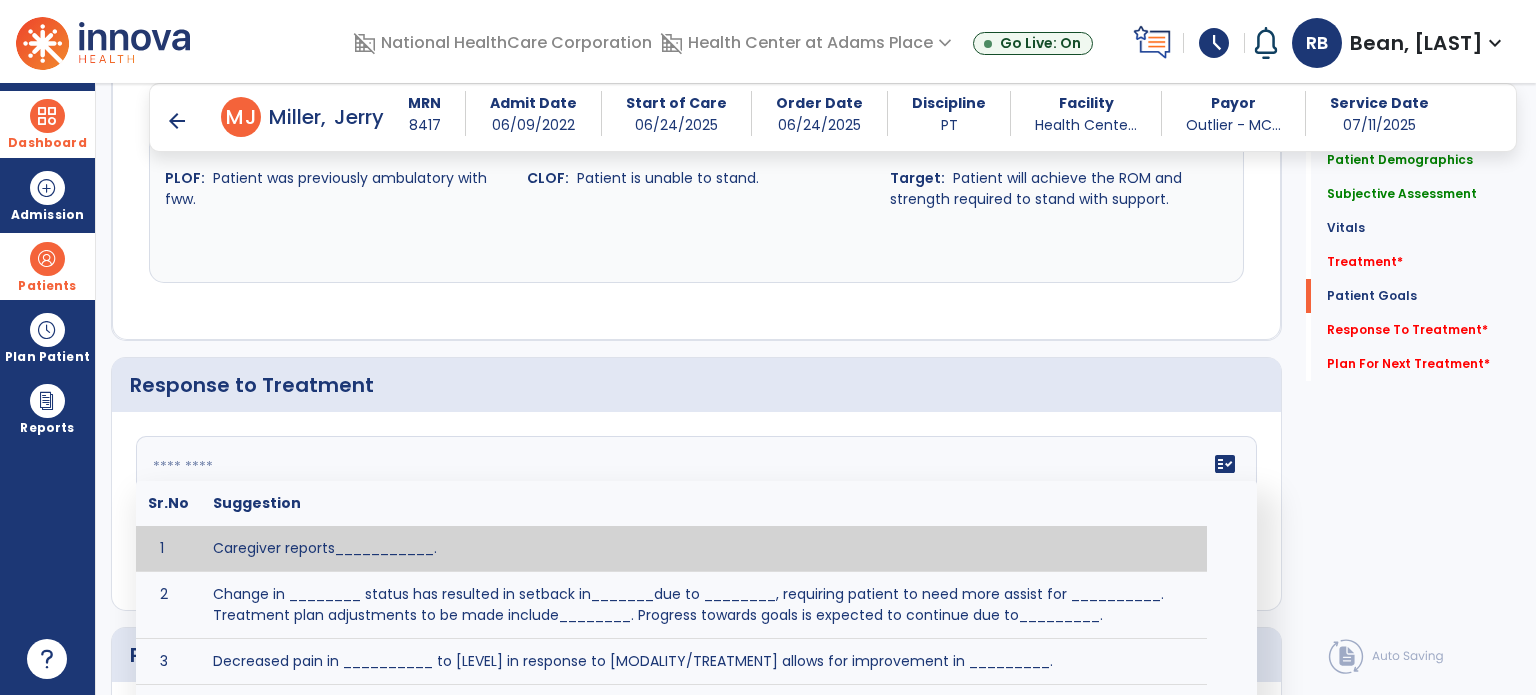 type on "*" 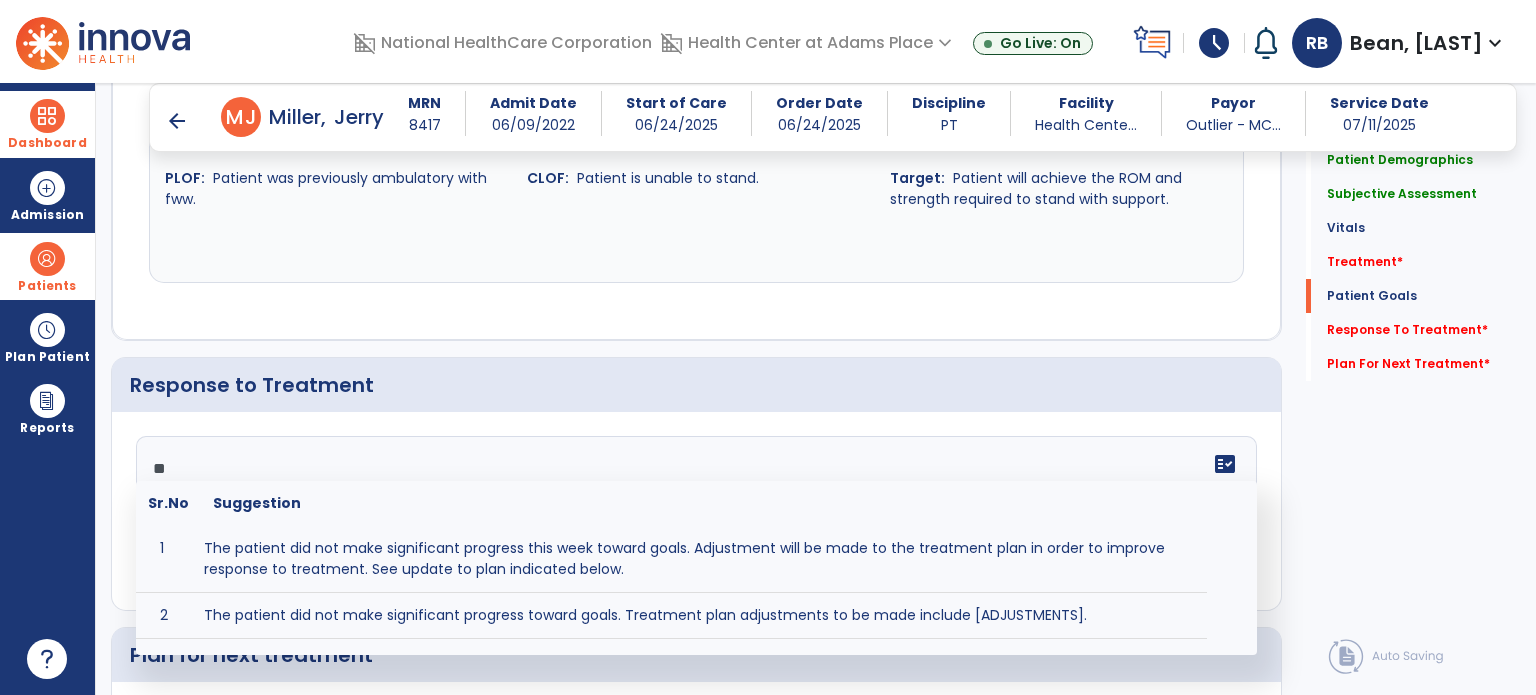 type on "*" 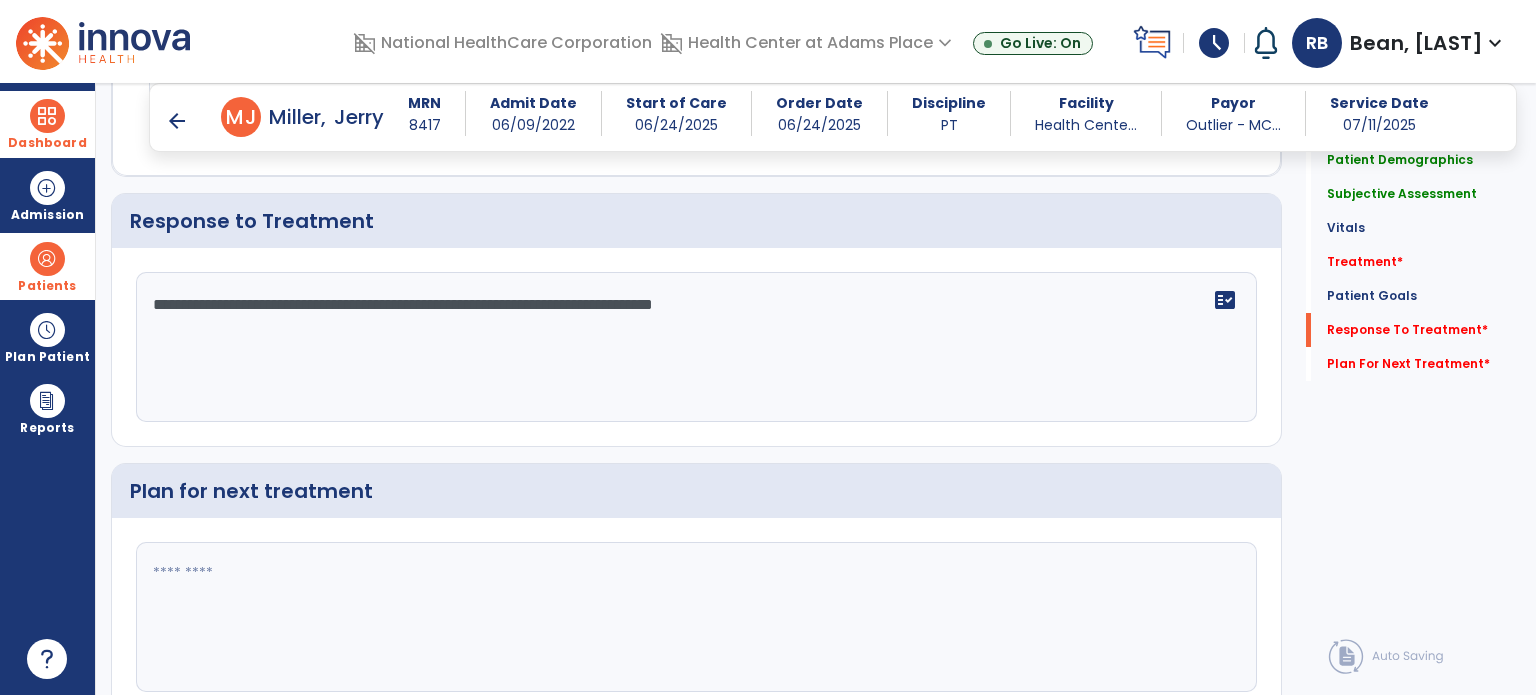 scroll, scrollTop: 2151, scrollLeft: 0, axis: vertical 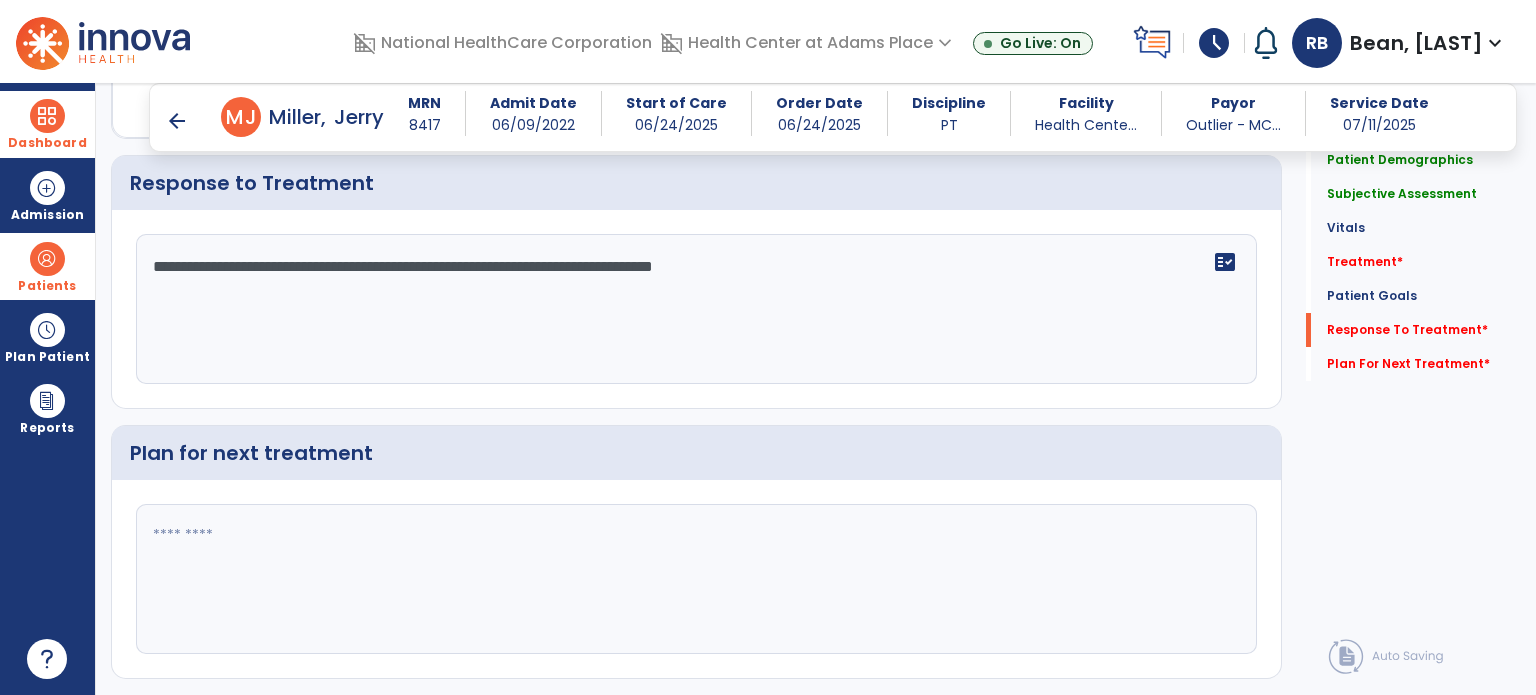 type on "**********" 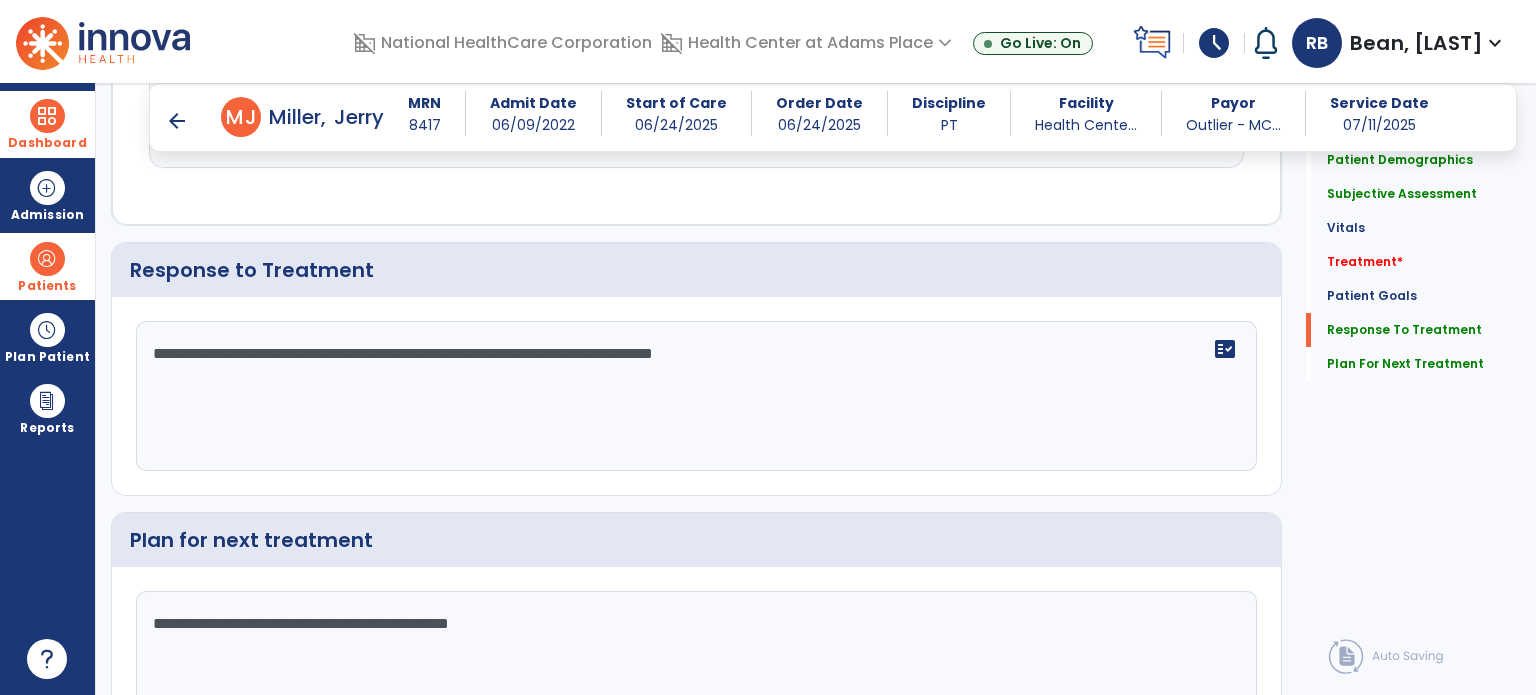 scroll, scrollTop: 2065, scrollLeft: 0, axis: vertical 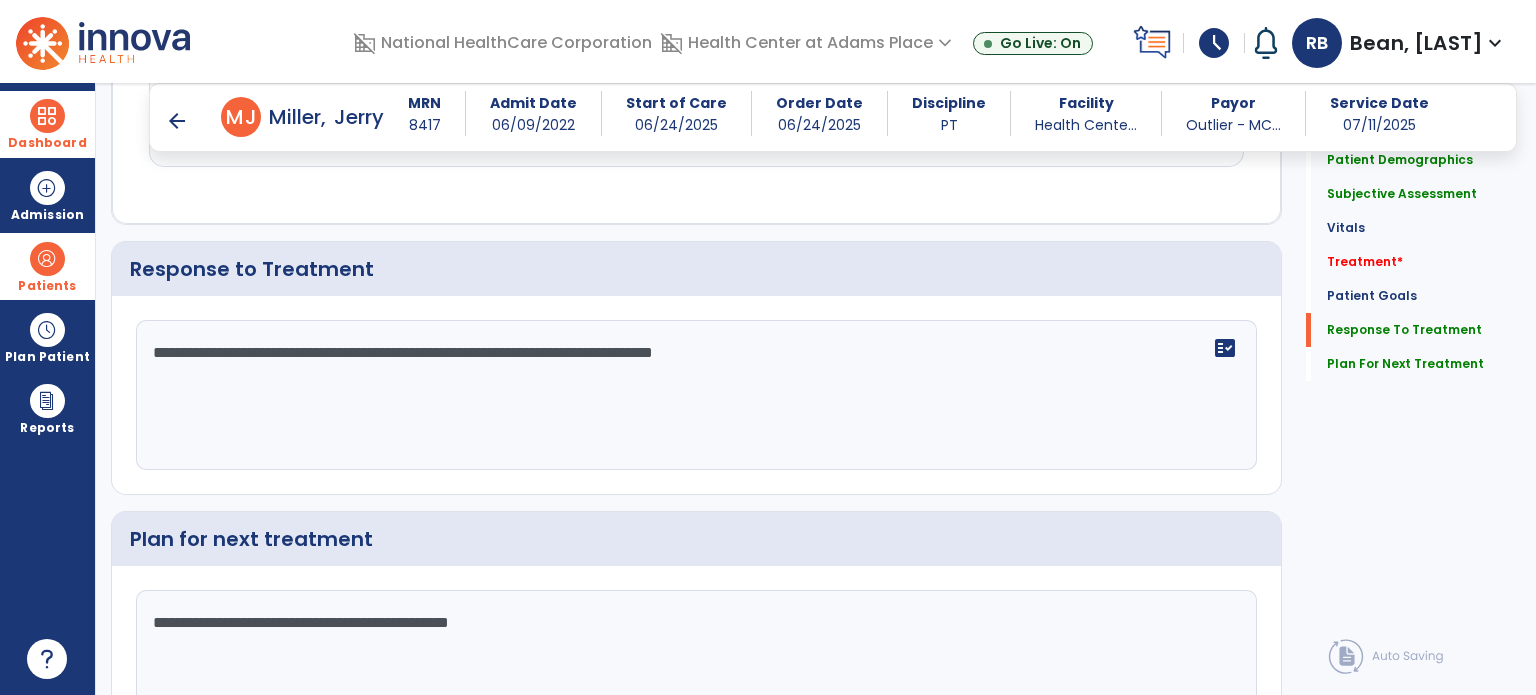 type on "**********" 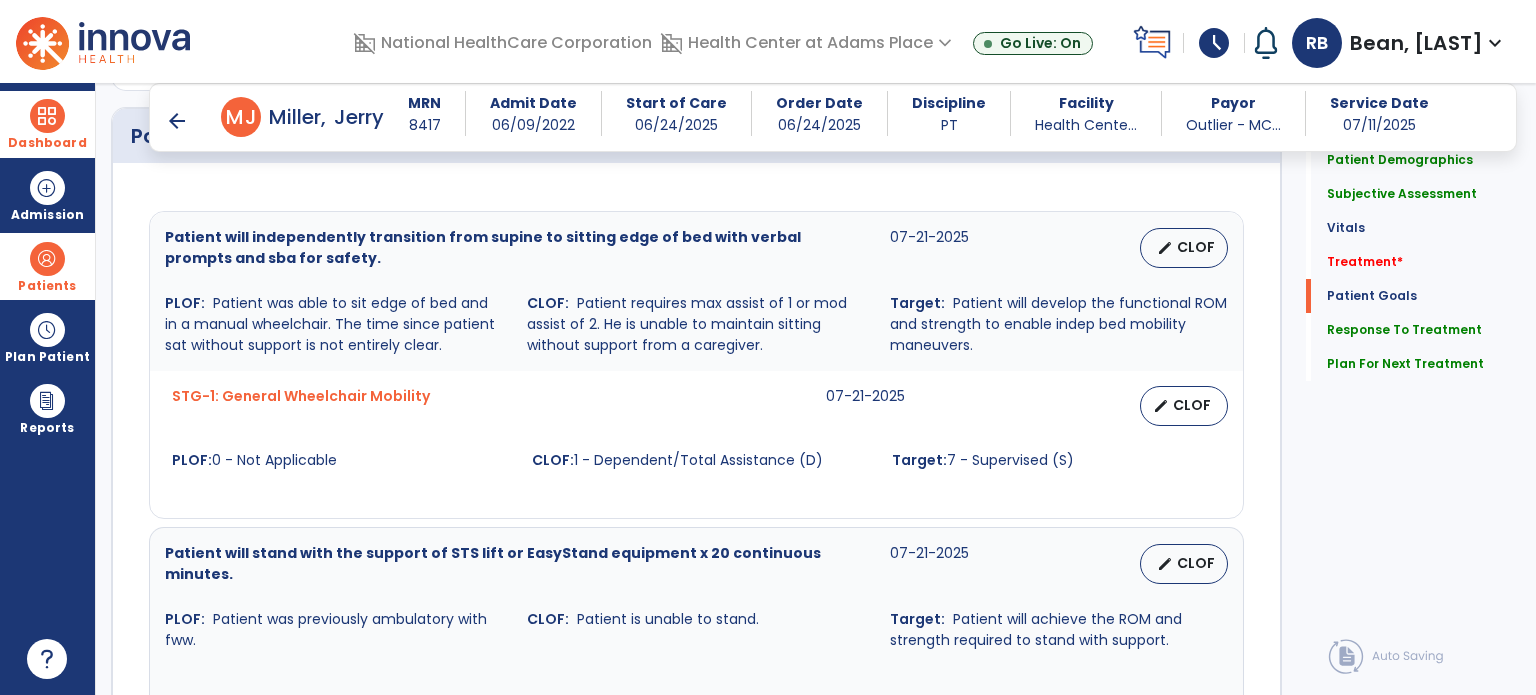 scroll, scrollTop: 1533, scrollLeft: 0, axis: vertical 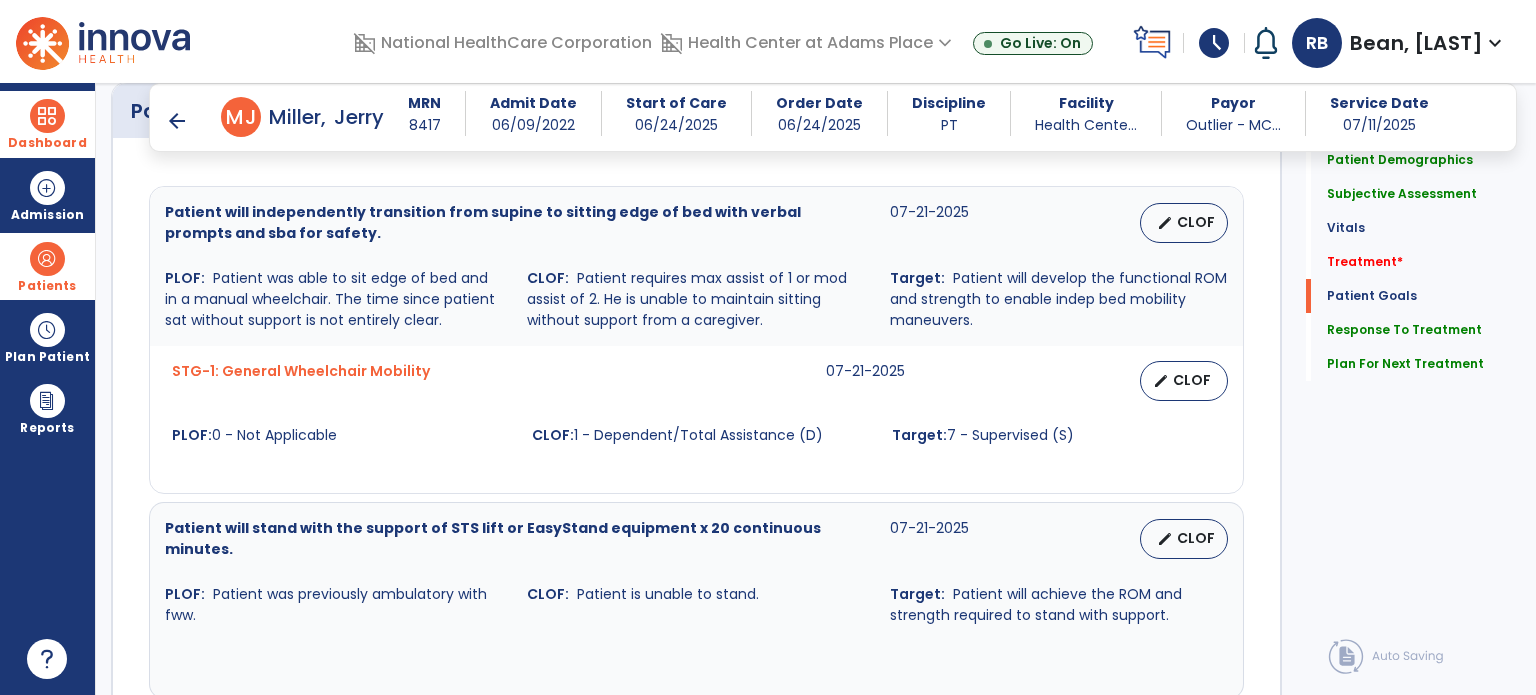 type on "**********" 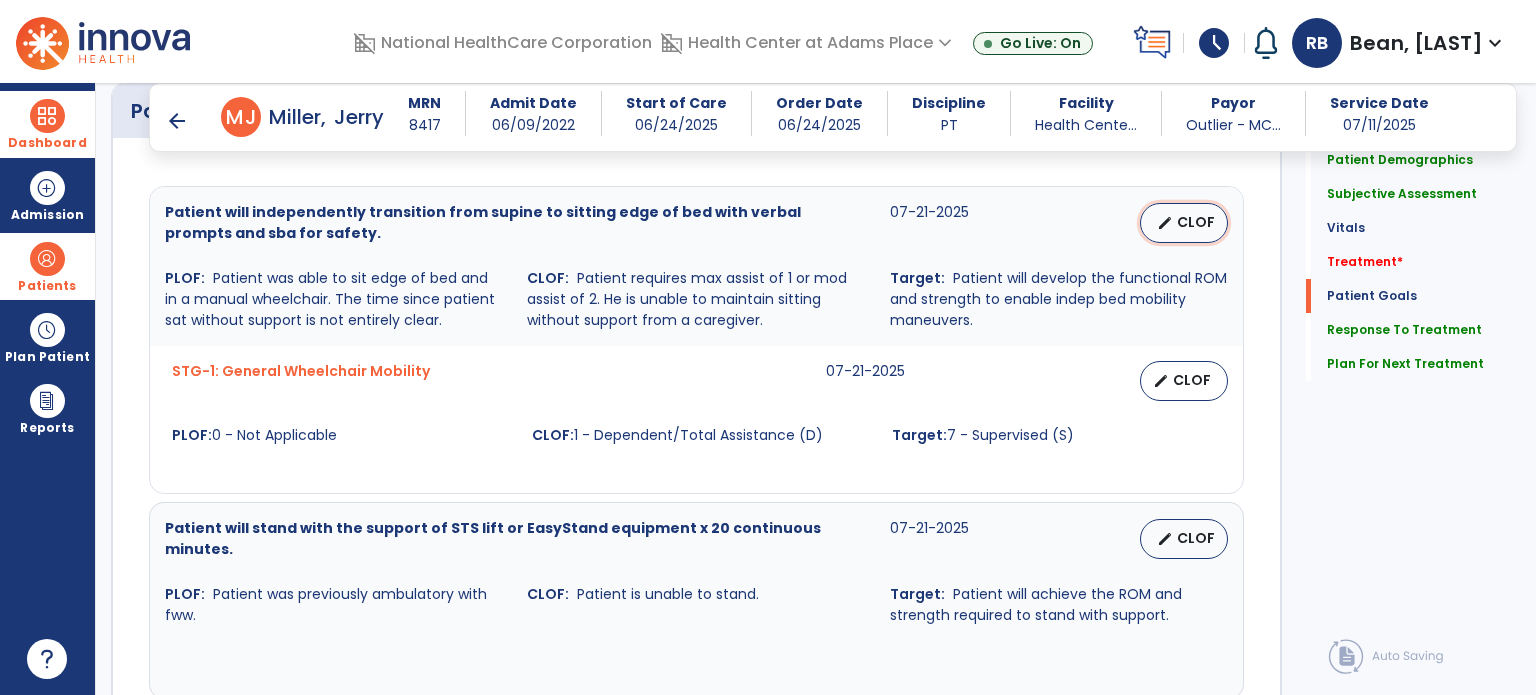 click on "edit" at bounding box center [1165, 223] 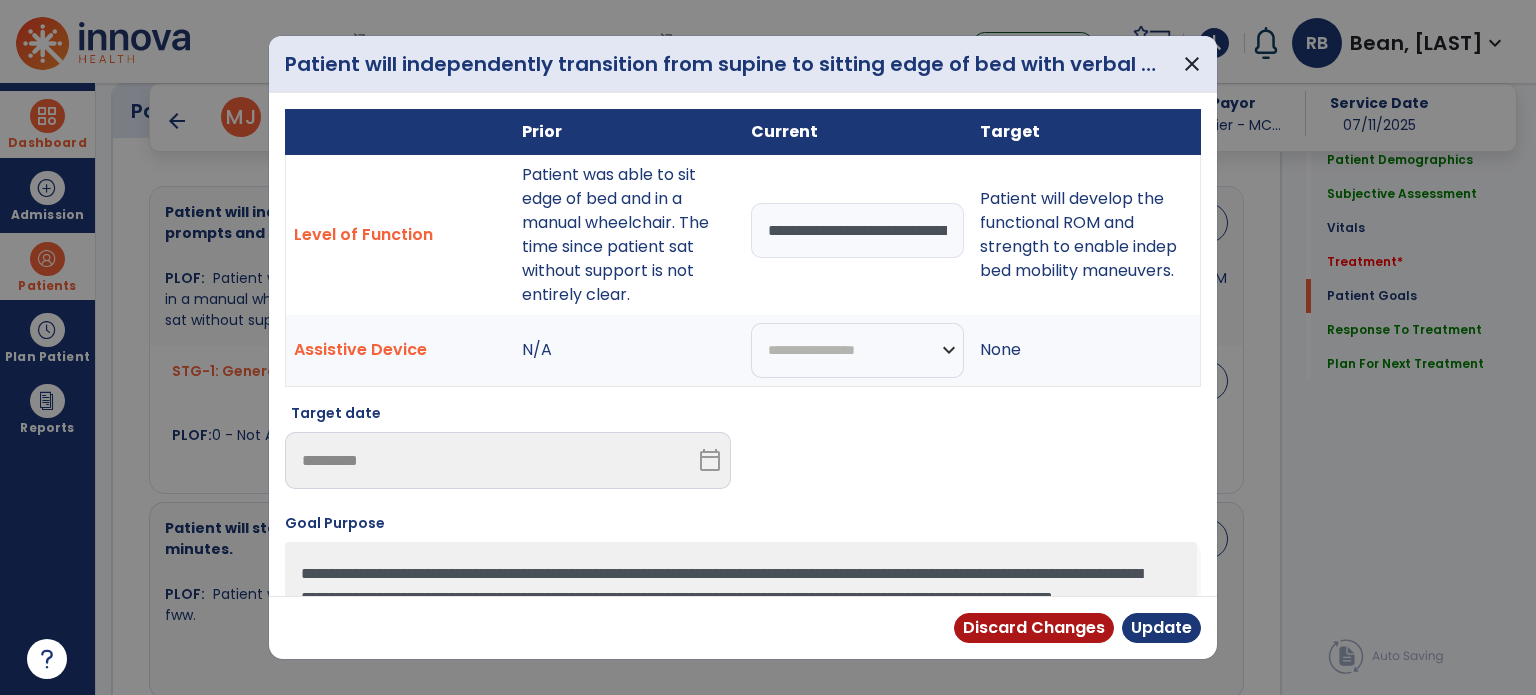 click on "**********" at bounding box center (857, 230) 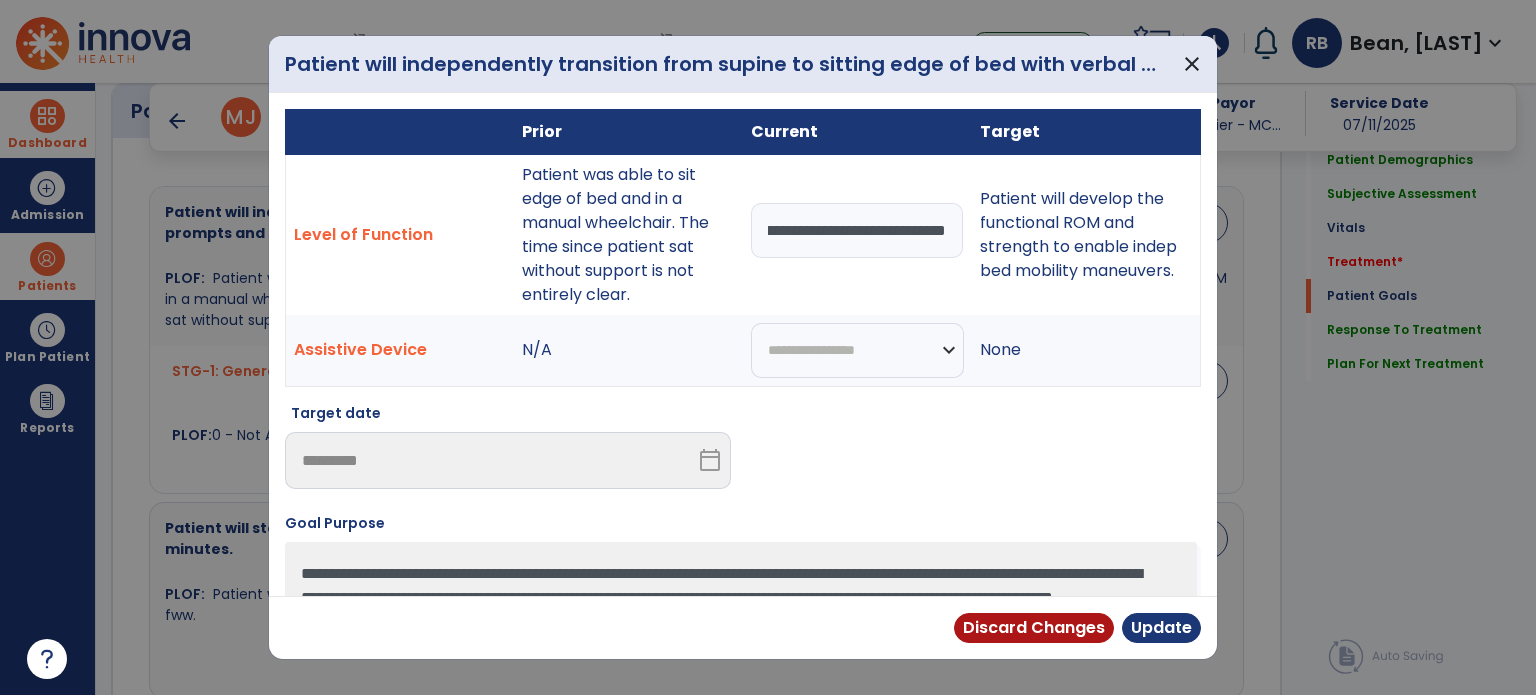 scroll, scrollTop: 0, scrollLeft: 691, axis: horizontal 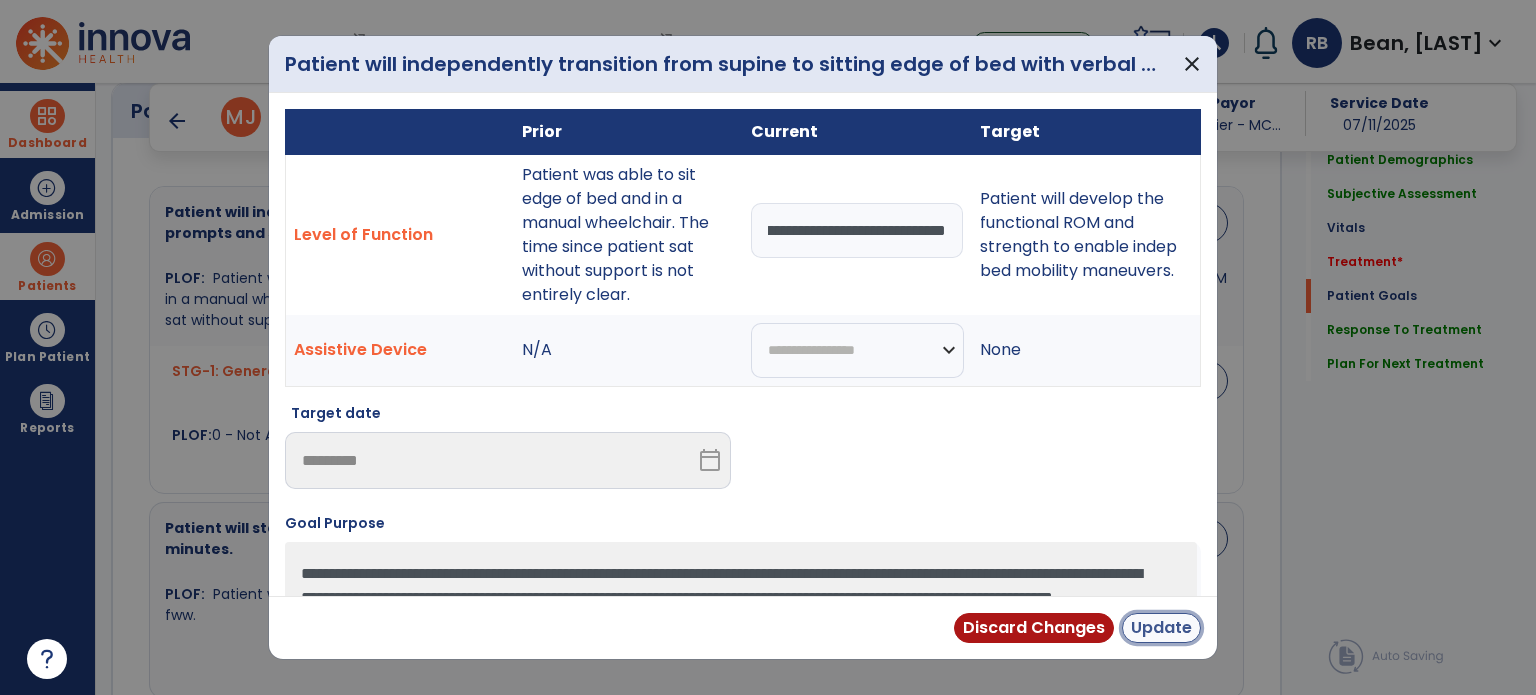 click on "Update" at bounding box center [1161, 628] 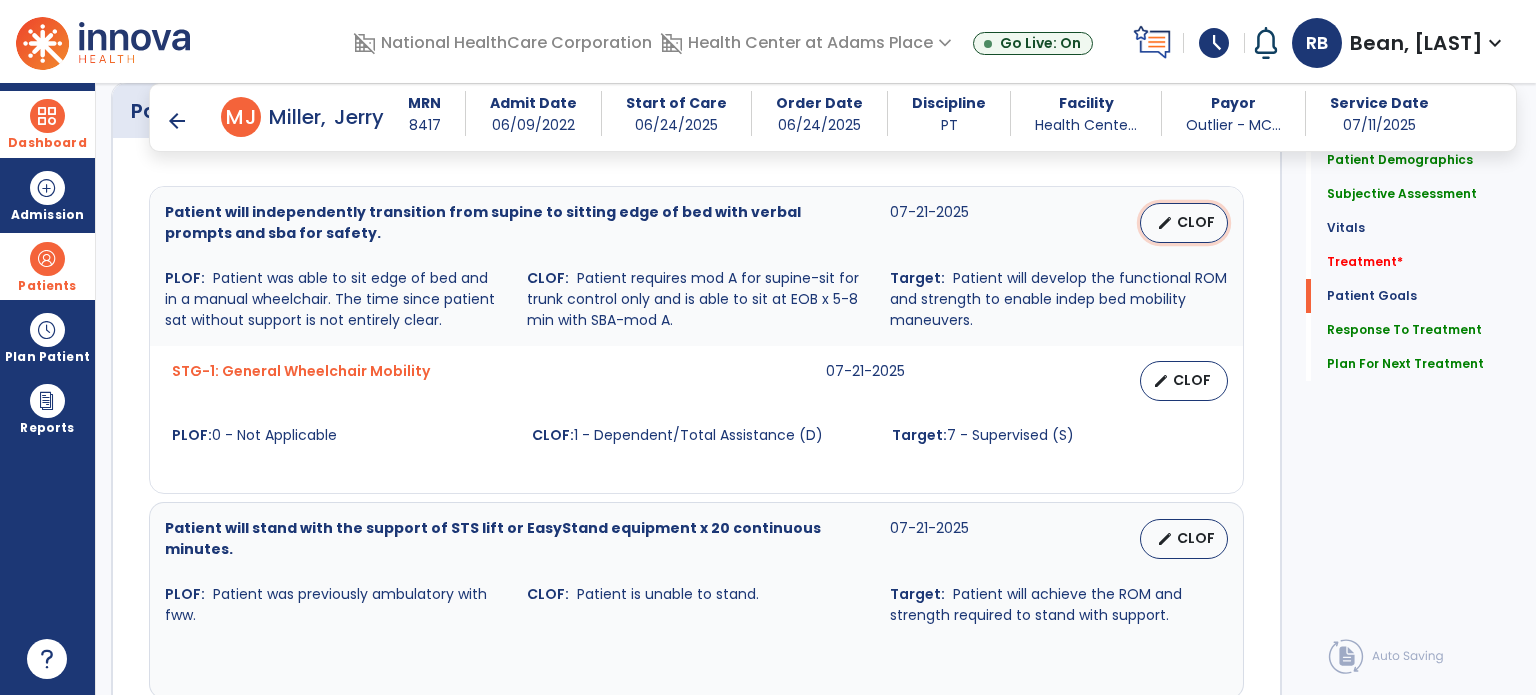 click on "CLOF" at bounding box center [1196, 222] 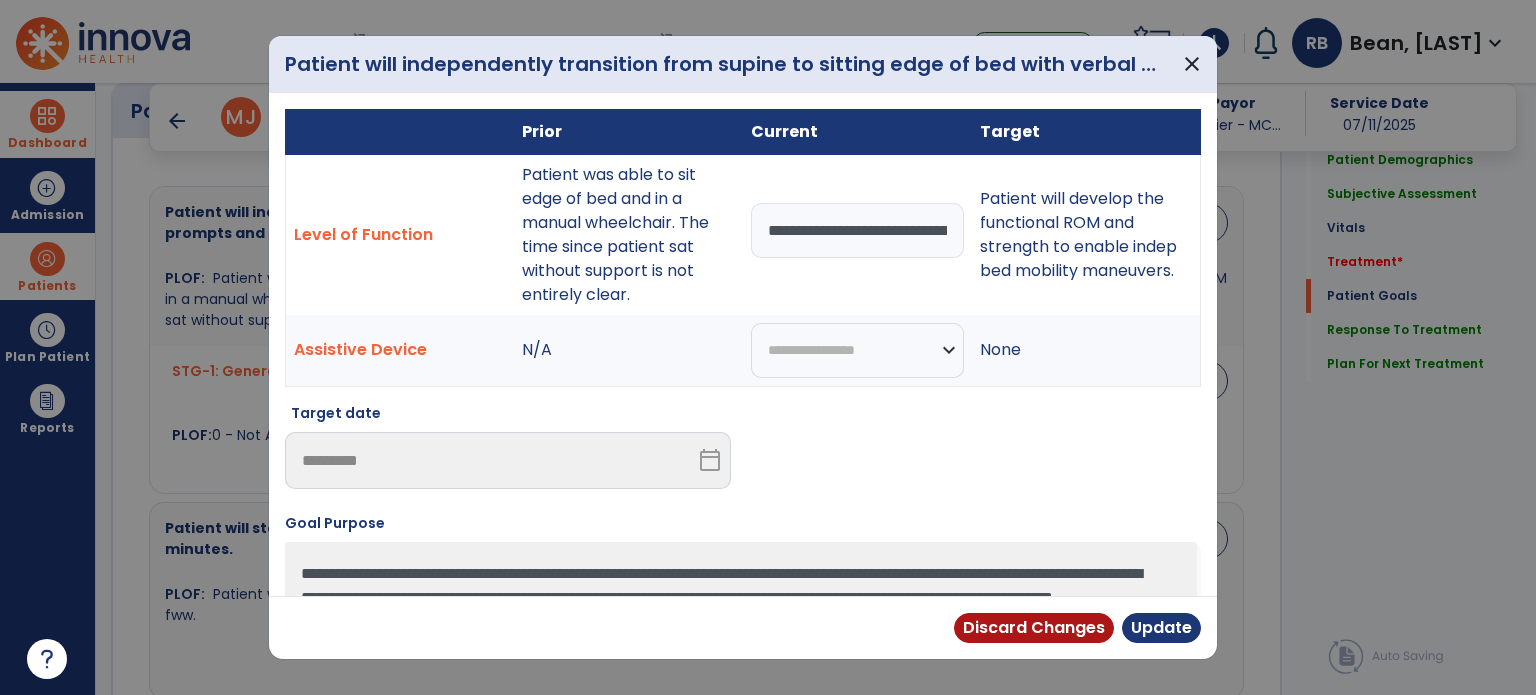 click on "**********" at bounding box center (857, 230) 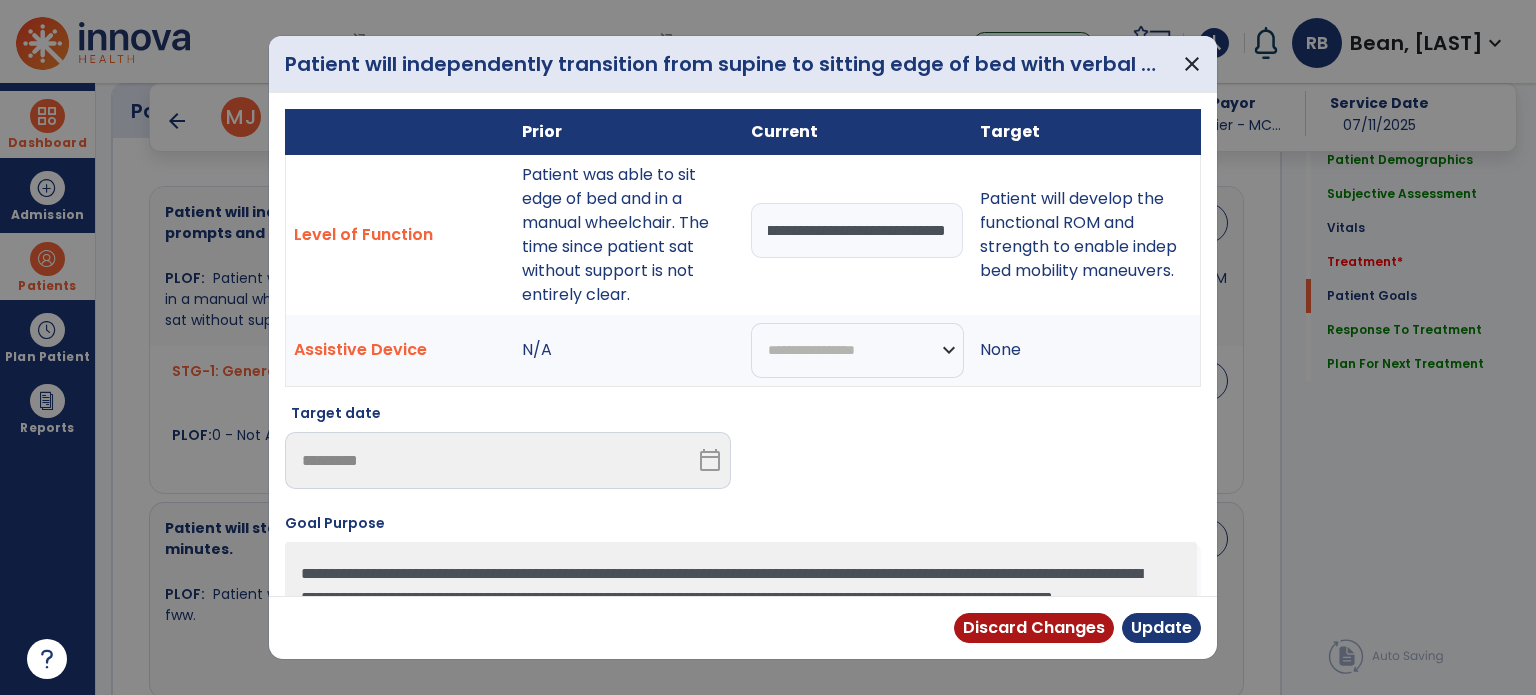 scroll, scrollTop: 0, scrollLeft: 1840, axis: horizontal 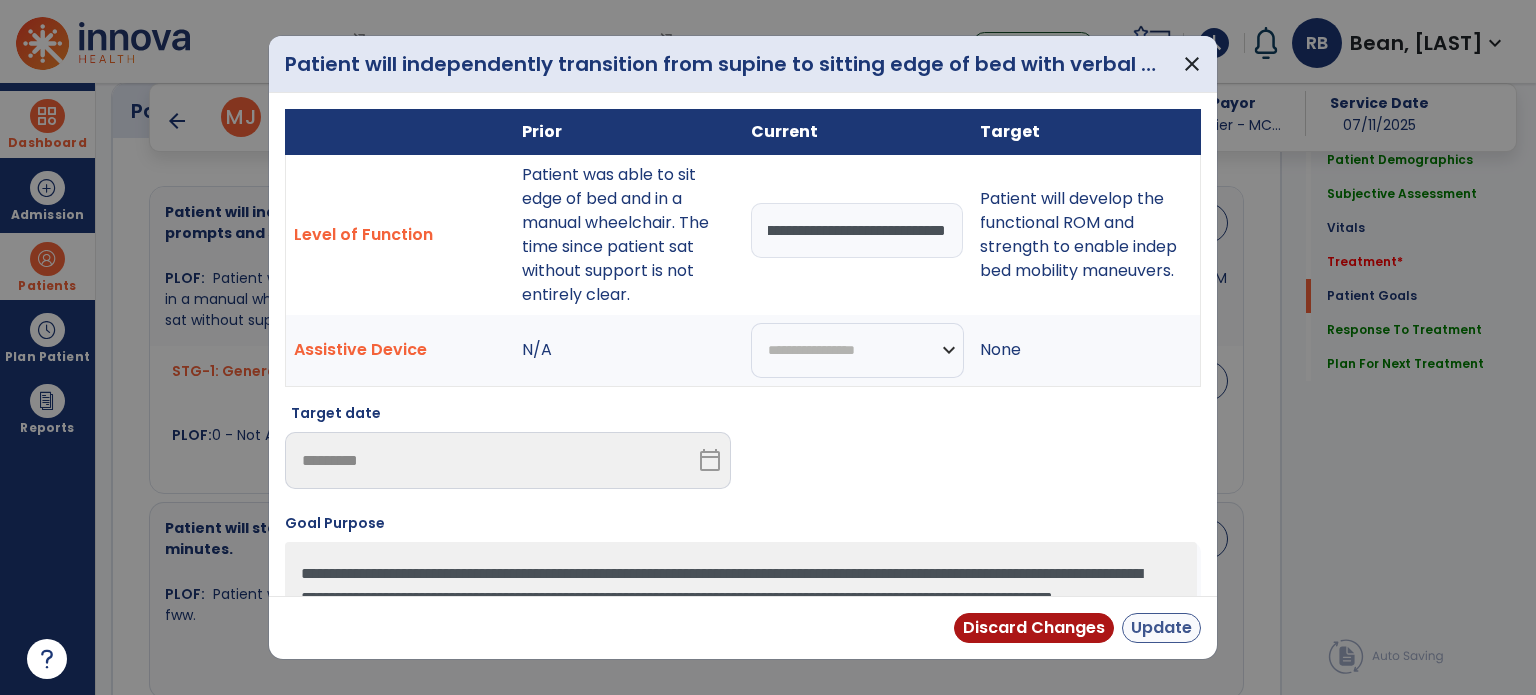 click on "Update" at bounding box center (1161, 628) 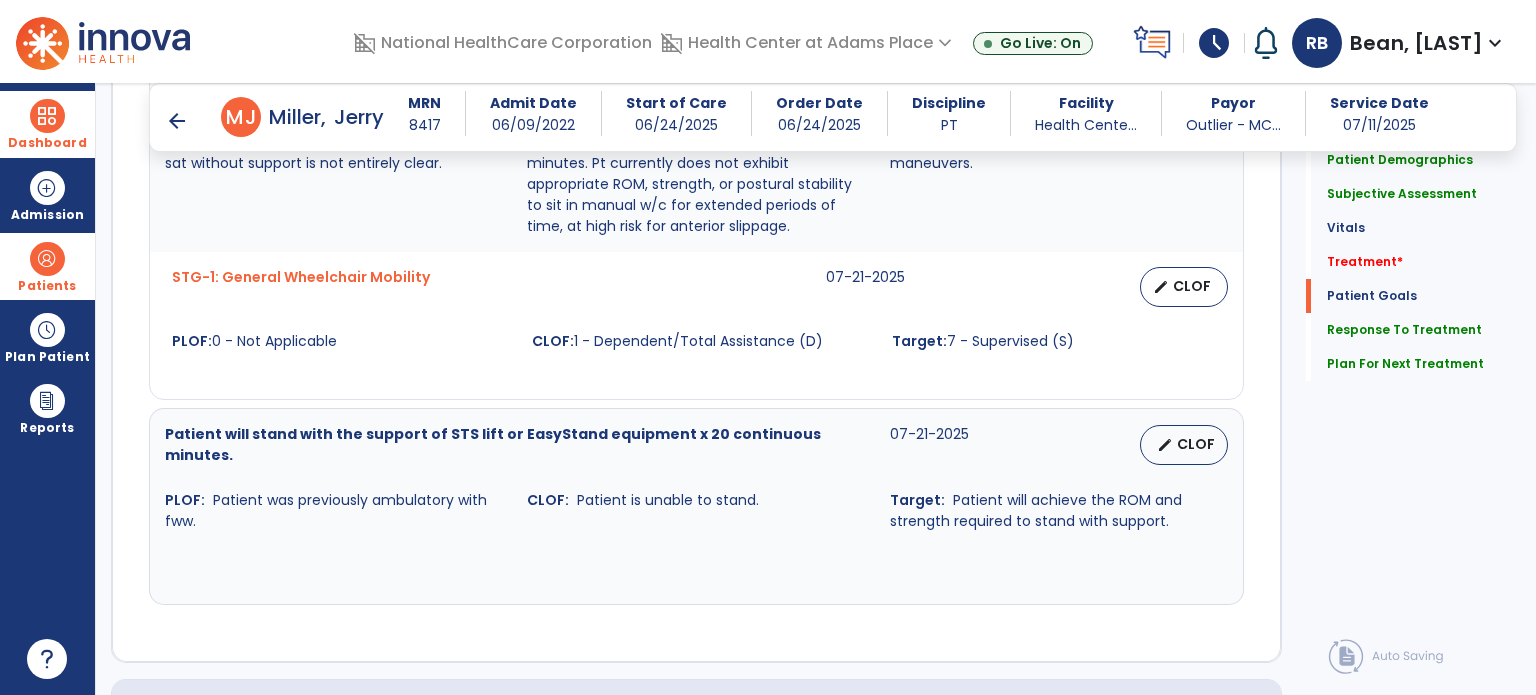 scroll, scrollTop: 1692, scrollLeft: 0, axis: vertical 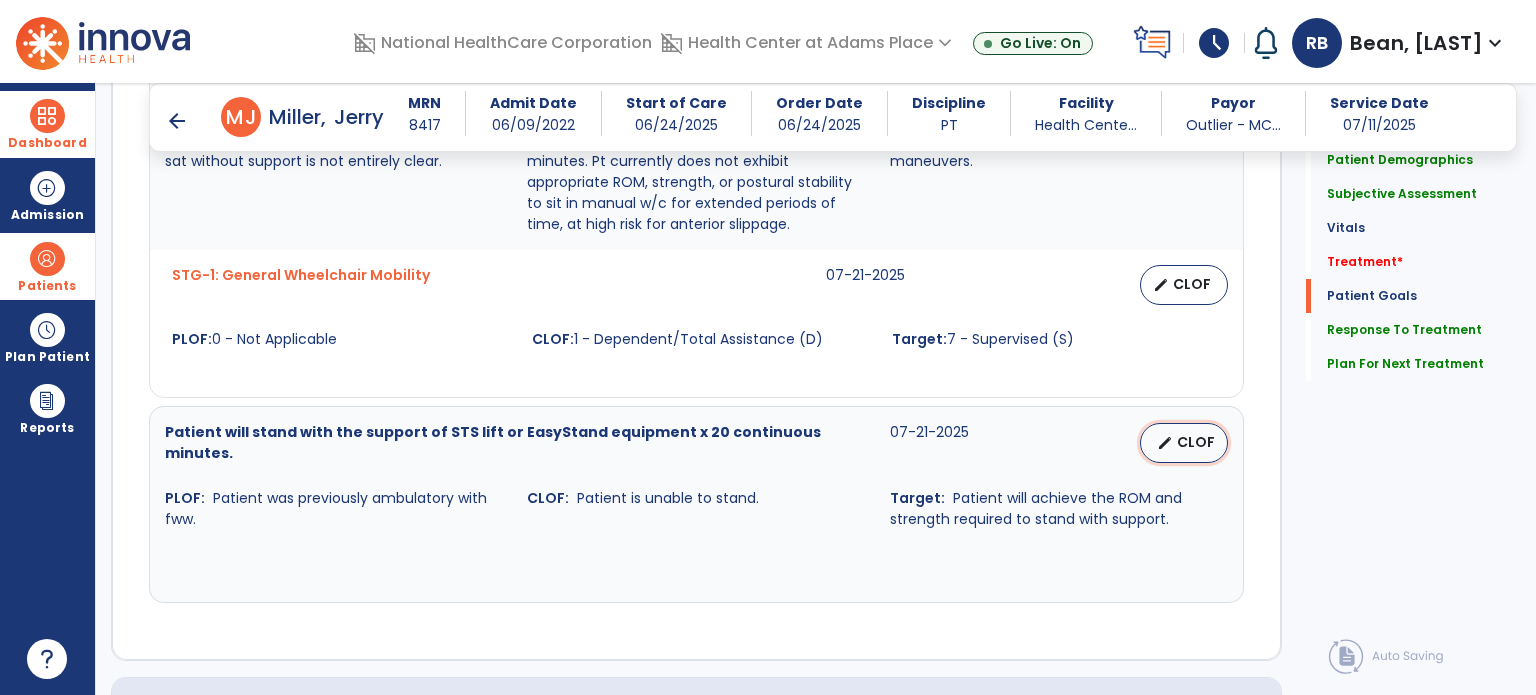 click on "edit   CLOF" at bounding box center (1184, 443) 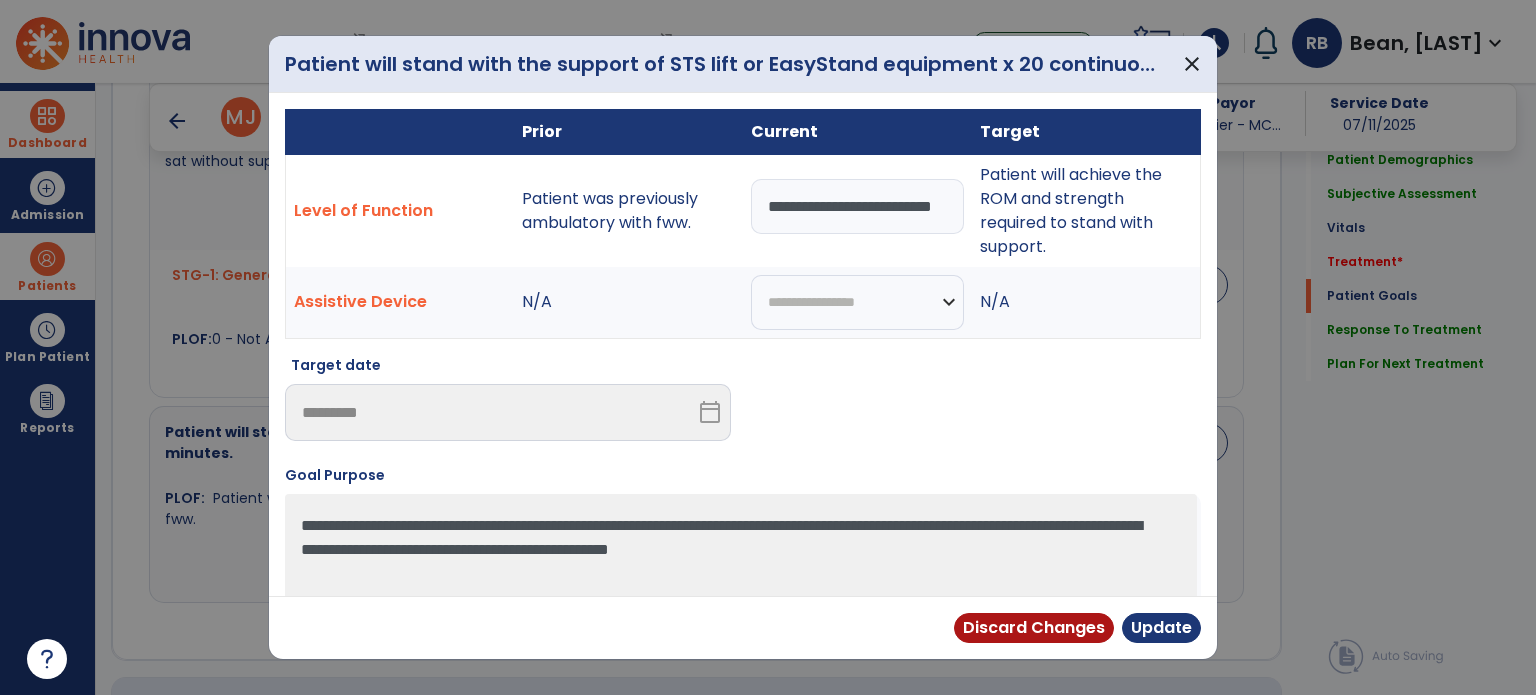 click on "**********" at bounding box center (857, 206) 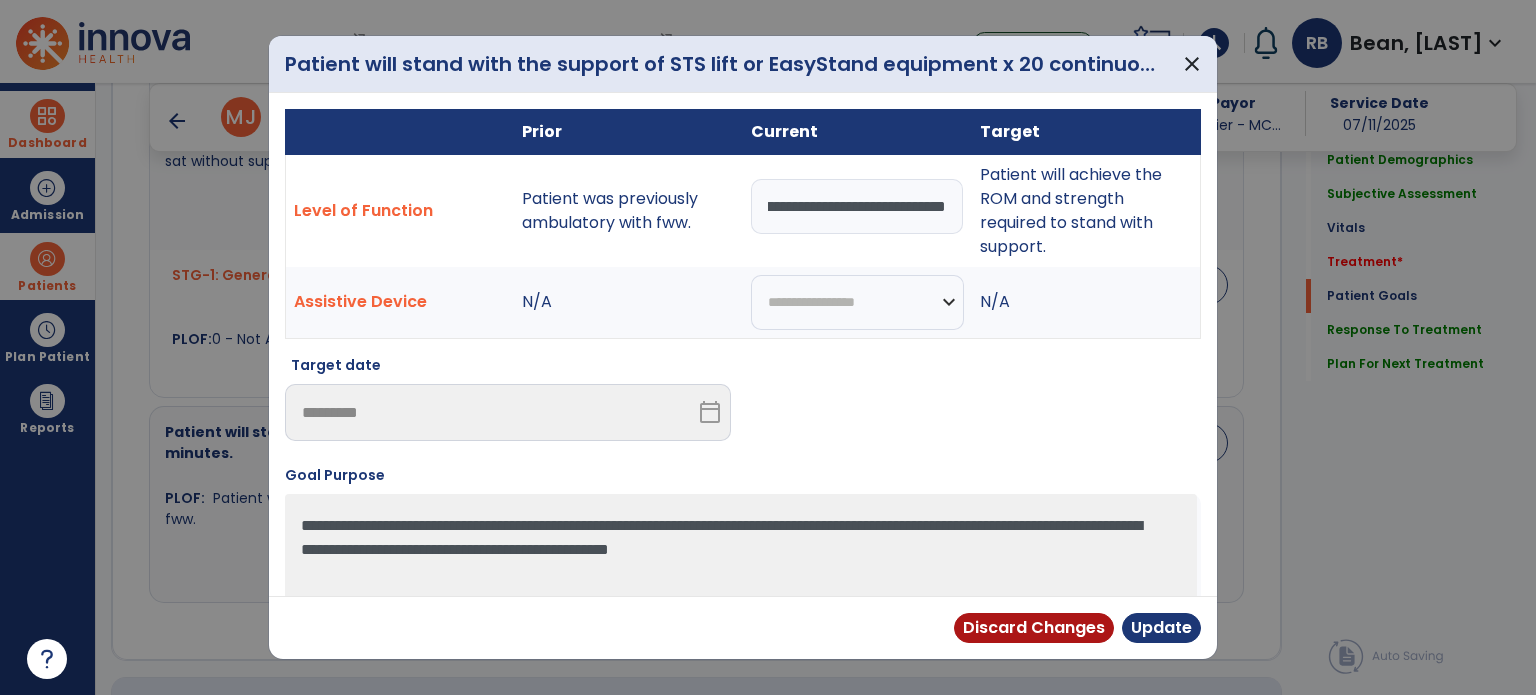 scroll, scrollTop: 0, scrollLeft: 630, axis: horizontal 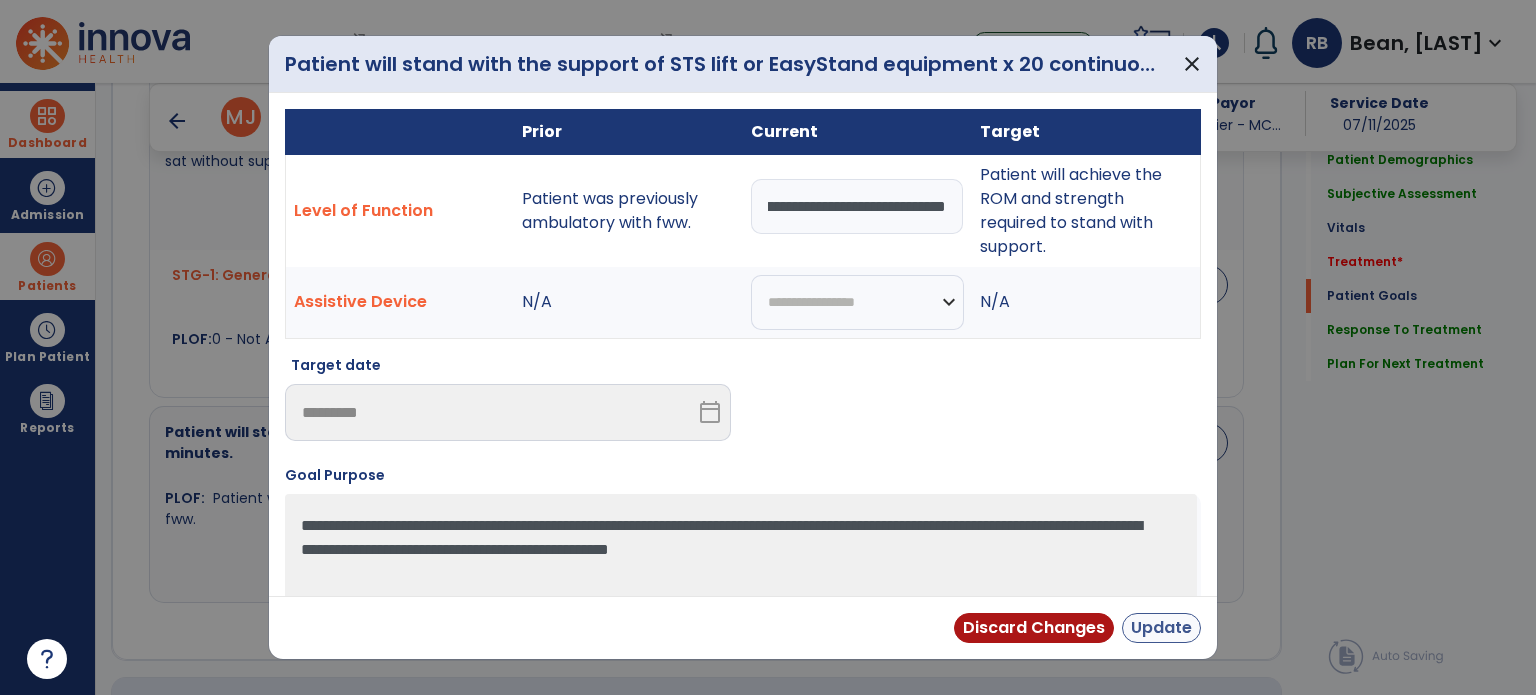 click on "Update" at bounding box center [1161, 628] 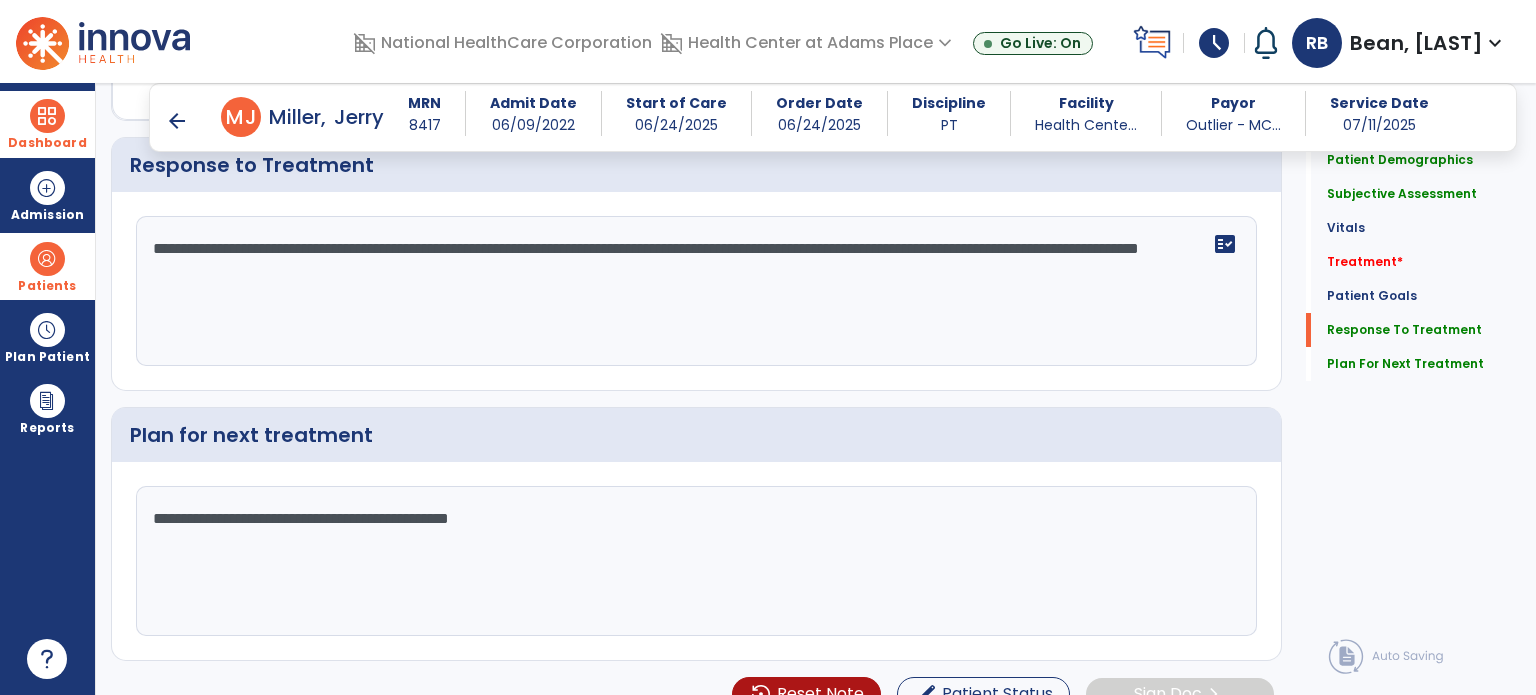 scroll, scrollTop: 2277, scrollLeft: 0, axis: vertical 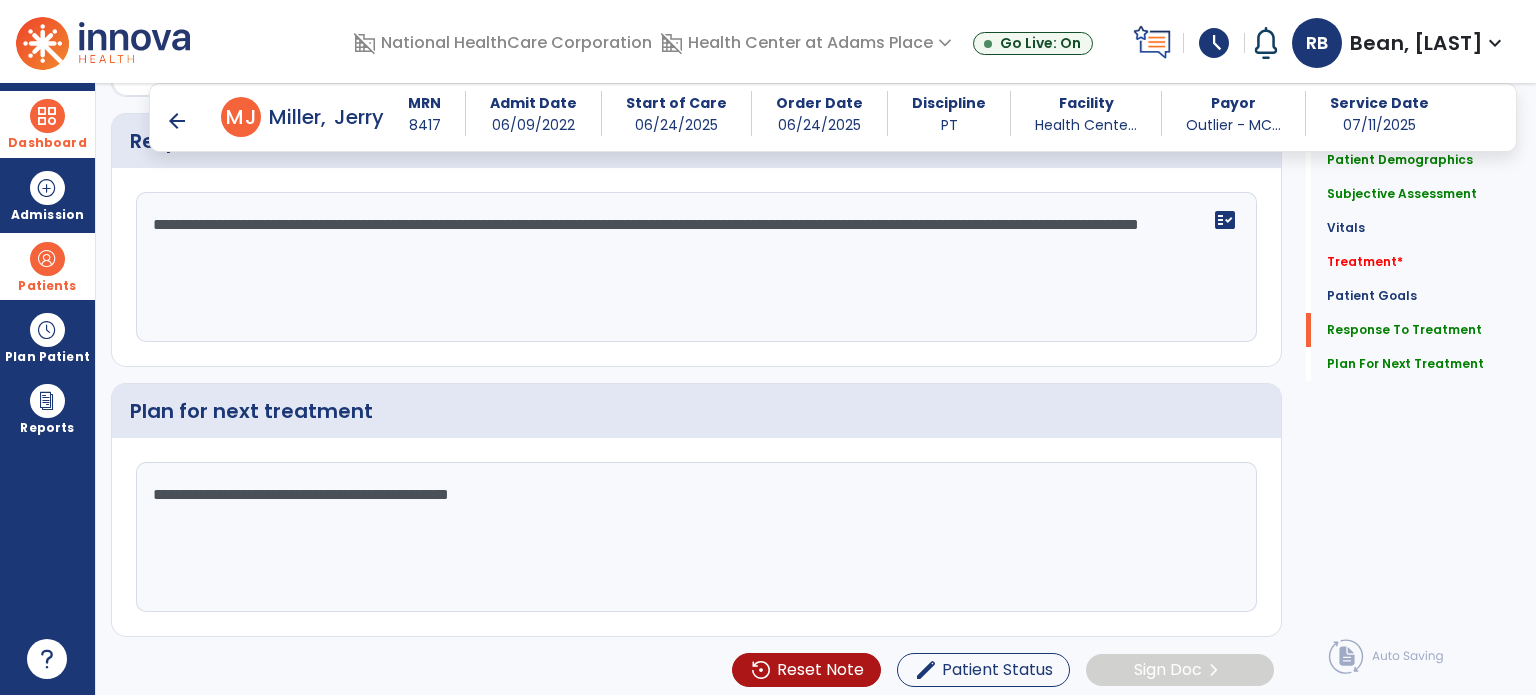 click on "**********" 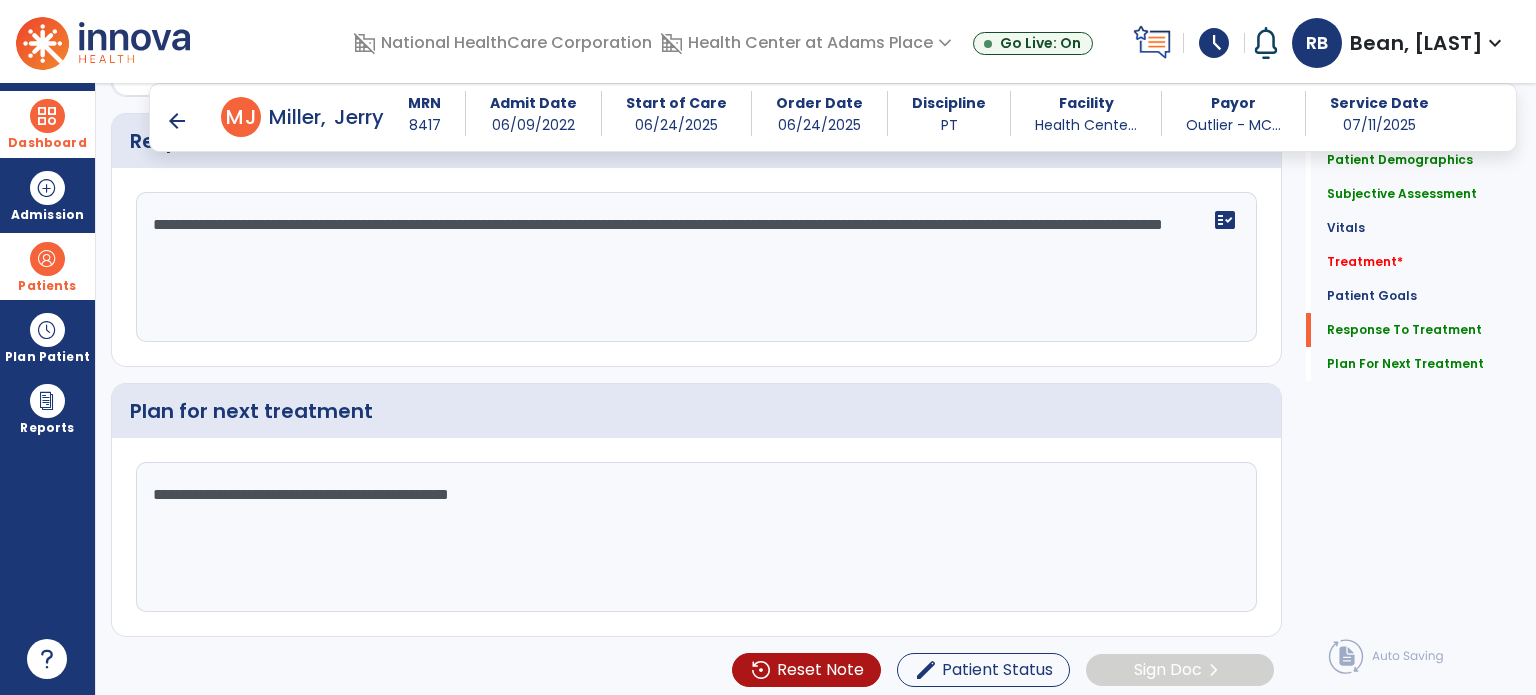 click on "**********" 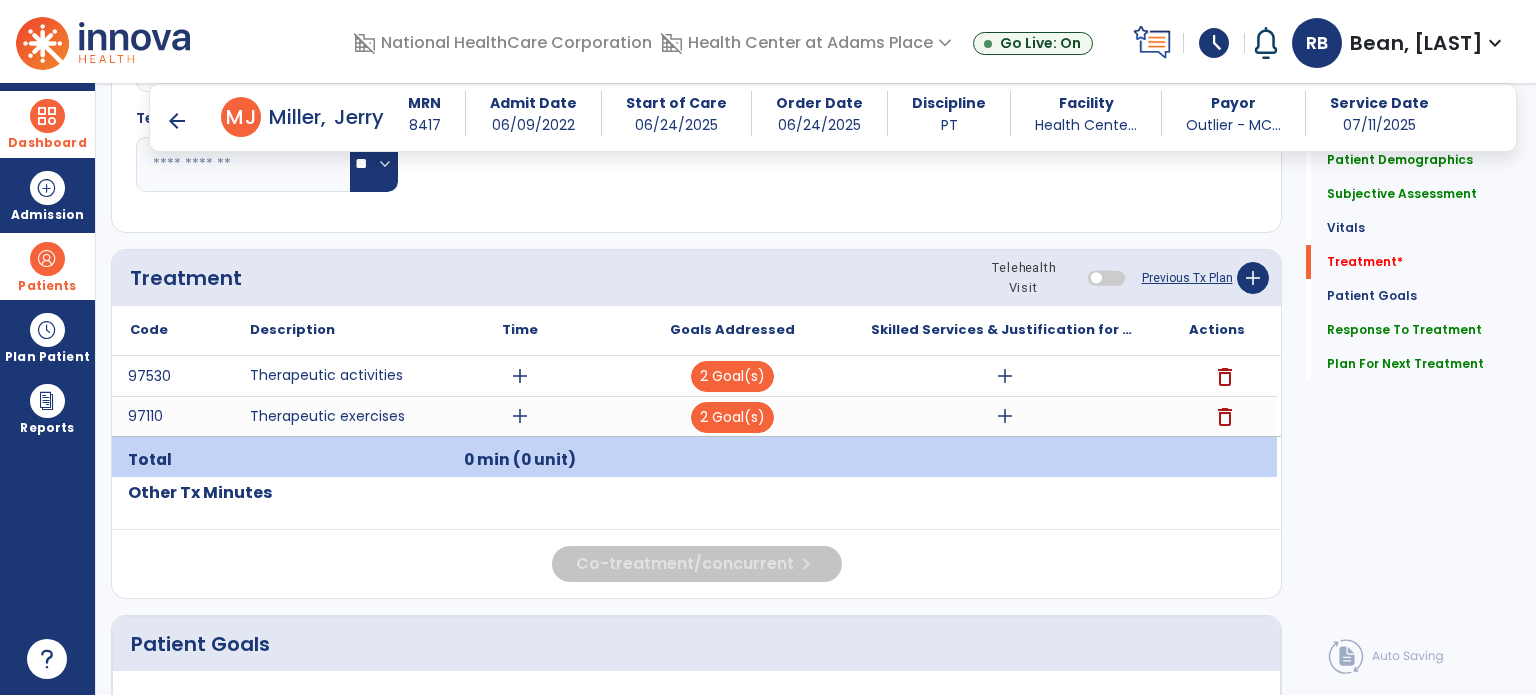 scroll, scrollTop: 996, scrollLeft: 0, axis: vertical 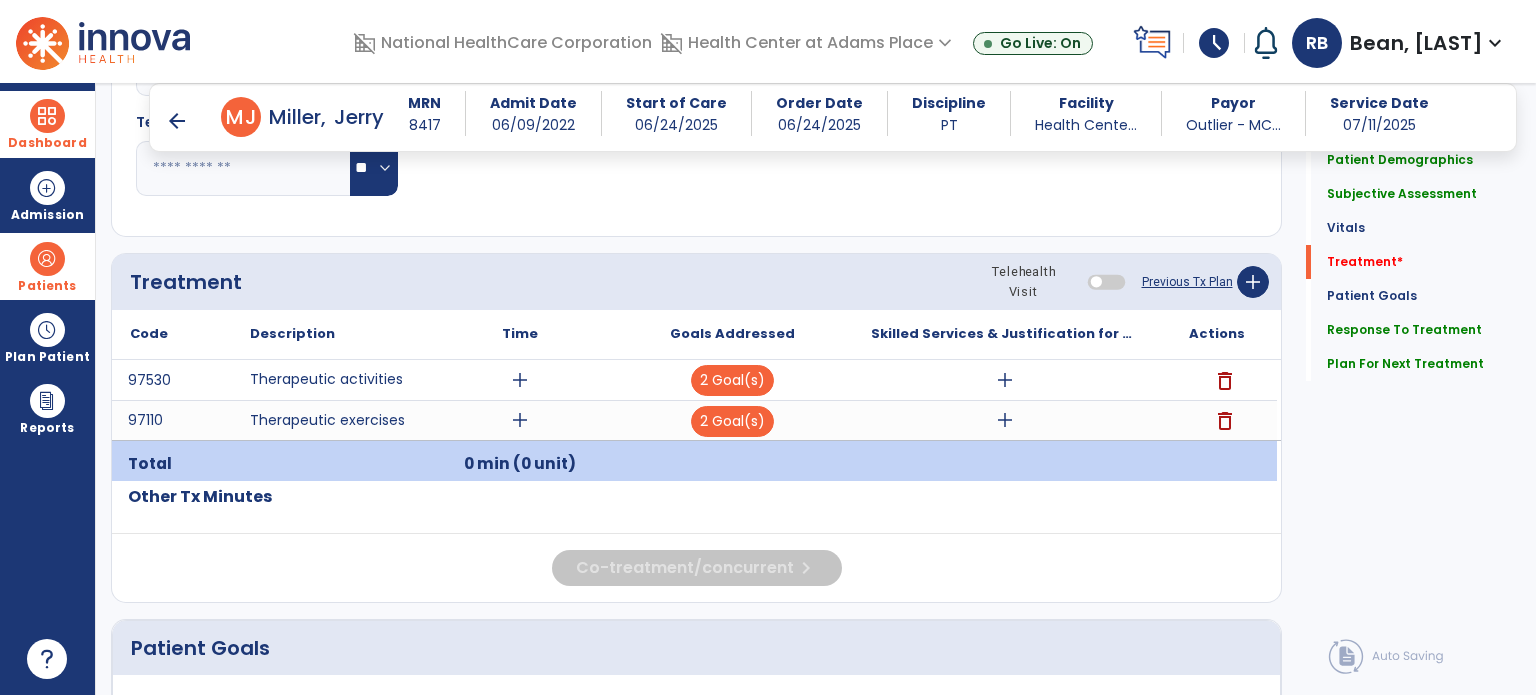 type on "**********" 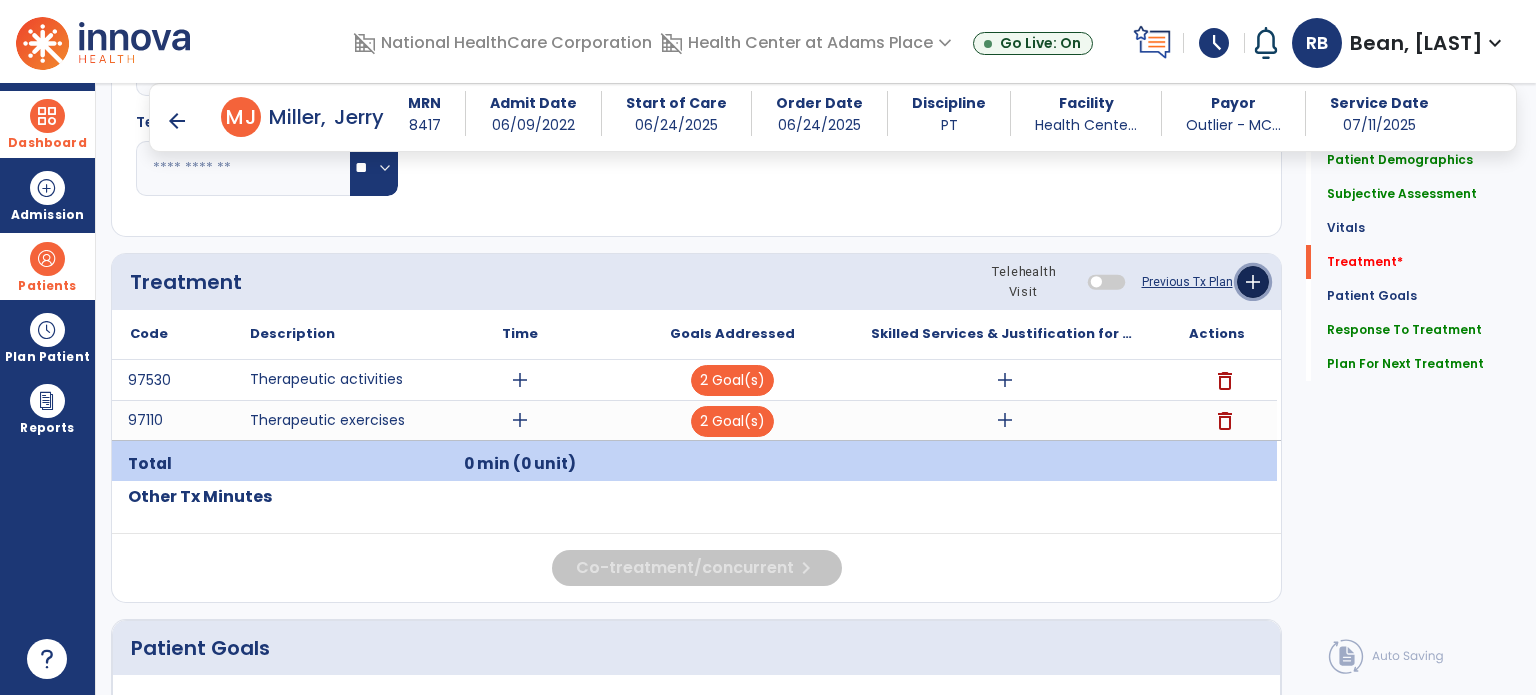 click on "add" 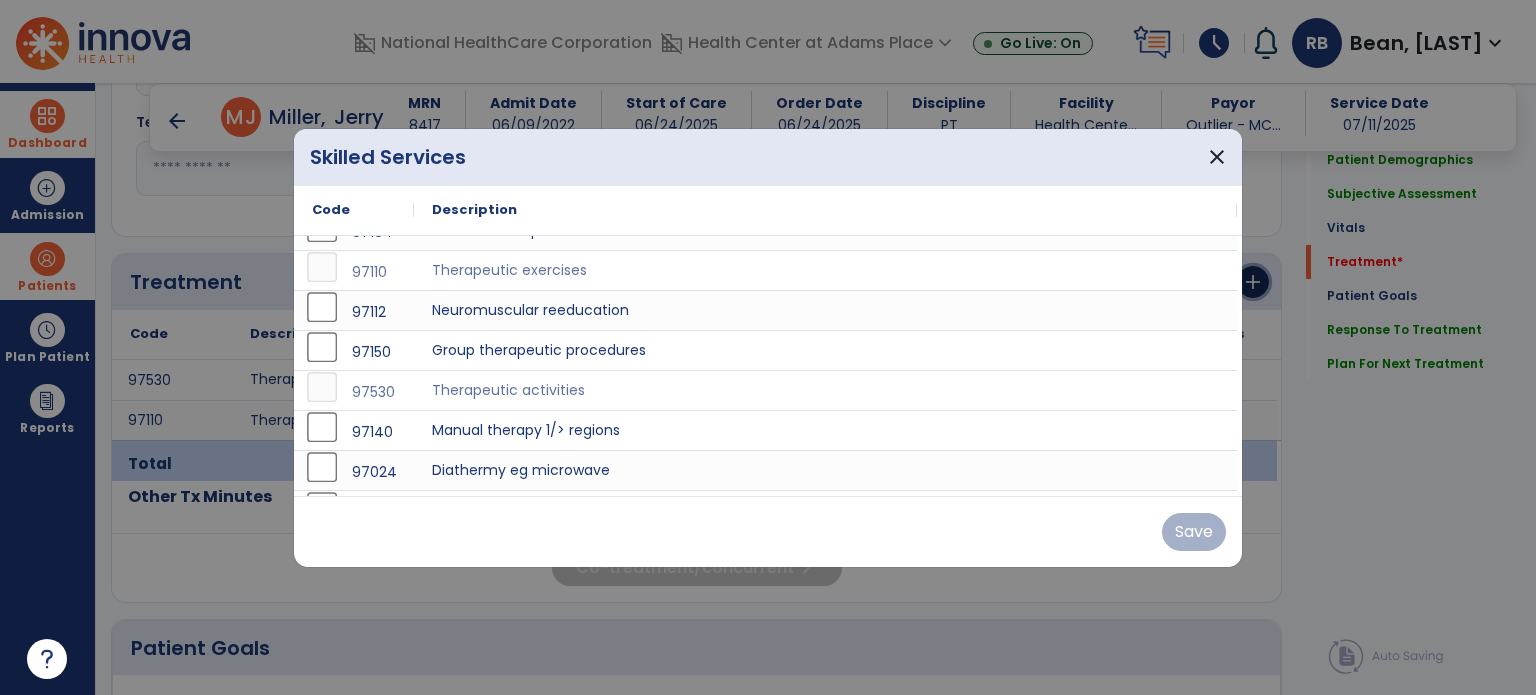 scroll, scrollTop: 100, scrollLeft: 0, axis: vertical 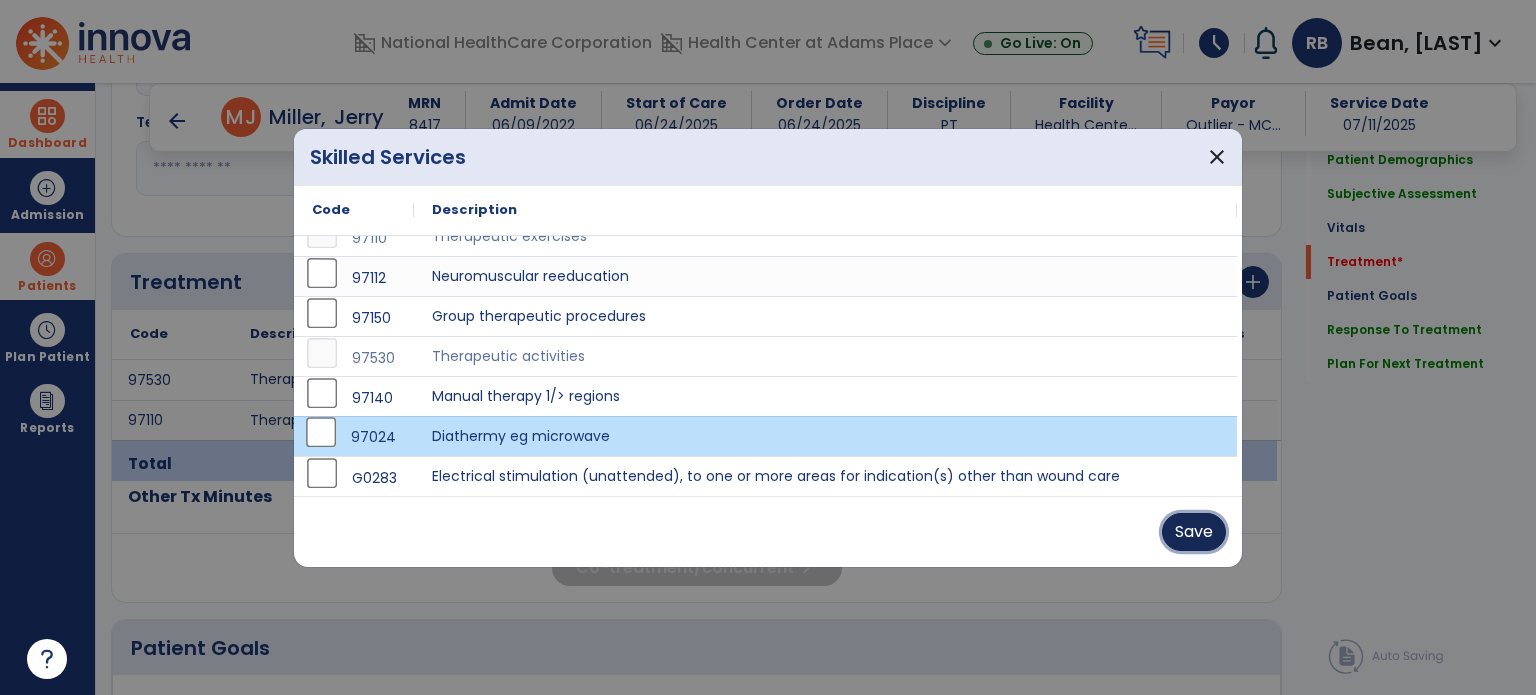 click on "Save" at bounding box center (1194, 532) 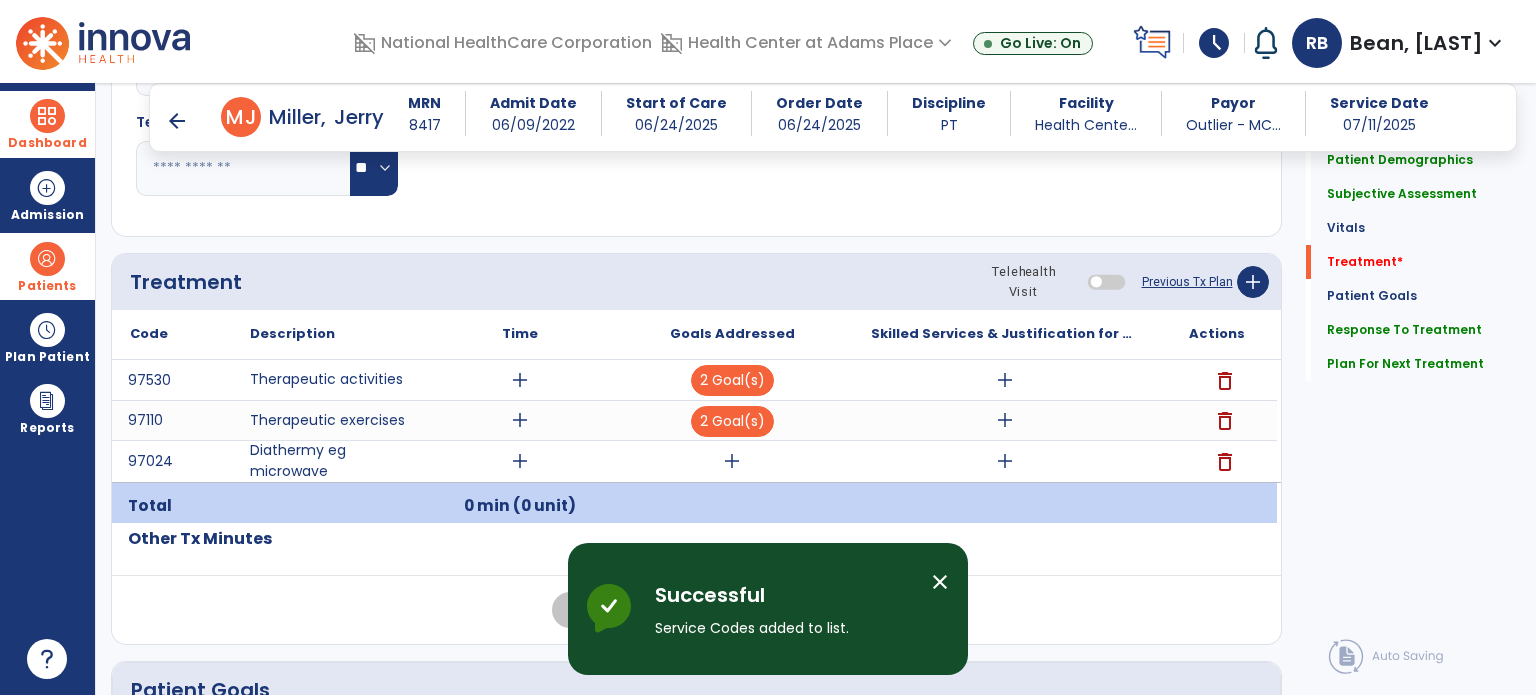 click on "add" at bounding box center [732, 461] 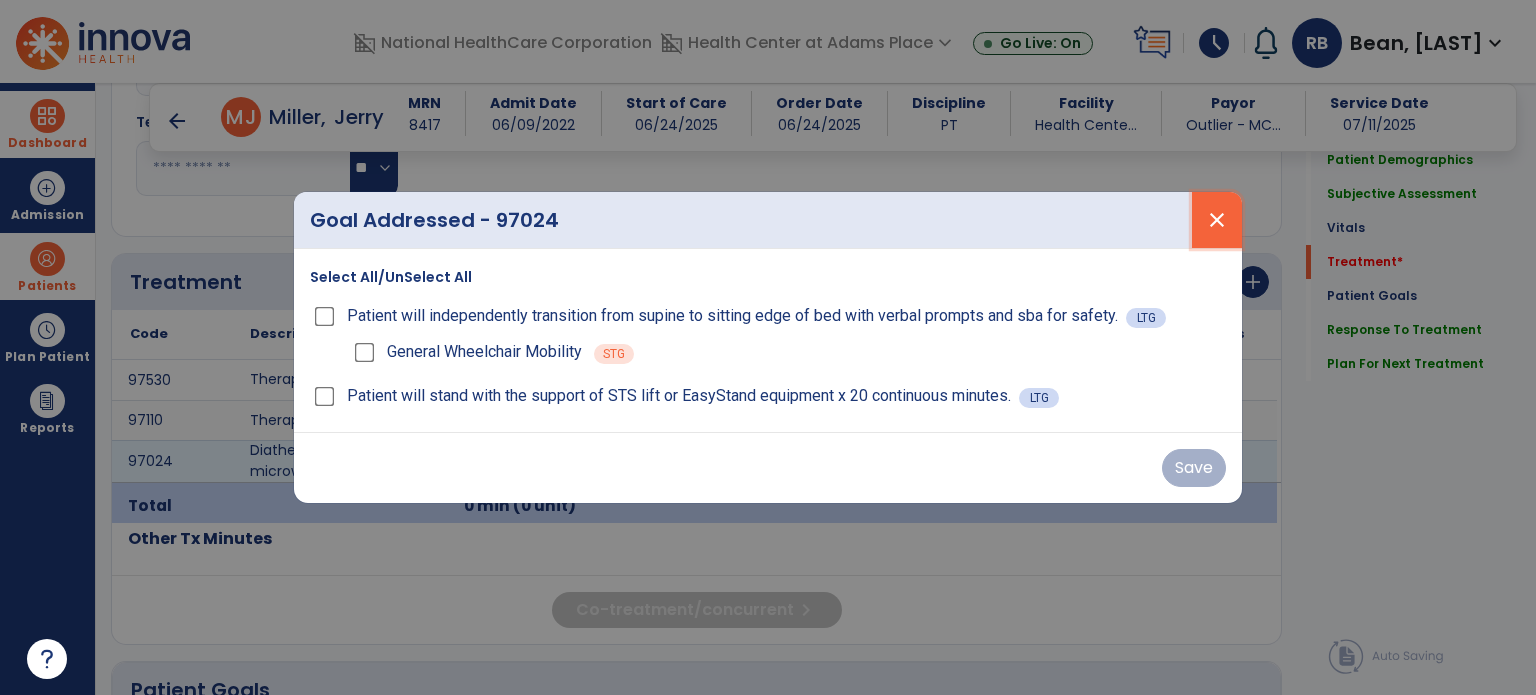 click on "close" at bounding box center (1217, 220) 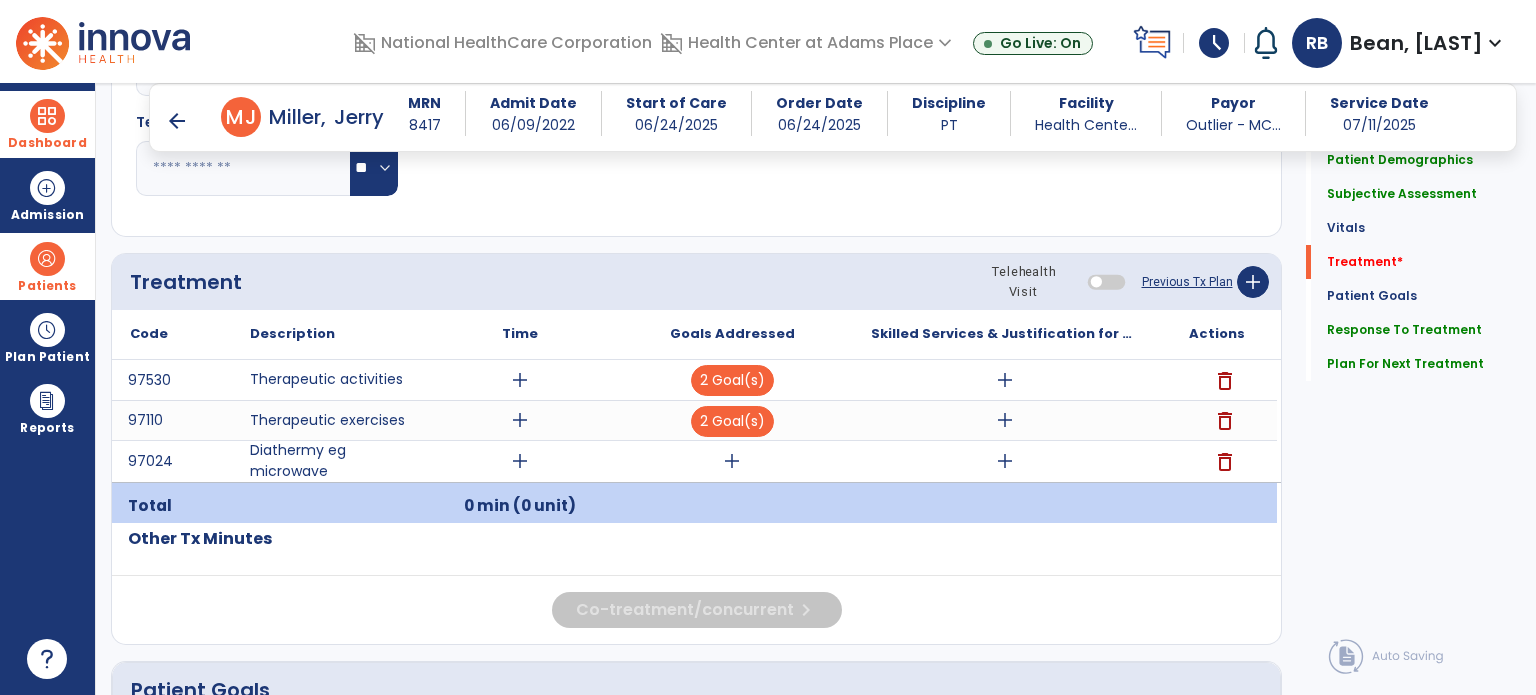 click on "add" at bounding box center [520, 461] 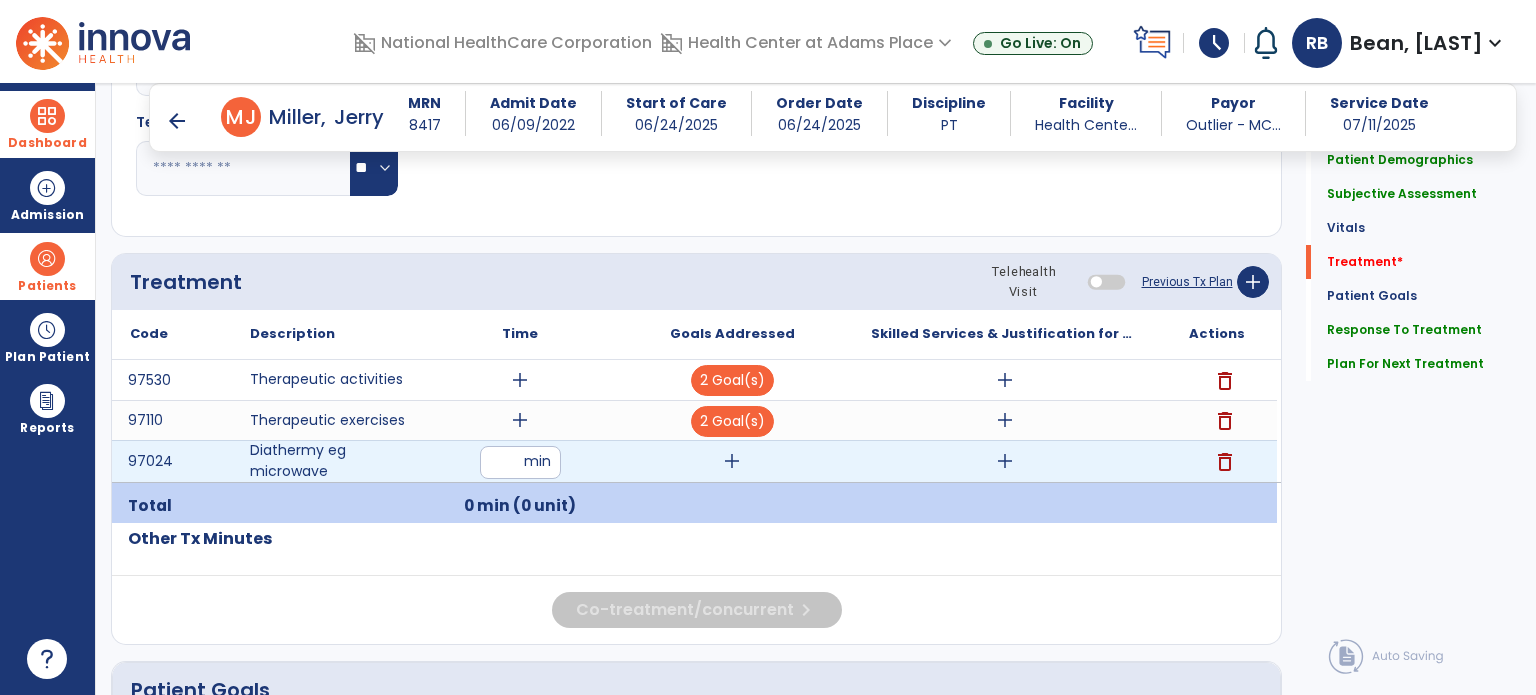 type on "*" 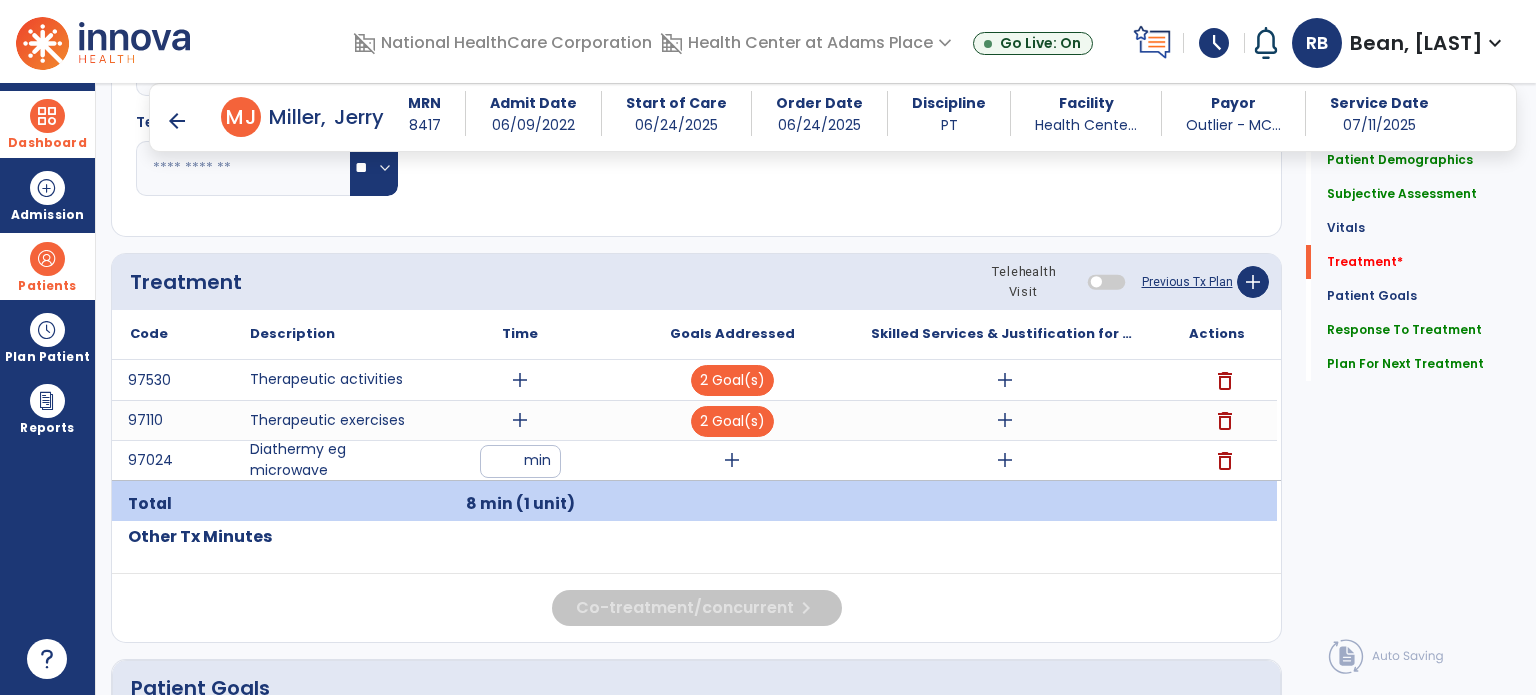 click on "add" at bounding box center [520, 420] 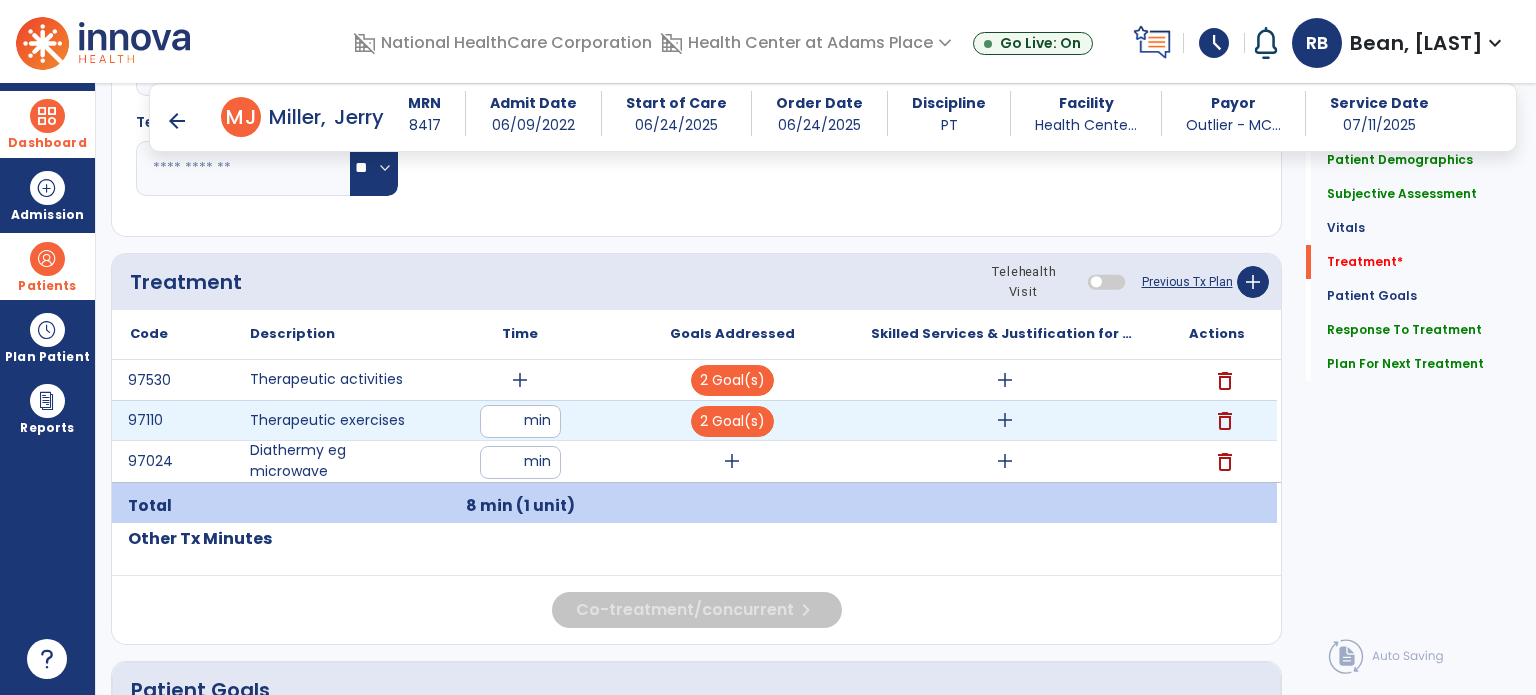 type on "**" 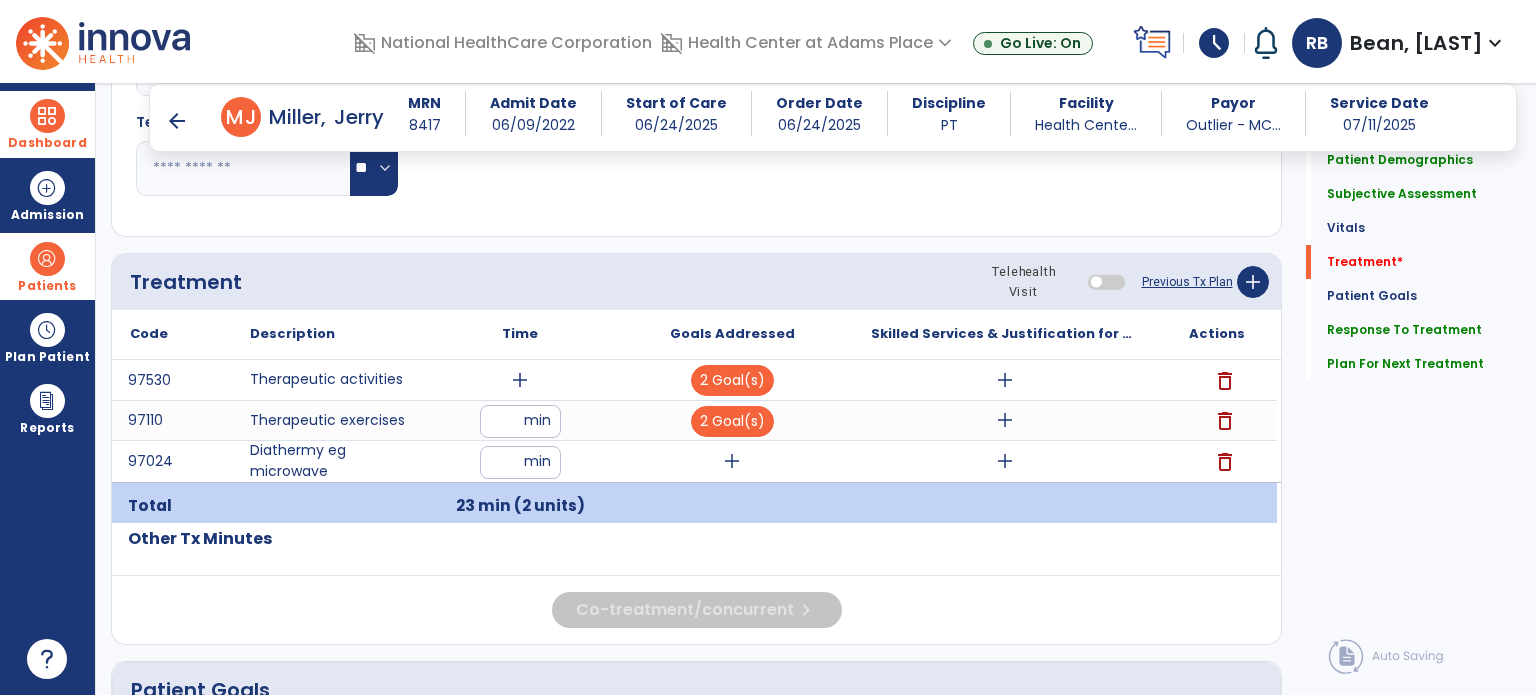click on "add" at bounding box center (520, 380) 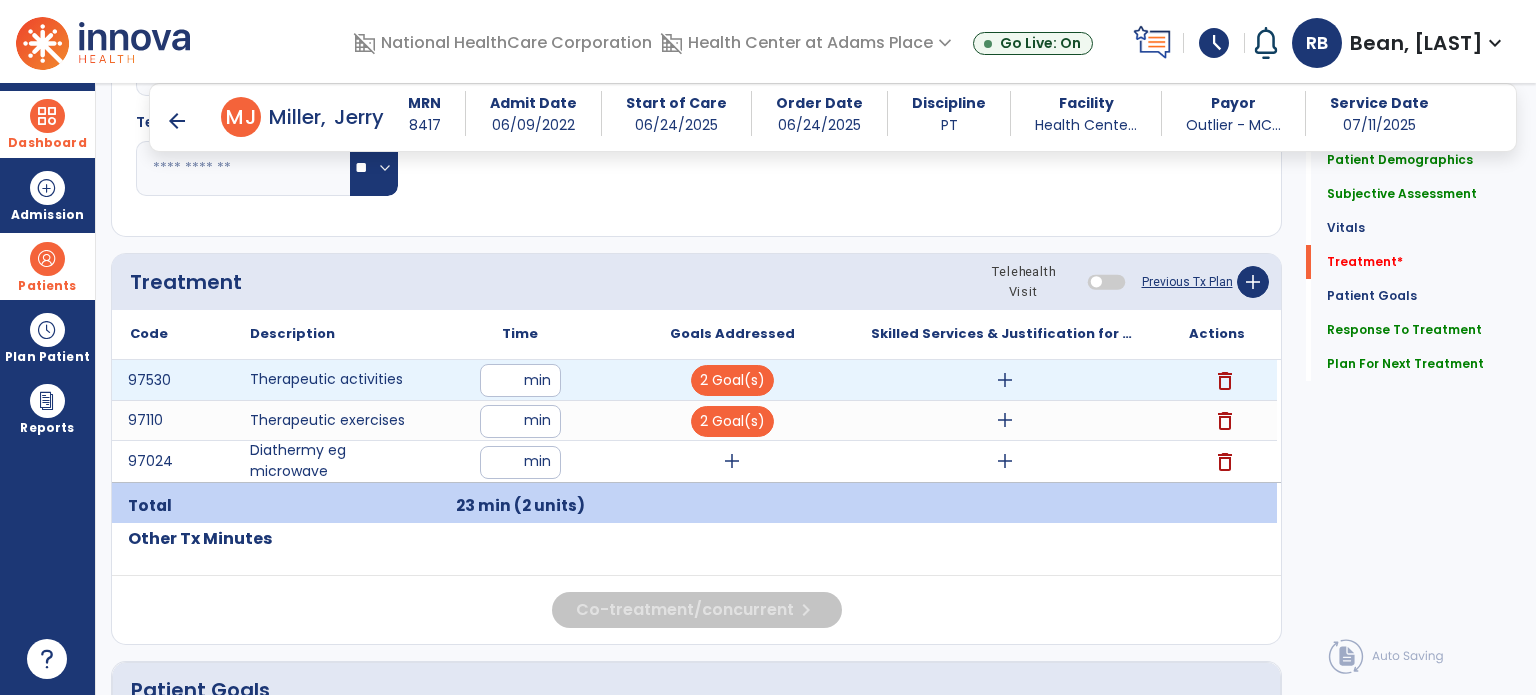 type on "**" 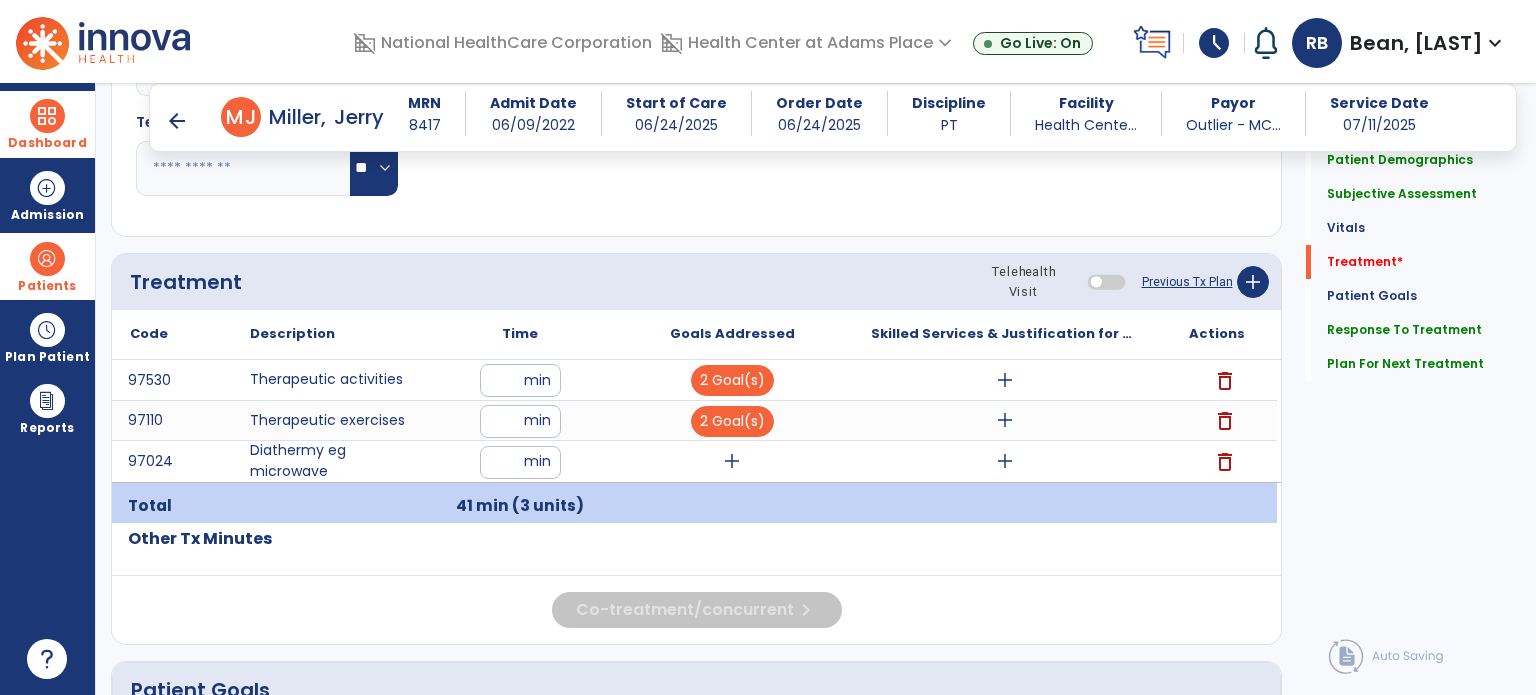 click at bounding box center (47, 259) 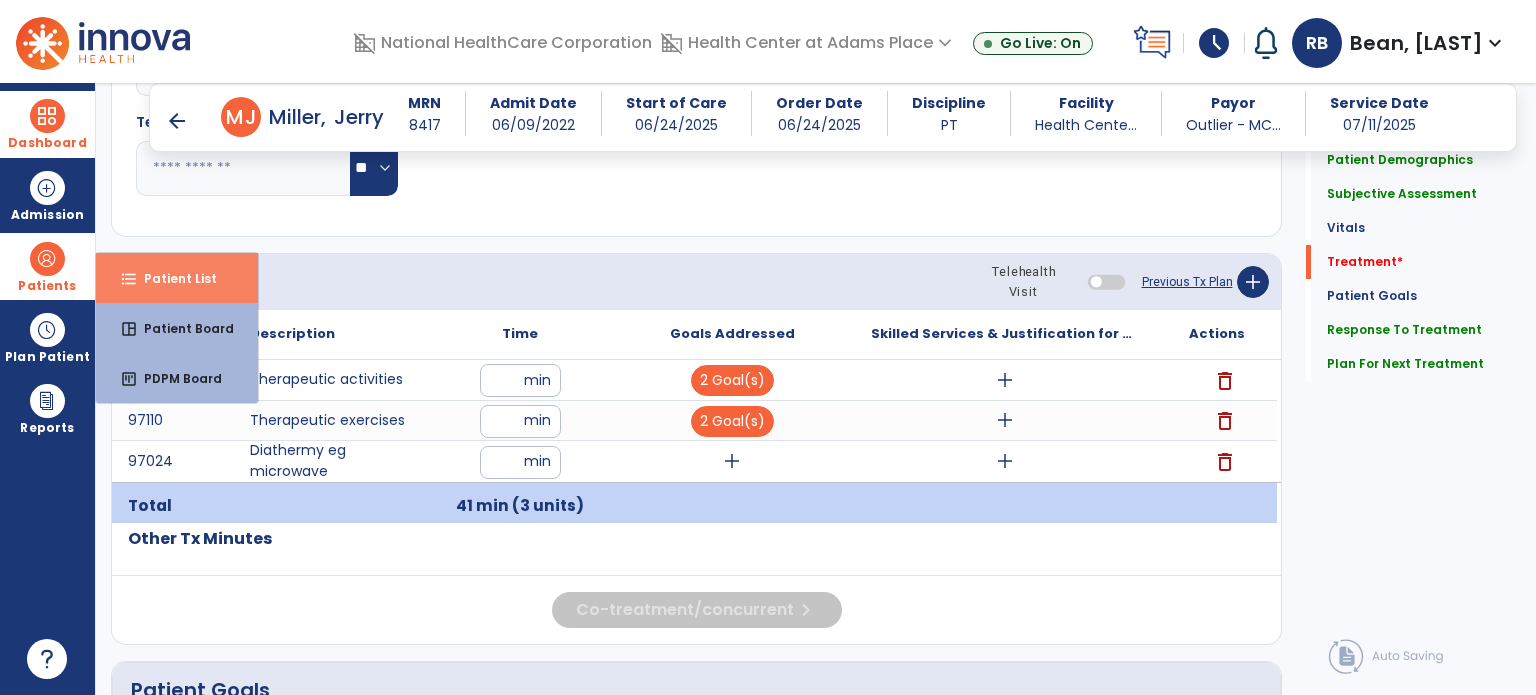 click on "Patient List" at bounding box center [172, 278] 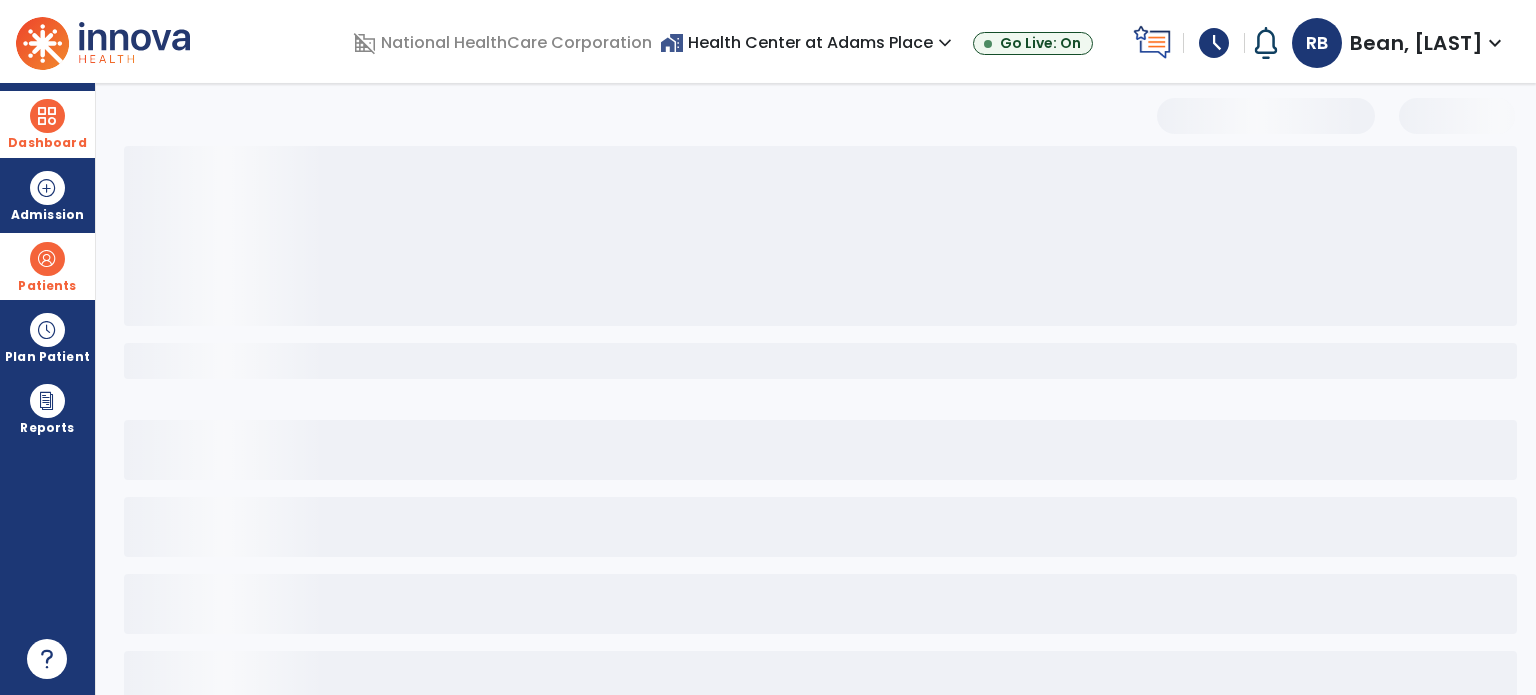 scroll, scrollTop: 46, scrollLeft: 0, axis: vertical 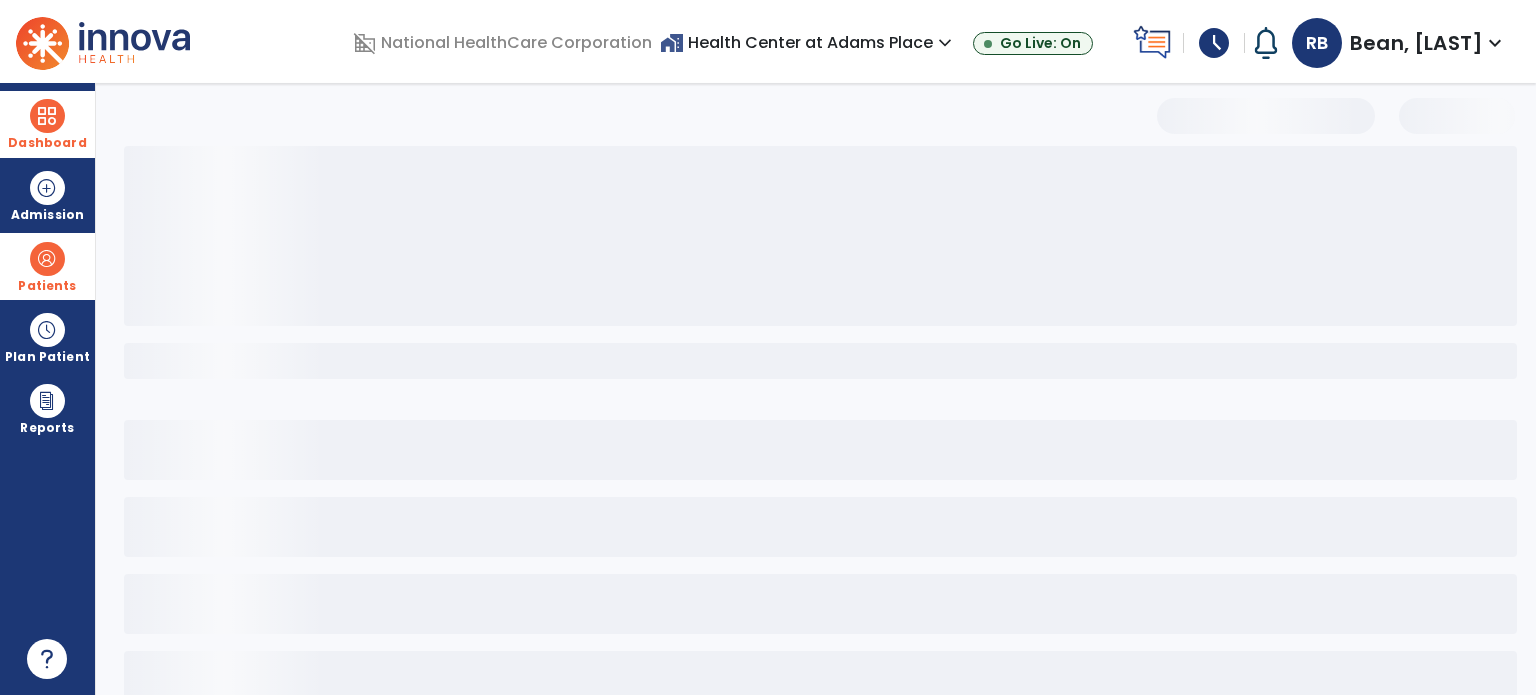 select on "***" 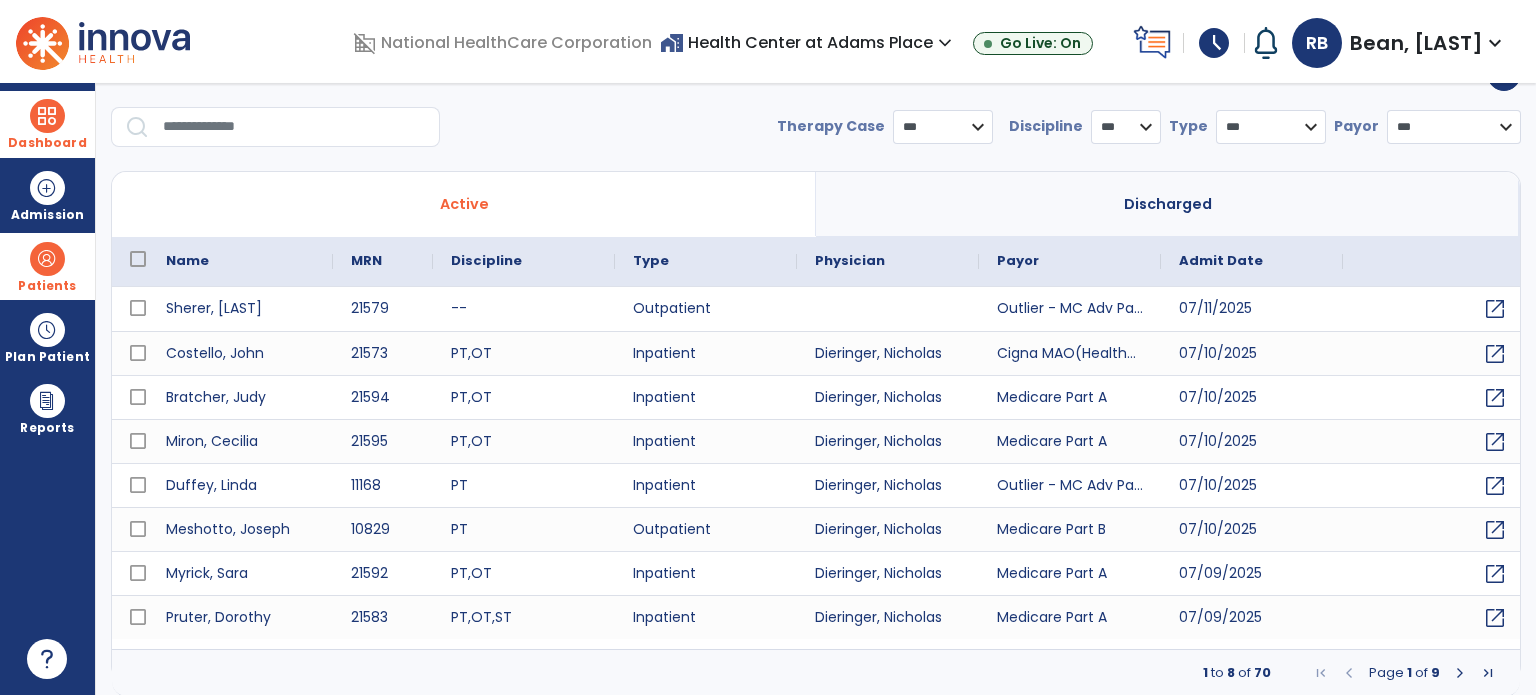 click at bounding box center [294, 127] 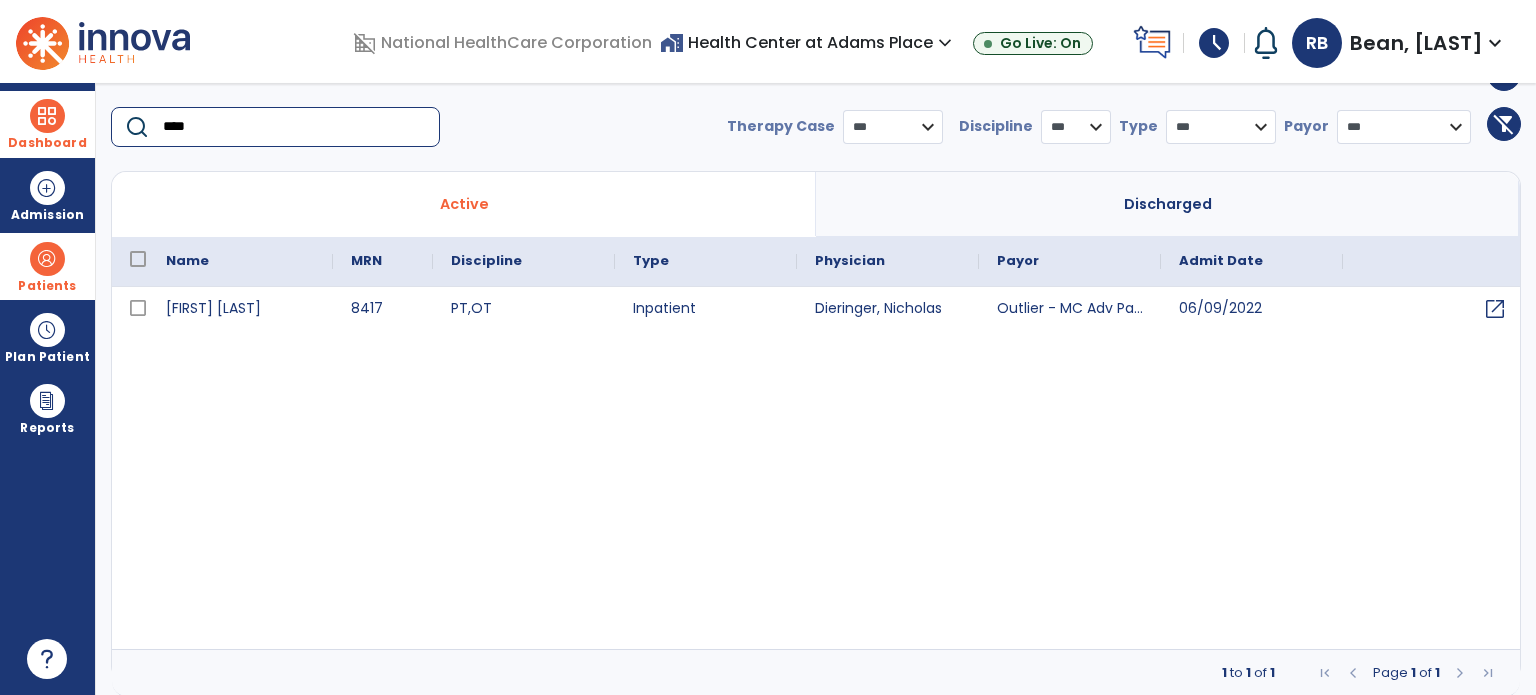 type on "****" 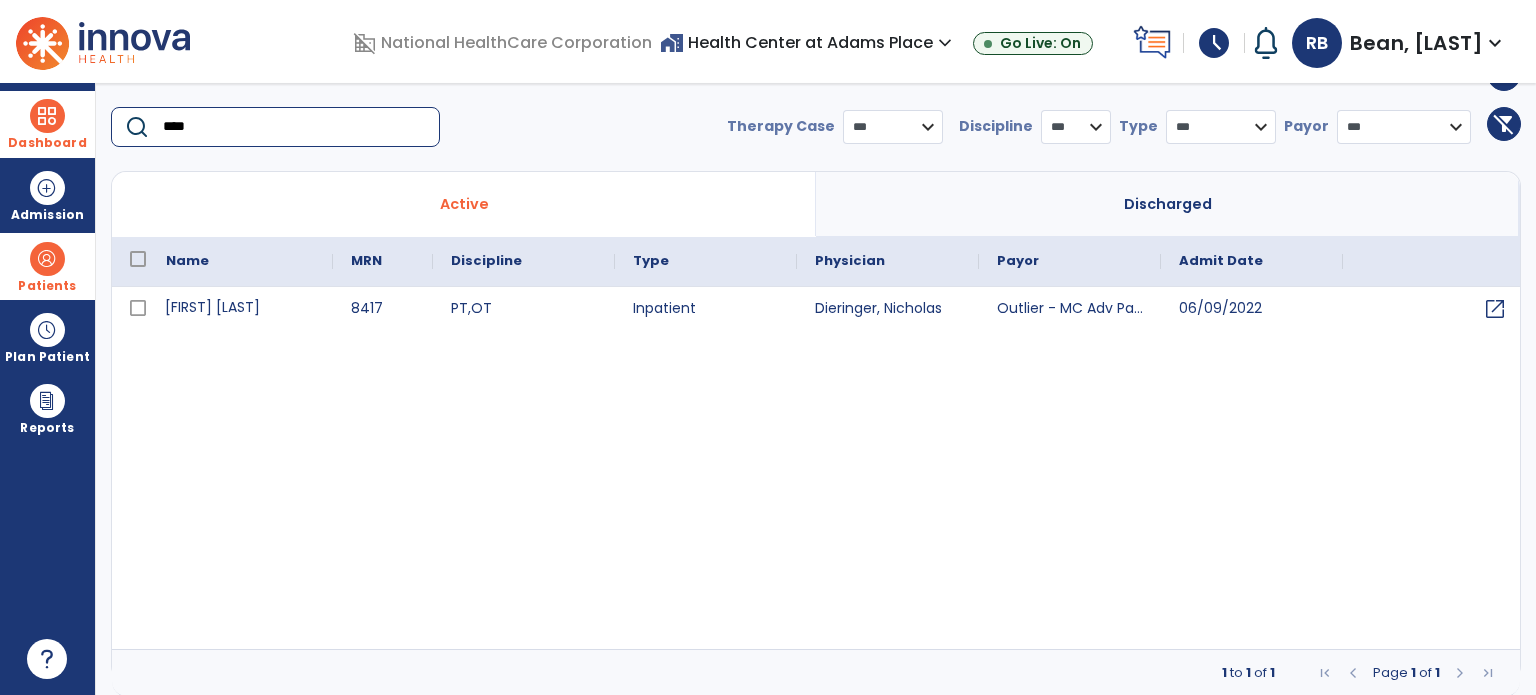 click on "[FIRST] [LAST]" at bounding box center [240, 309] 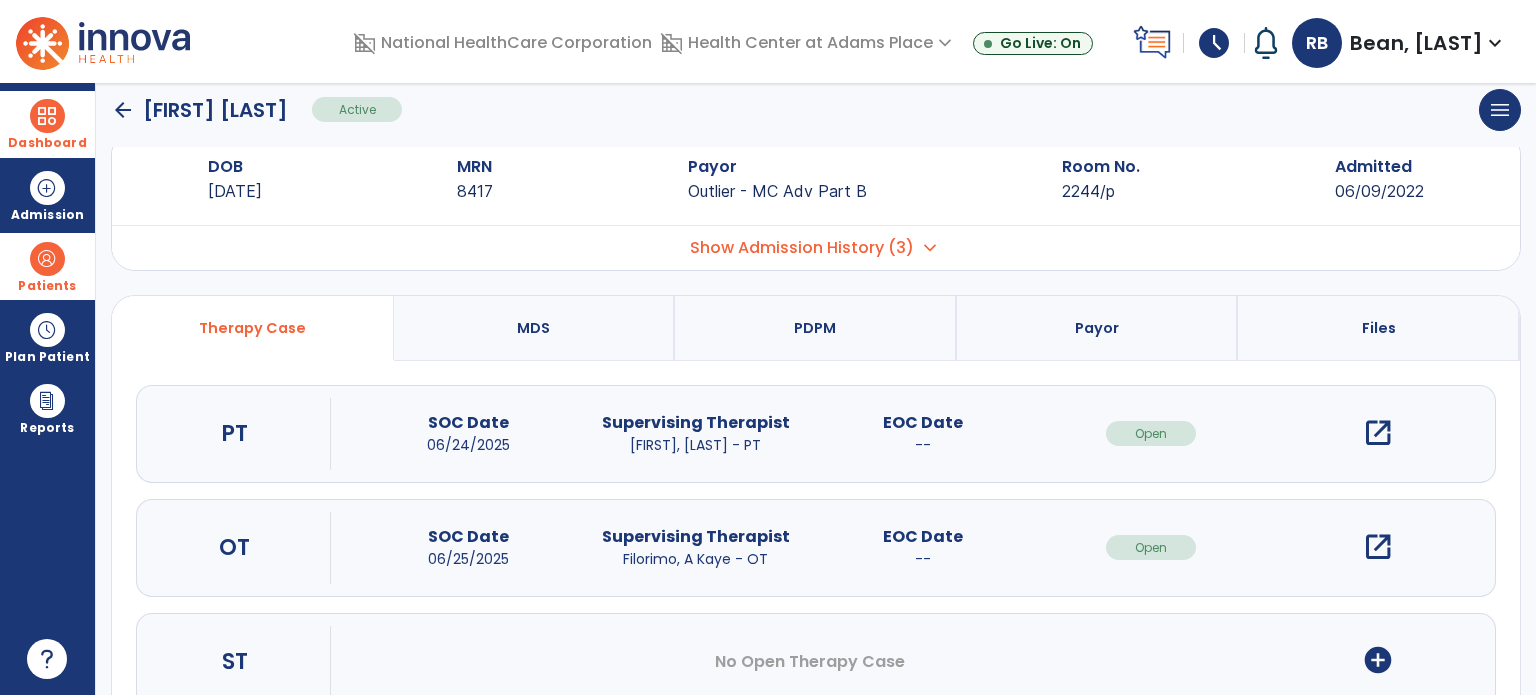 scroll, scrollTop: 0, scrollLeft: 0, axis: both 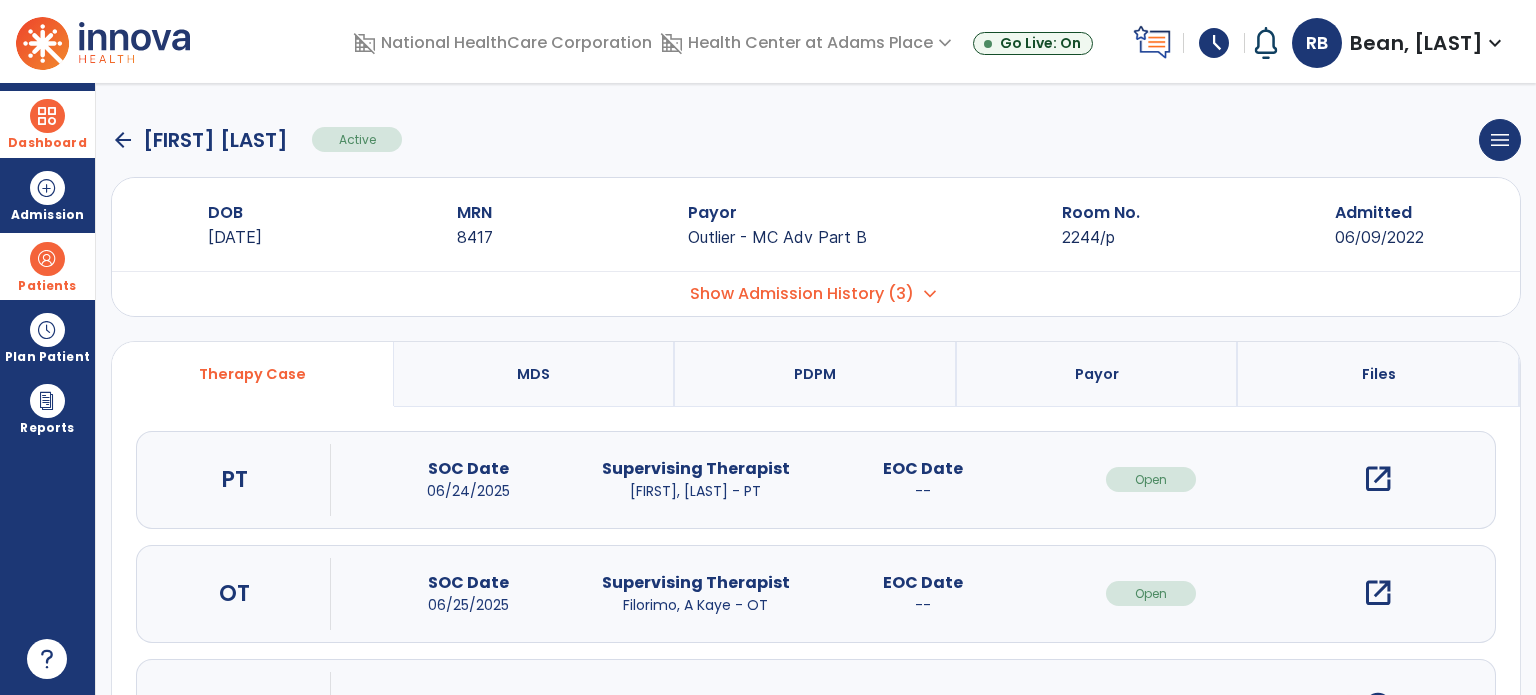click on "open_in_new" at bounding box center [1378, 479] 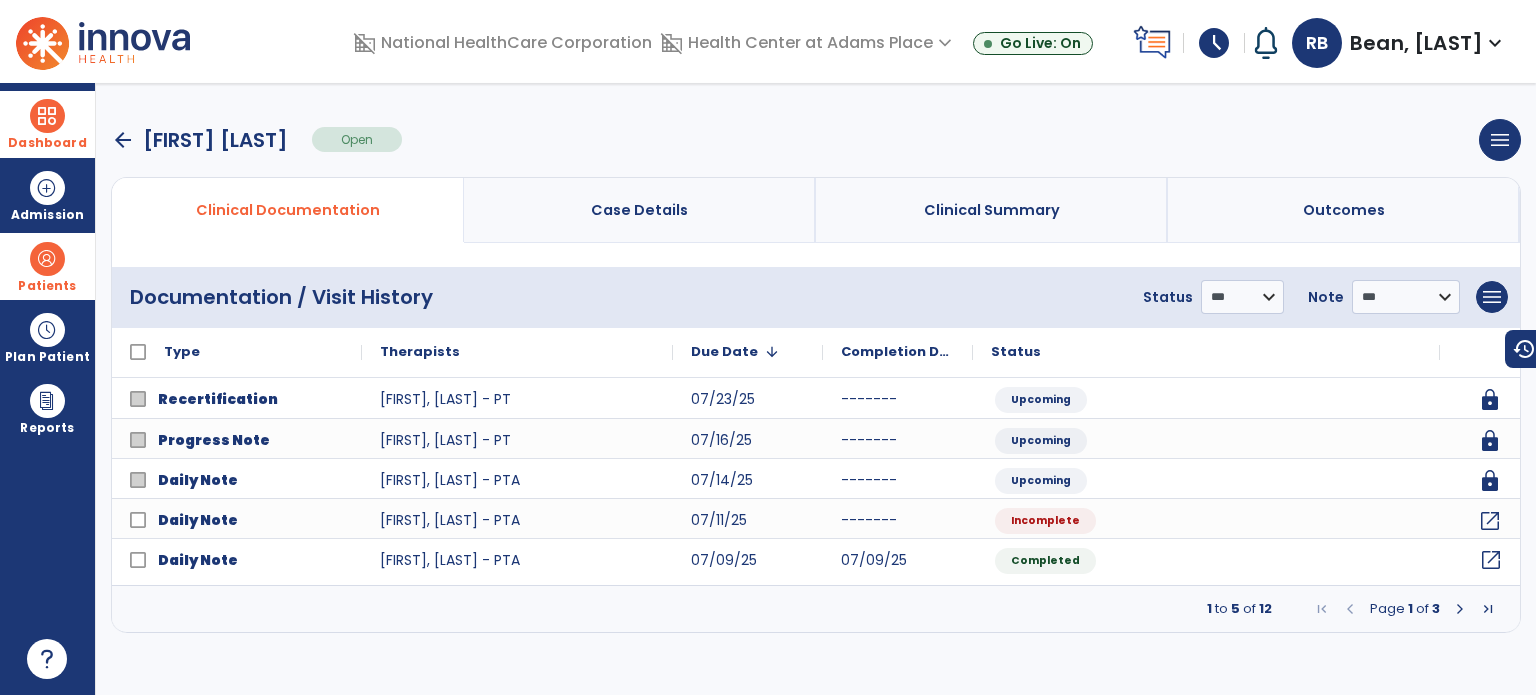 click on "open_in_new" 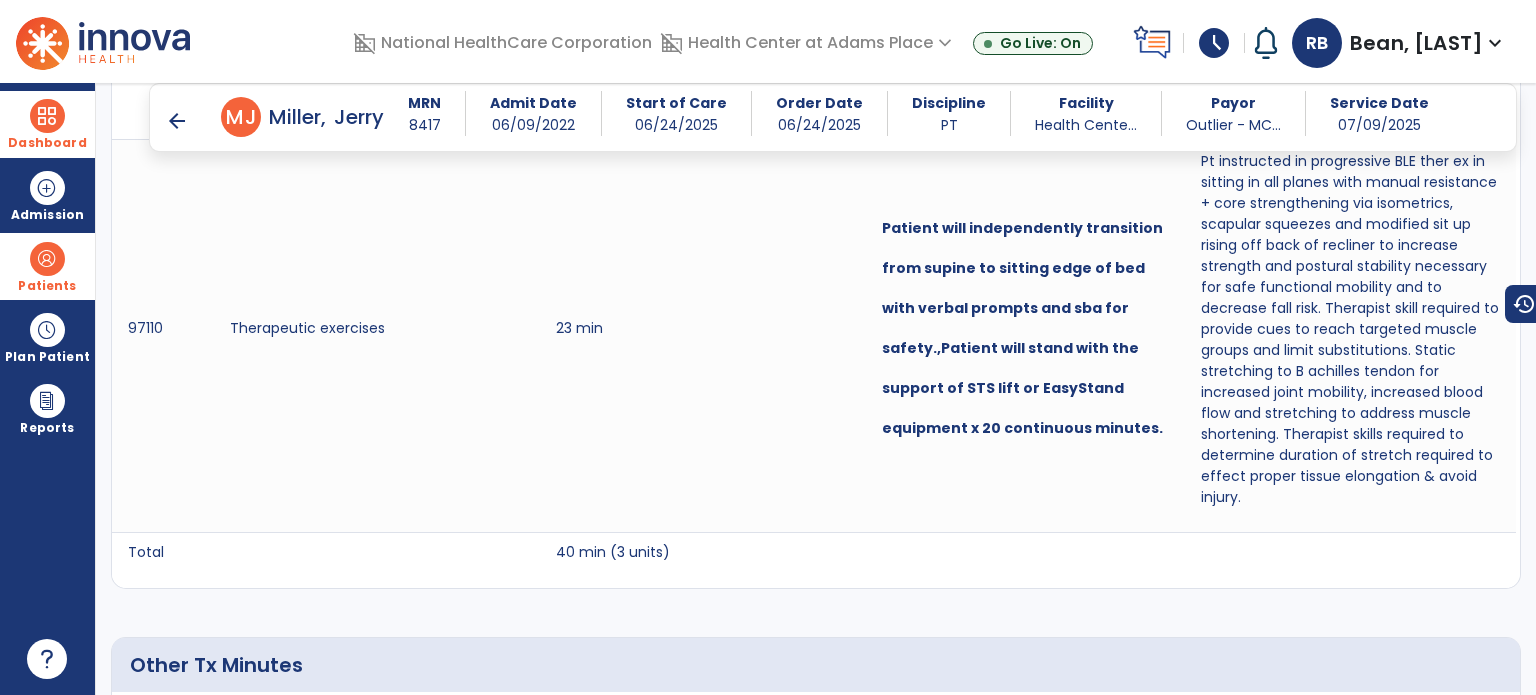 scroll, scrollTop: 1589, scrollLeft: 0, axis: vertical 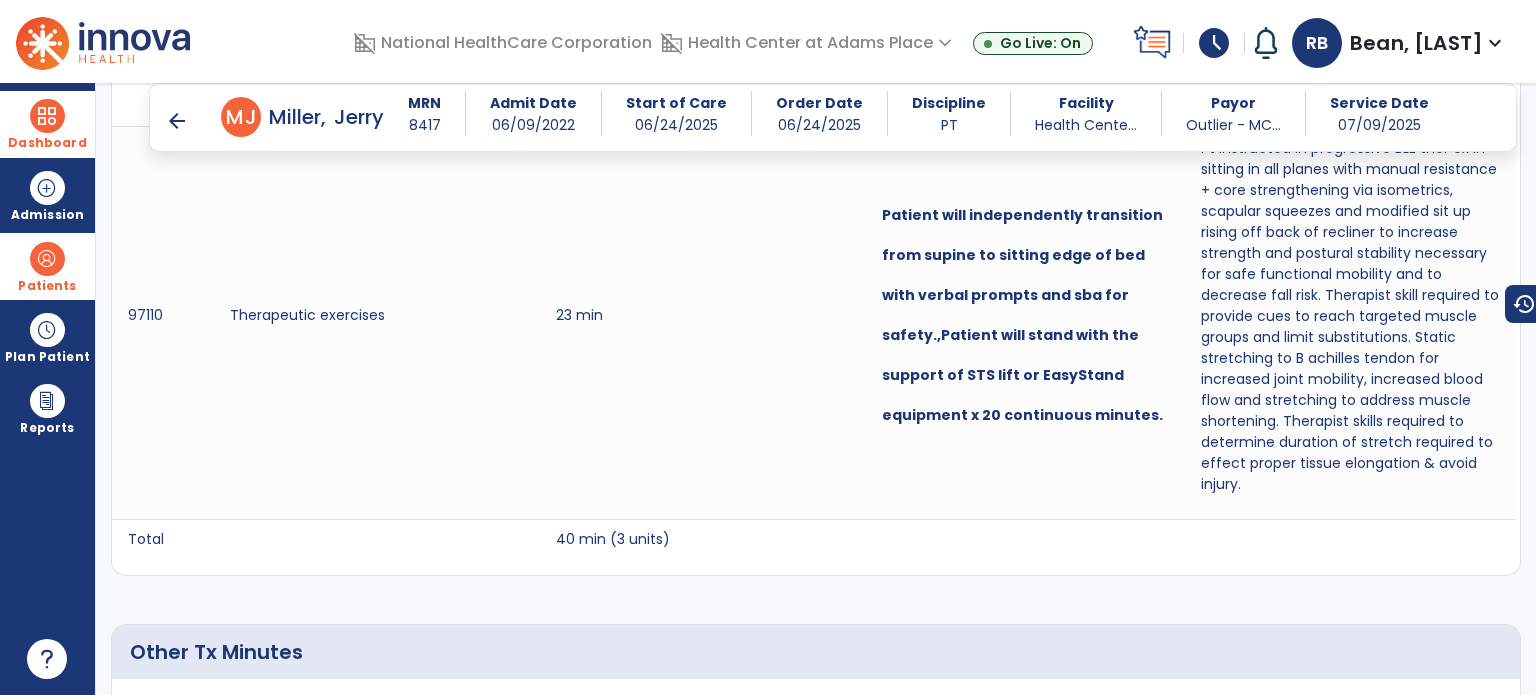 click on "Dashboard" at bounding box center [47, 124] 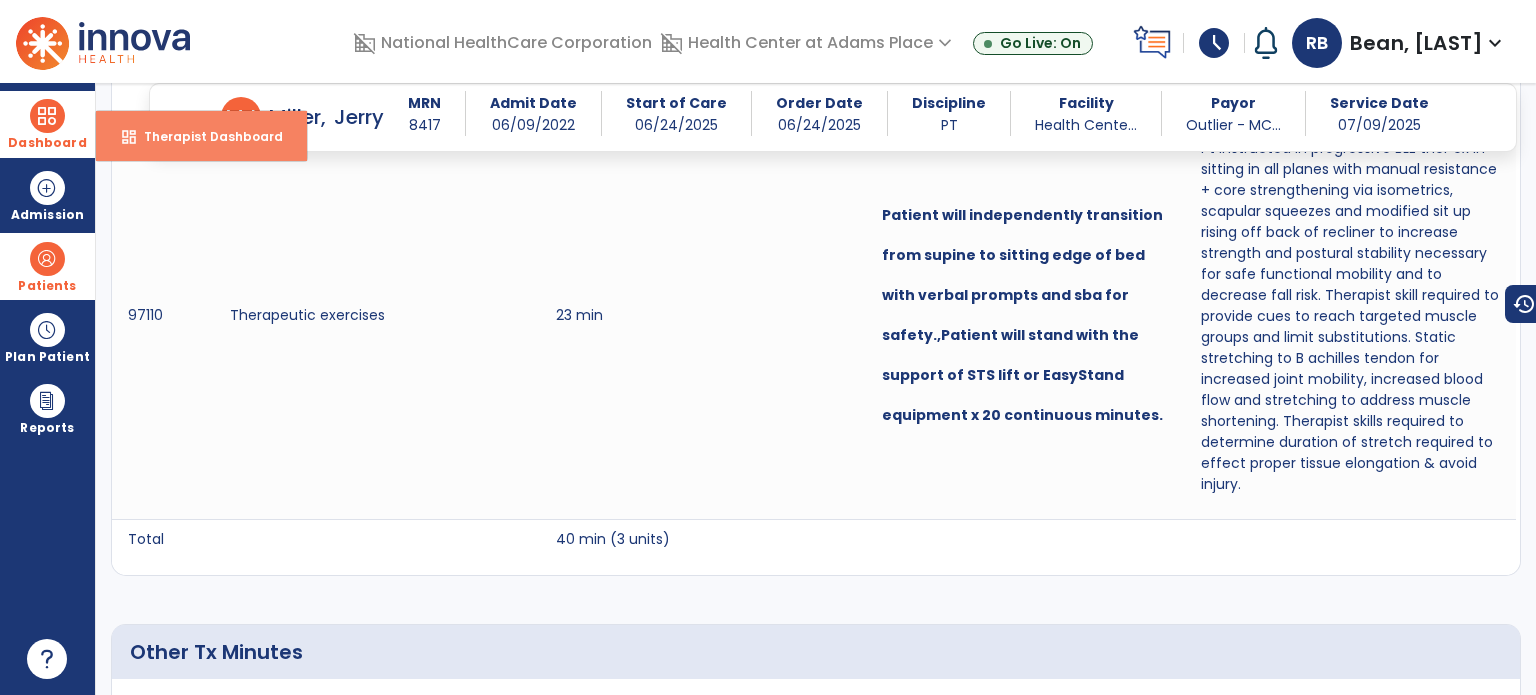 click on "dashboard  Therapist Dashboard" at bounding box center (201, 136) 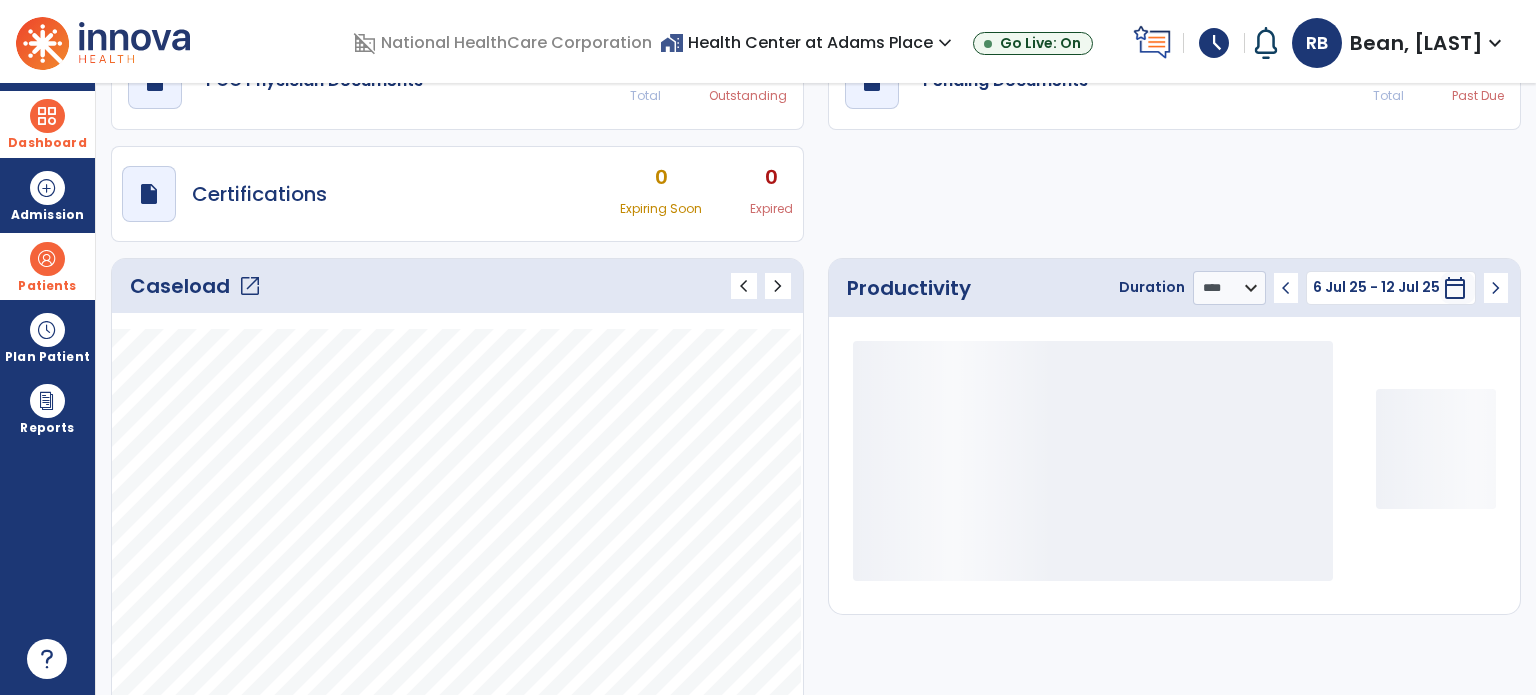 scroll, scrollTop: 109, scrollLeft: 0, axis: vertical 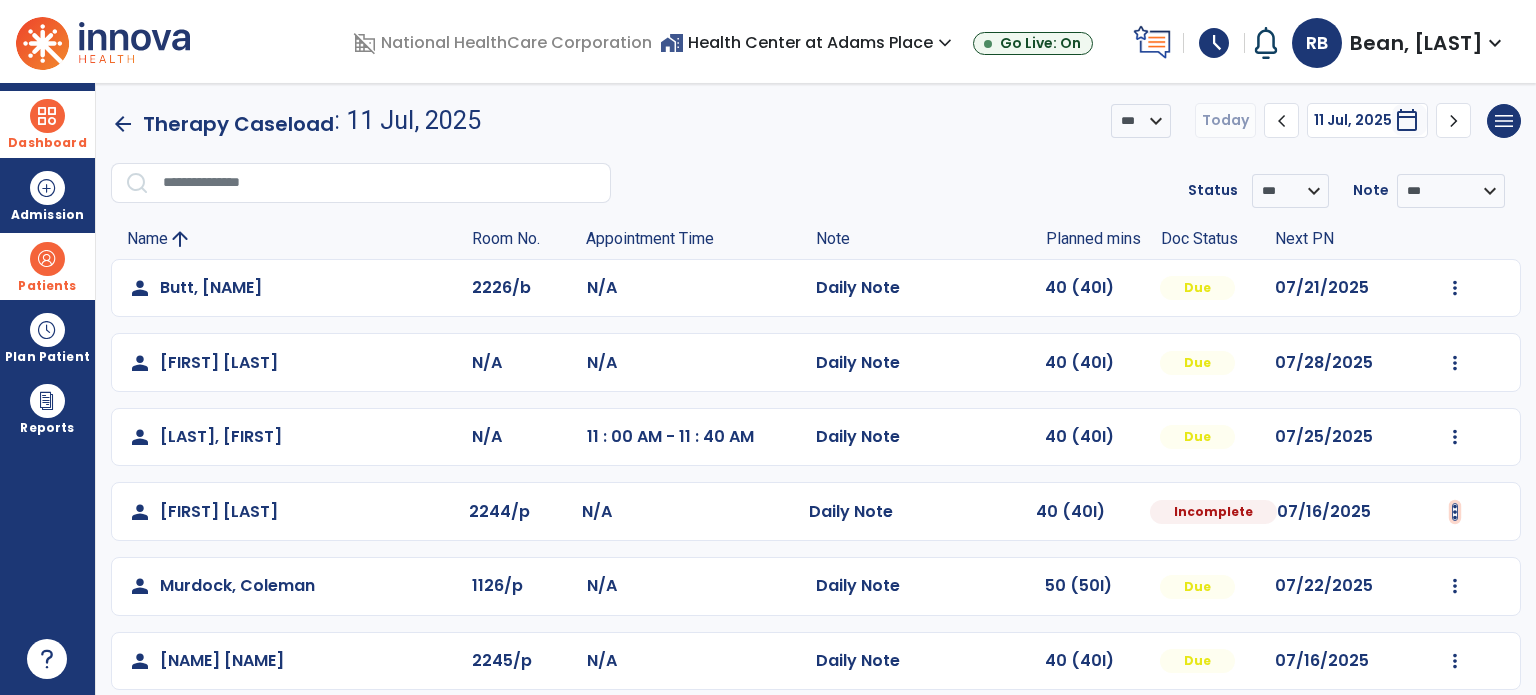click at bounding box center [1455, 288] 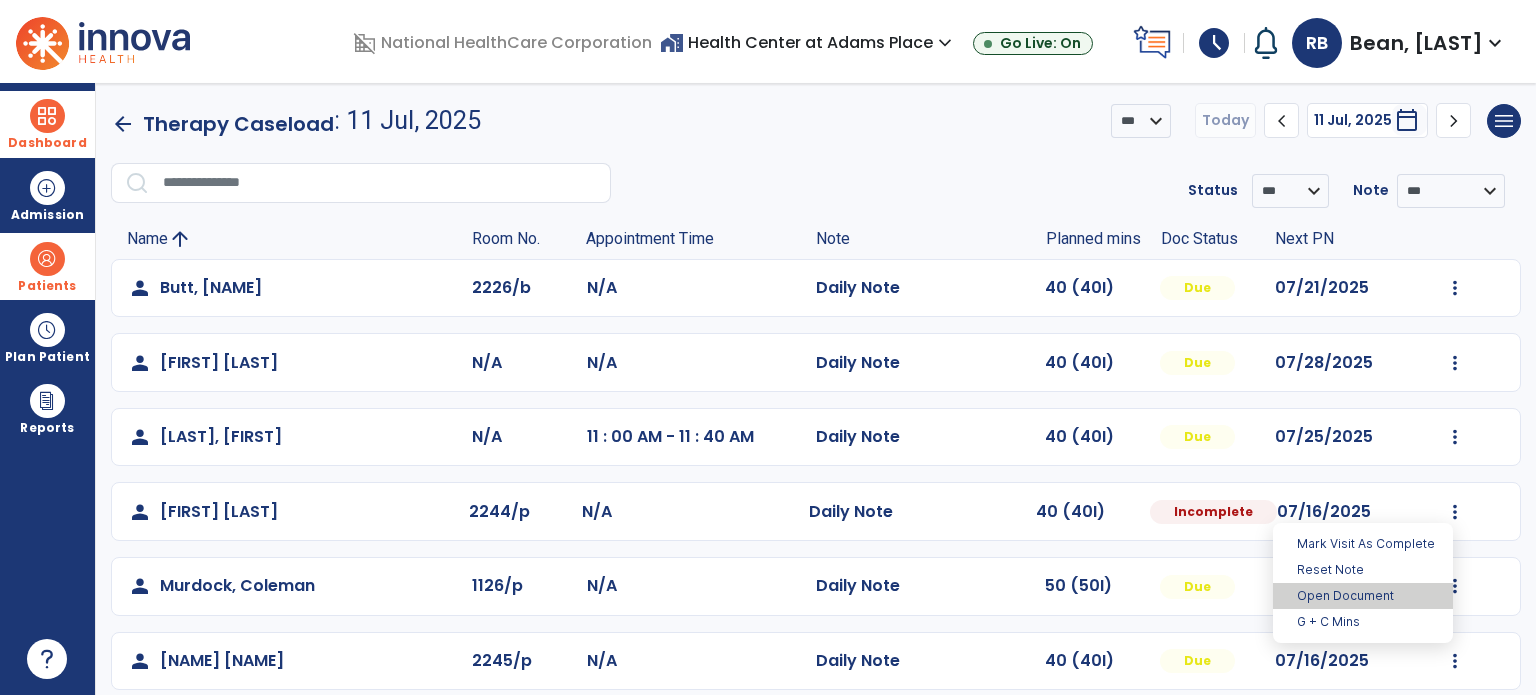 click on "Open Document" at bounding box center [1363, 596] 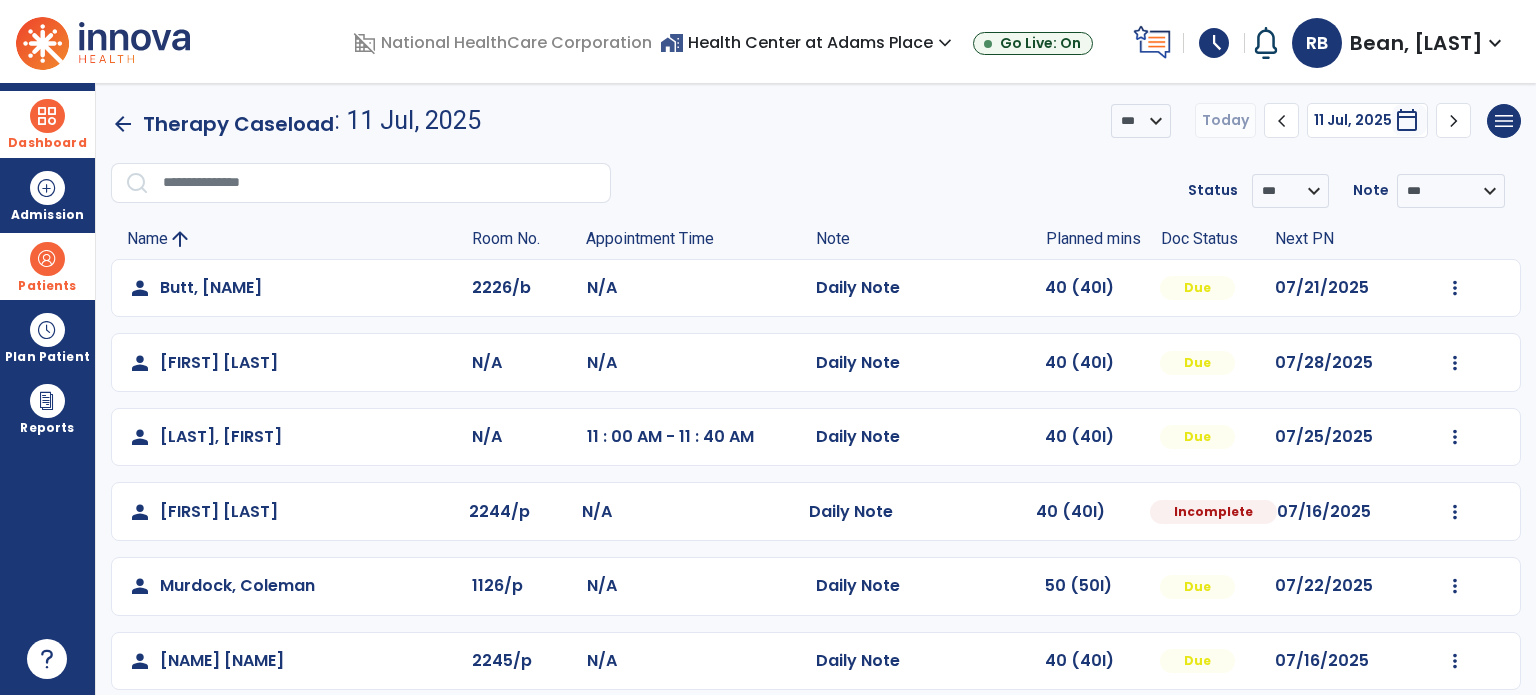select on "*" 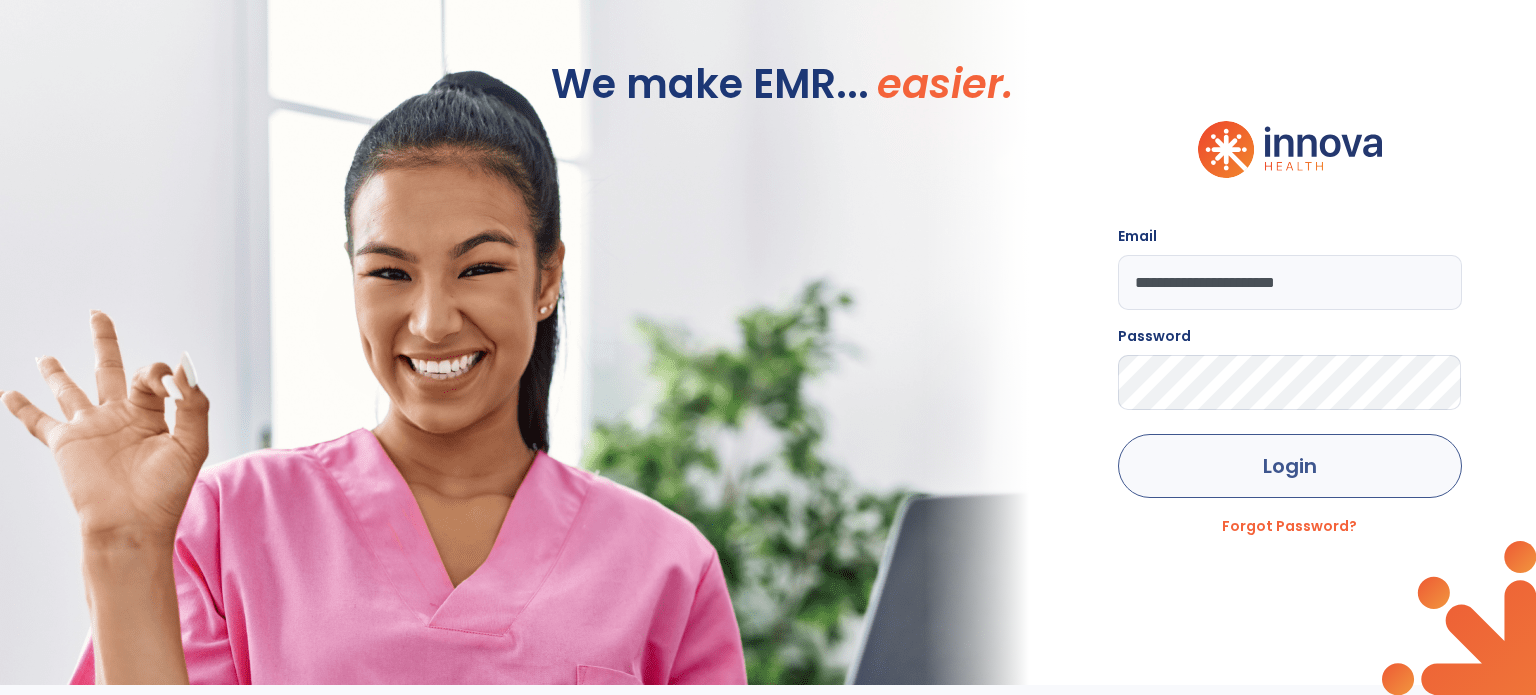click on "Login" 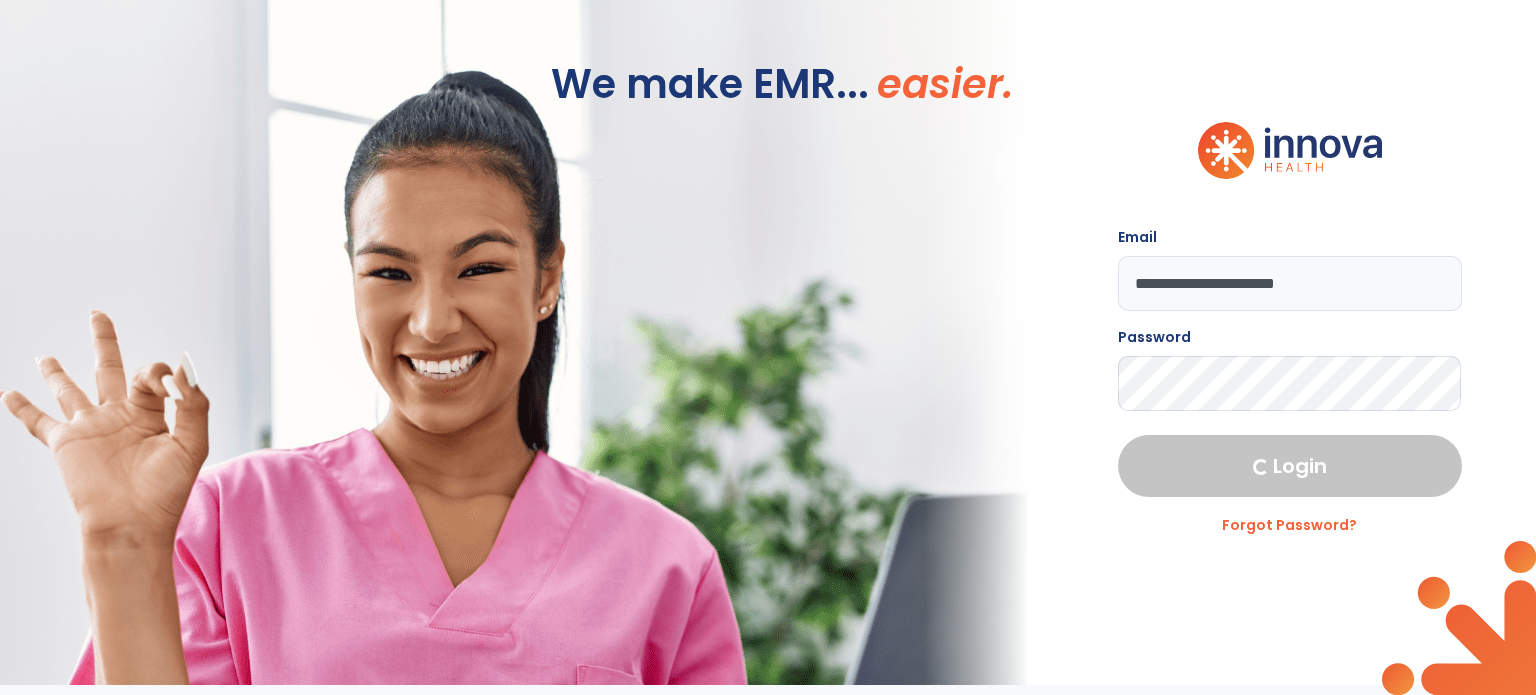 select on "****" 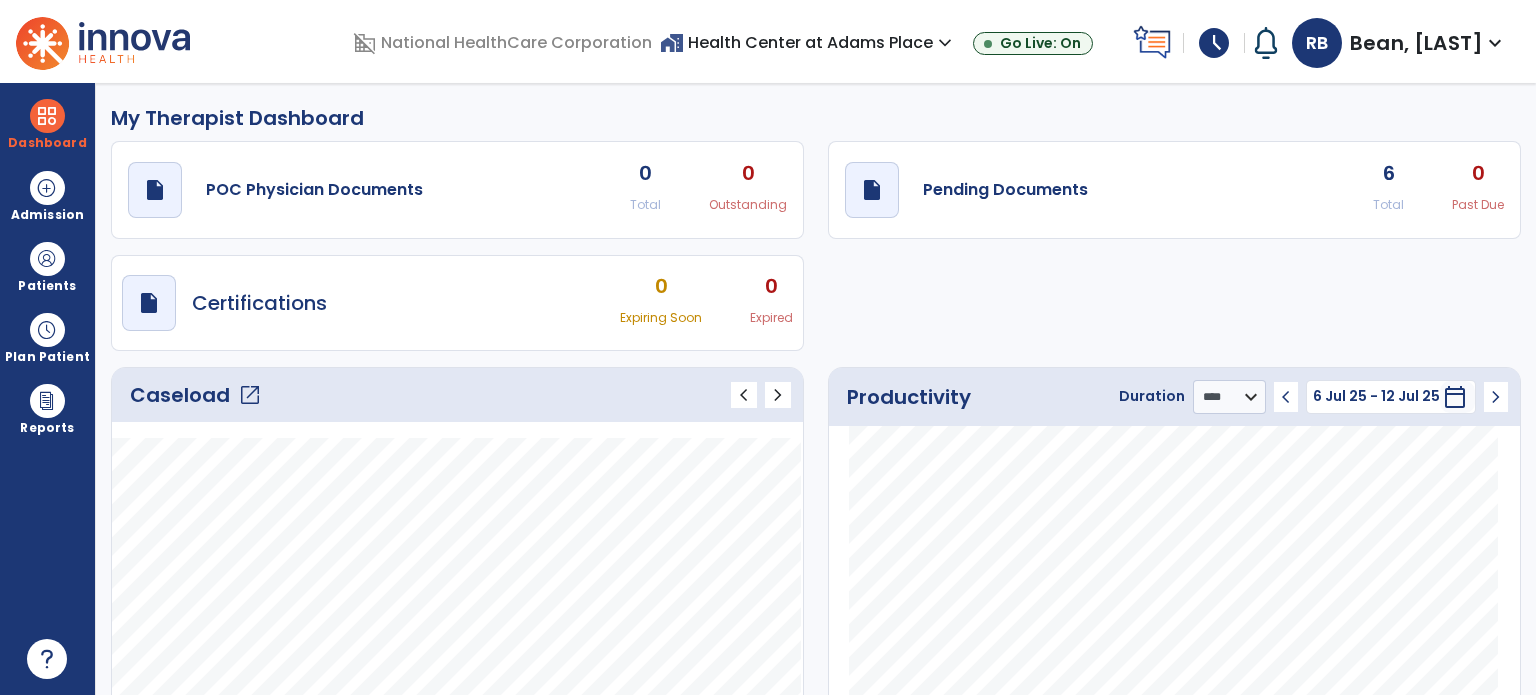 click on "open_in_new" 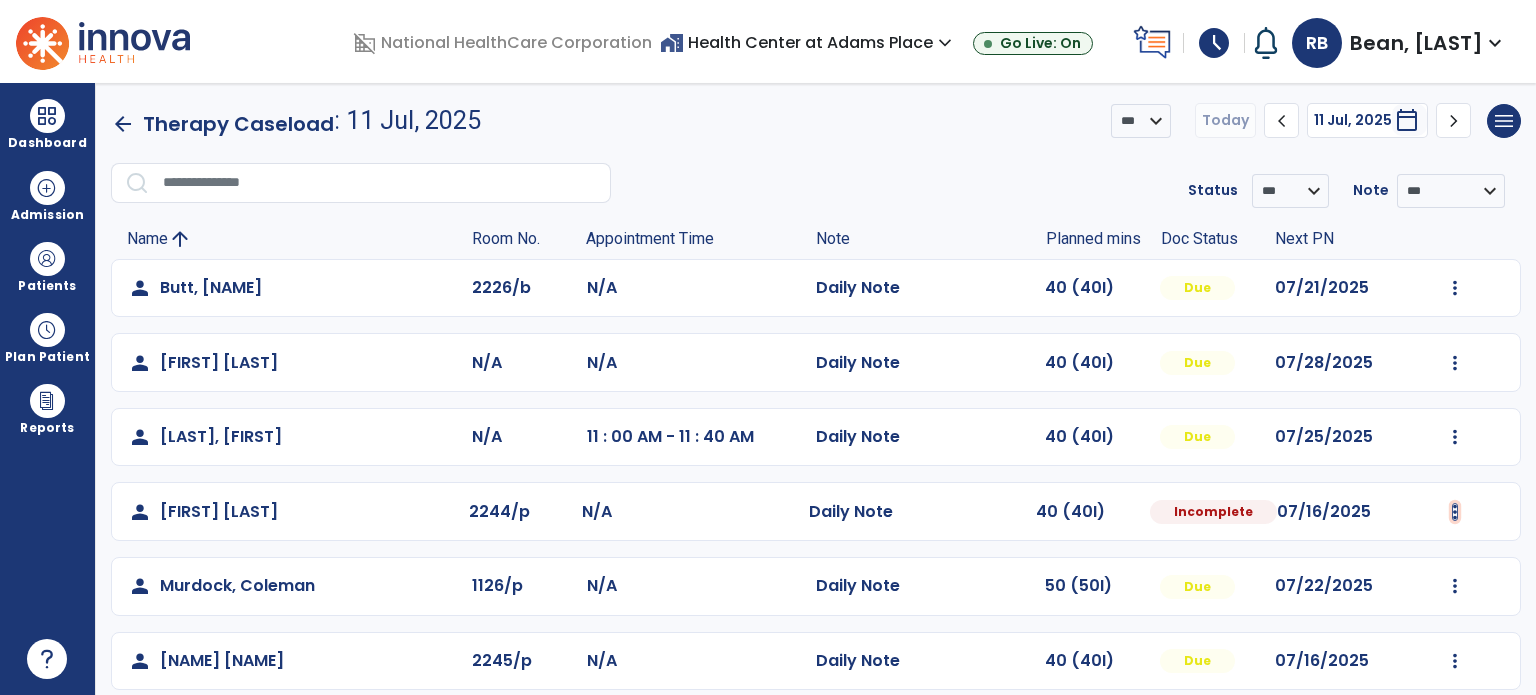 click at bounding box center [1455, 288] 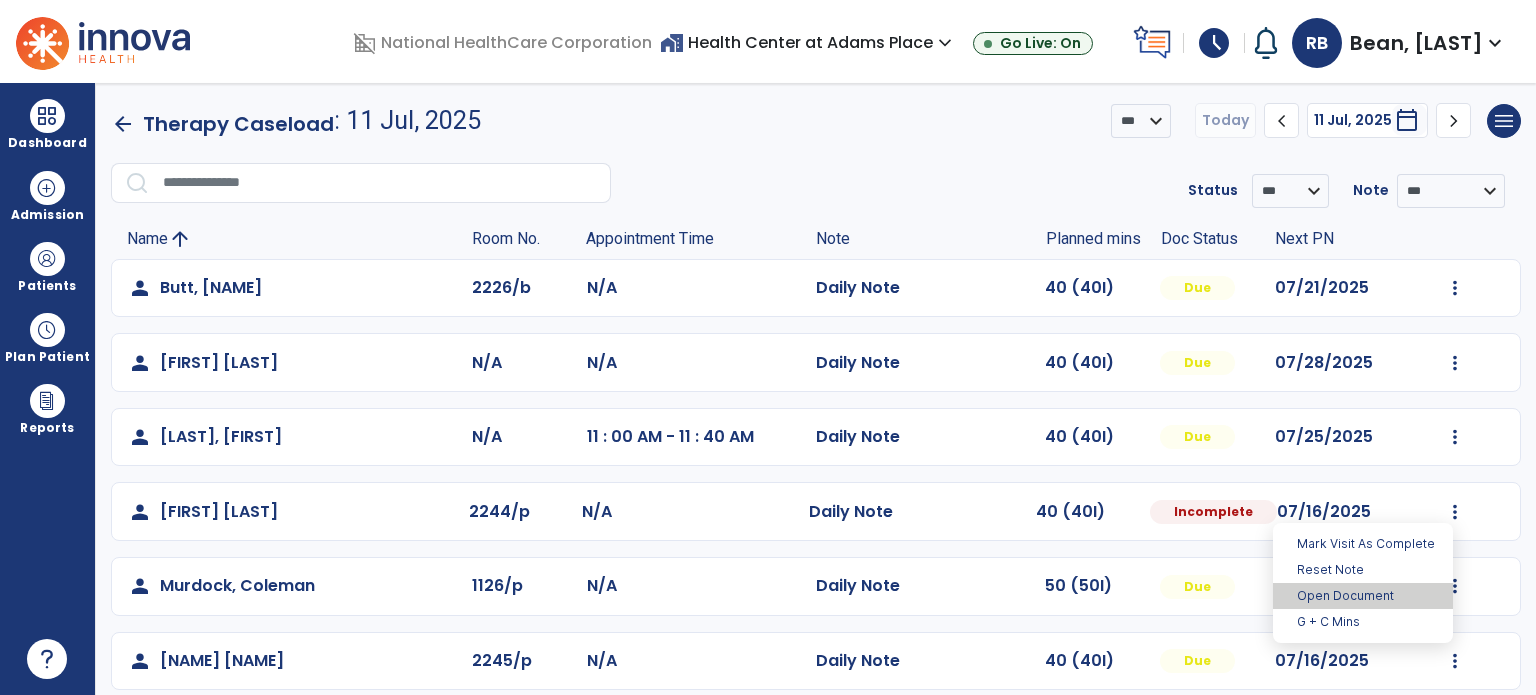 click on "Open Document" at bounding box center (1363, 596) 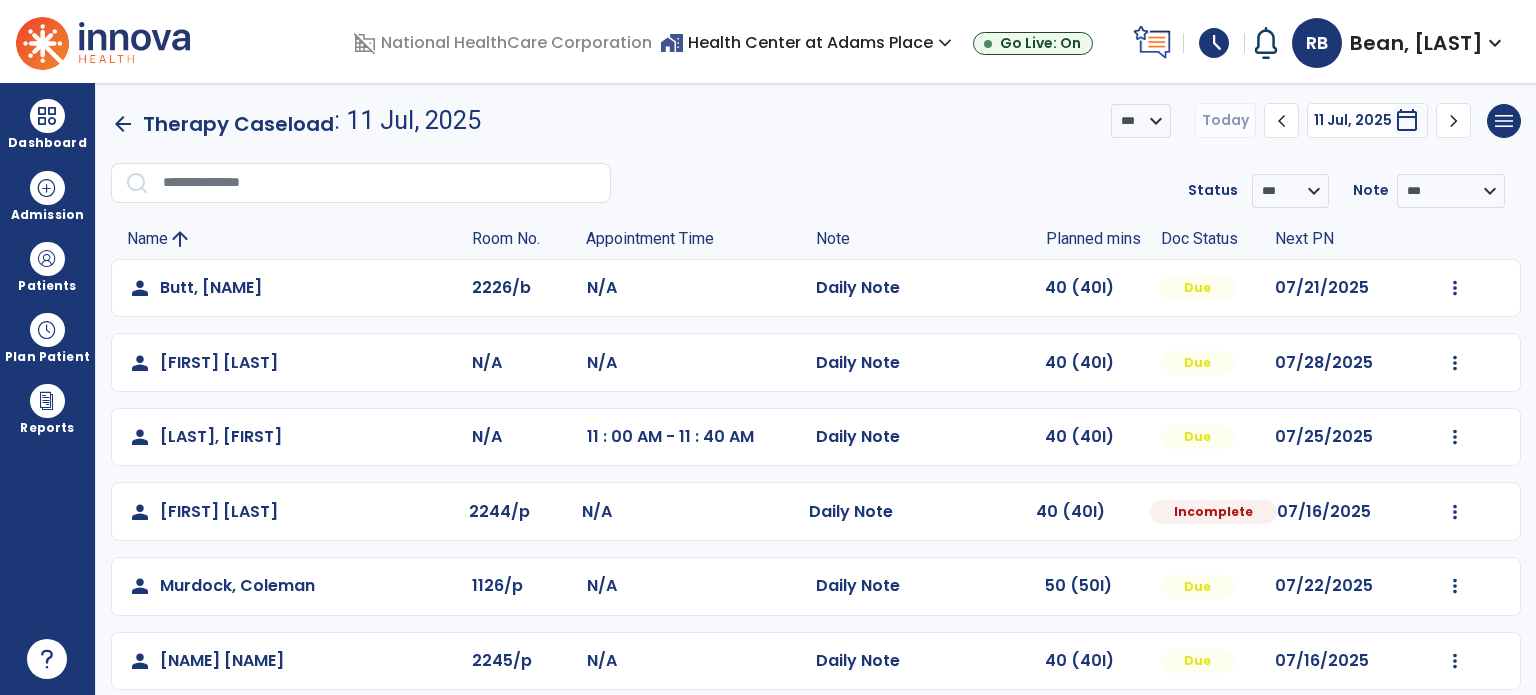 select on "*" 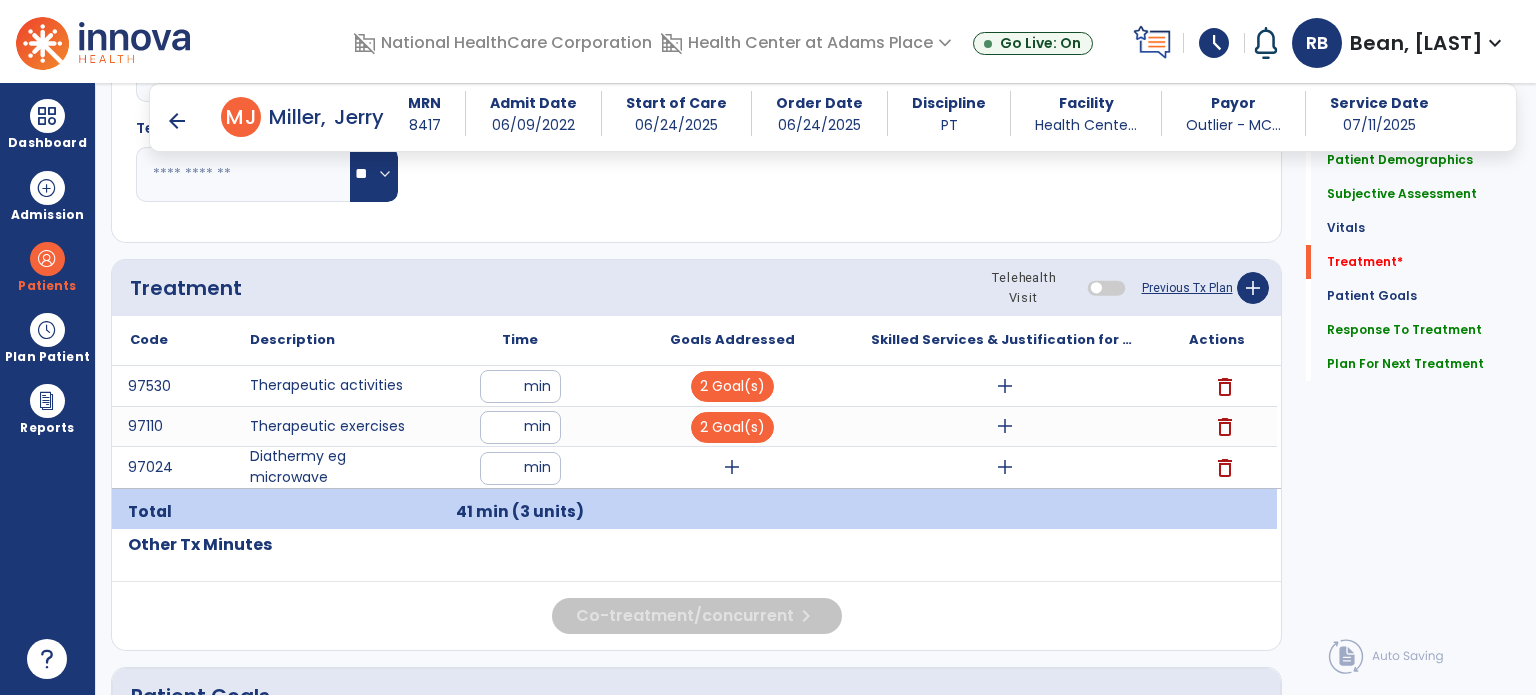 scroll, scrollTop: 989, scrollLeft: 0, axis: vertical 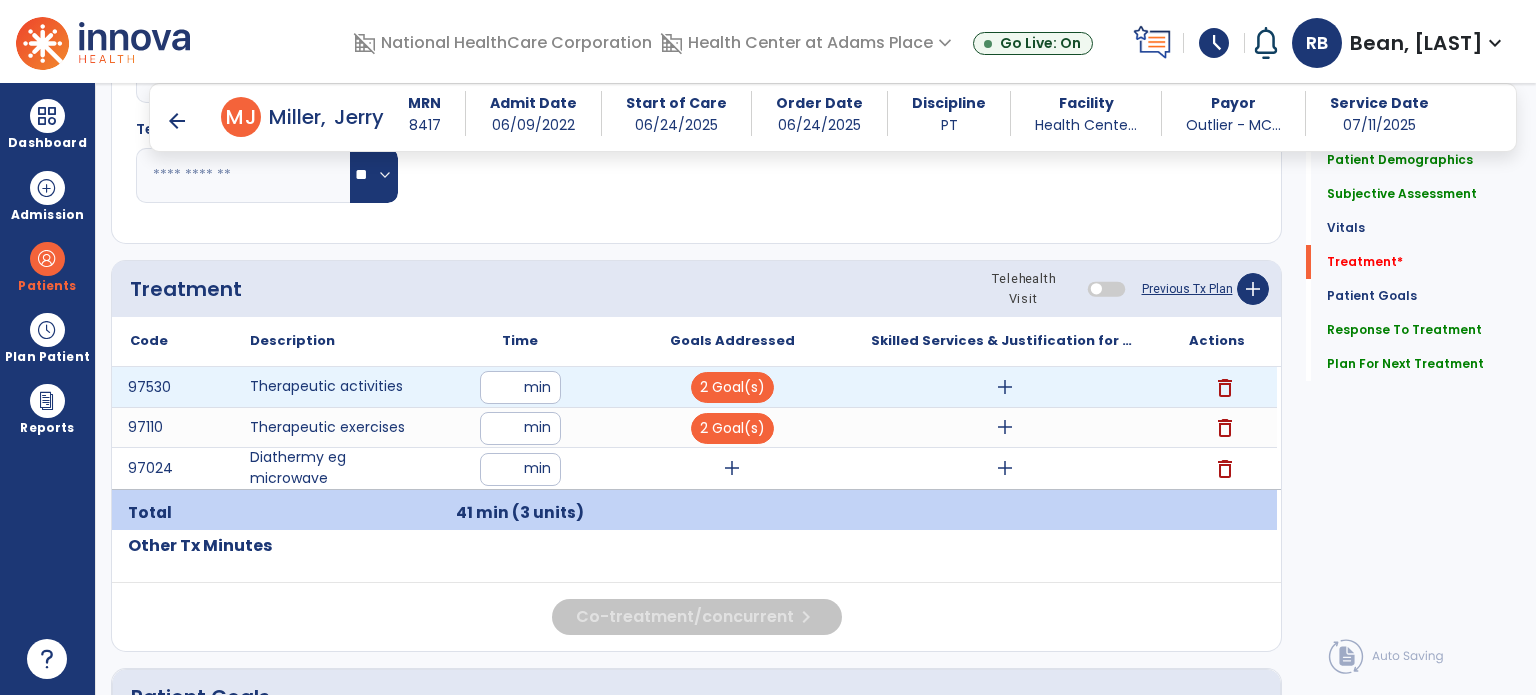 click on "add" at bounding box center (1005, 387) 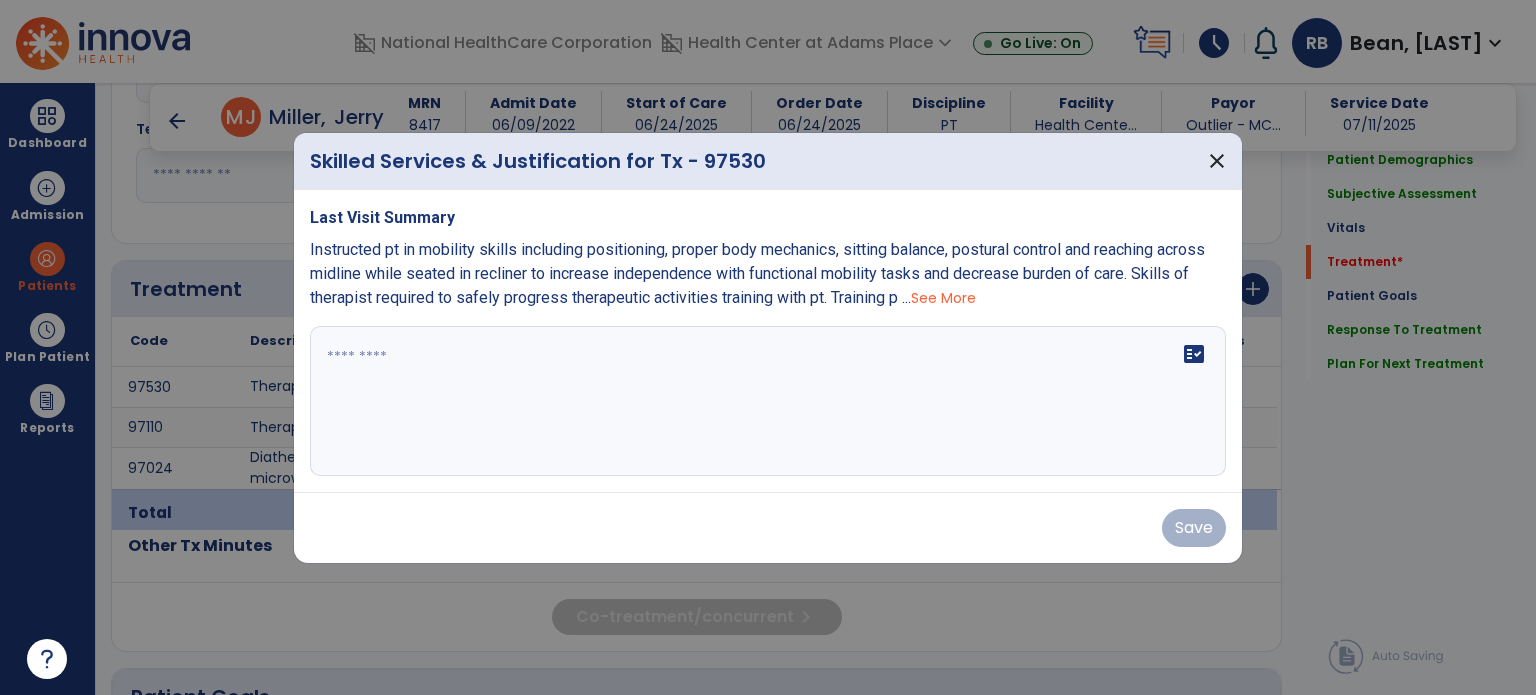 click on "See More" at bounding box center (943, 298) 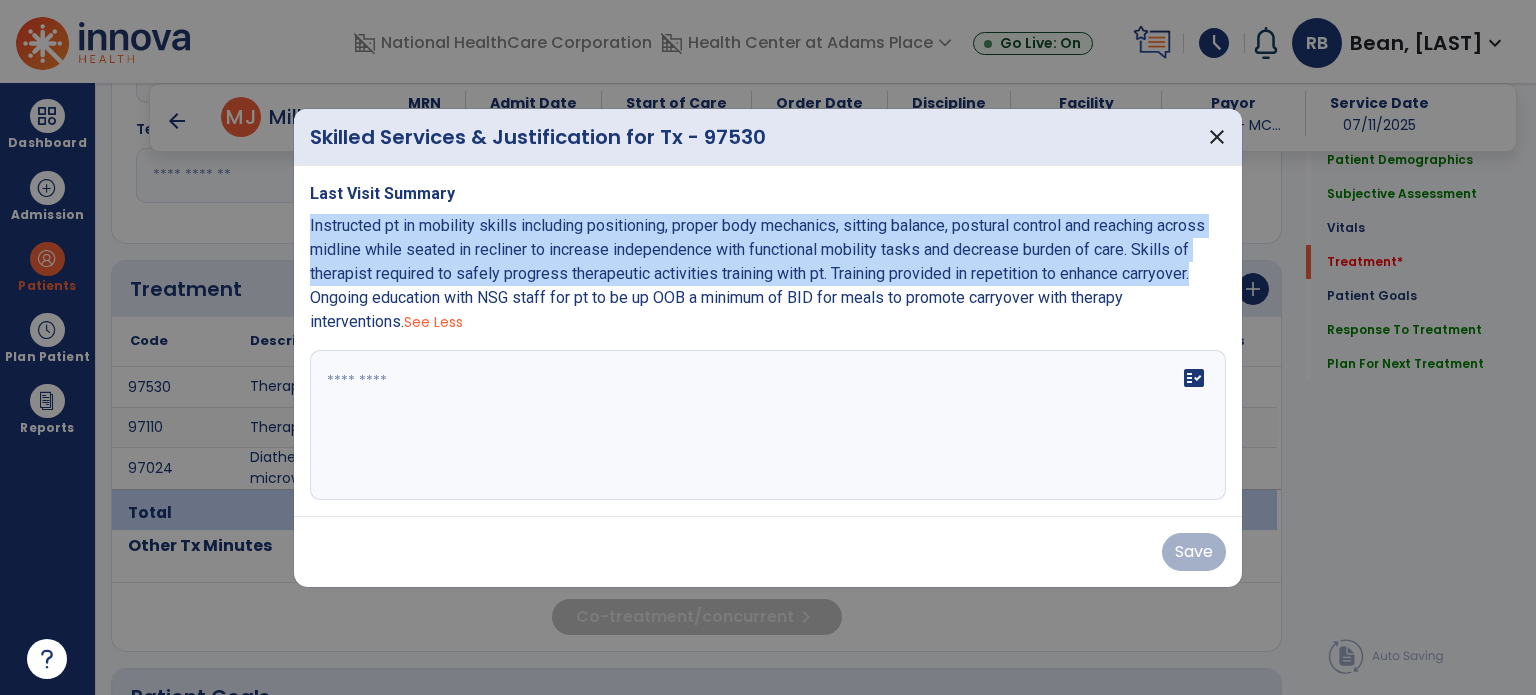 drag, startPoint x: 304, startPoint y: 230, endPoint x: 1212, endPoint y: 271, distance: 908.9252 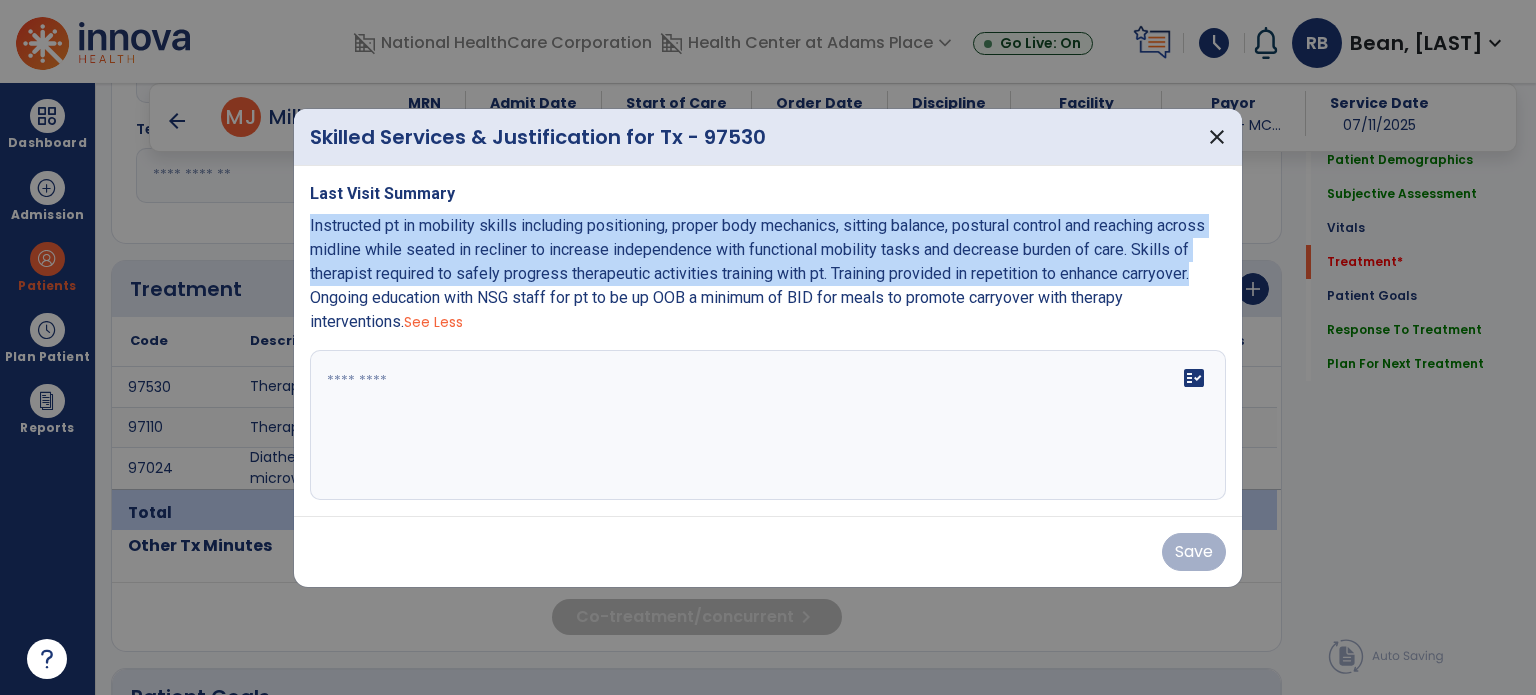click on "Last Visit Summary Instructed pt in mobility skills including positioning, proper body mechanics, sitting balance, postural control and reaching across midline while seated in recliner to increase independence with functional mobility tasks and decrease burden of care. Skills of therapist required to safely progress therapeutic activities training with pt. Training provided in repetition to enhance carryover. Ongoing education with NSG staff for pt to be up OOB a minimum of BID for meals to promote carryover with therapy interventions. See Less fact_check" at bounding box center (768, 341) 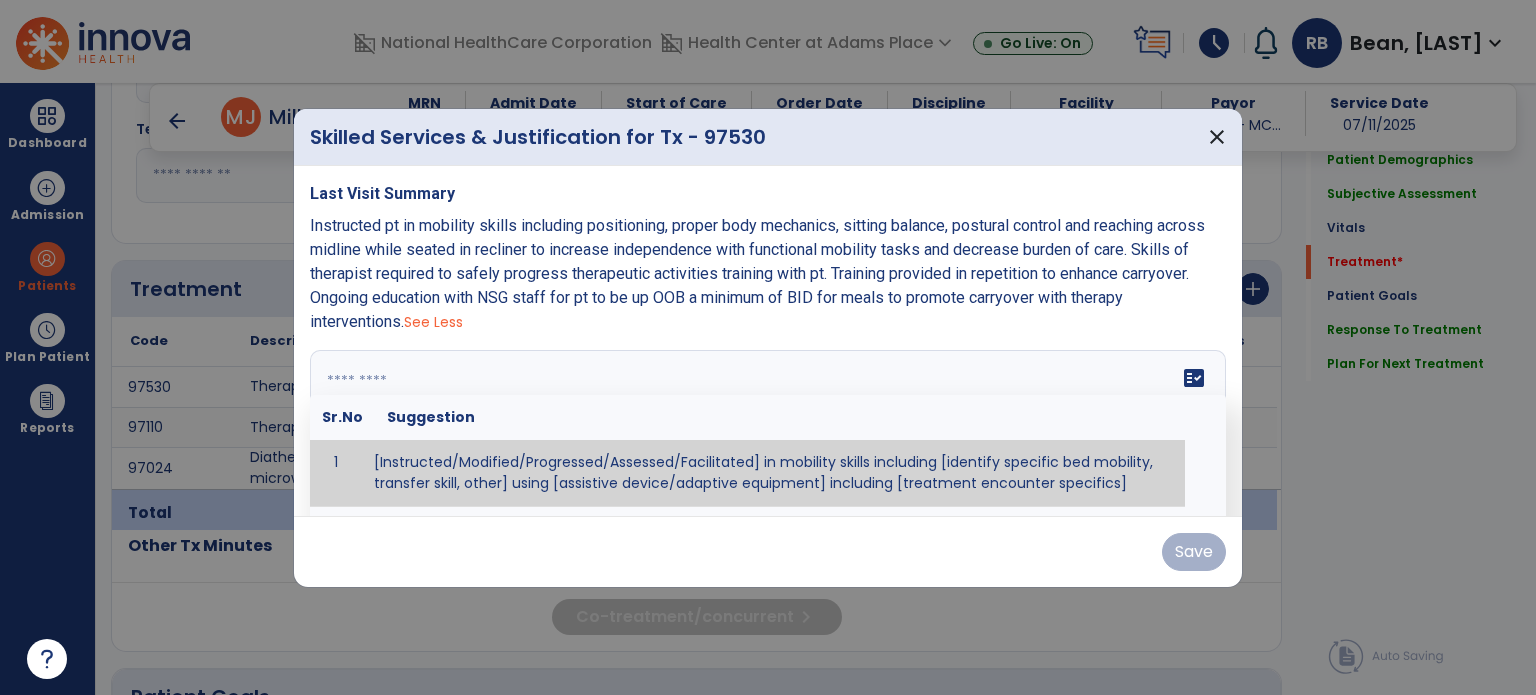 paste on "**********" 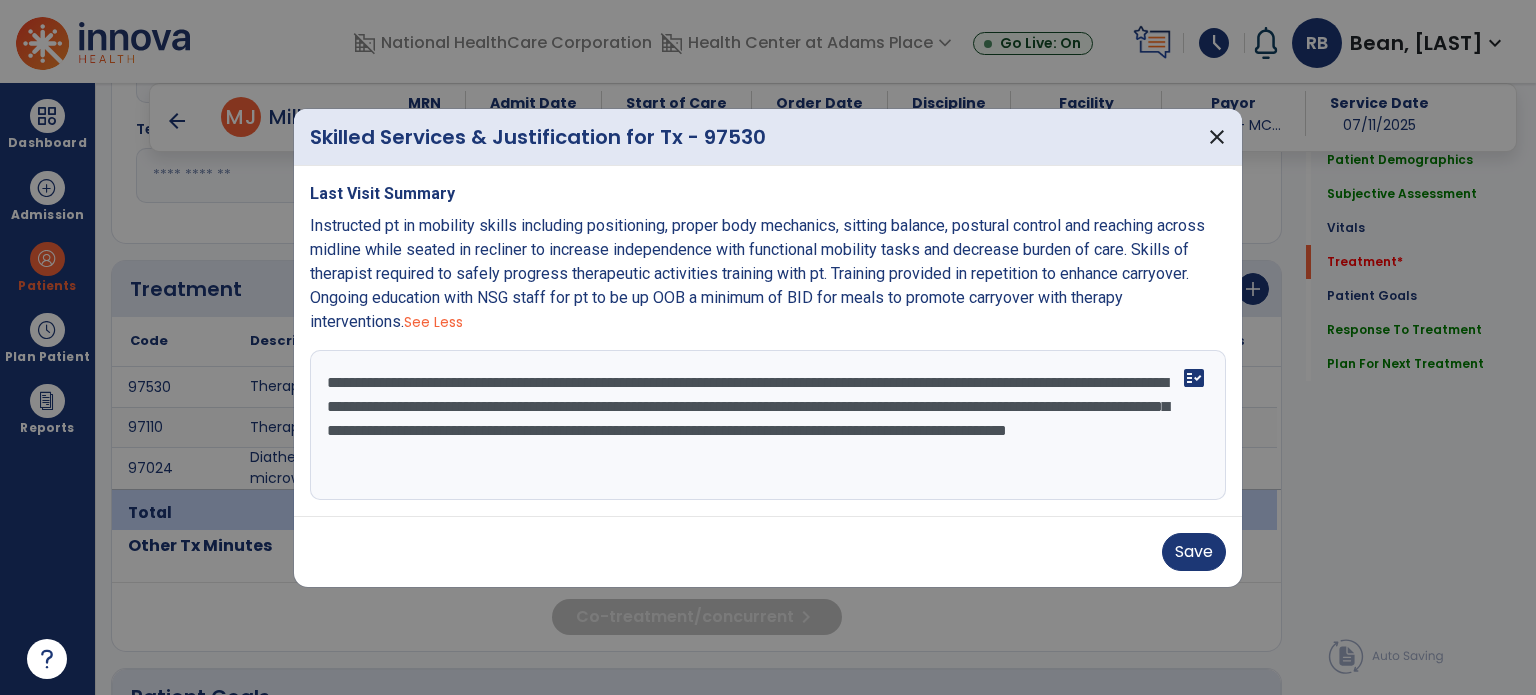 click on "**********" at bounding box center (768, 425) 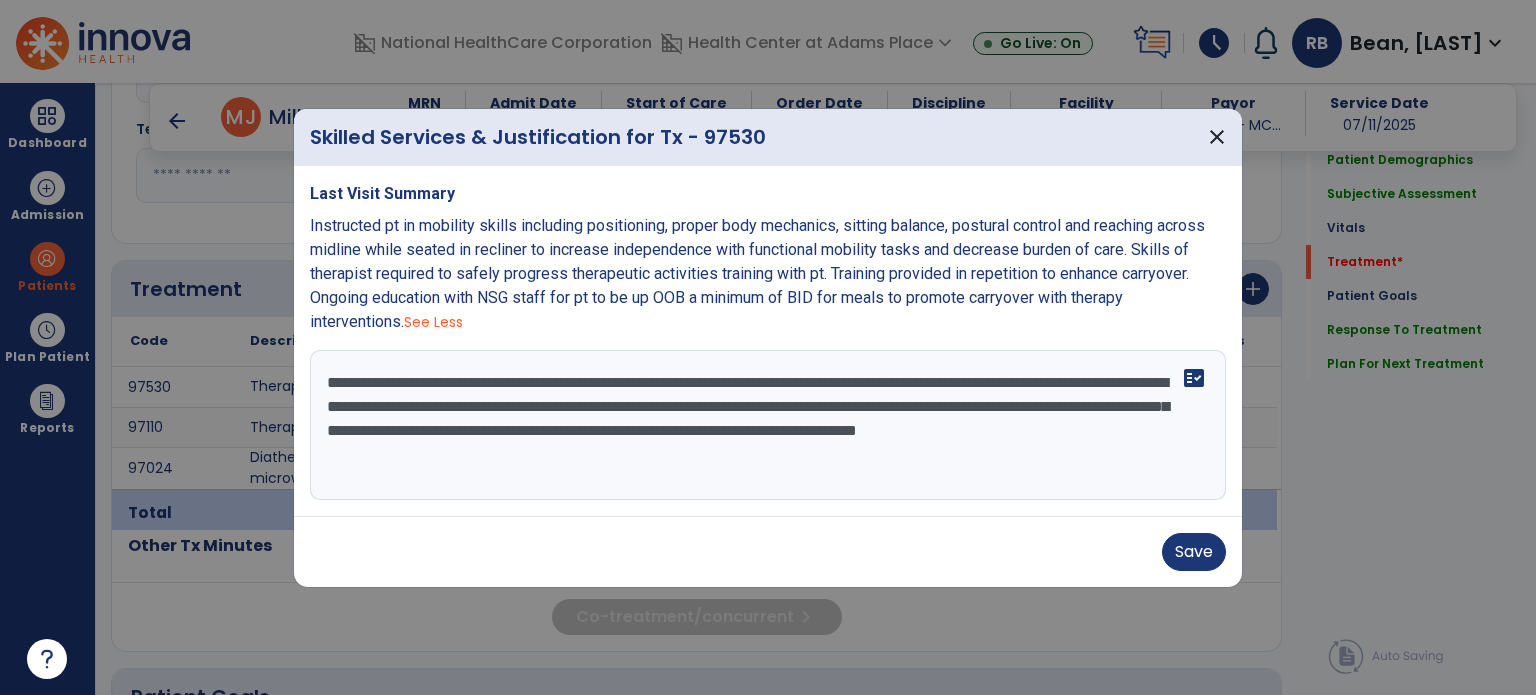 click on "**********" at bounding box center [768, 425] 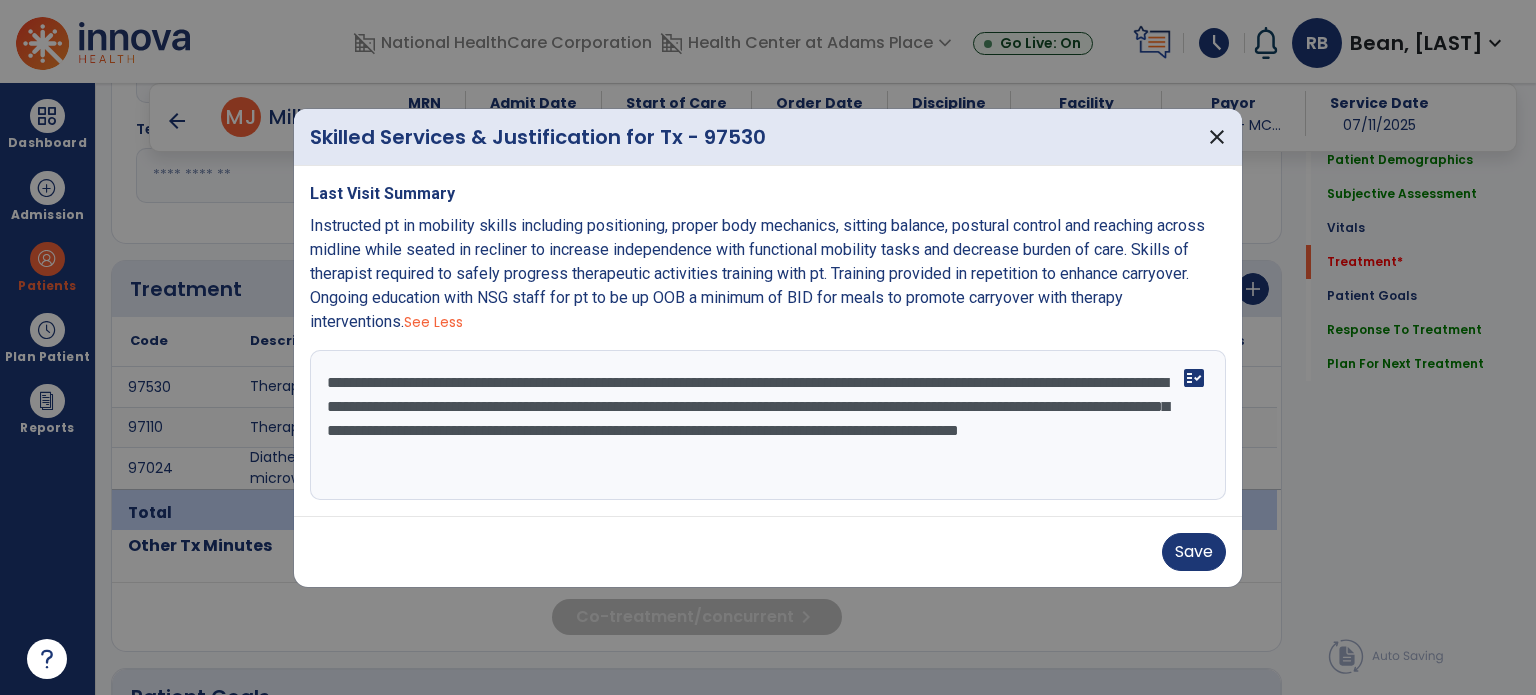 click on "**********" at bounding box center (768, 425) 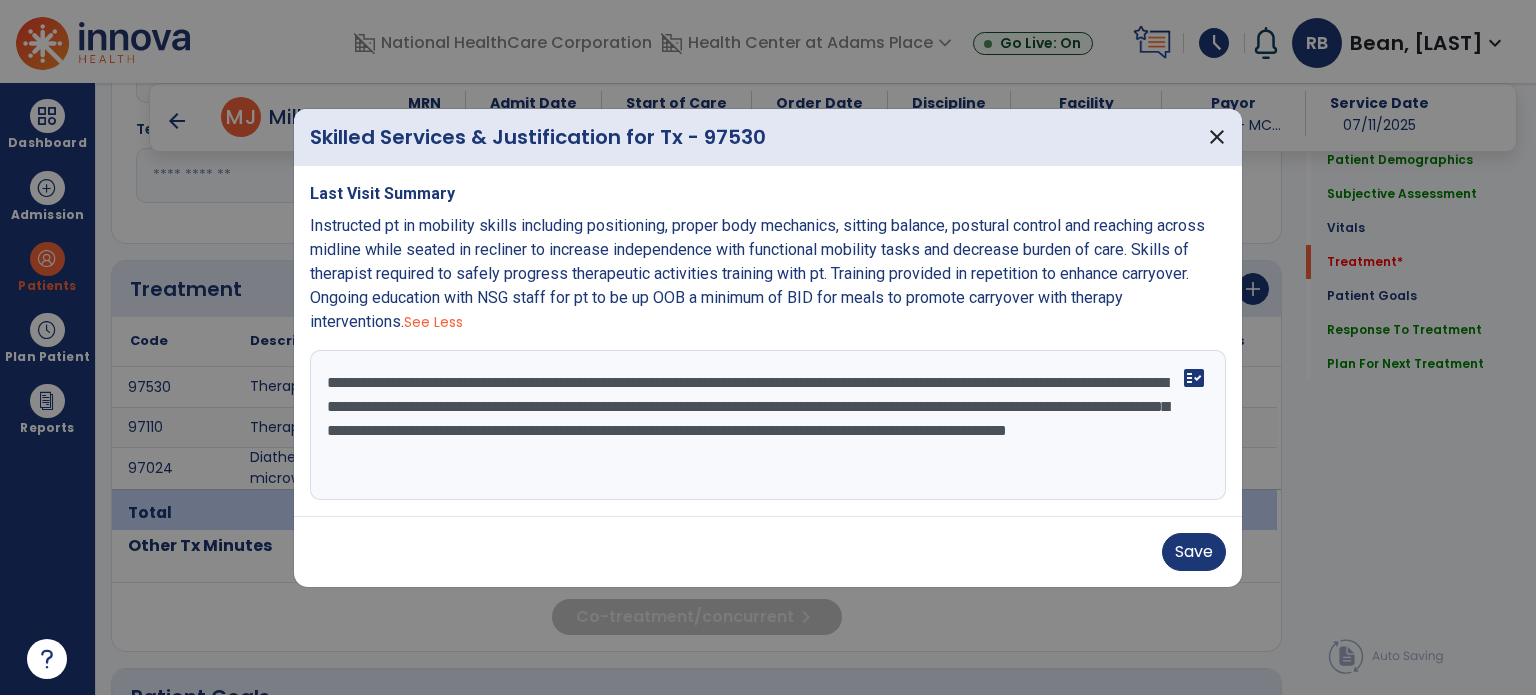 click on "**********" at bounding box center [768, 425] 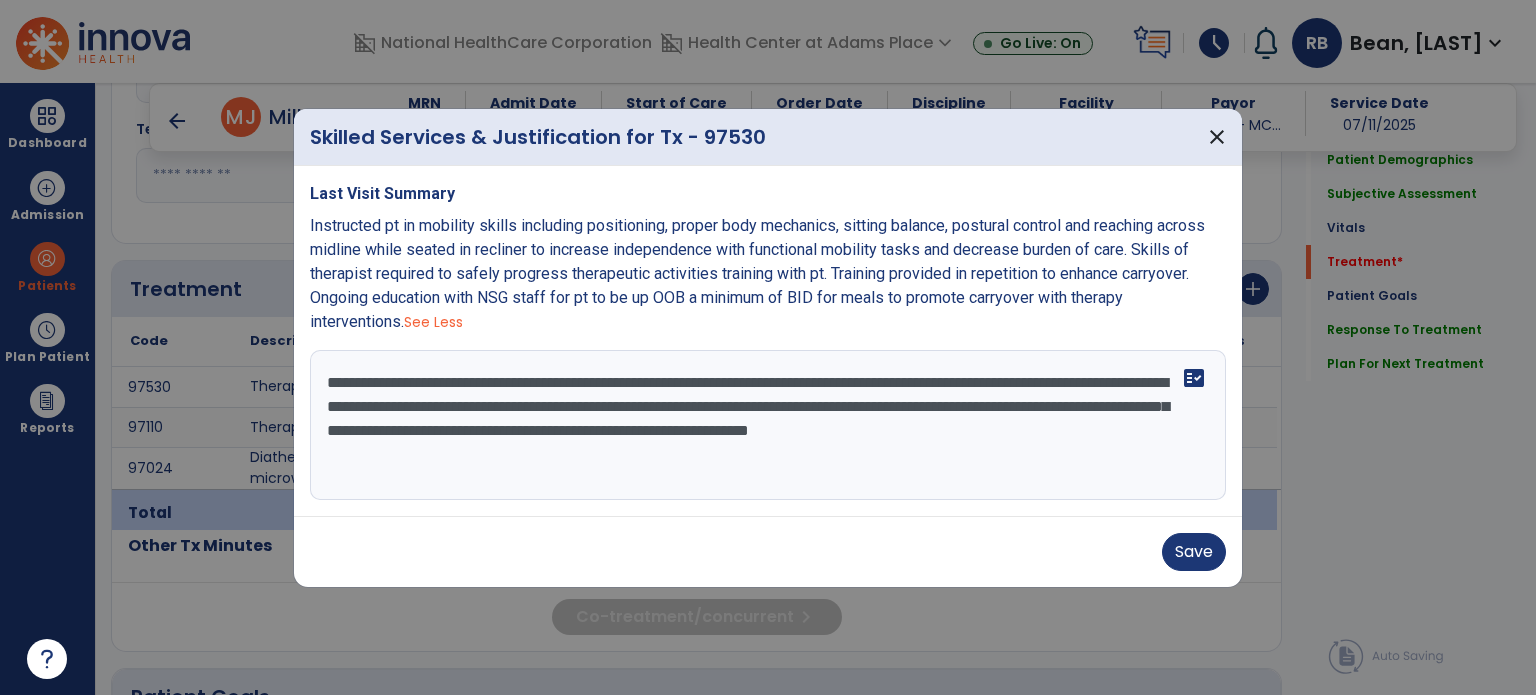 click on "**********" at bounding box center (768, 425) 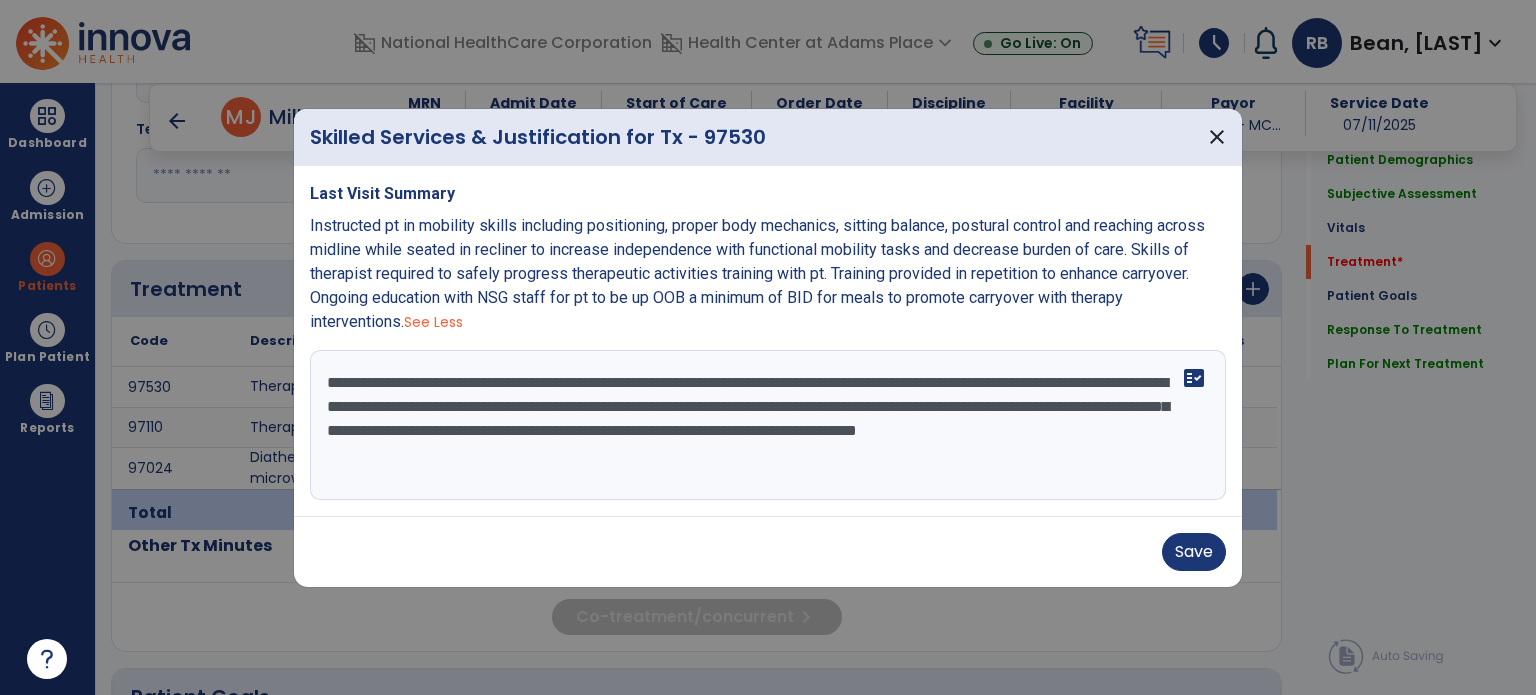 click on "**********" at bounding box center (768, 425) 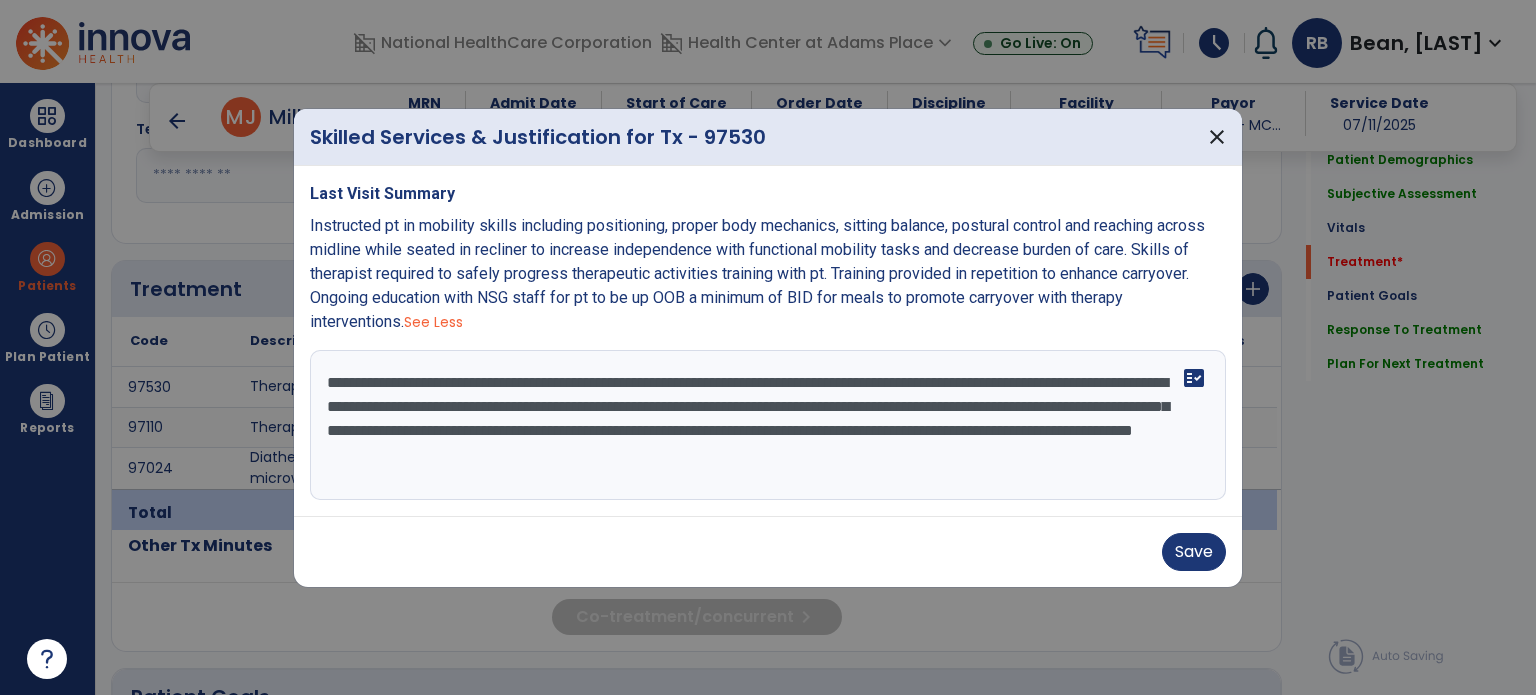 click on "**********" at bounding box center (768, 425) 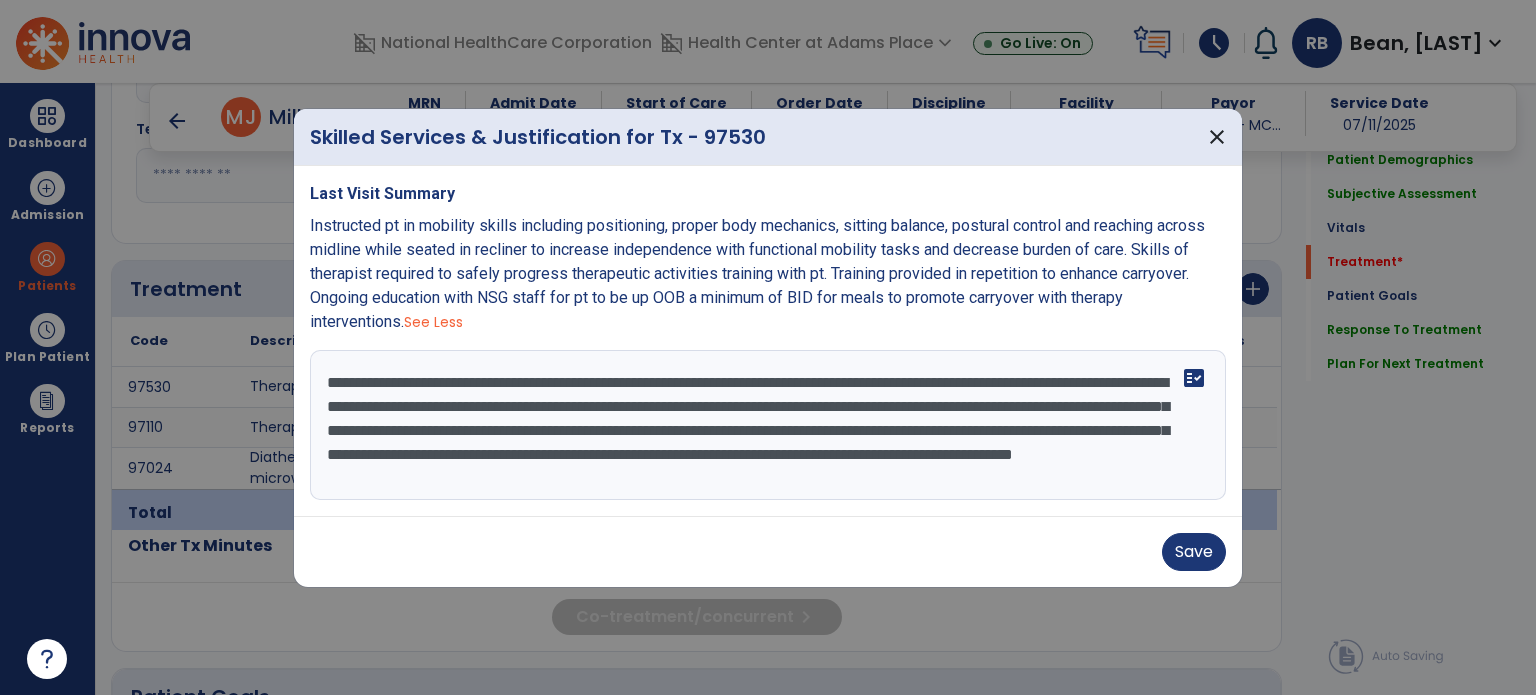 scroll, scrollTop: 15, scrollLeft: 0, axis: vertical 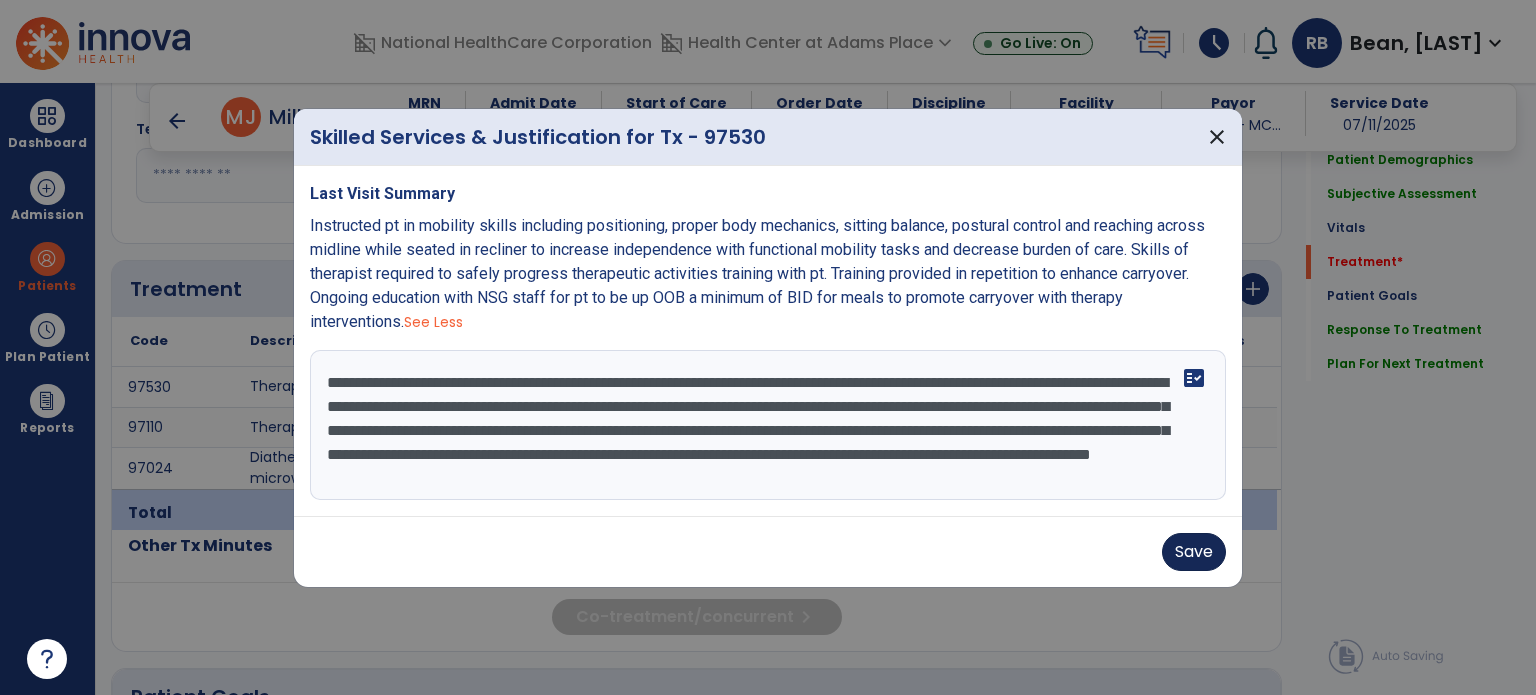 type on "**********" 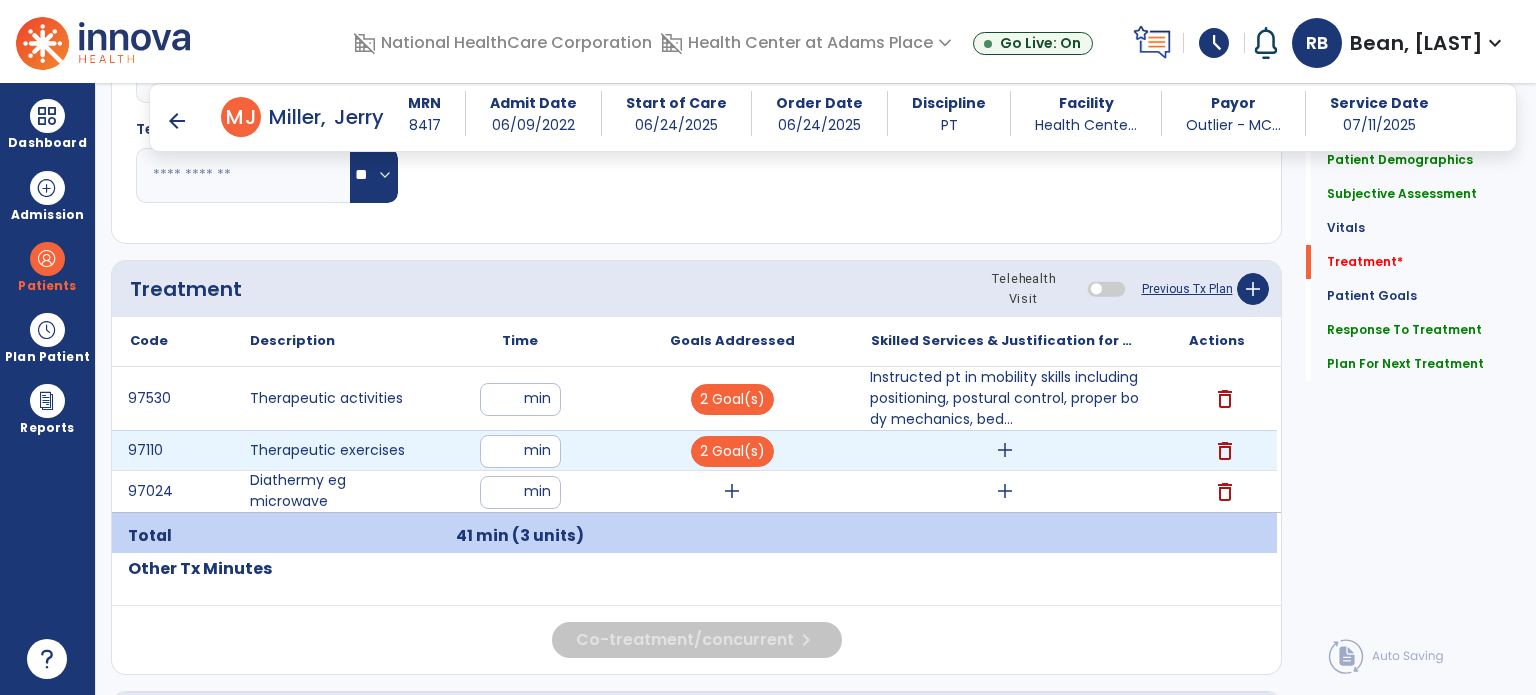 click on "add" at bounding box center [1005, 450] 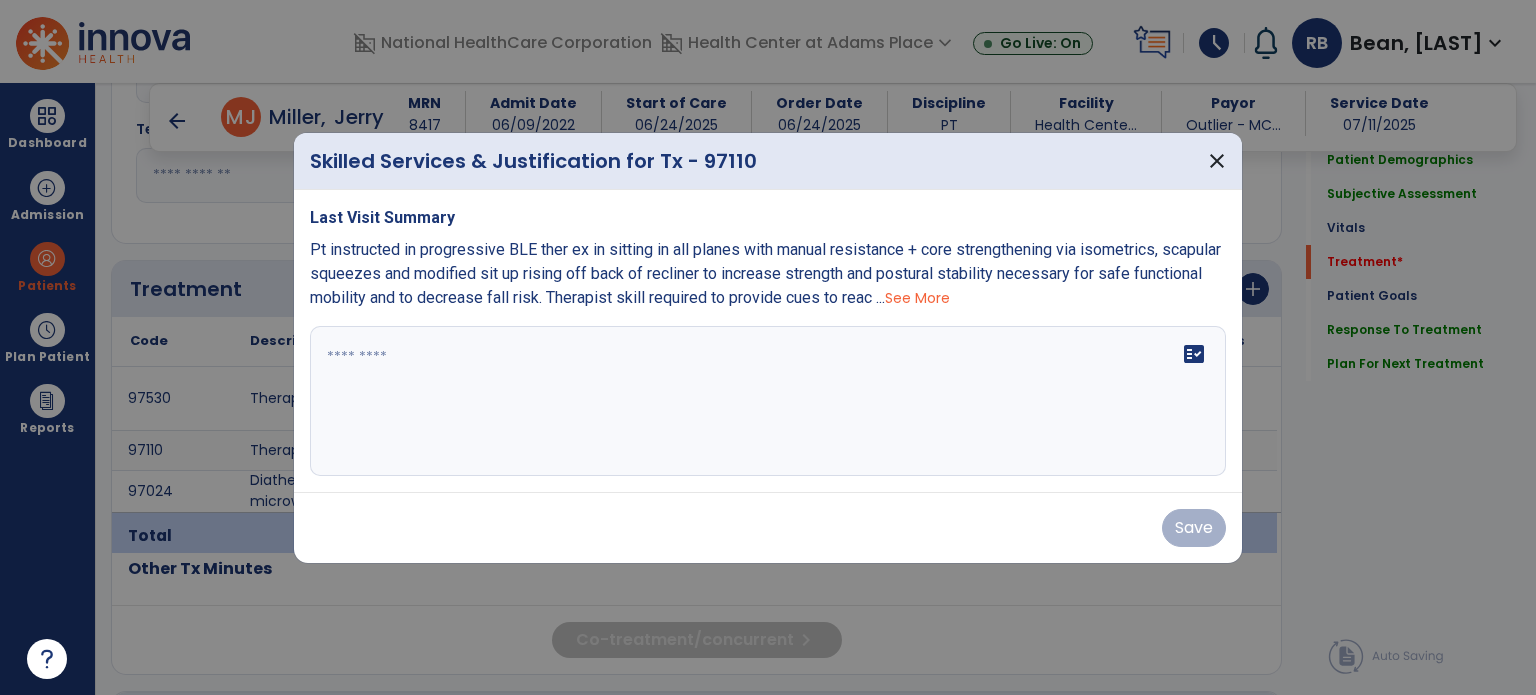 click on "See More" at bounding box center (917, 298) 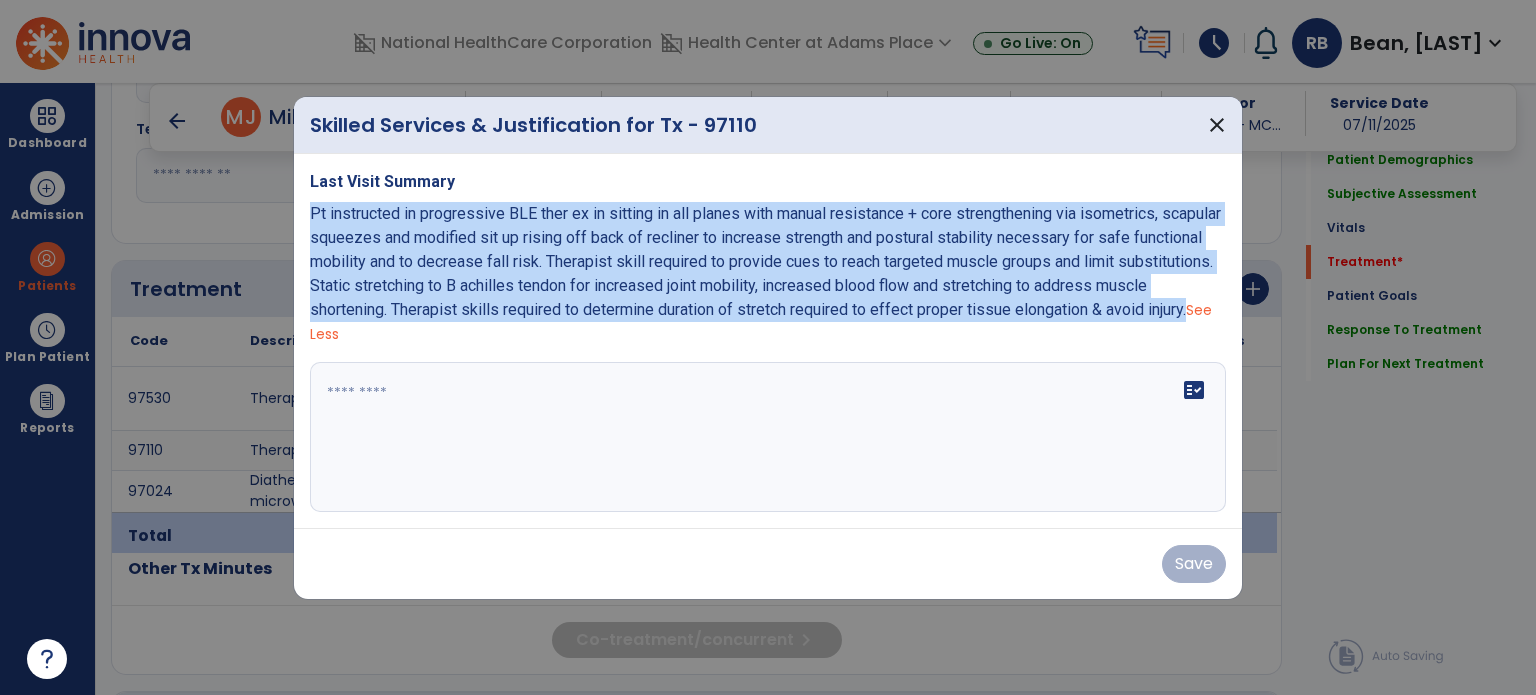 drag, startPoint x: 303, startPoint y: 208, endPoint x: 1209, endPoint y: 311, distance: 911.83606 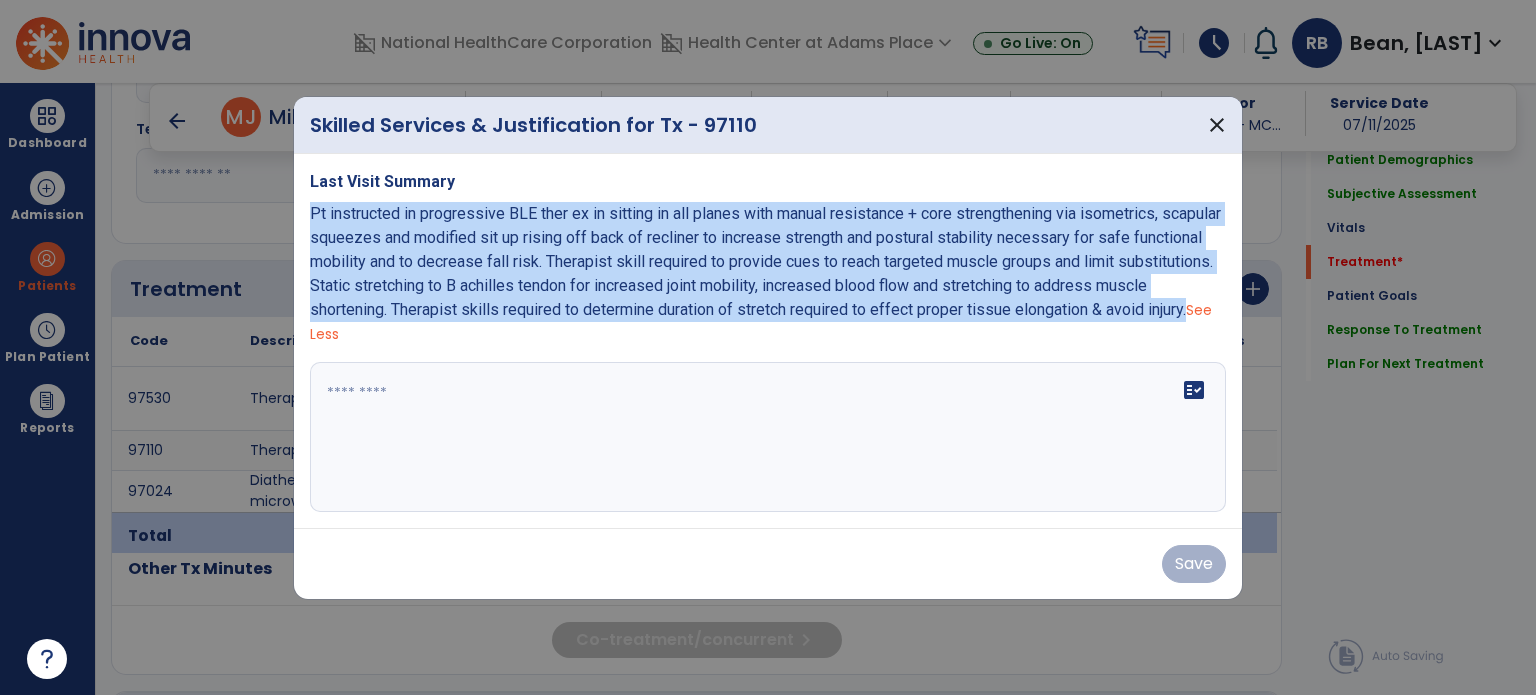 click on "Last Visit Summary Pt instructed in progressive BLE ther ex in sitting in all planes with manual resistance + core strengthening via isometrics, scapular squeezes and modified sit up rising off back of recliner to increase strength and postural stability necessary for safe functional mobility and to decrease fall risk. Therapist skill required to provide cues to reach targeted muscle groups and limit substitutions. Static stretching to B achilles tendon for increased joint mobility, increased blood flow and stretching to address muscle shortening. Therapist skills required to determine duration of stretch required to effect proper tissue elongation & avoid injury.   See Less   fact_check" at bounding box center [768, 341] 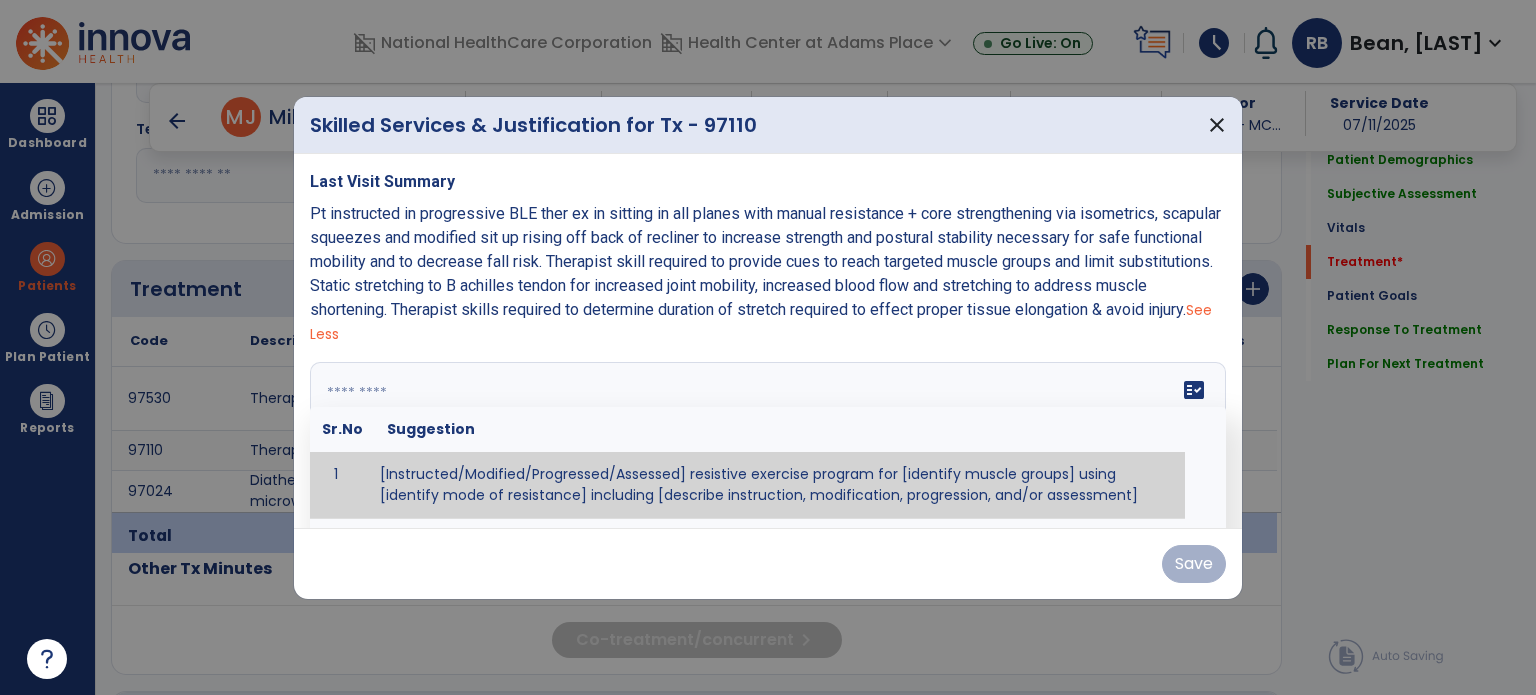 paste on "**********" 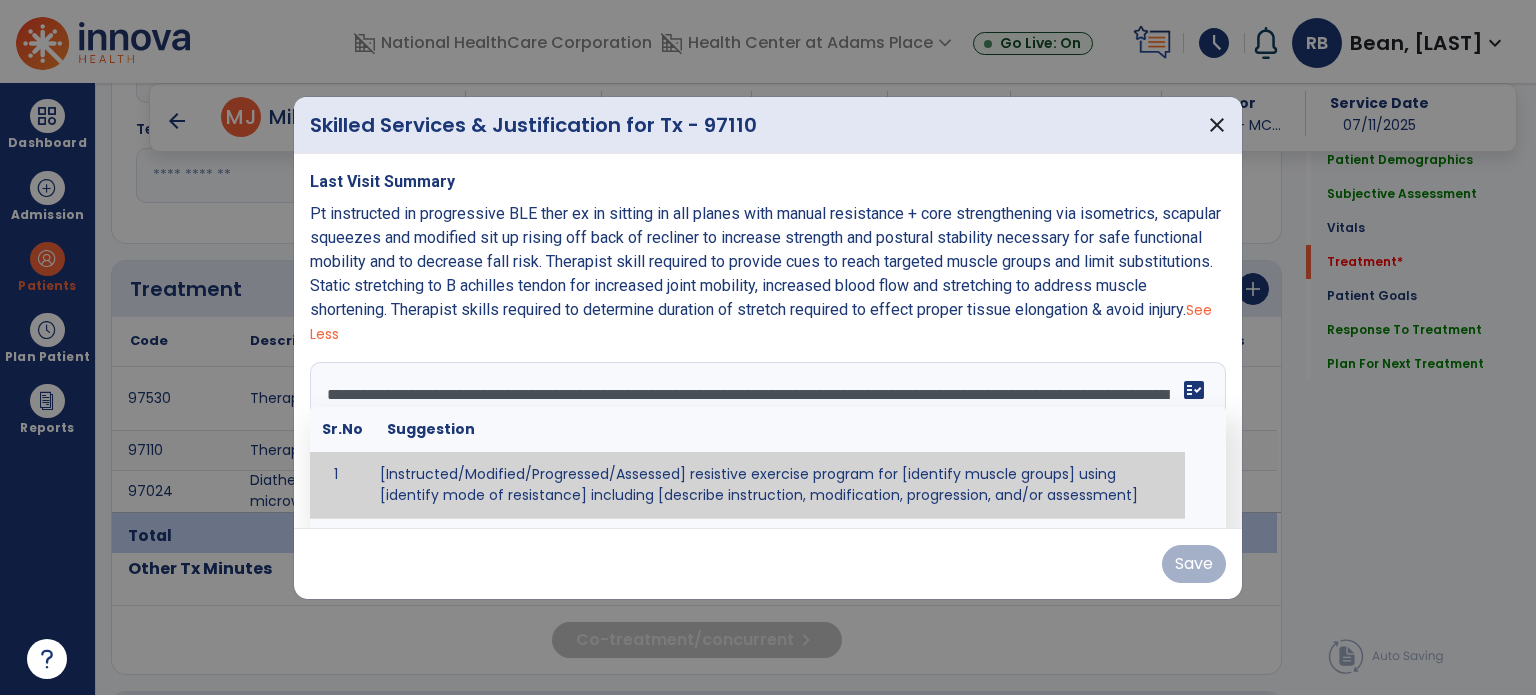 scroll, scrollTop: 39, scrollLeft: 0, axis: vertical 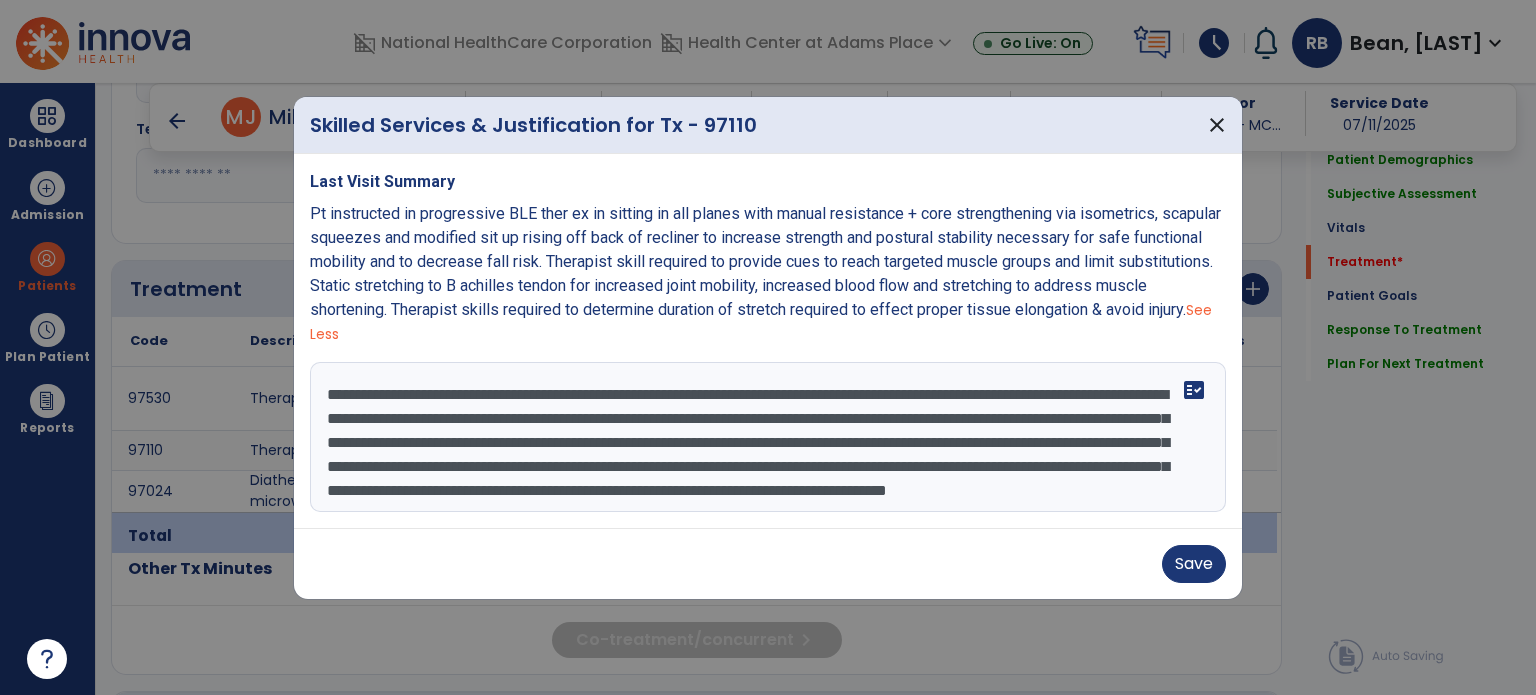 click on "**********" at bounding box center (768, 437) 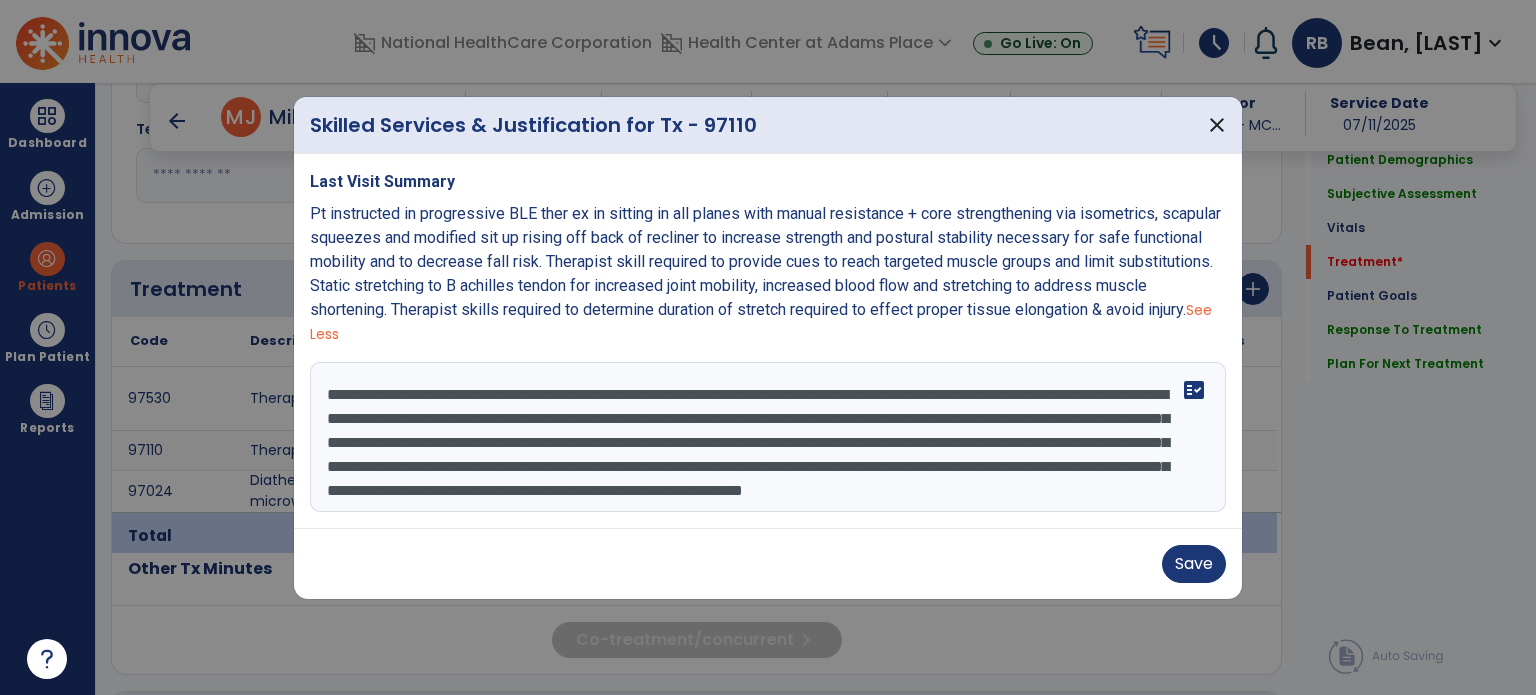 click on "**********" at bounding box center (768, 437) 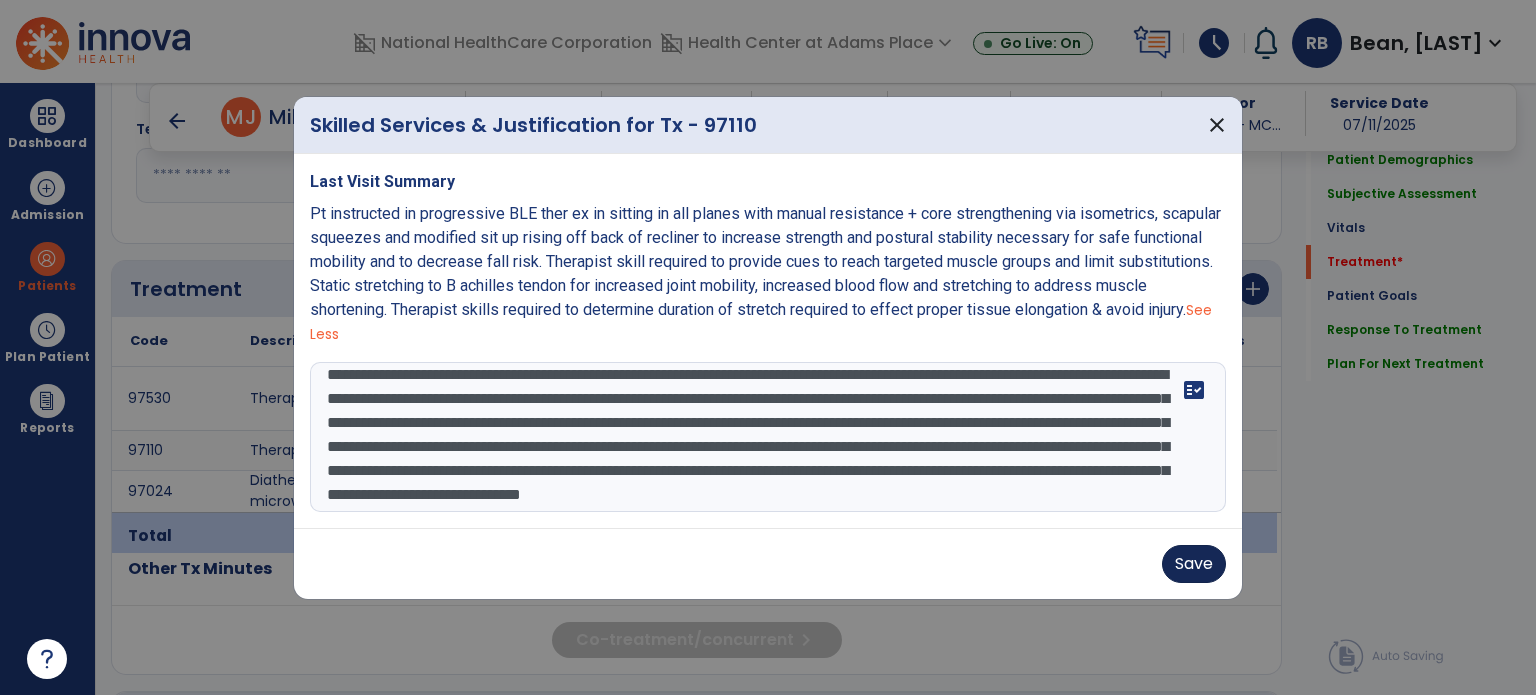 type on "**********" 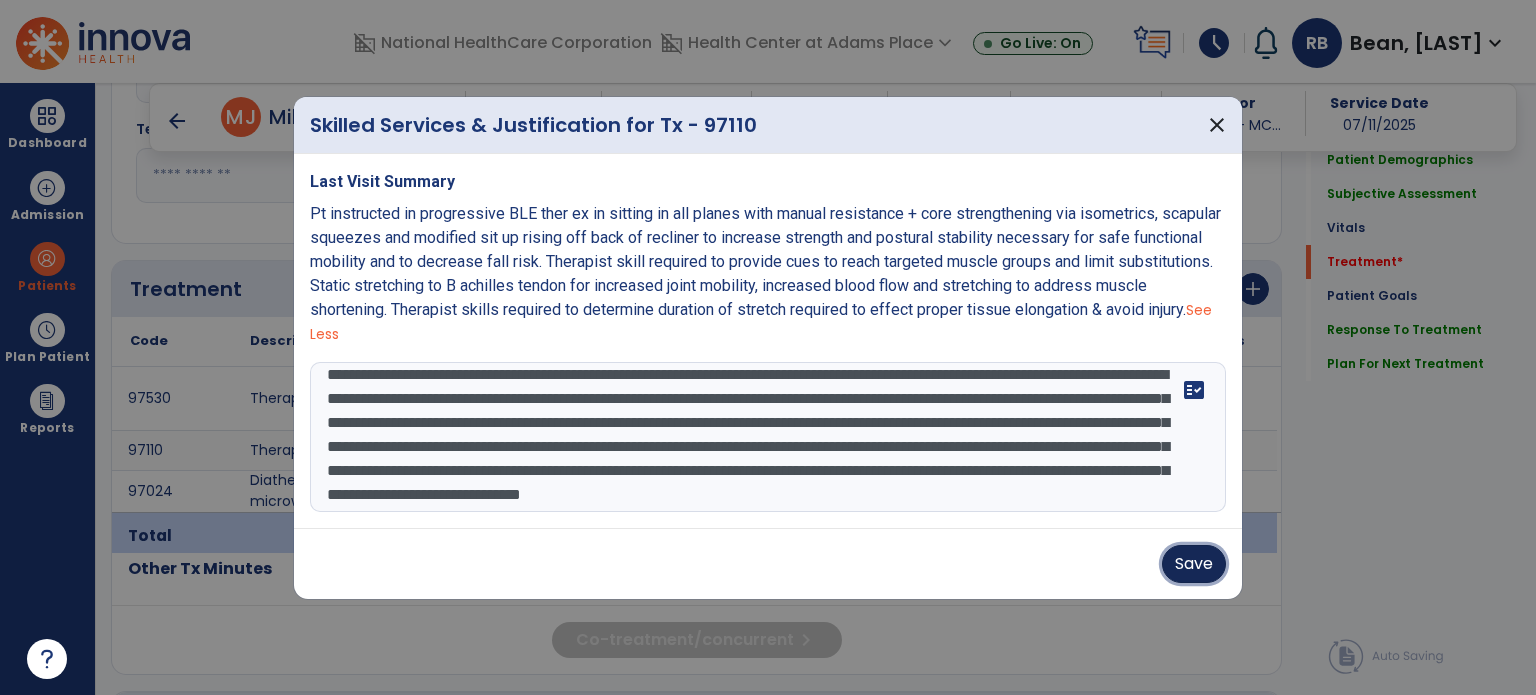 click on "Save" at bounding box center [1194, 564] 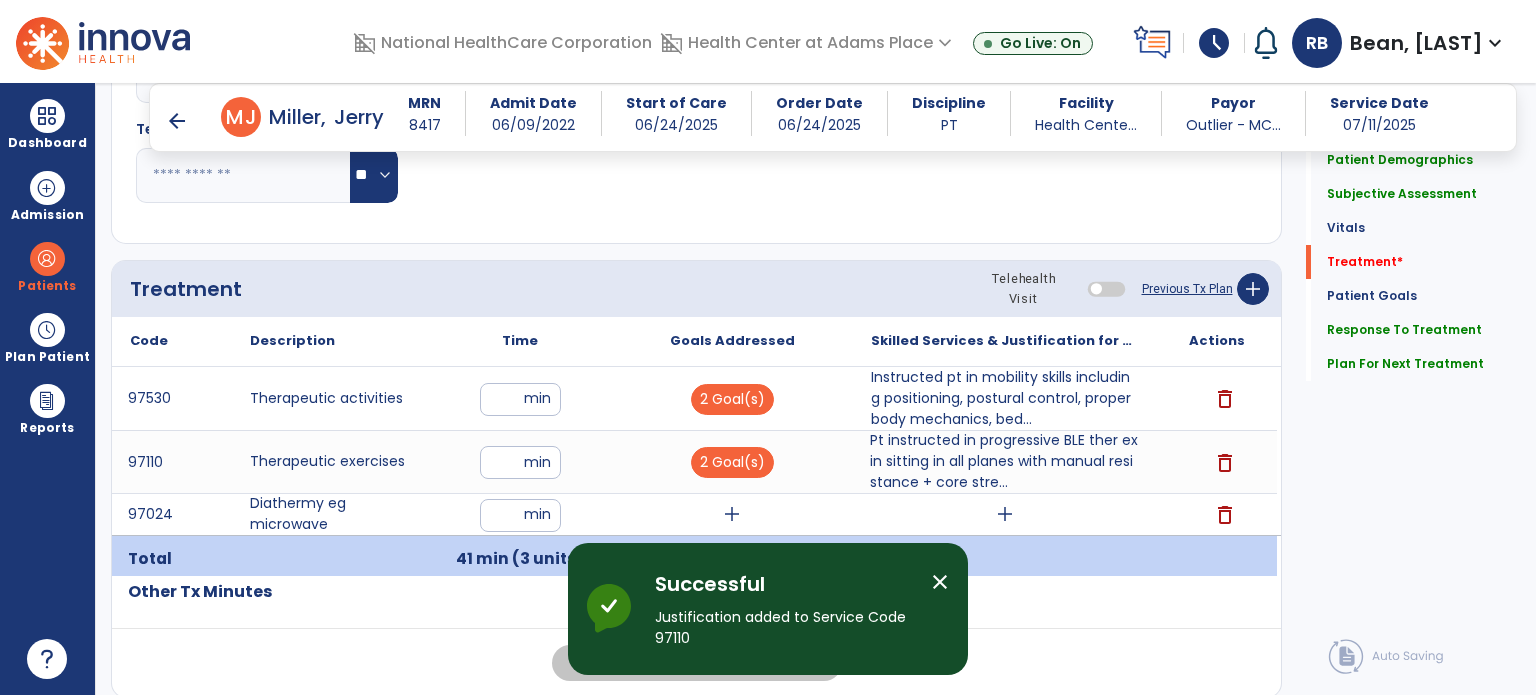 click on "add" at bounding box center [1005, 514] 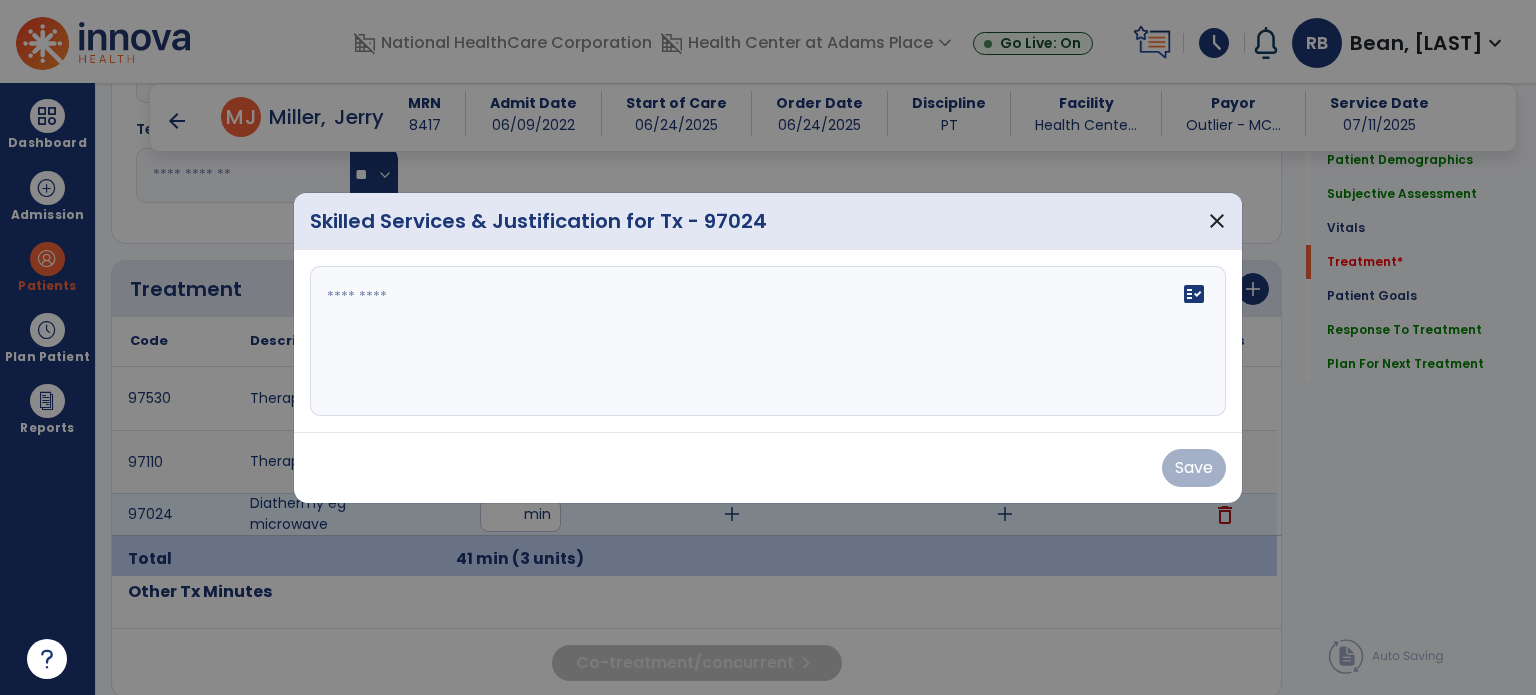 click on "fact_check" at bounding box center [768, 341] 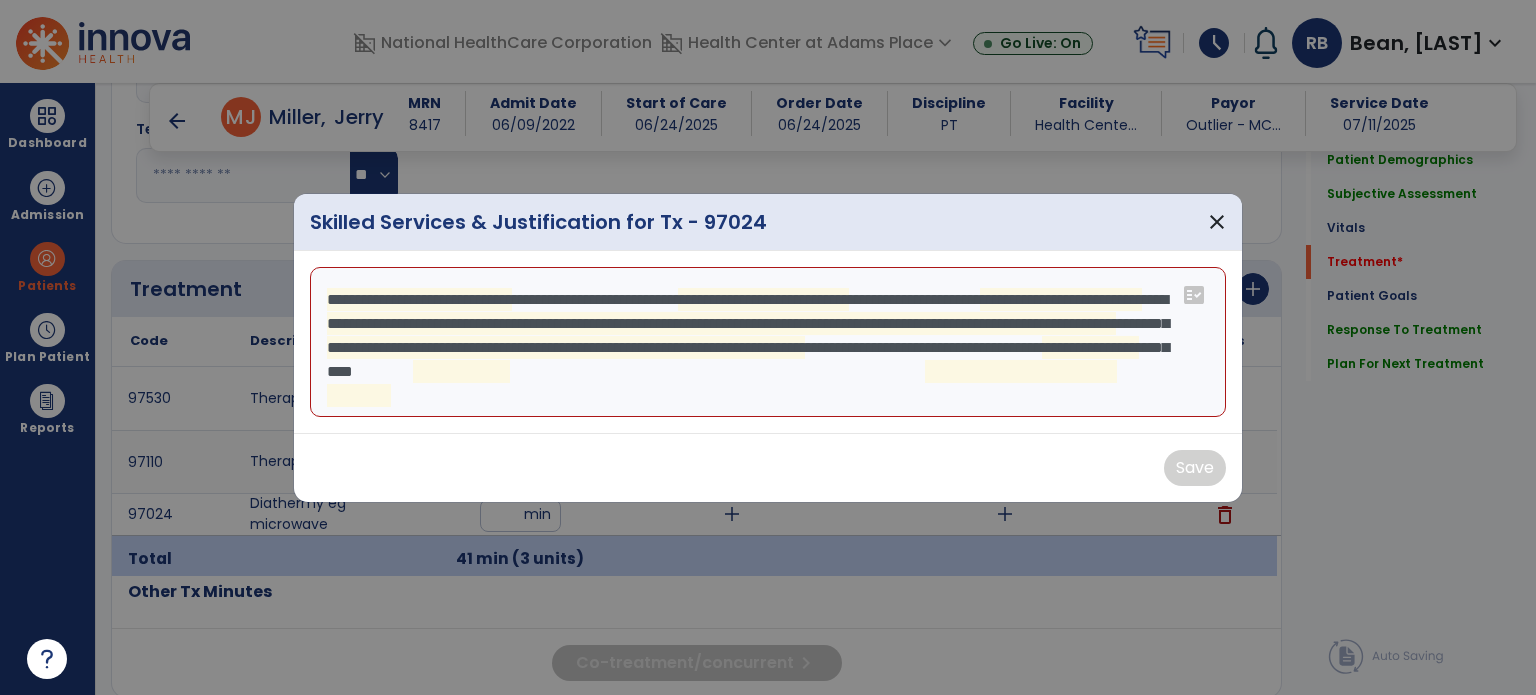 click on "**********" at bounding box center [768, 342] 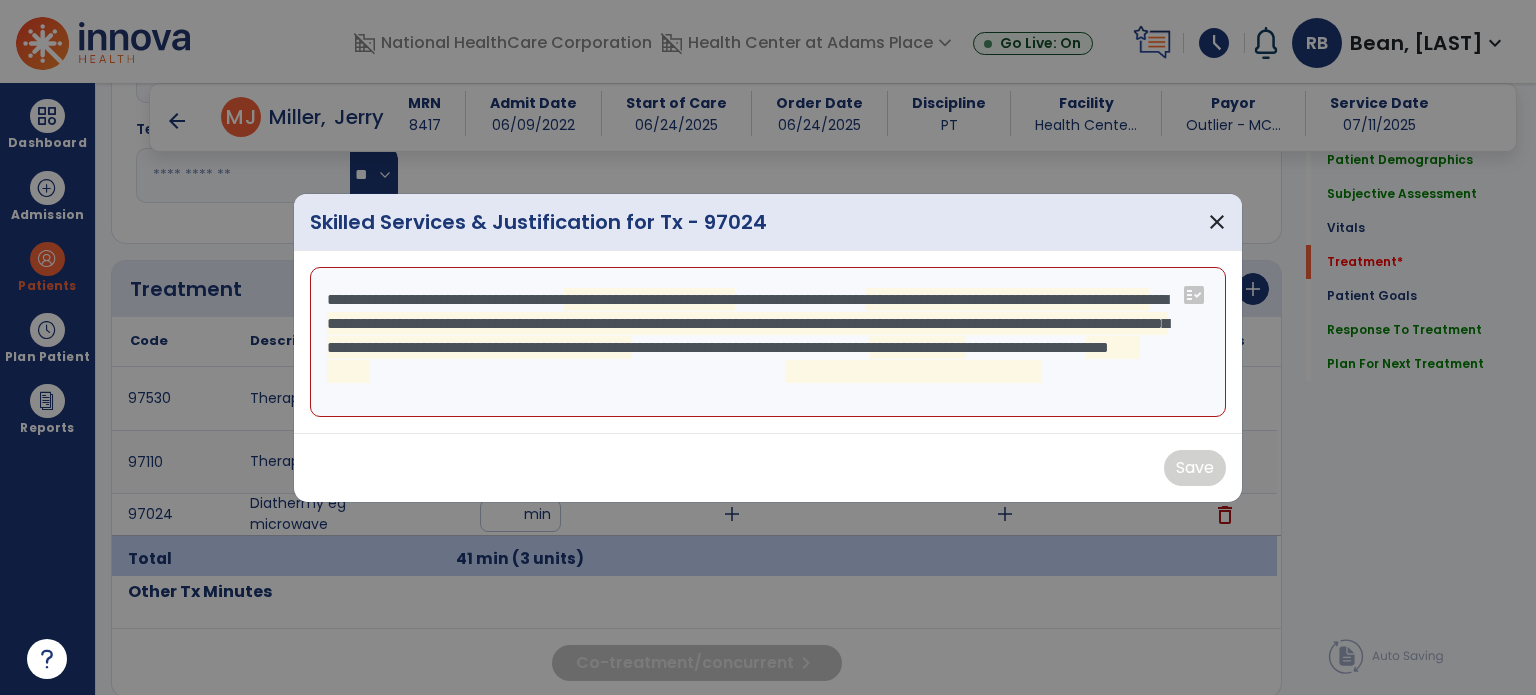 click on "**********" at bounding box center (768, 342) 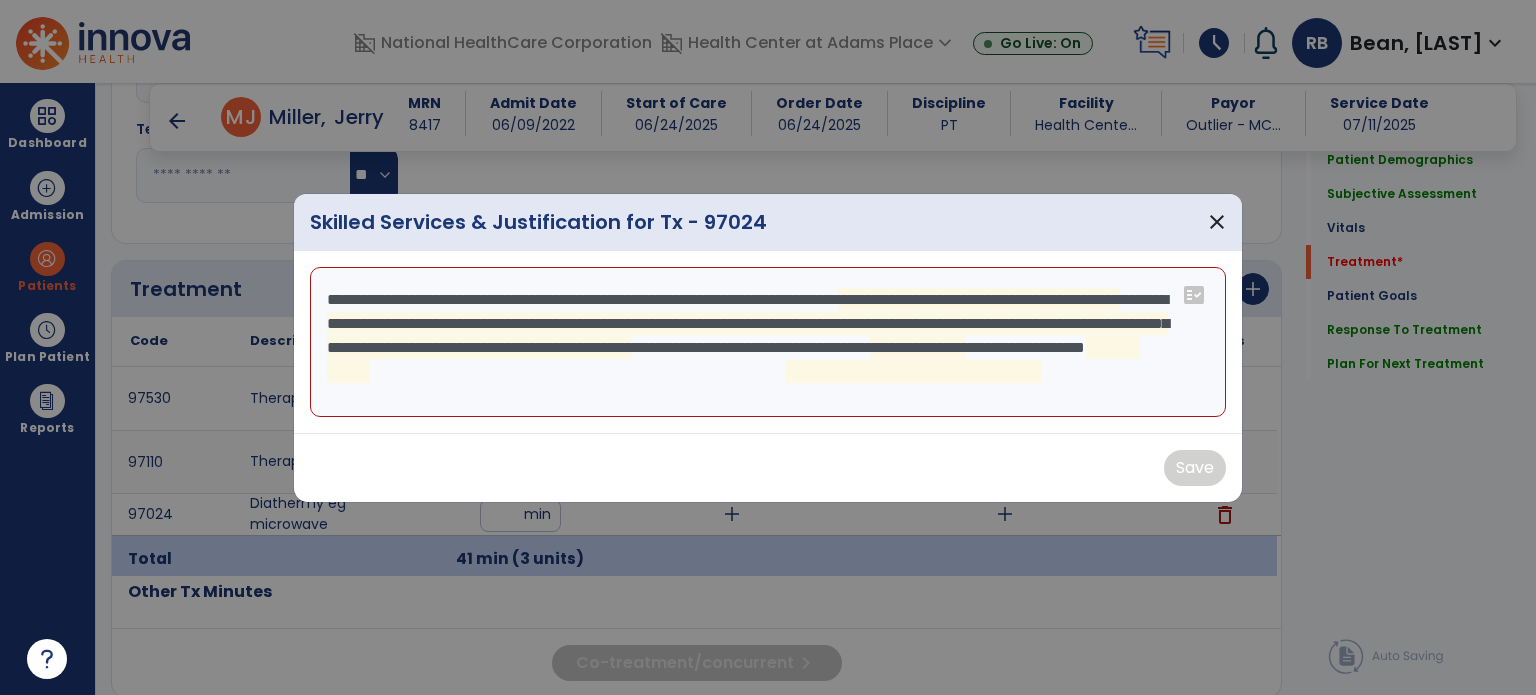 click on "**********" at bounding box center [768, 342] 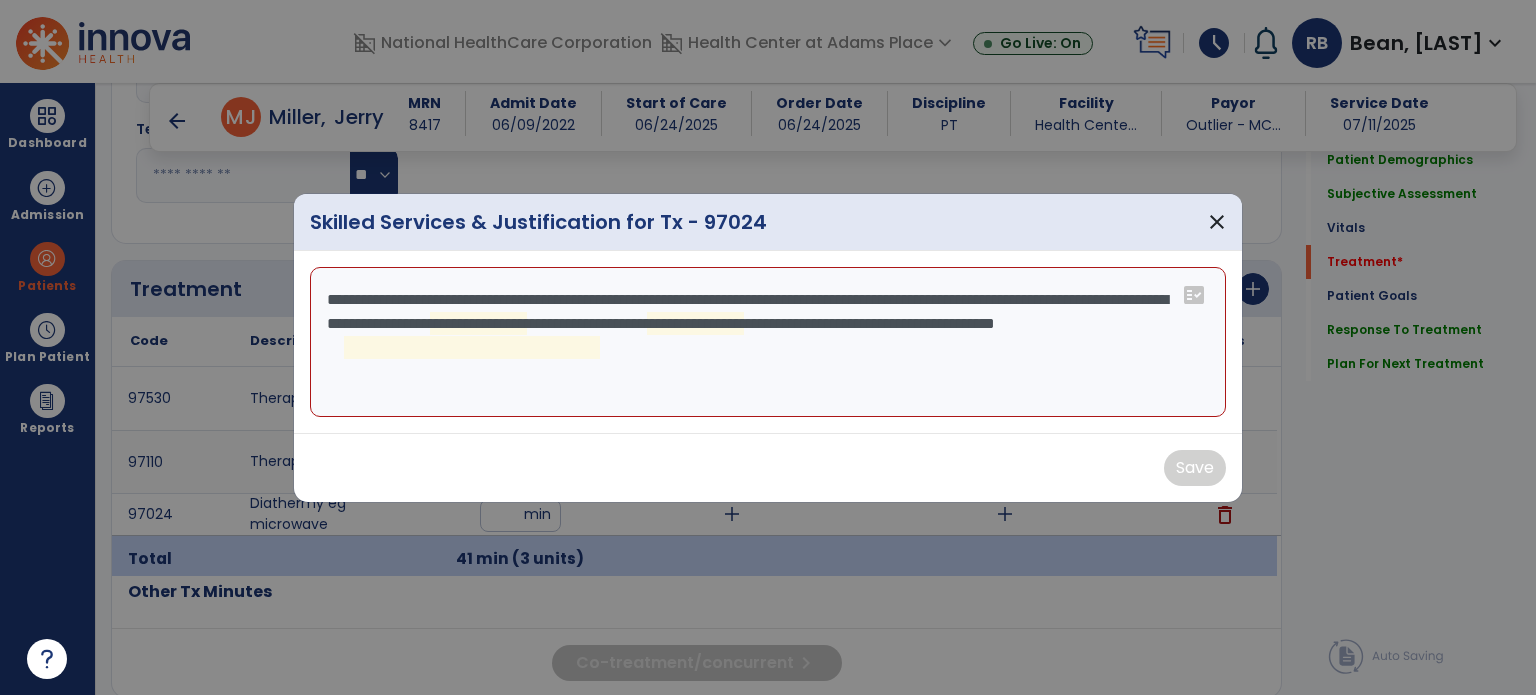 click on "**********" at bounding box center [768, 342] 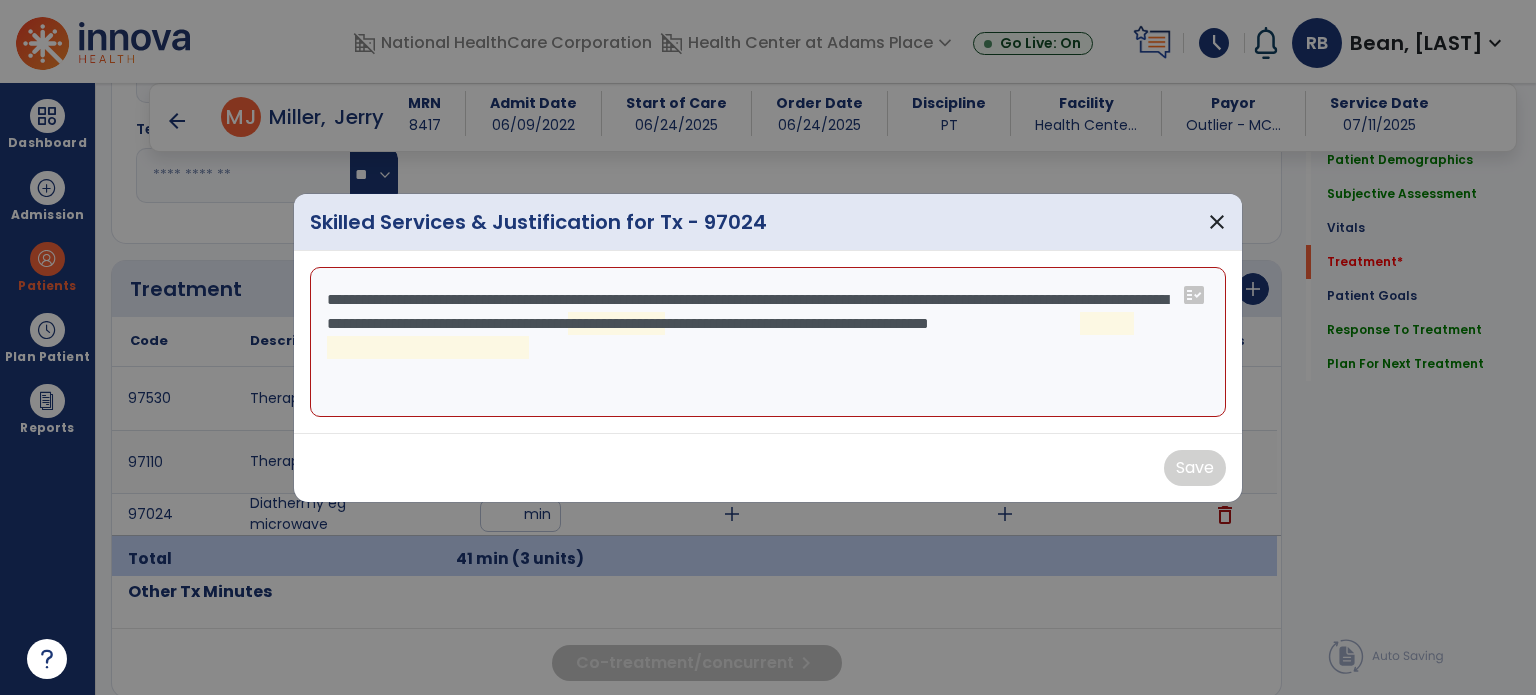 click on "**********" at bounding box center (768, 342) 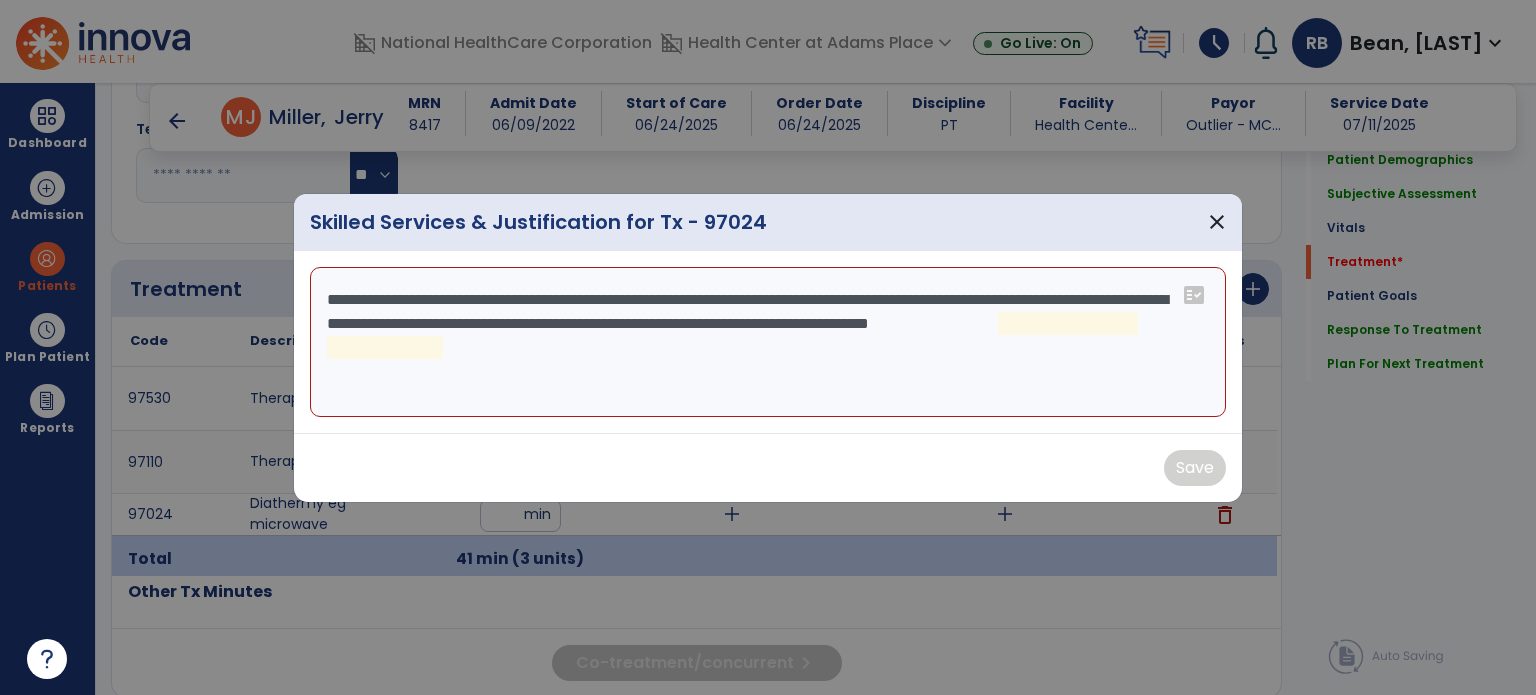 click on "**********" at bounding box center [768, 342] 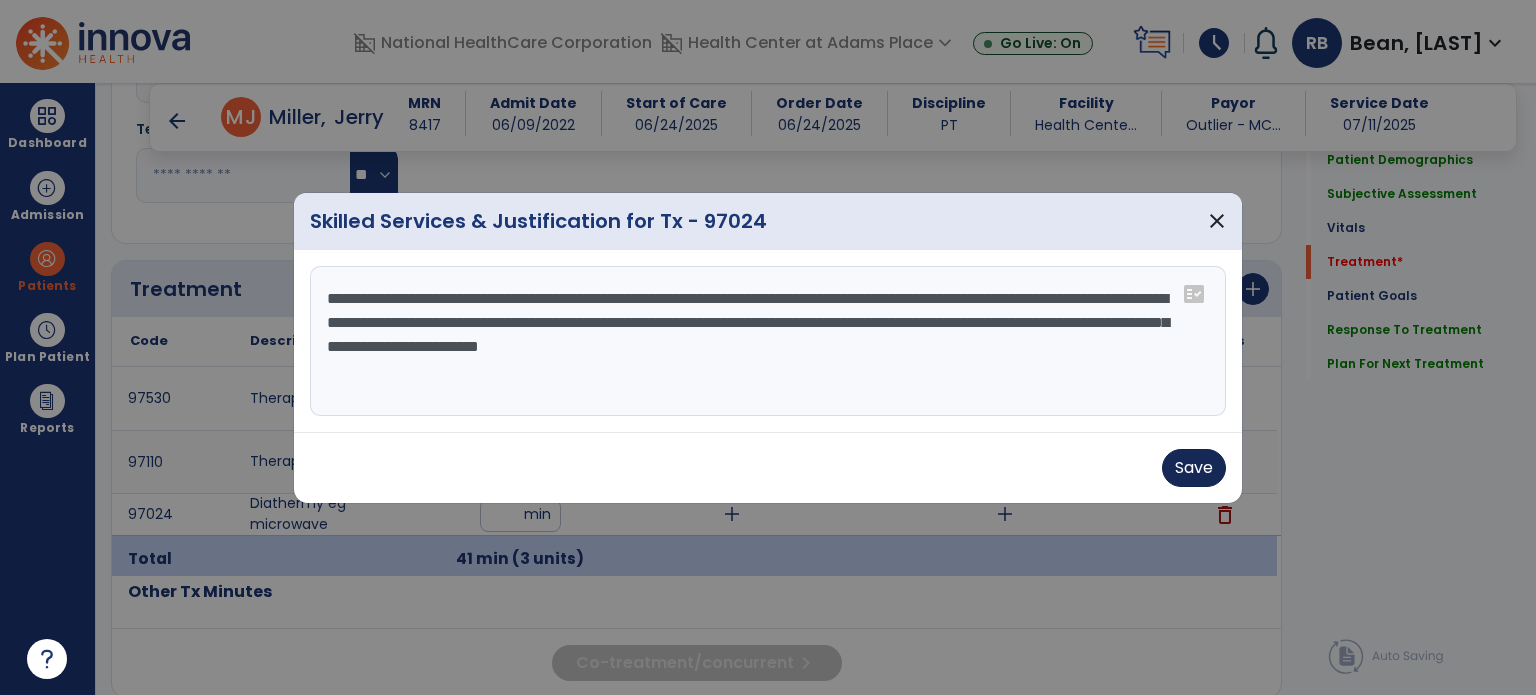 type on "**********" 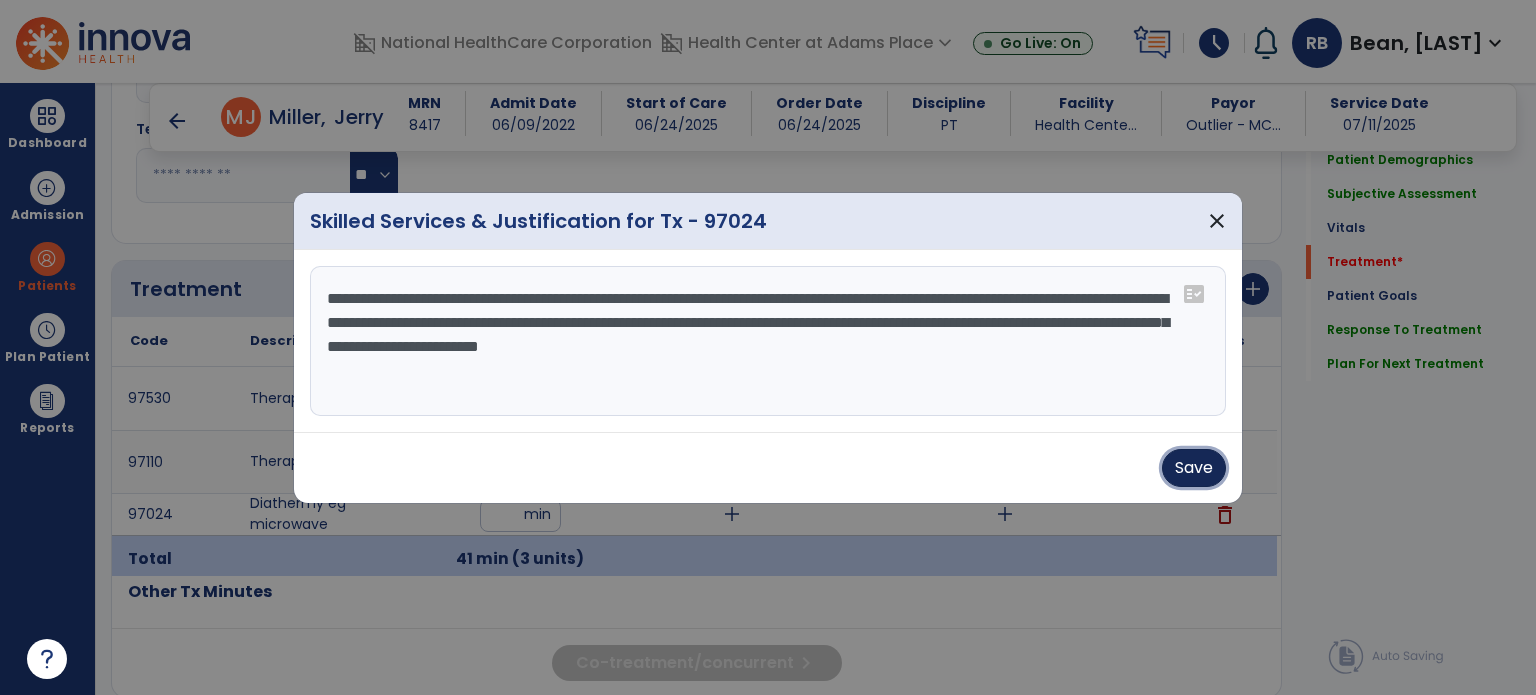 click on "Save" at bounding box center (1194, 468) 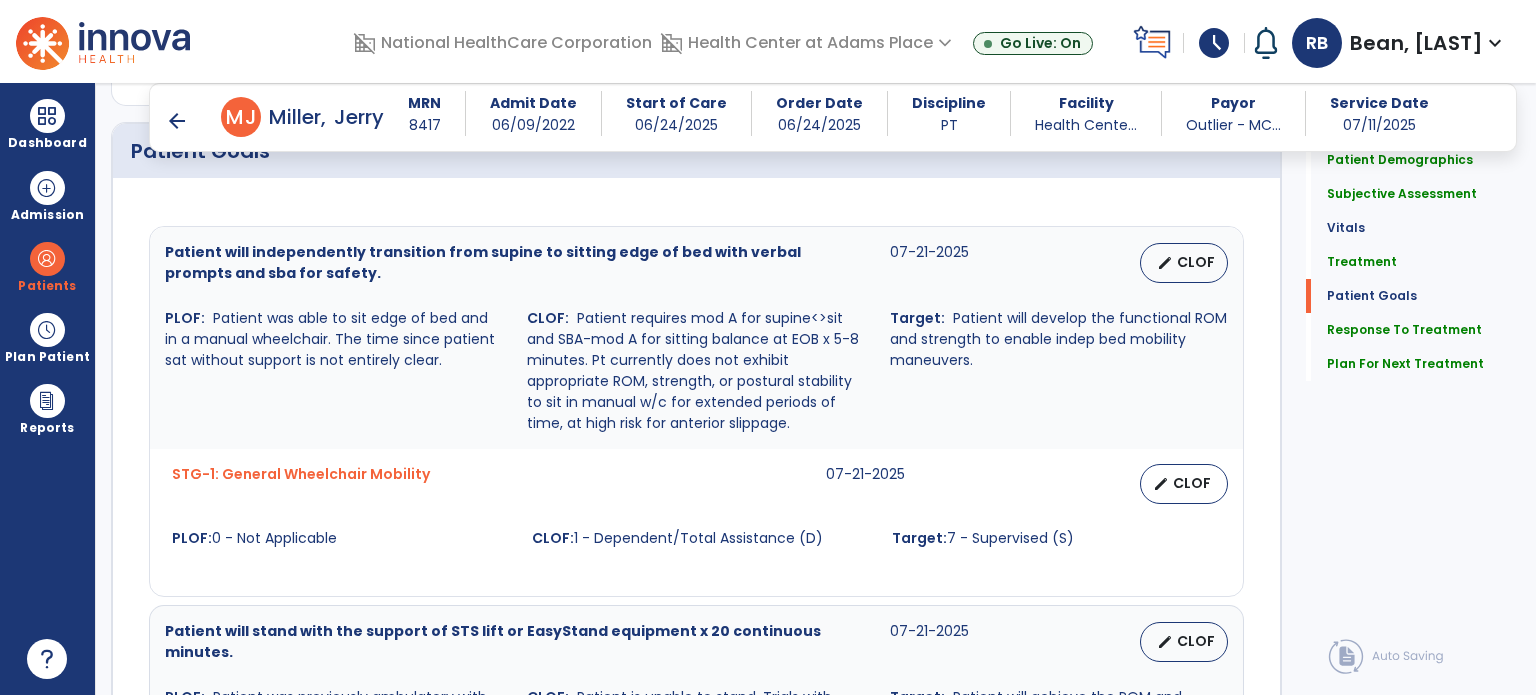 scroll, scrollTop: 1630, scrollLeft: 0, axis: vertical 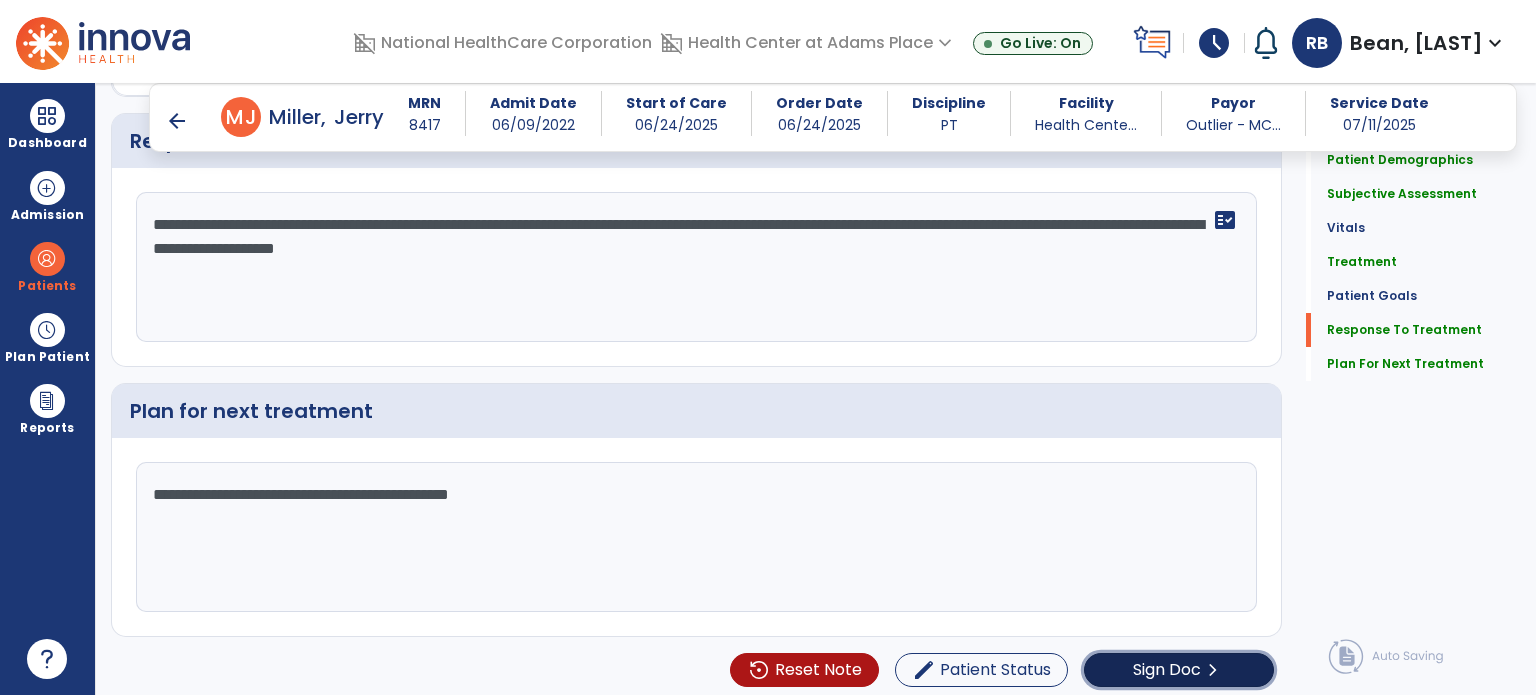 click on "Sign Doc  chevron_right" 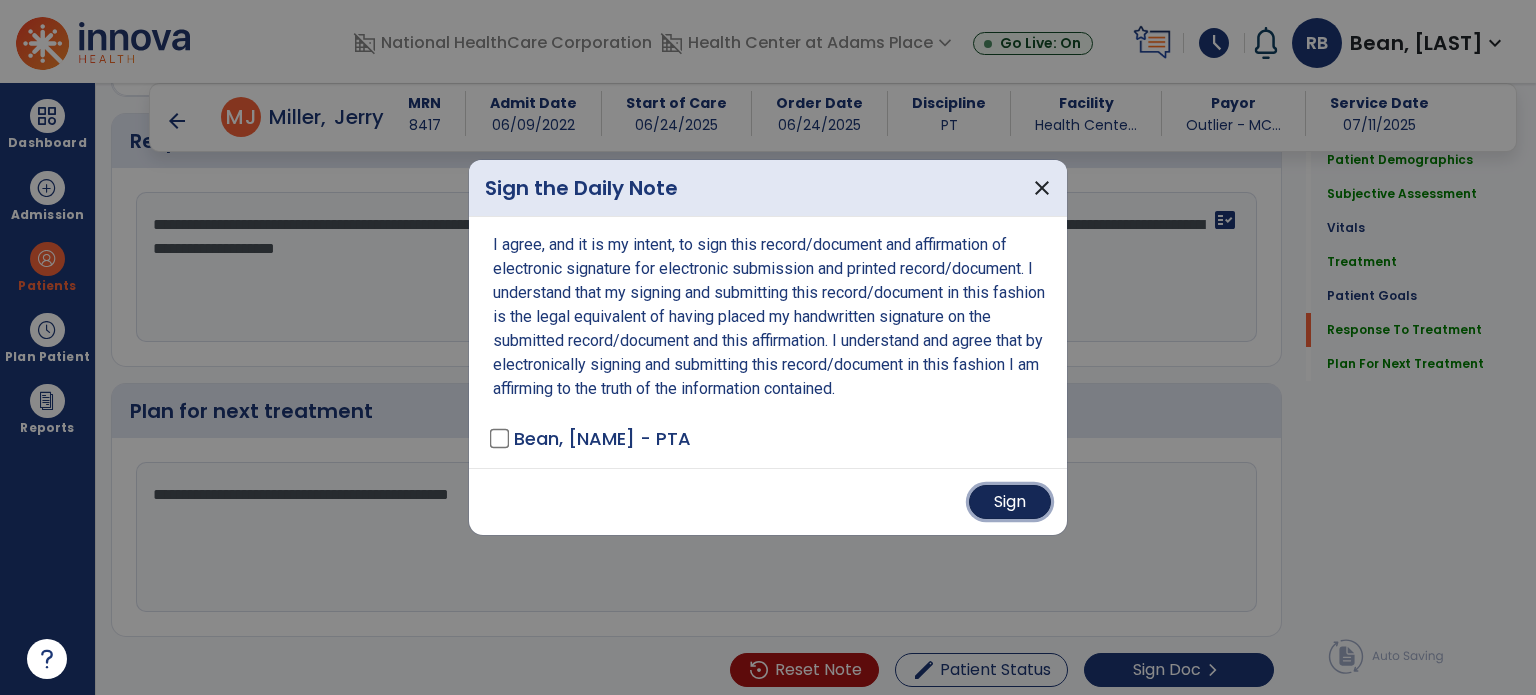 click on "Sign" at bounding box center (1010, 502) 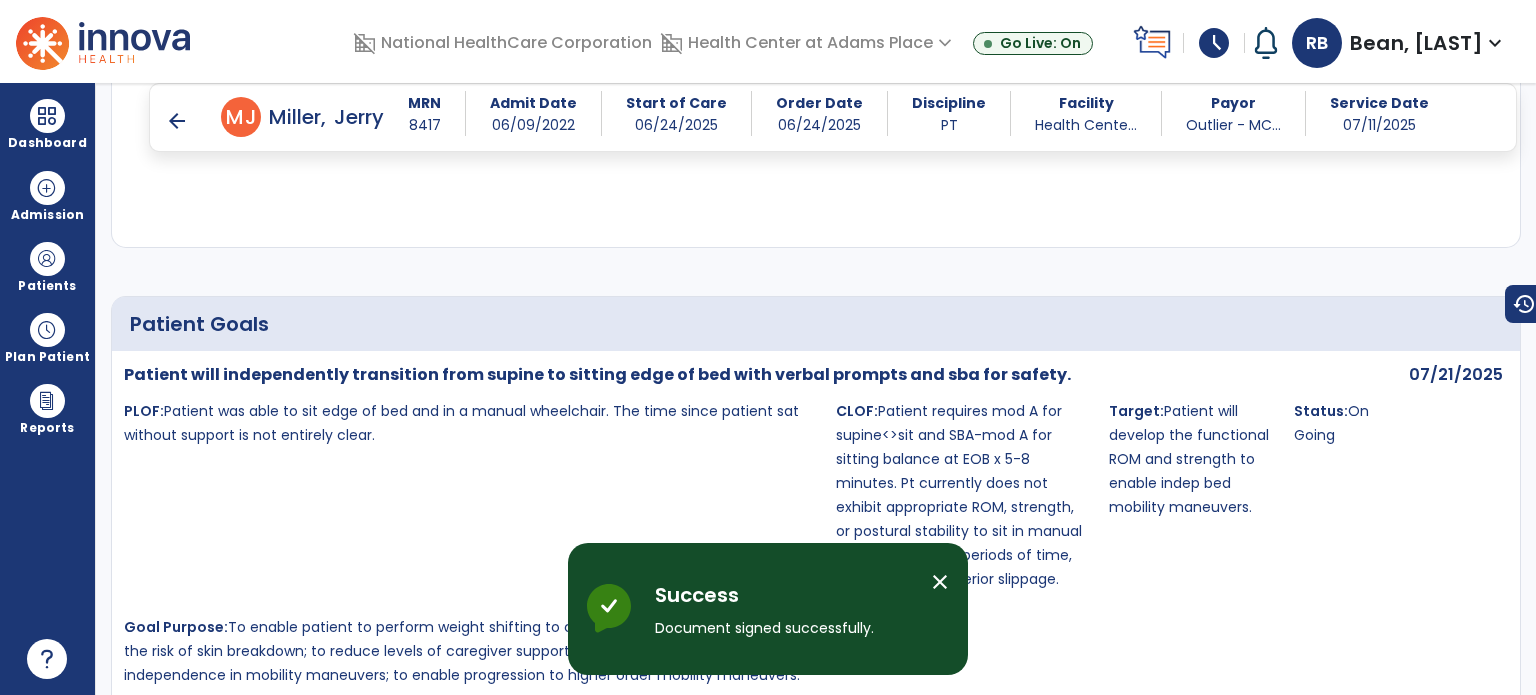 scroll, scrollTop: 3812, scrollLeft: 0, axis: vertical 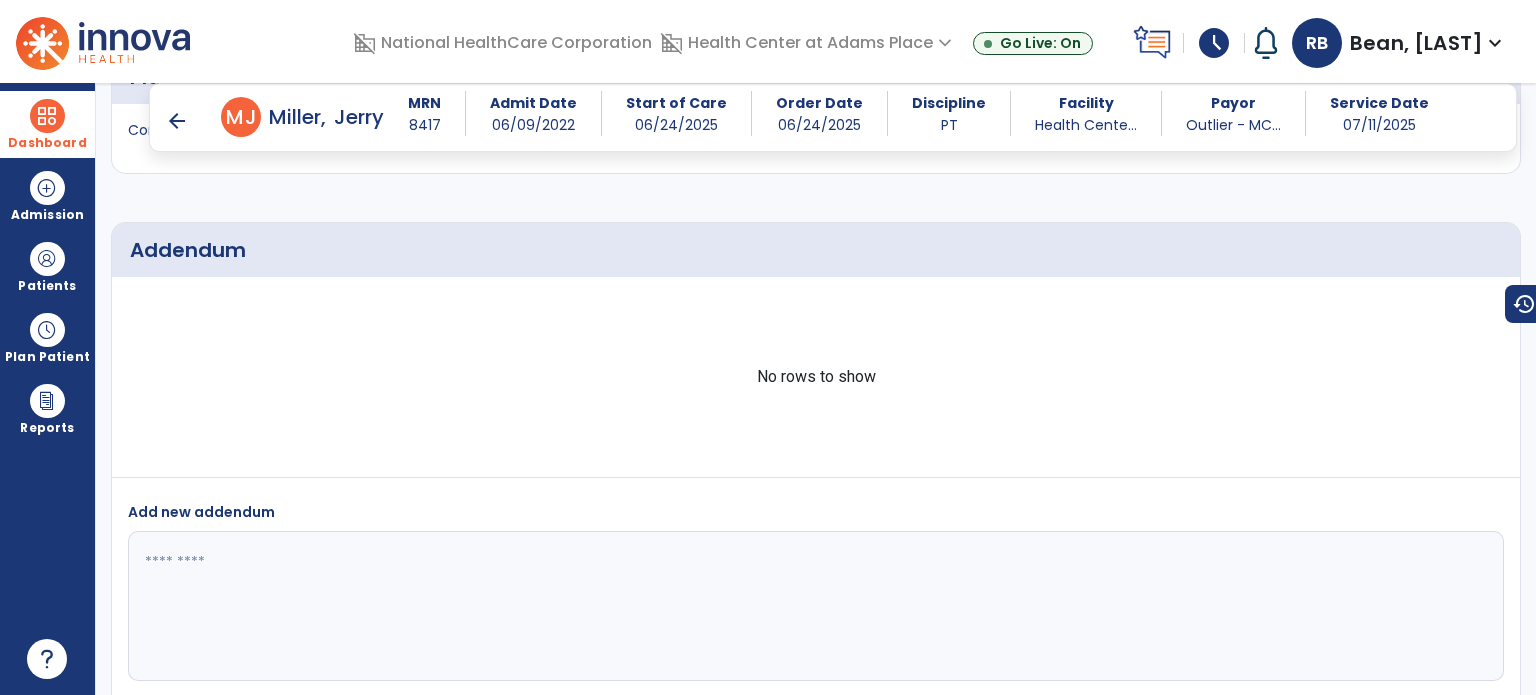 click at bounding box center [47, 116] 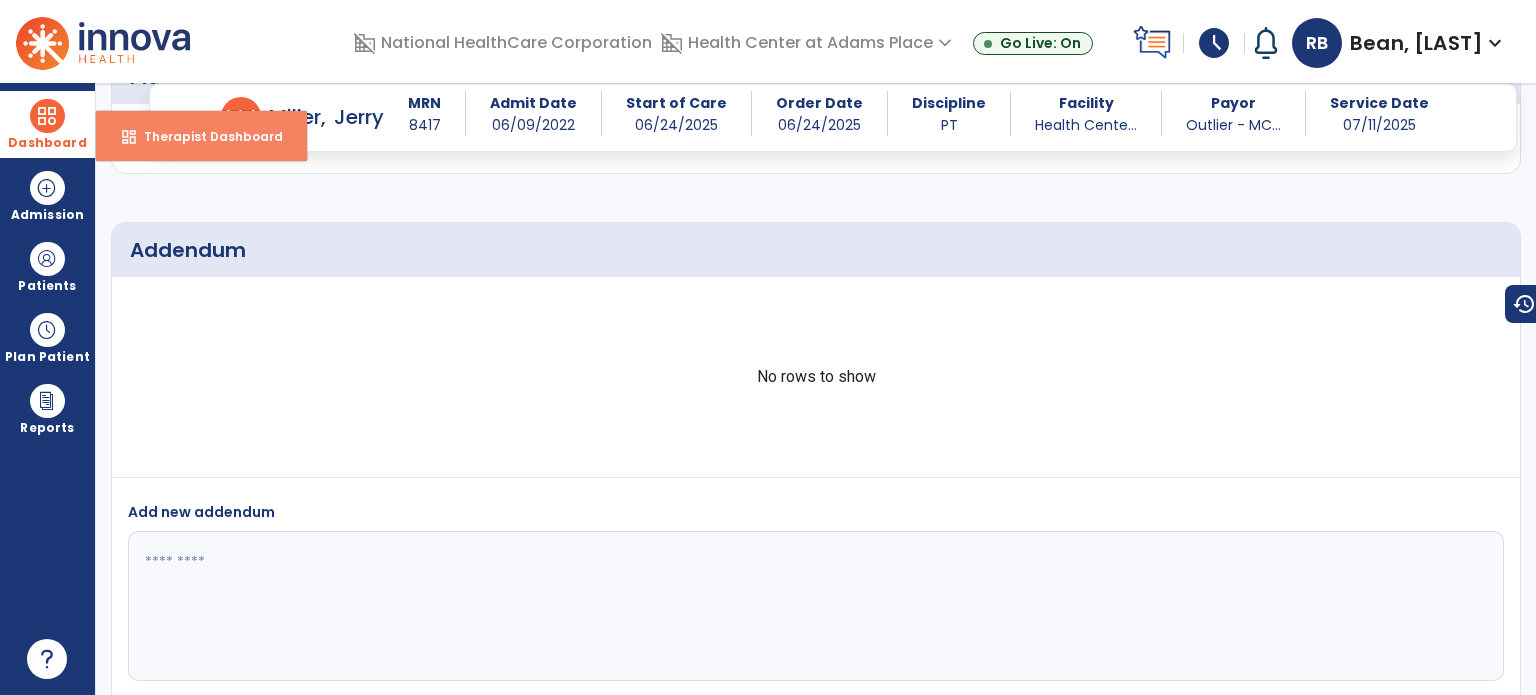 click on "dashboard" at bounding box center [129, 137] 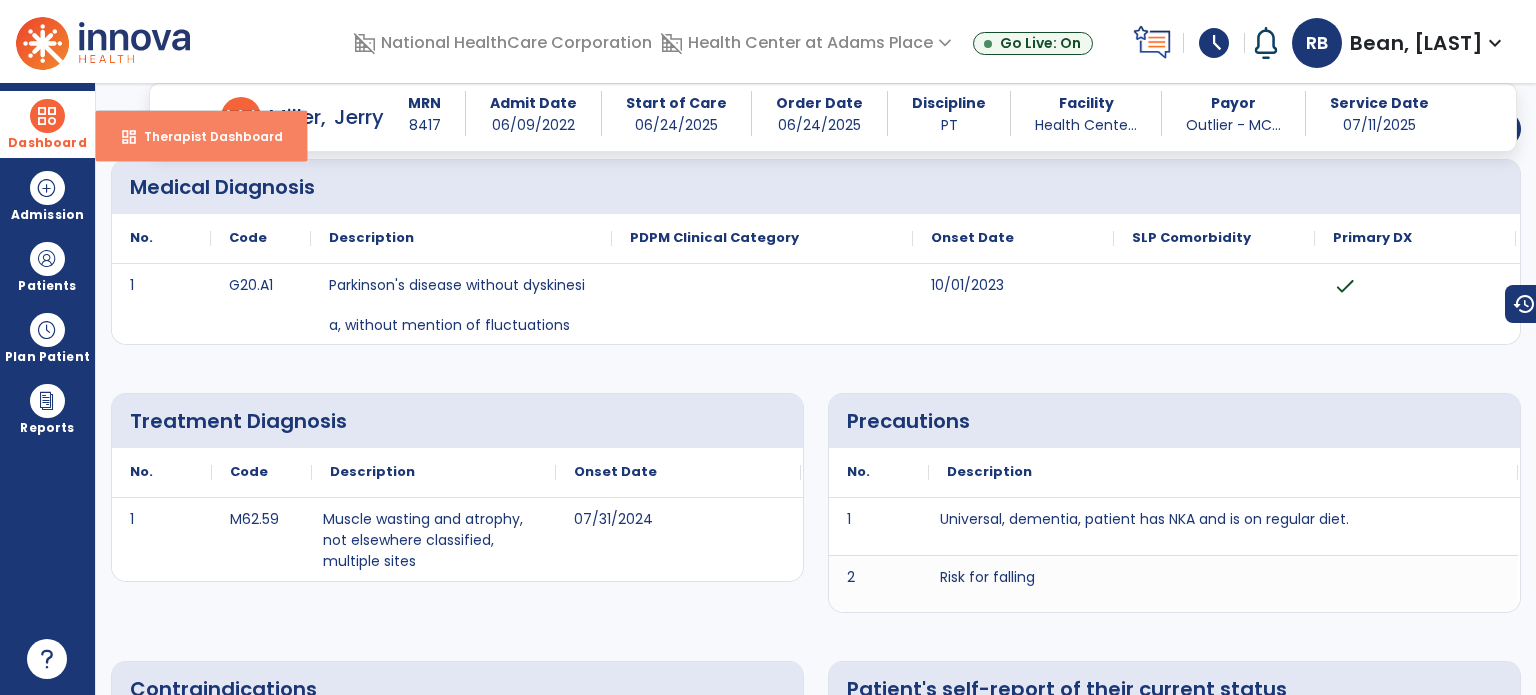 select on "****" 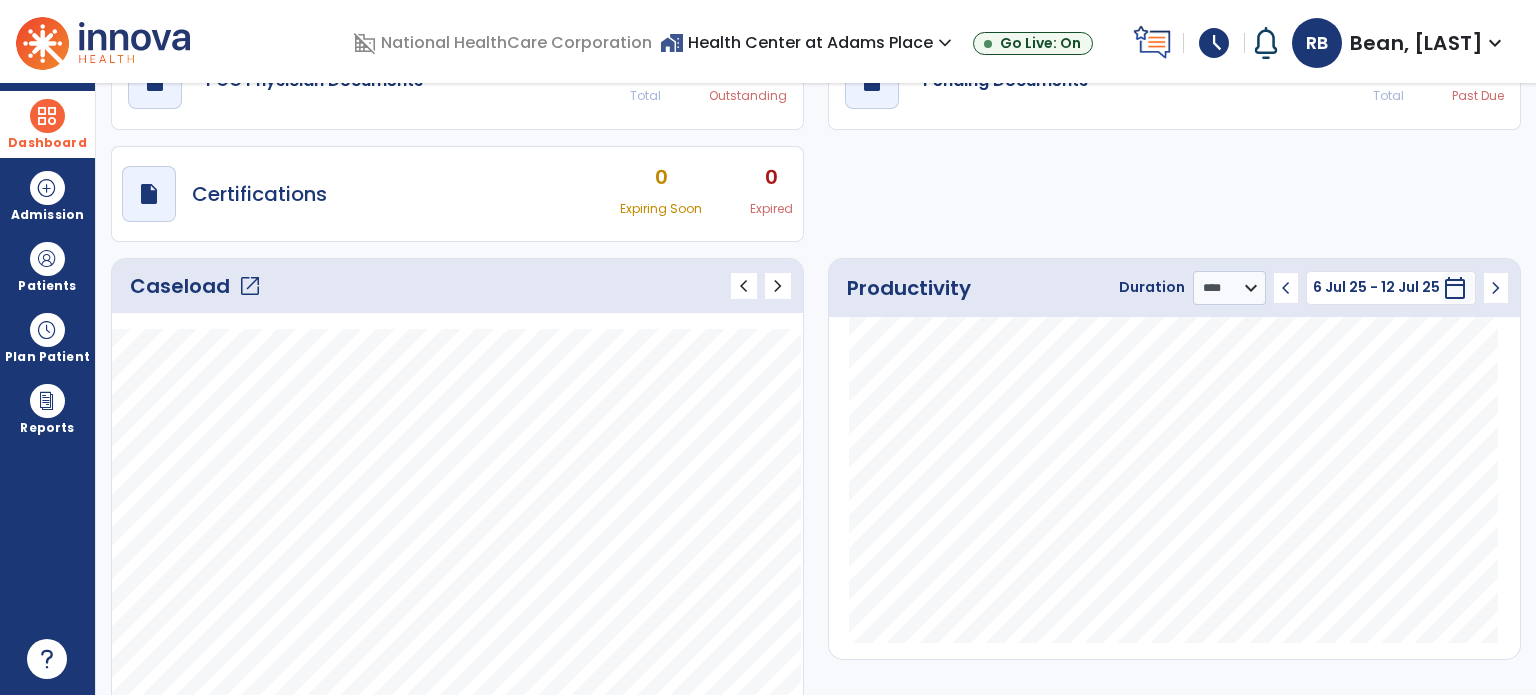 scroll, scrollTop: 59, scrollLeft: 0, axis: vertical 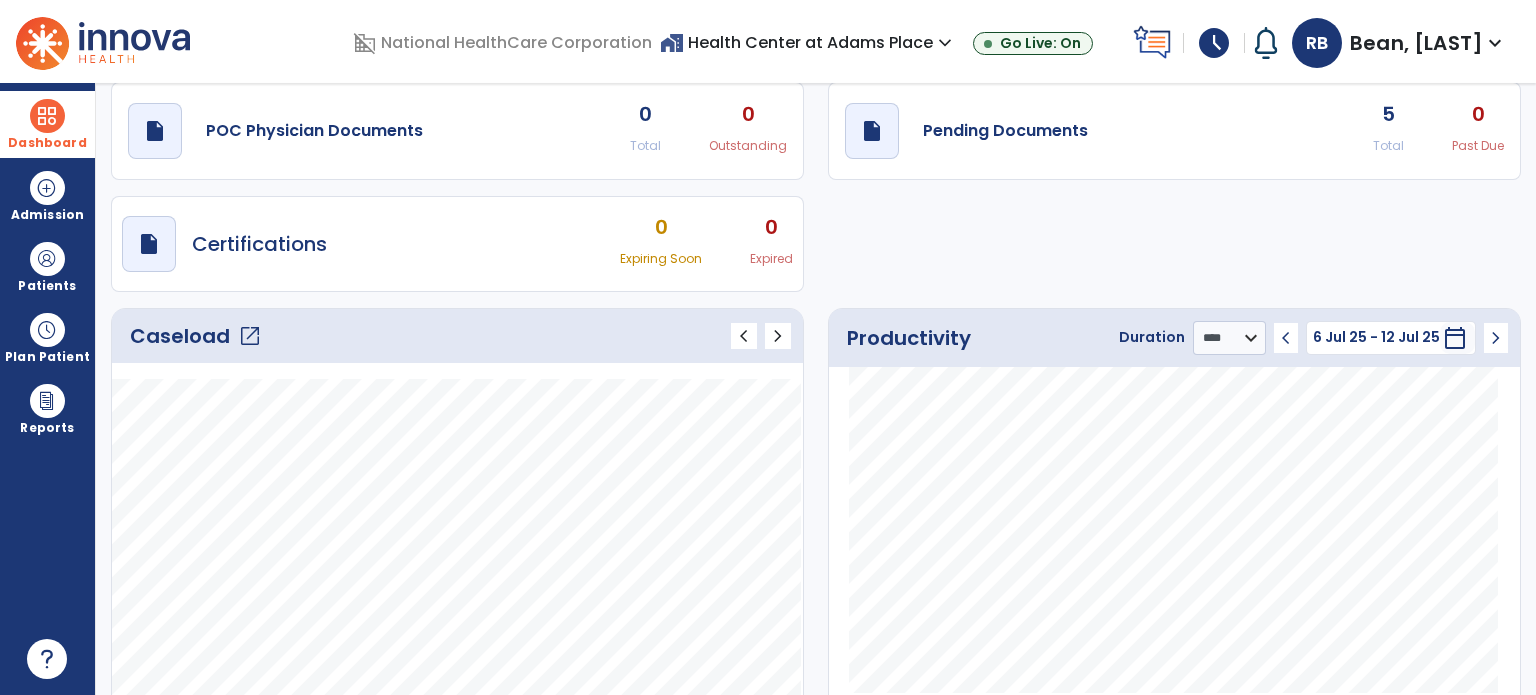 click on "open_in_new" 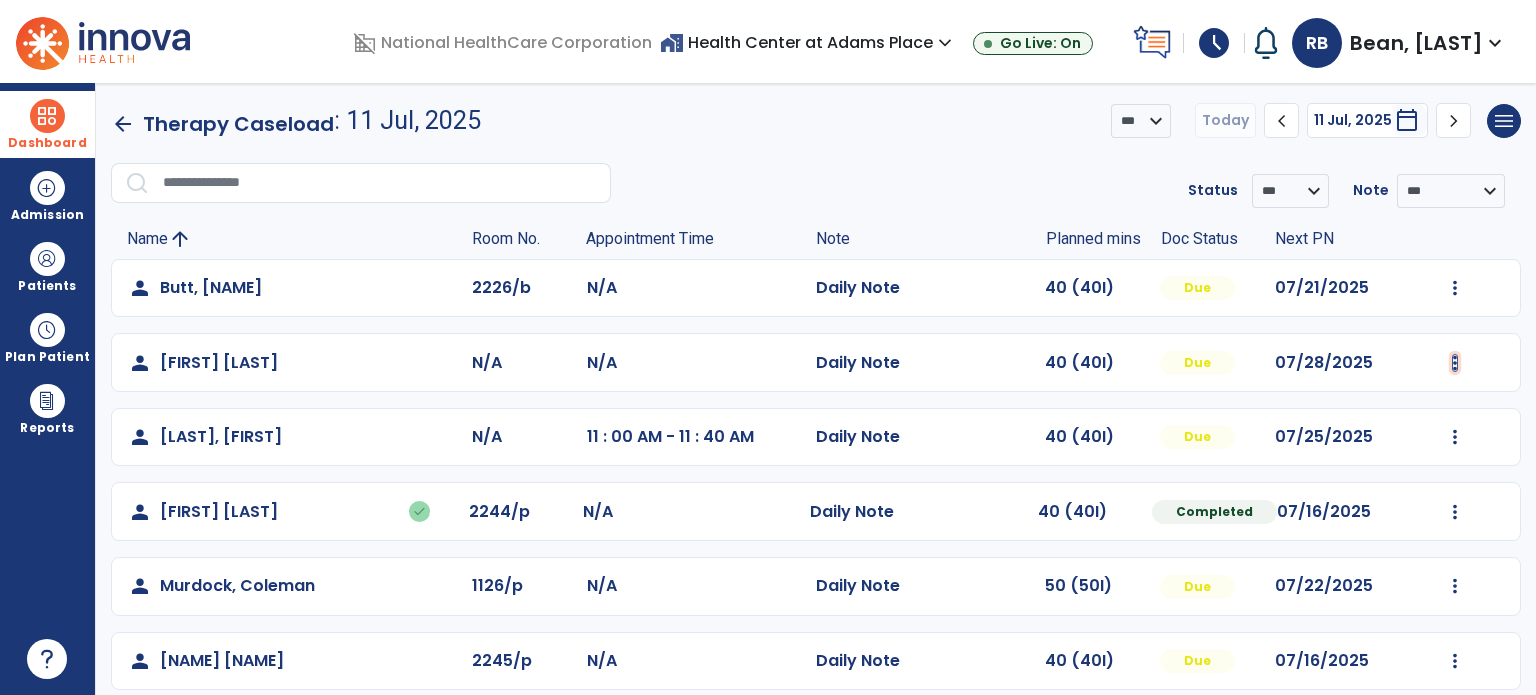 click at bounding box center (1455, 288) 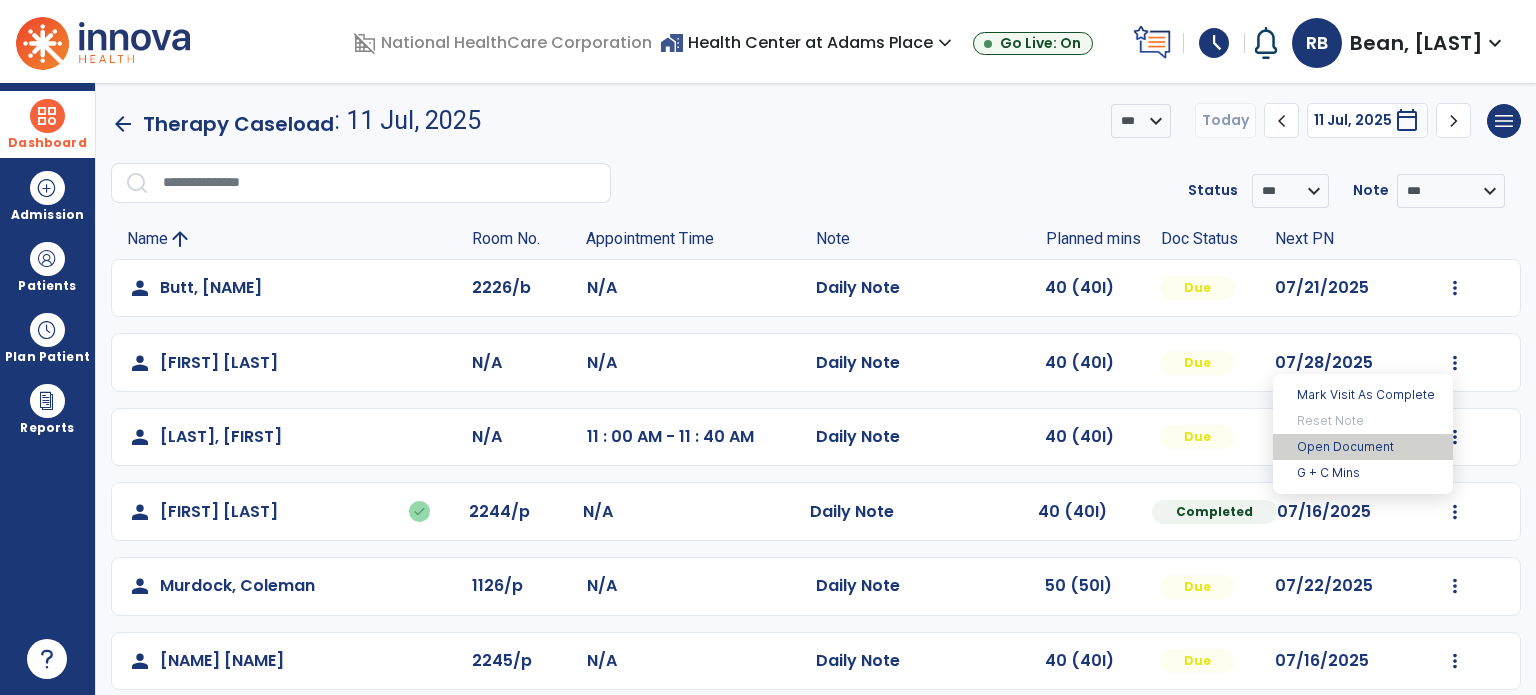 click on "Open Document" at bounding box center [1363, 447] 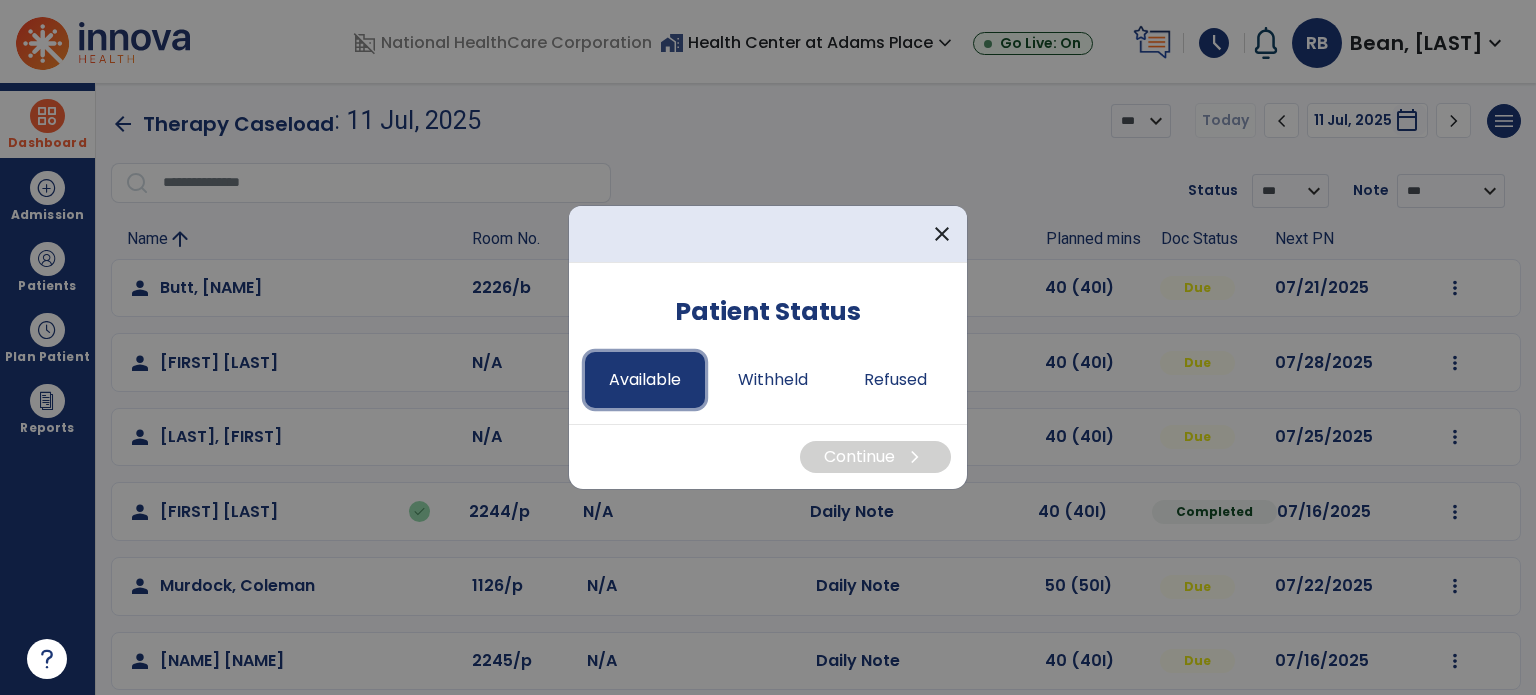 click on "Available" at bounding box center [645, 380] 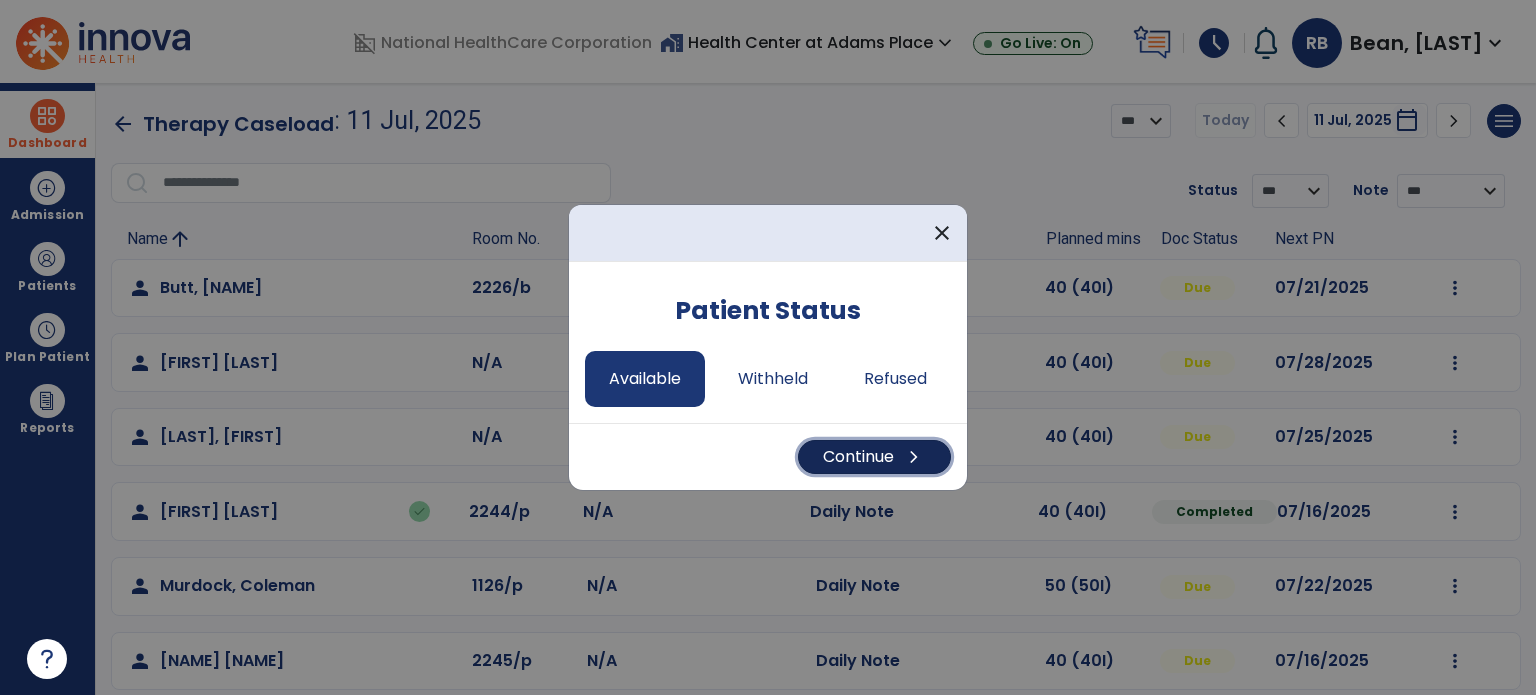 click on "Continue   chevron_right" at bounding box center [874, 457] 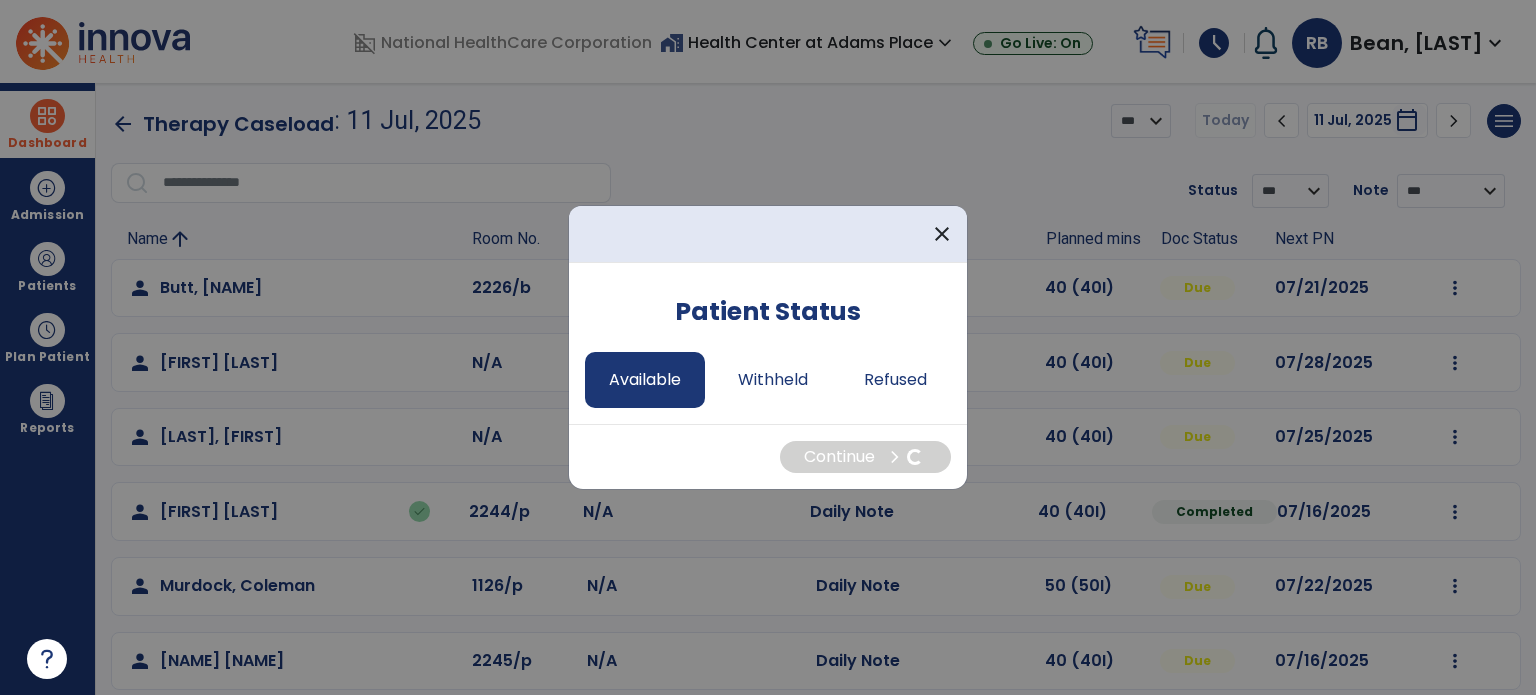 select on "*" 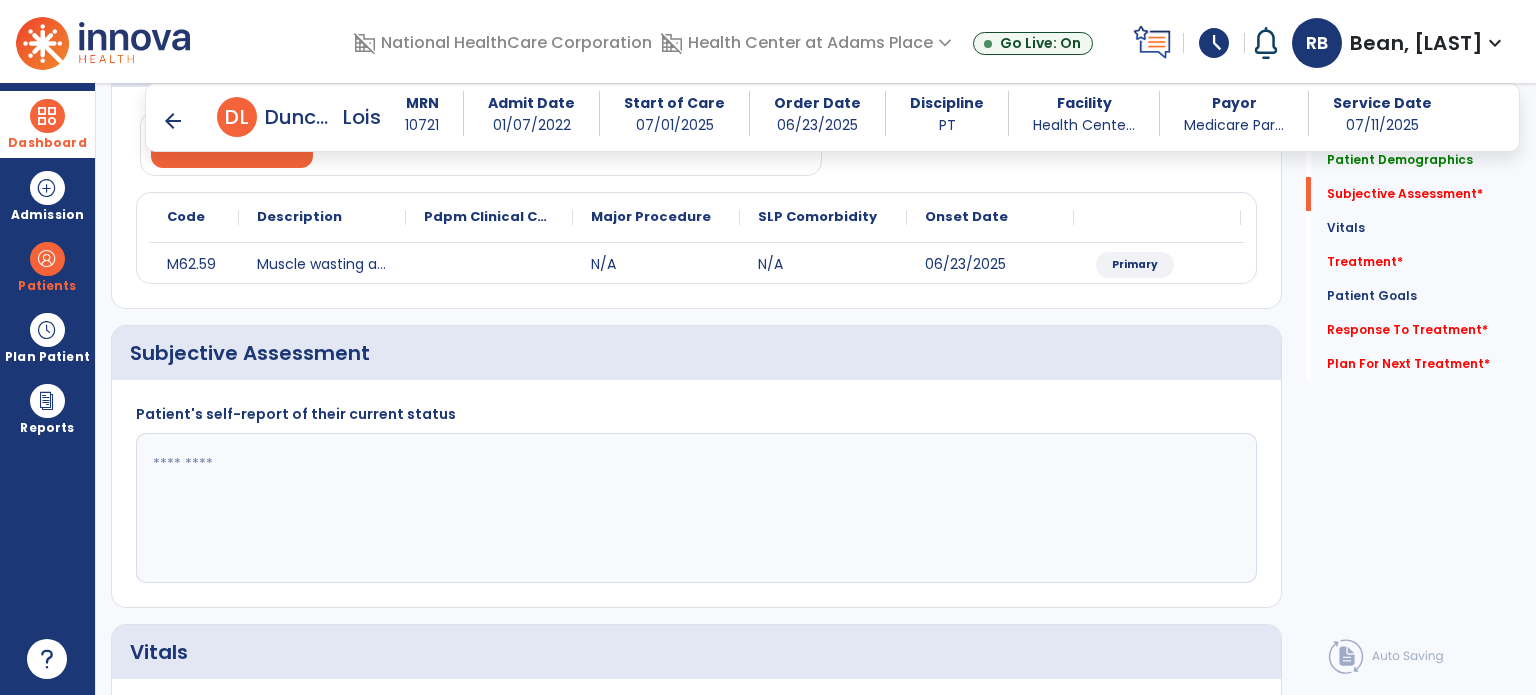 scroll, scrollTop: 247, scrollLeft: 0, axis: vertical 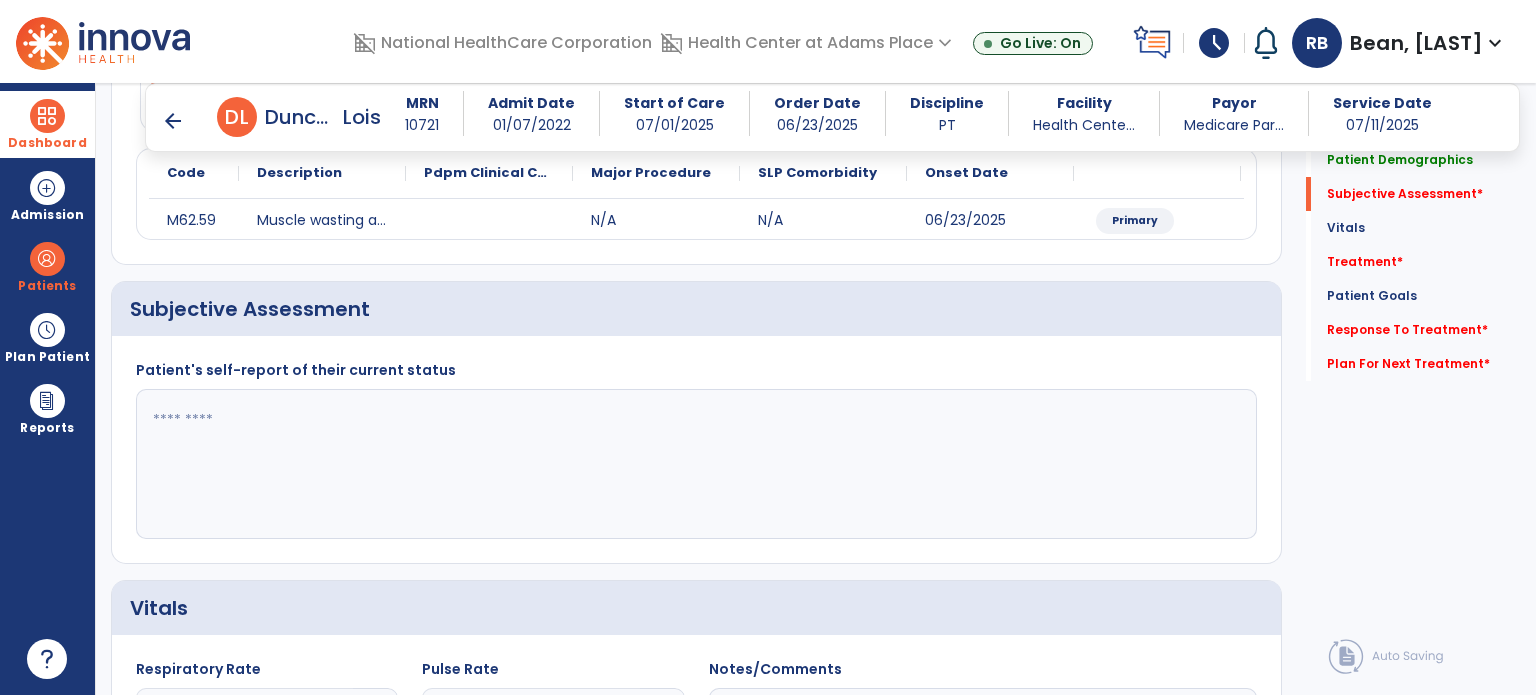 click 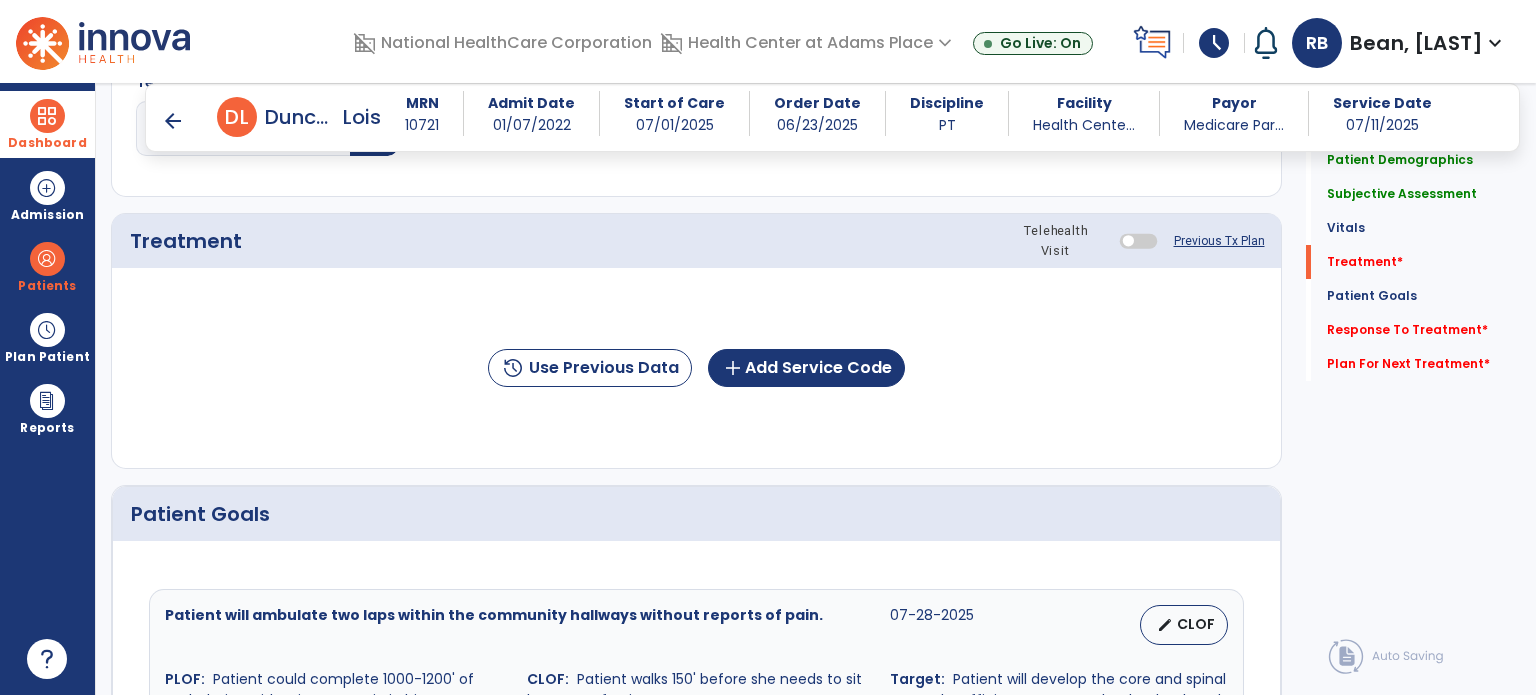 scroll, scrollTop: 1056, scrollLeft: 0, axis: vertical 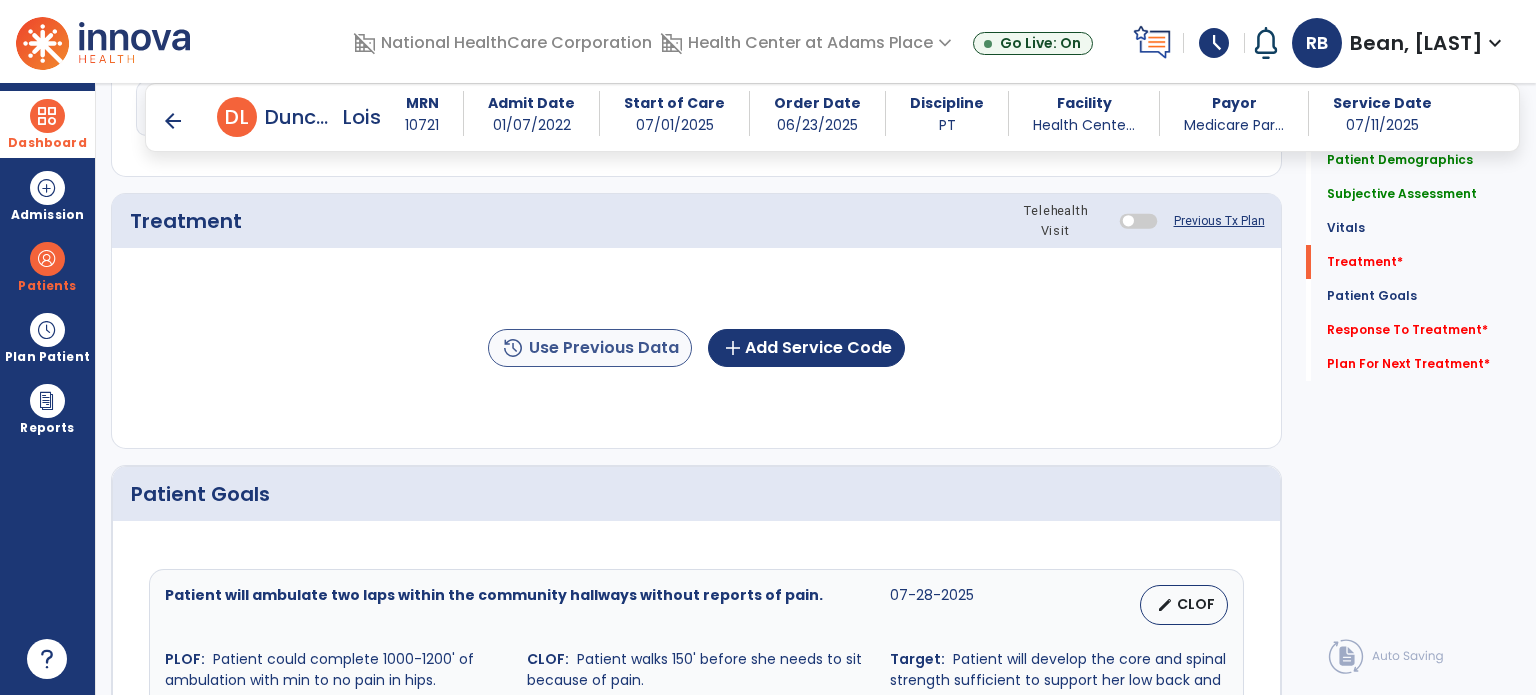 type on "**********" 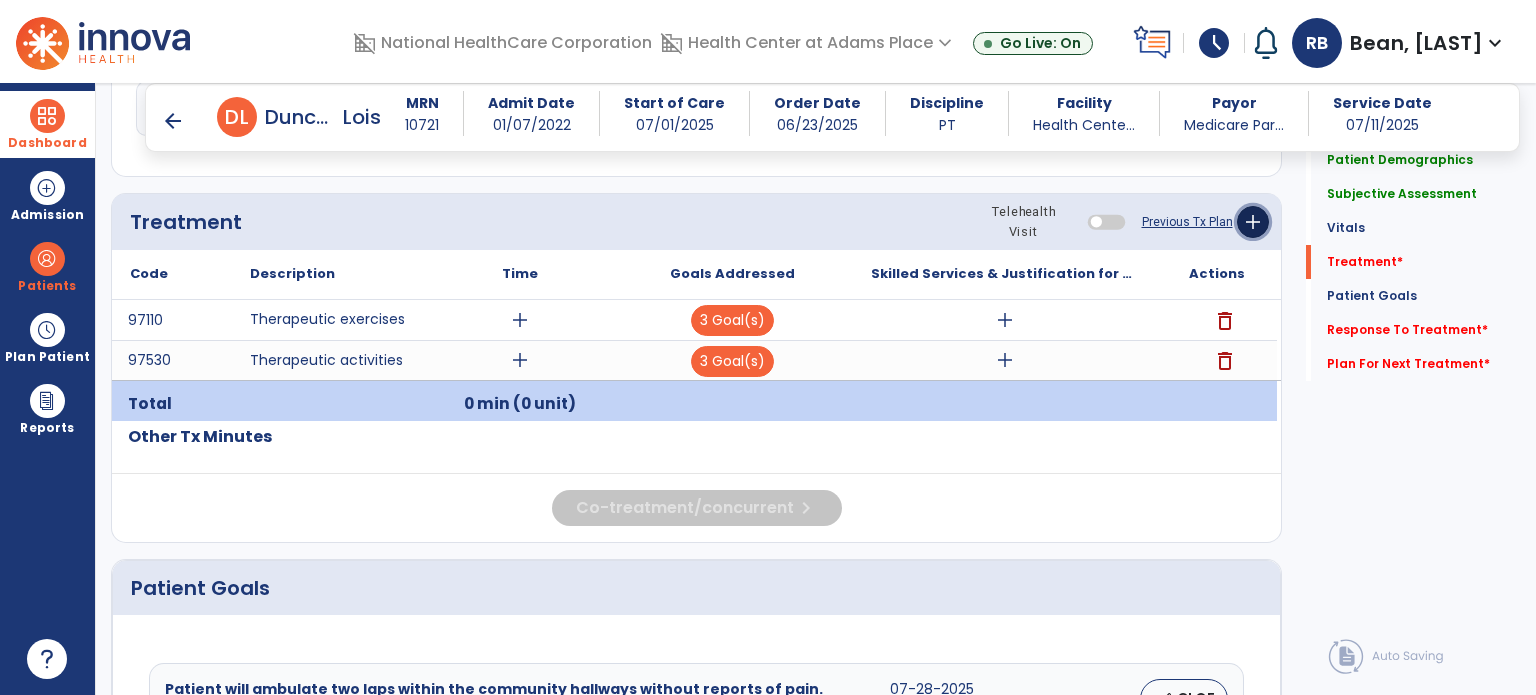 click on "add" 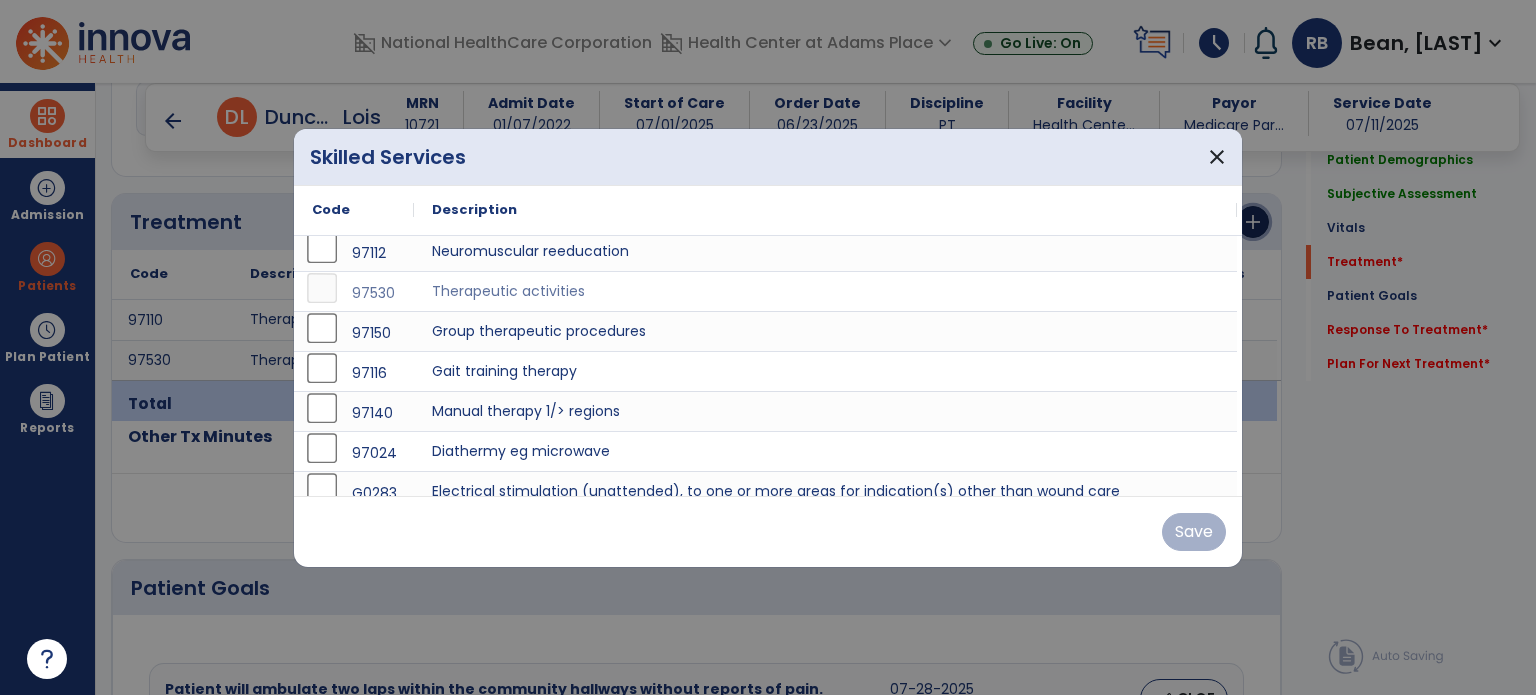 scroll, scrollTop: 140, scrollLeft: 0, axis: vertical 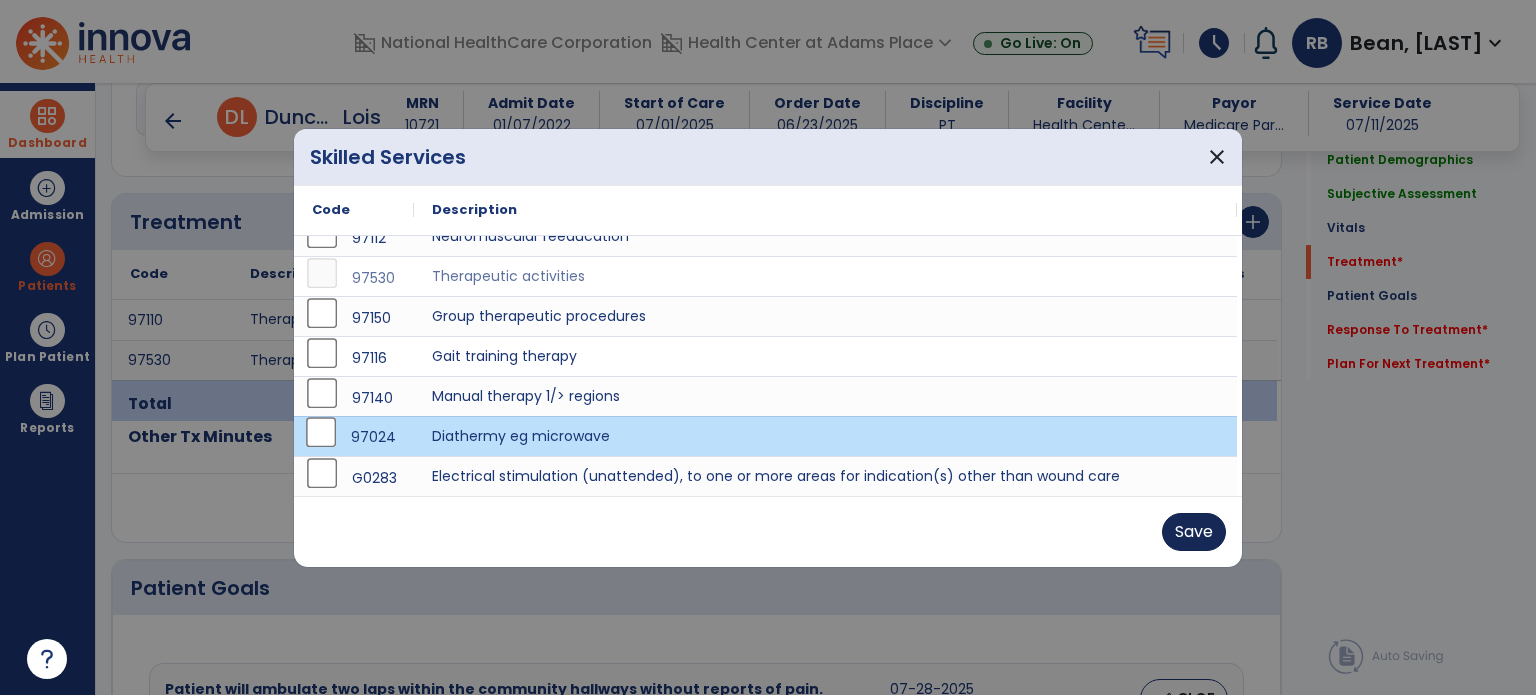 click on "Save" at bounding box center [1194, 532] 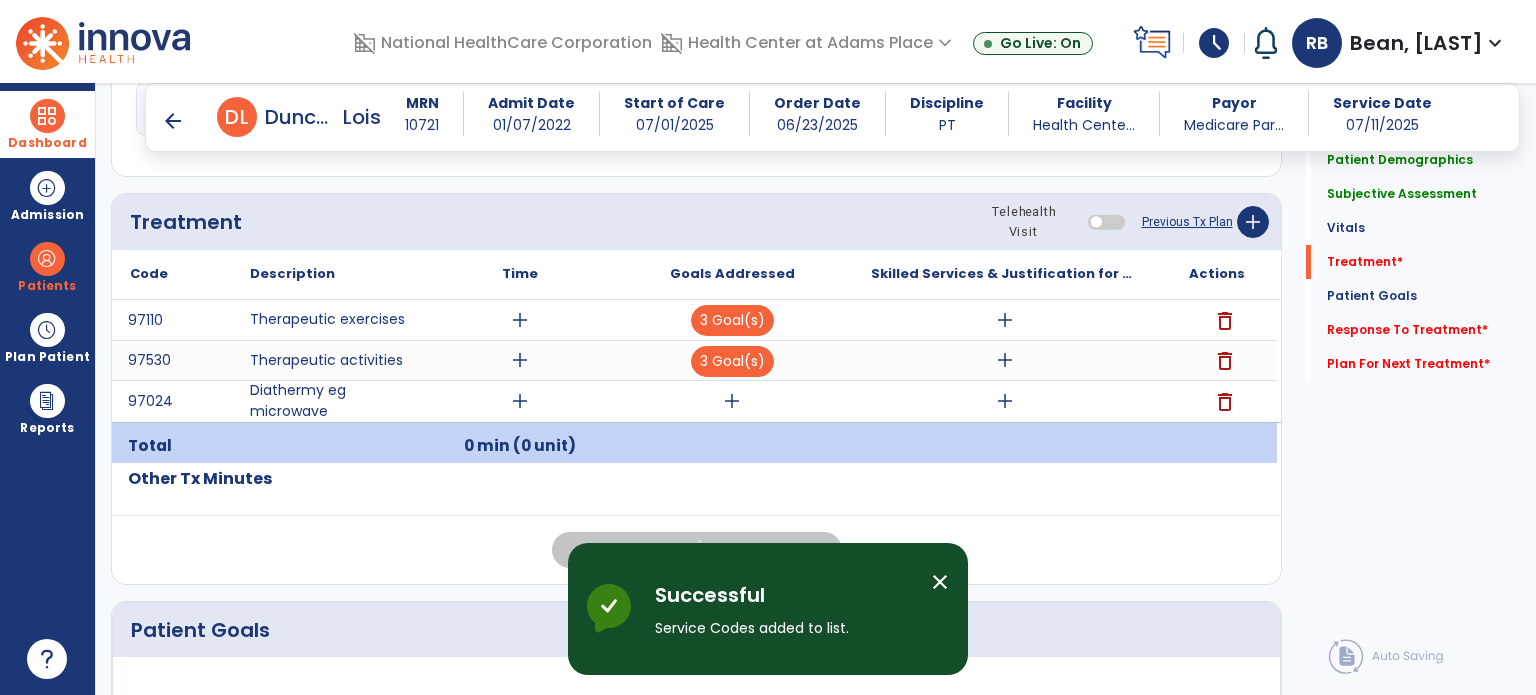 click on "add" at bounding box center [732, 401] 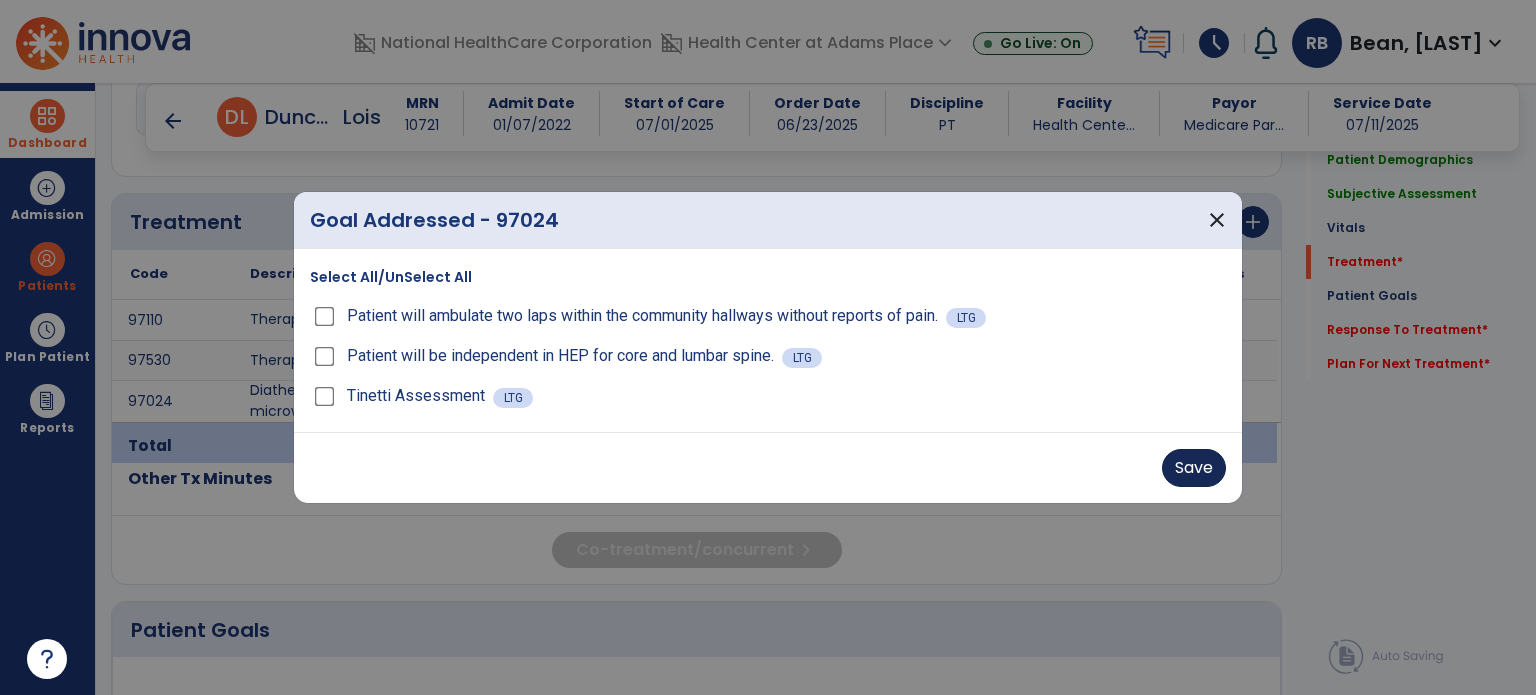click on "Save" at bounding box center (1194, 468) 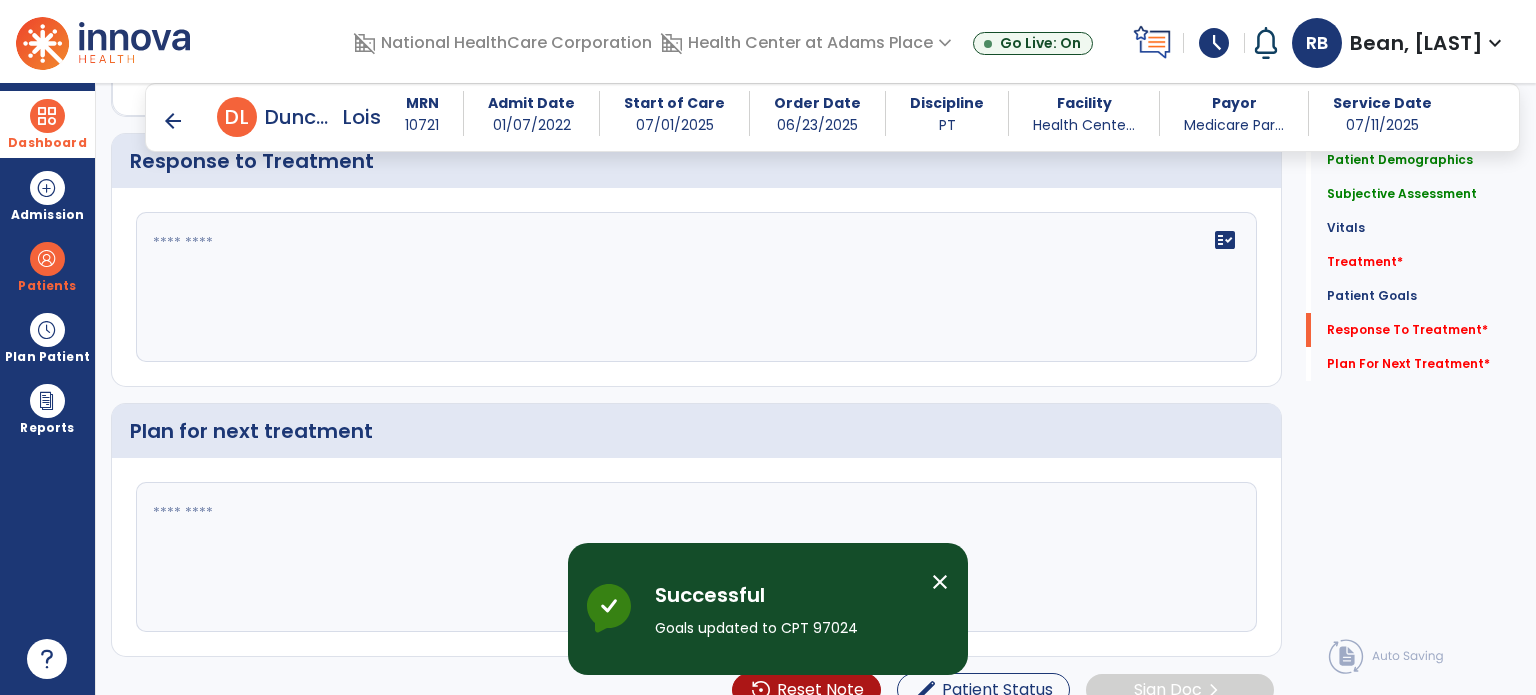 scroll, scrollTop: 2367, scrollLeft: 0, axis: vertical 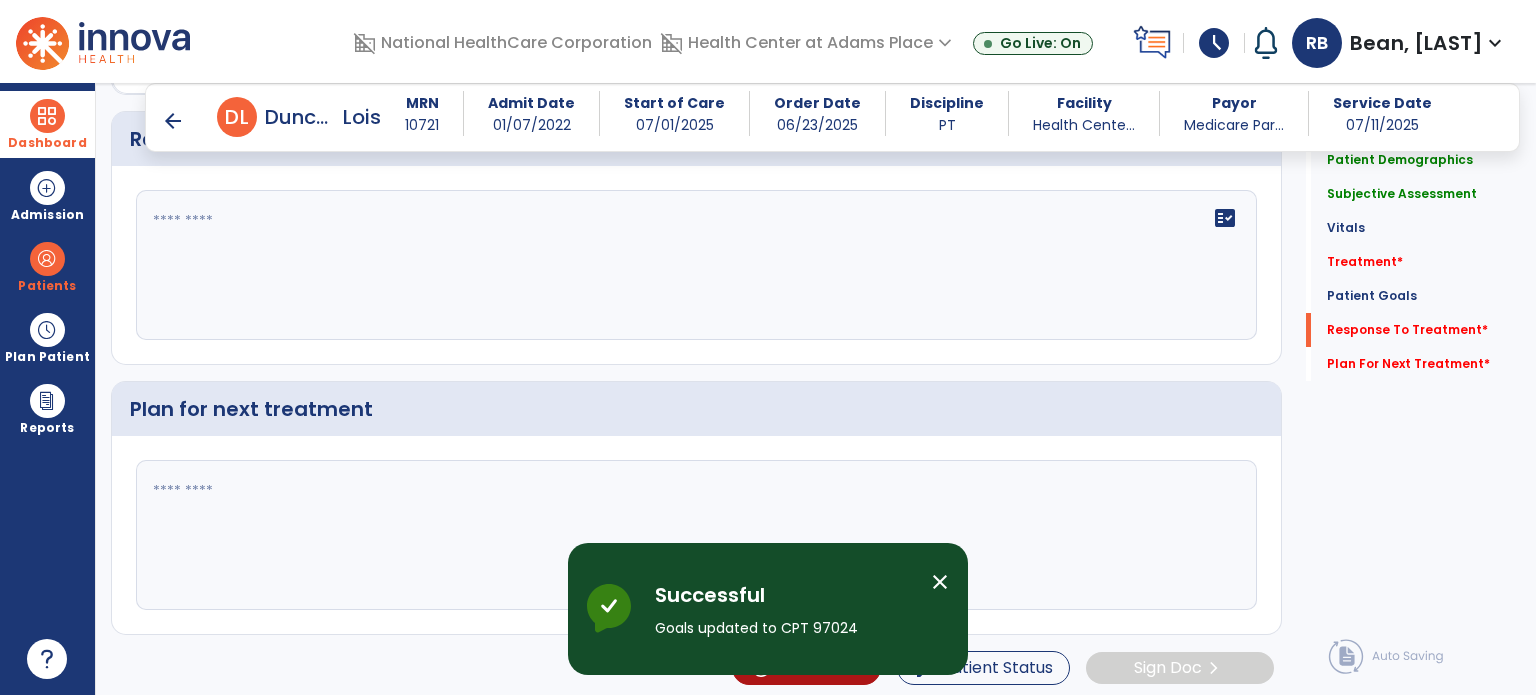 click on "Plan for next treatment" 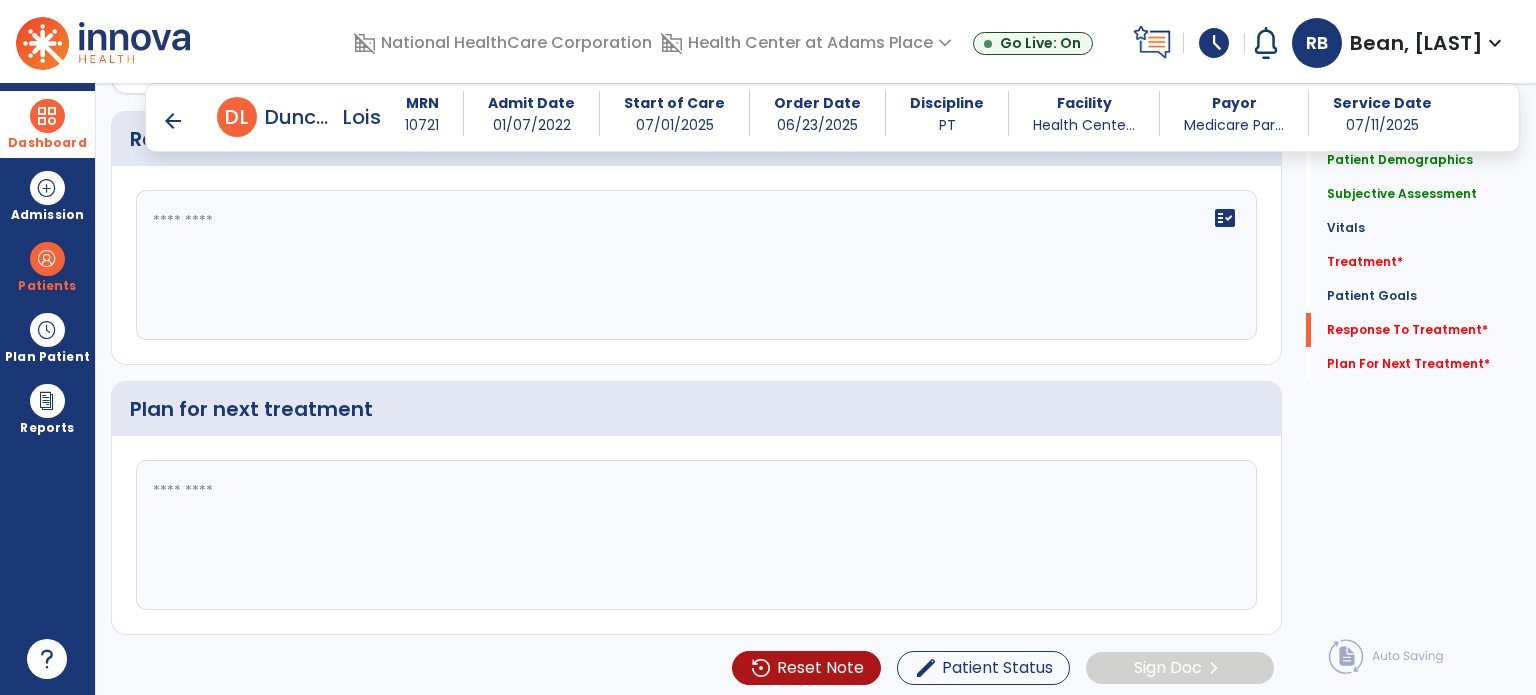 click on "fact_check" 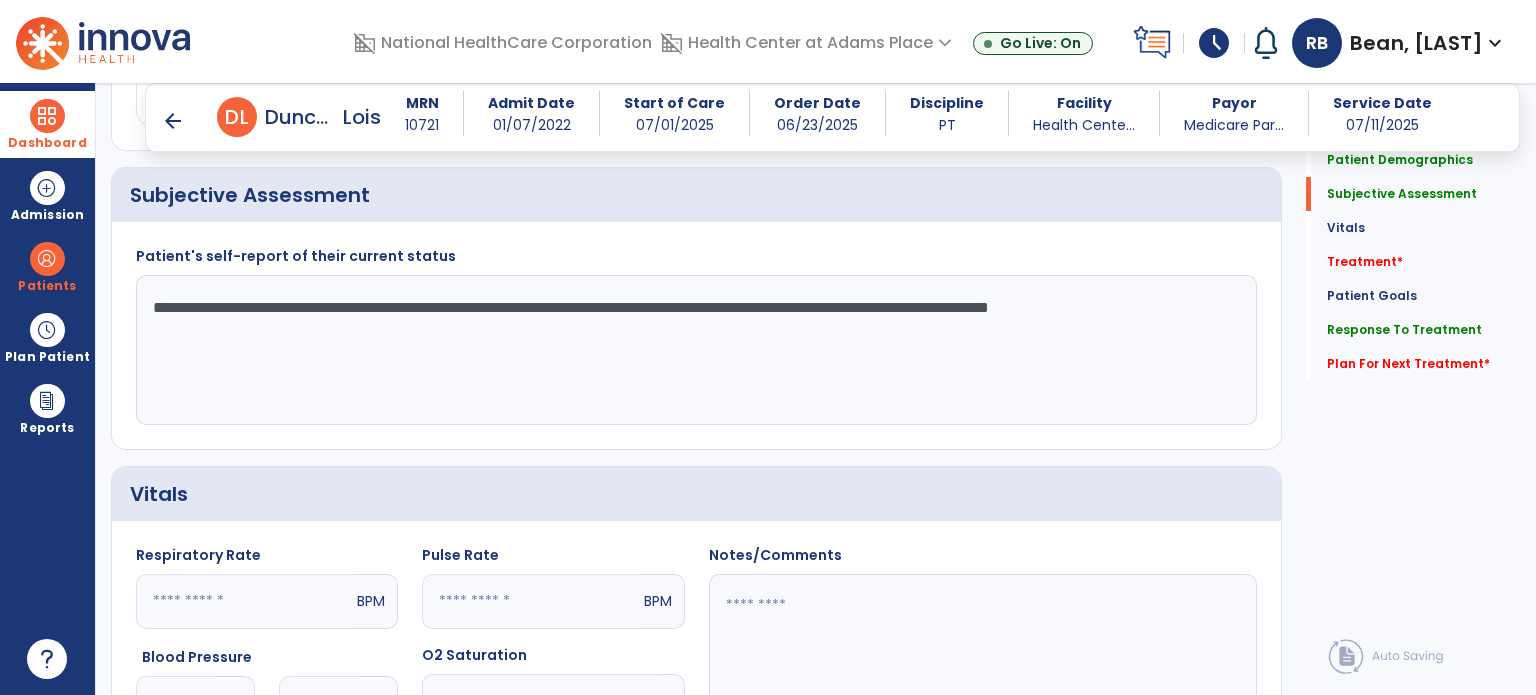 scroll, scrollTop: 360, scrollLeft: 0, axis: vertical 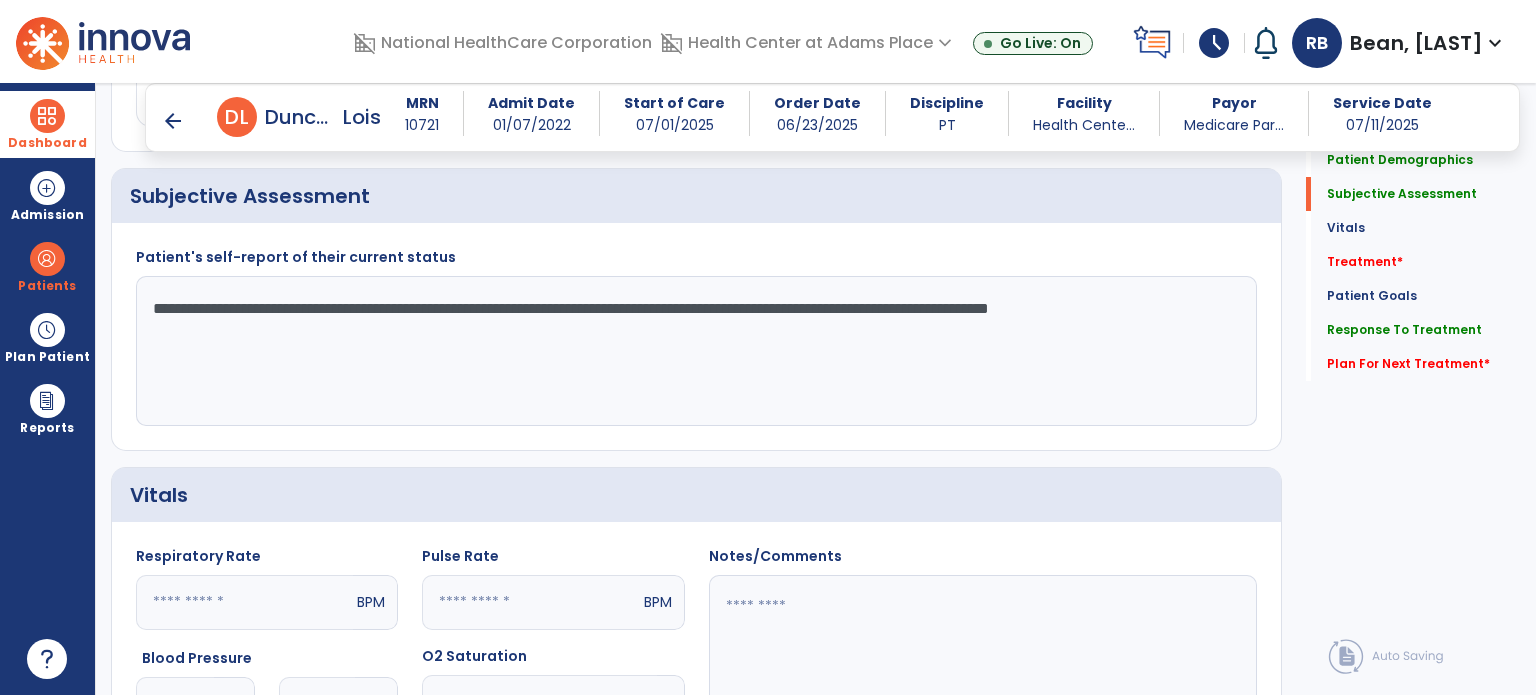 type on "**********" 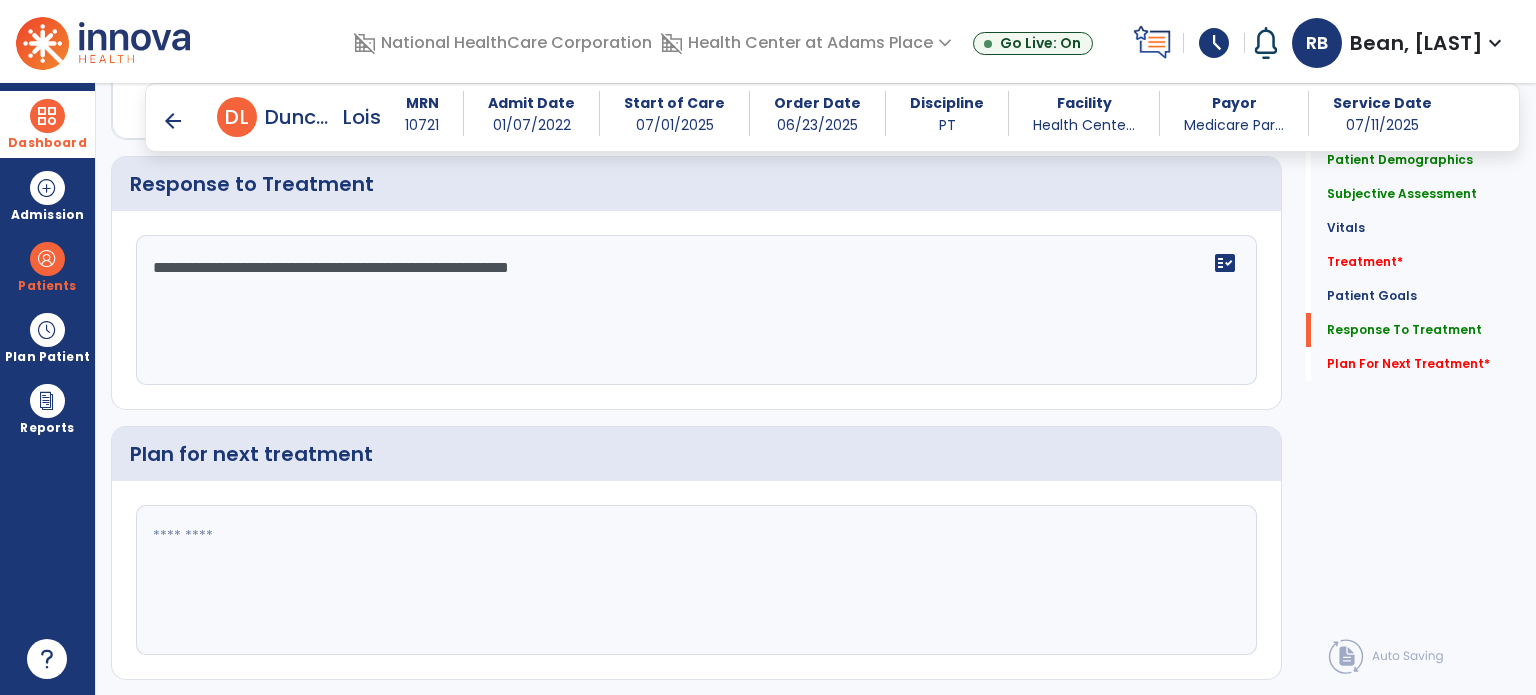 scroll, scrollTop: 2329, scrollLeft: 0, axis: vertical 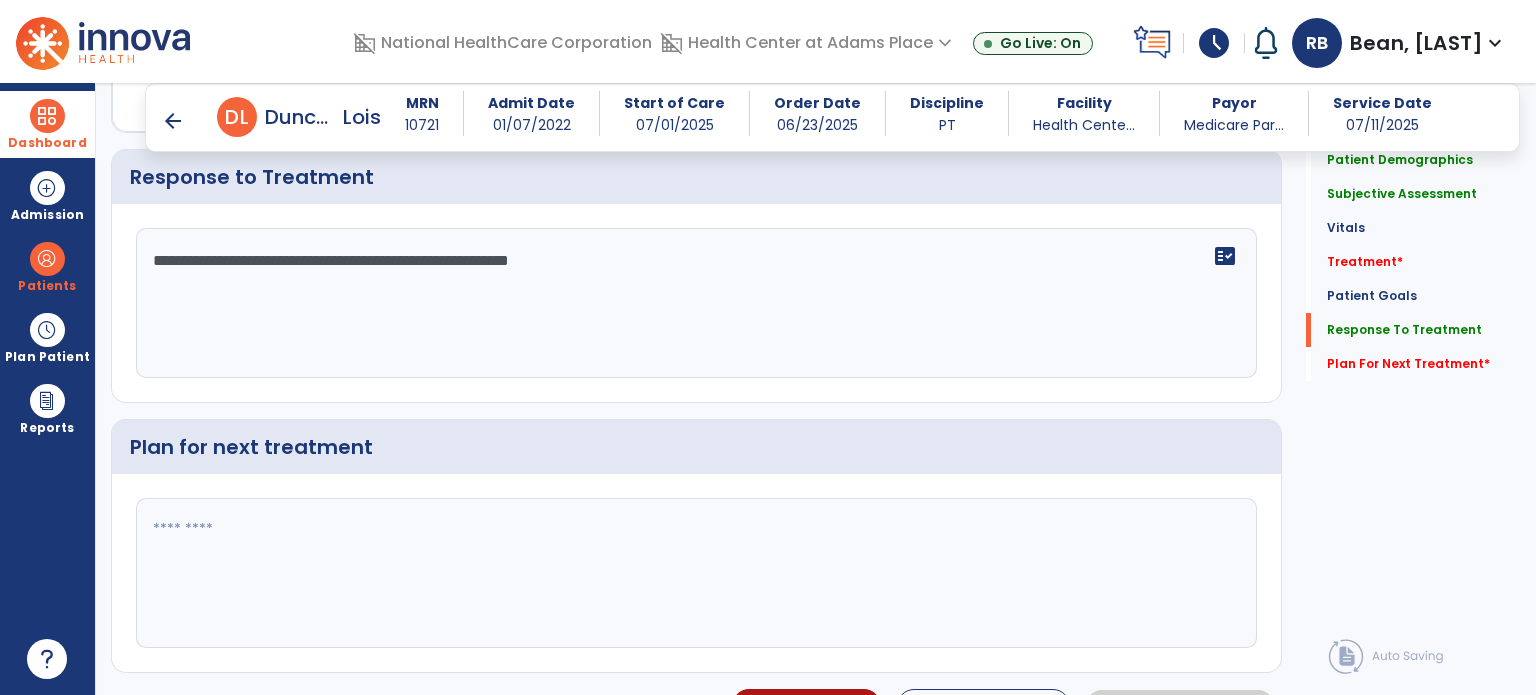 type on "**********" 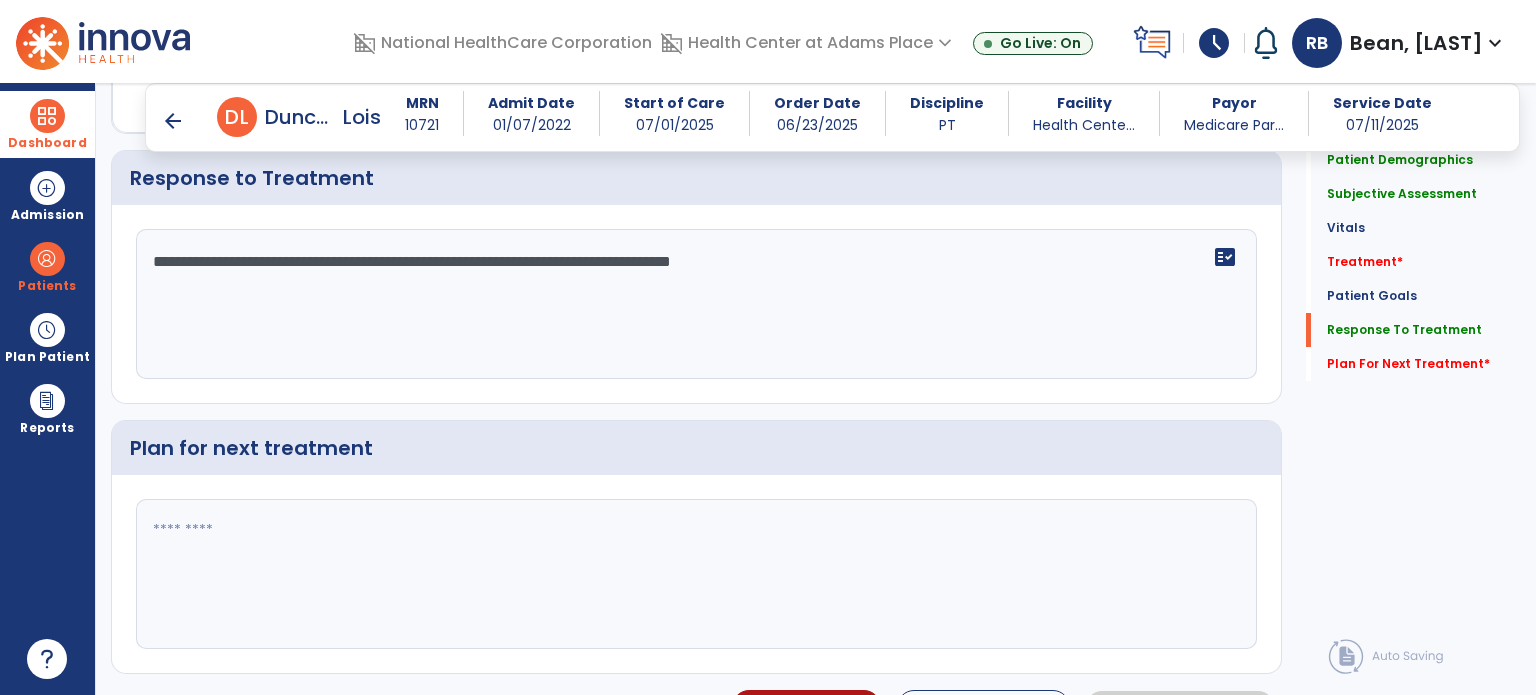 scroll, scrollTop: 2329, scrollLeft: 0, axis: vertical 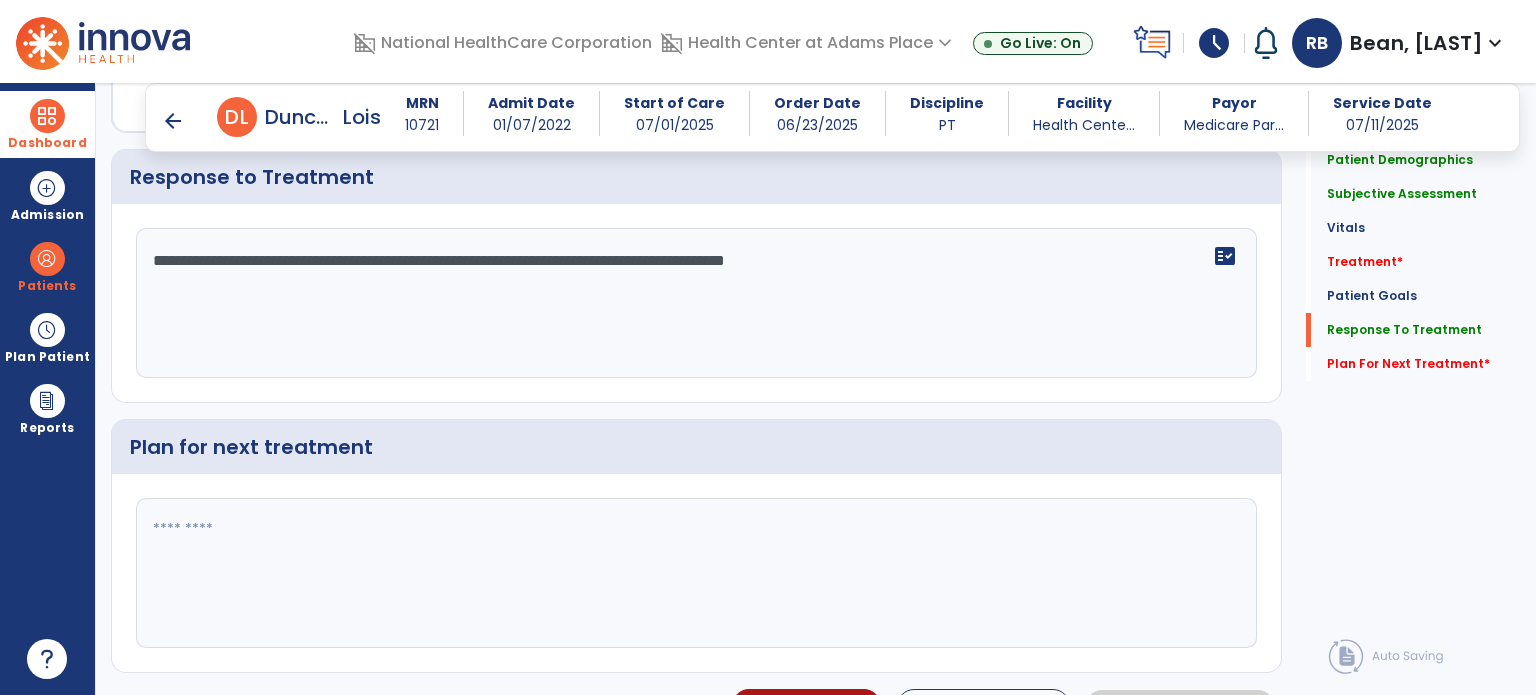 type on "**********" 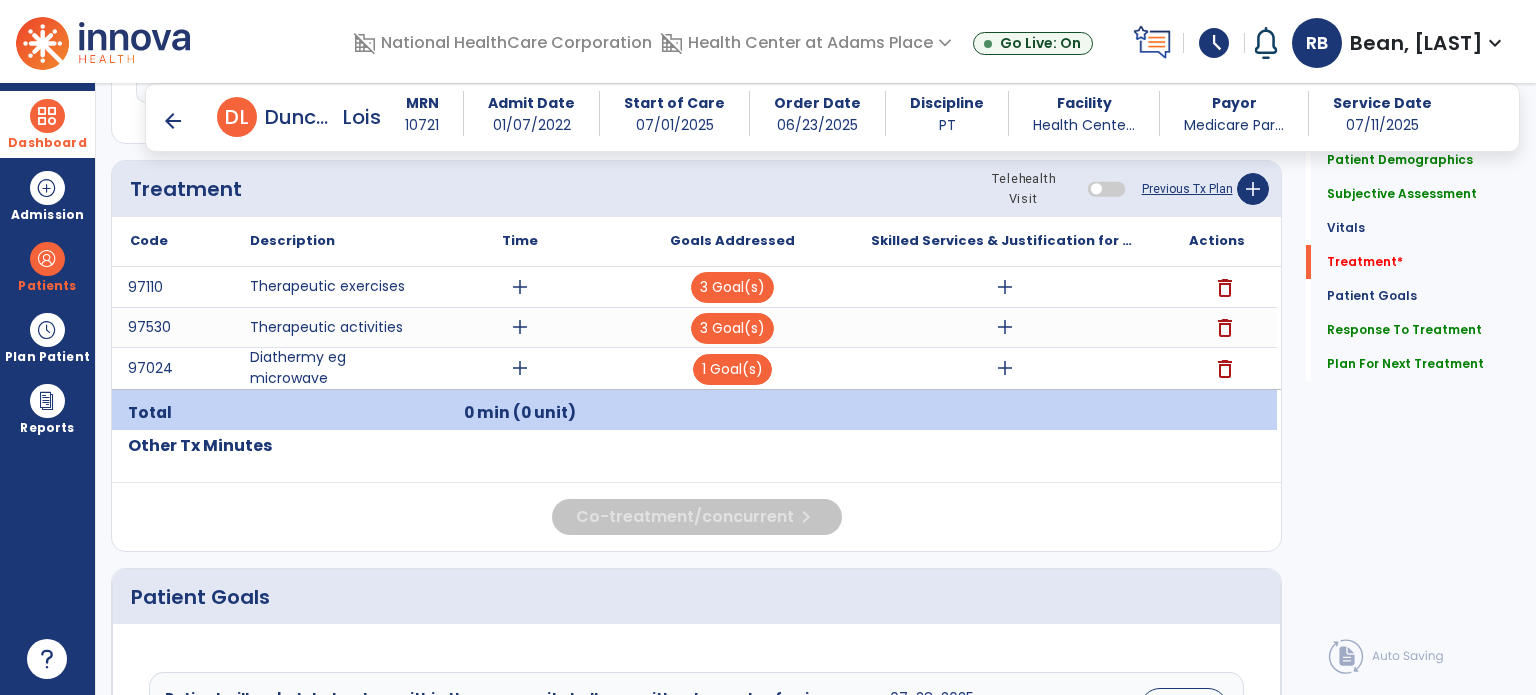 scroll, scrollTop: 1114, scrollLeft: 0, axis: vertical 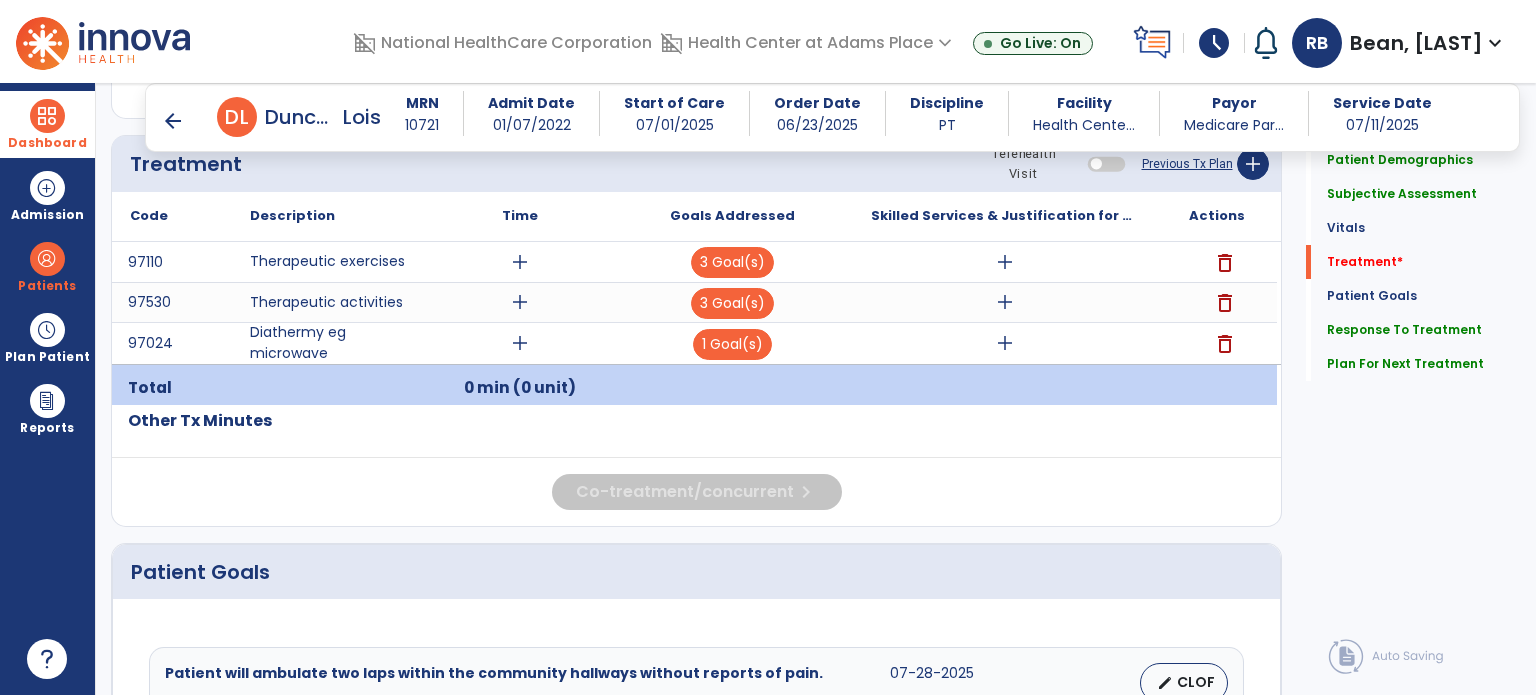 type on "**********" 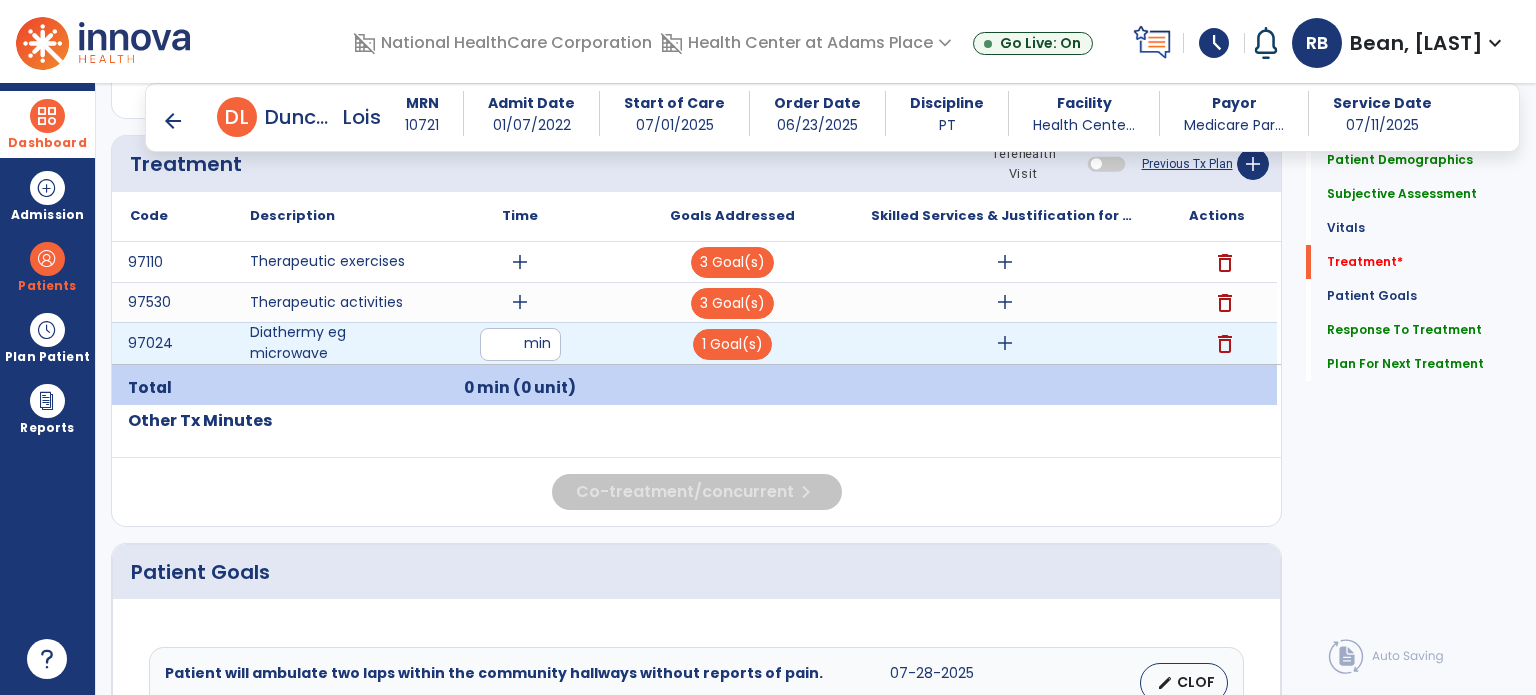 type on "*" 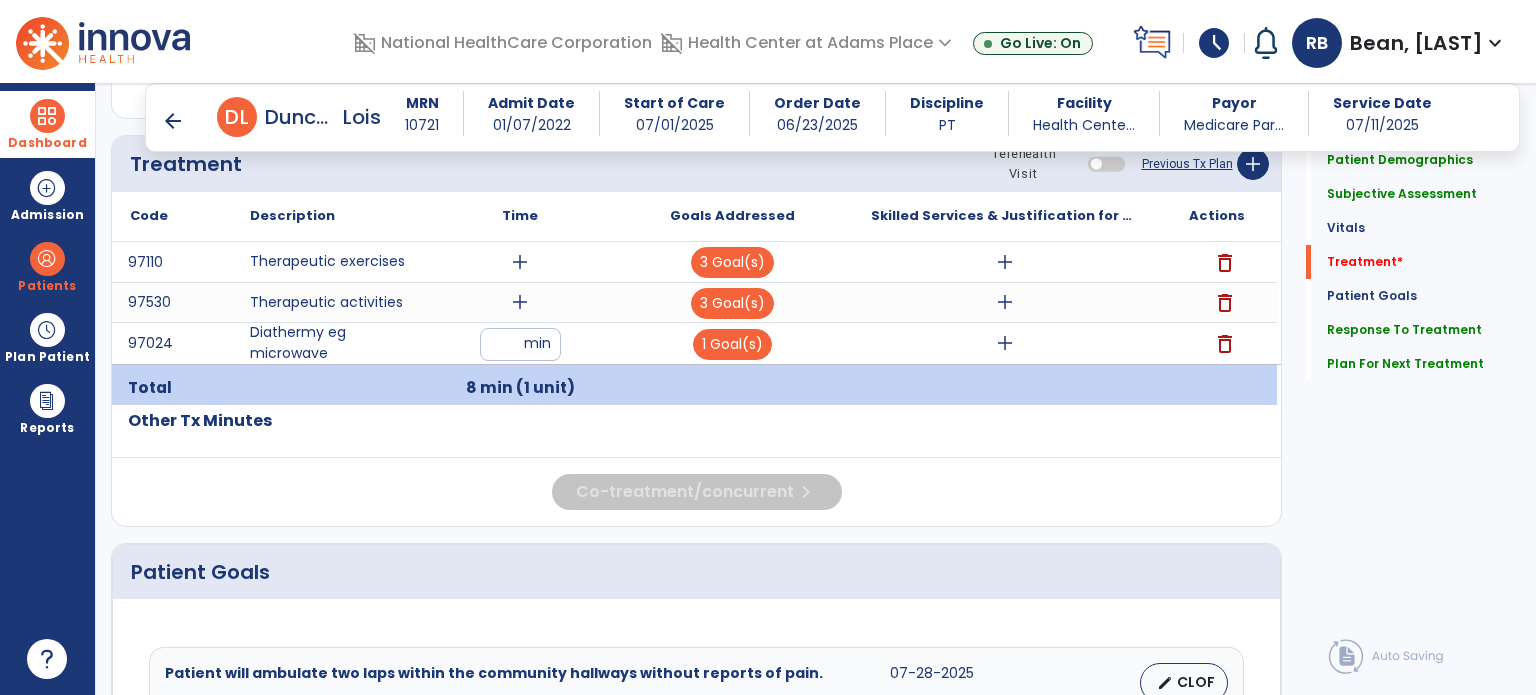 click on "add" at bounding box center (520, 302) 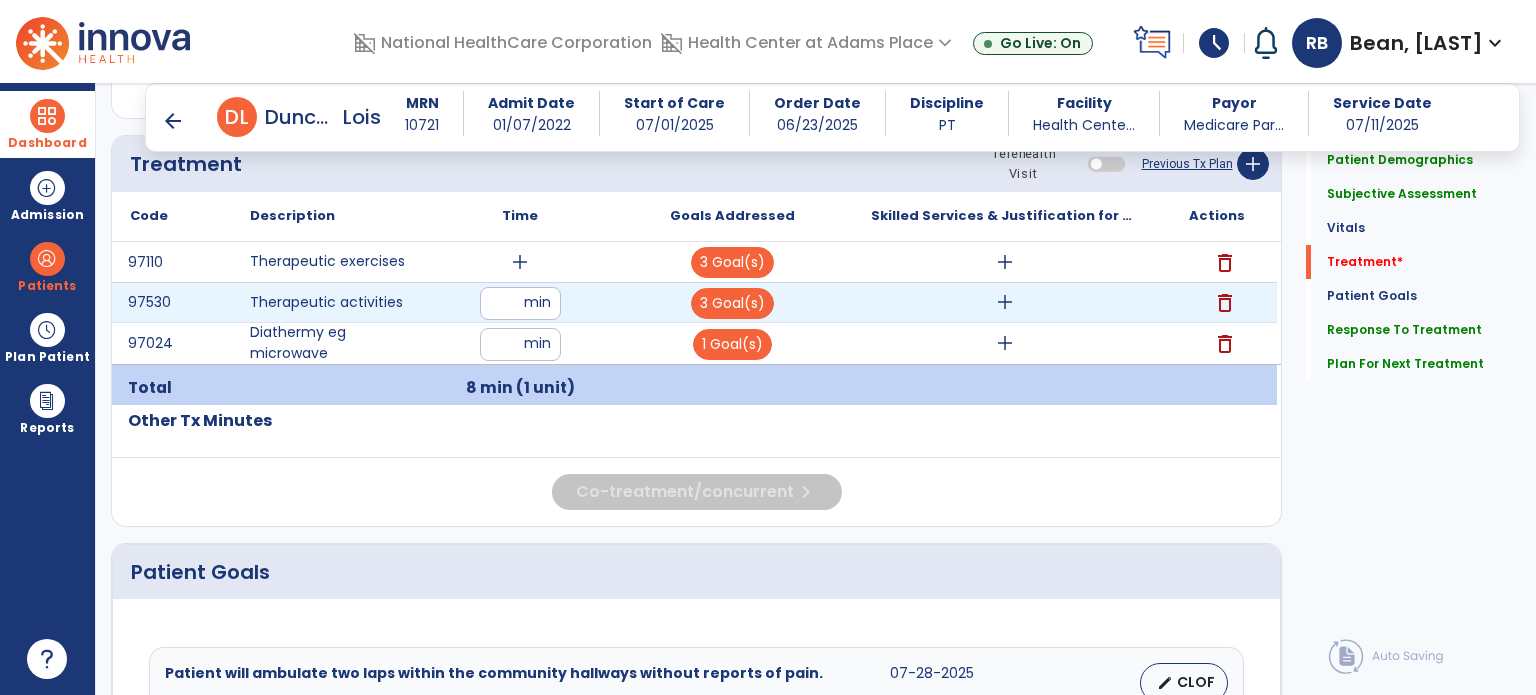 type on "**" 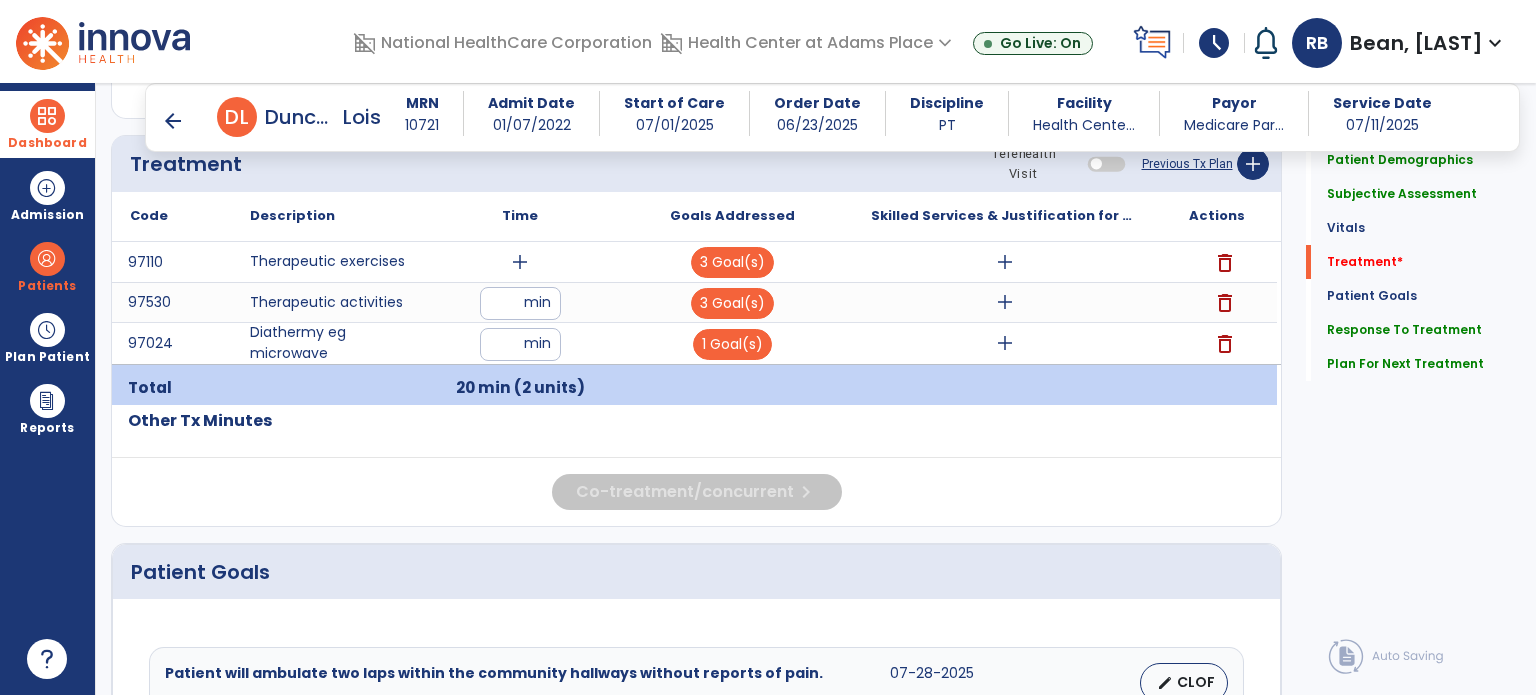 click on "add" at bounding box center (520, 262) 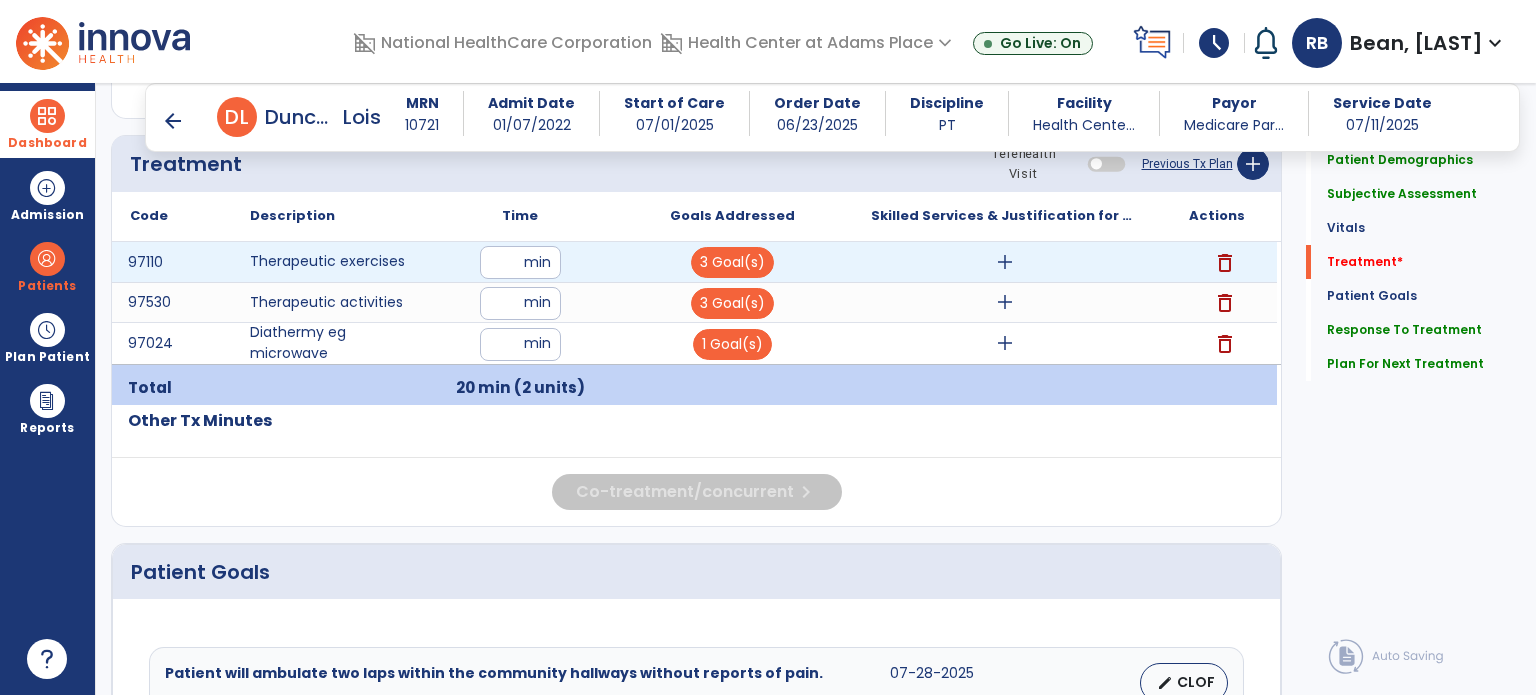 type on "**" 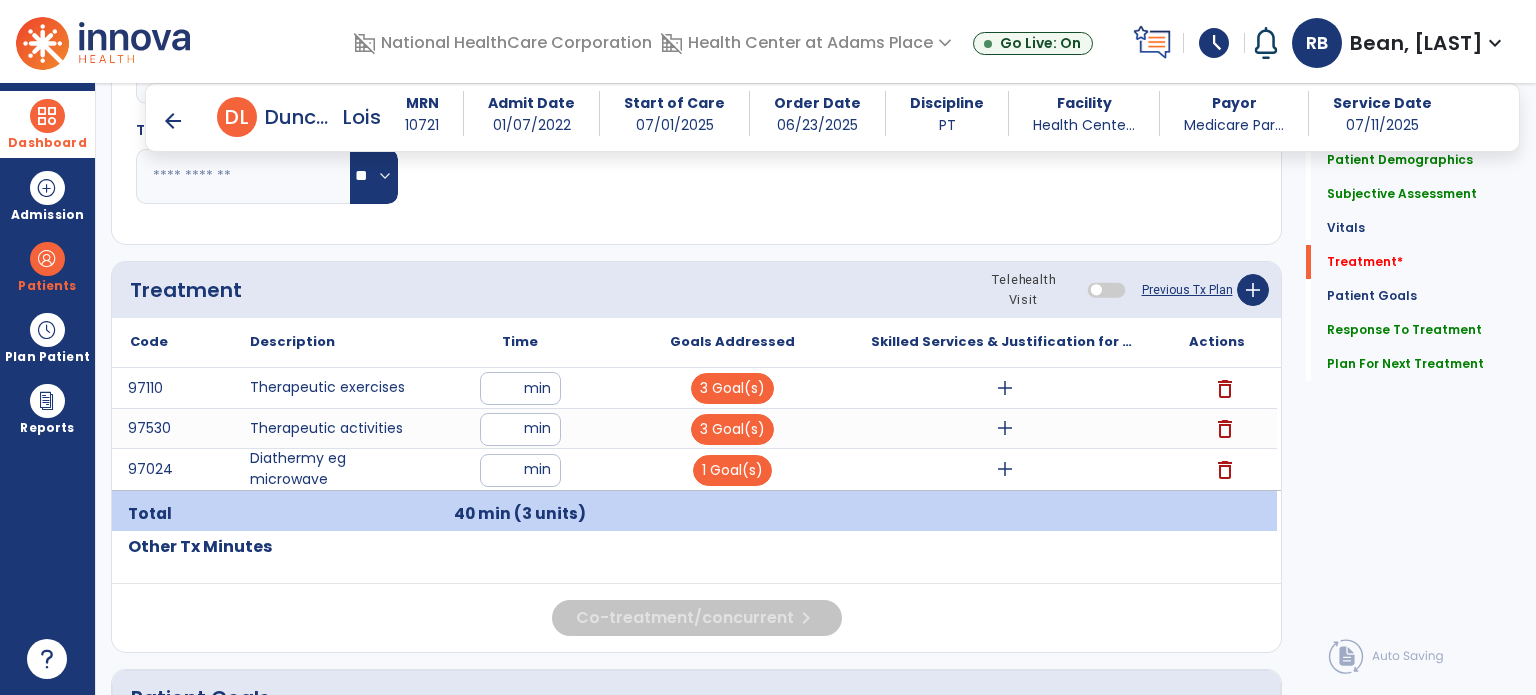 scroll, scrollTop: 979, scrollLeft: 0, axis: vertical 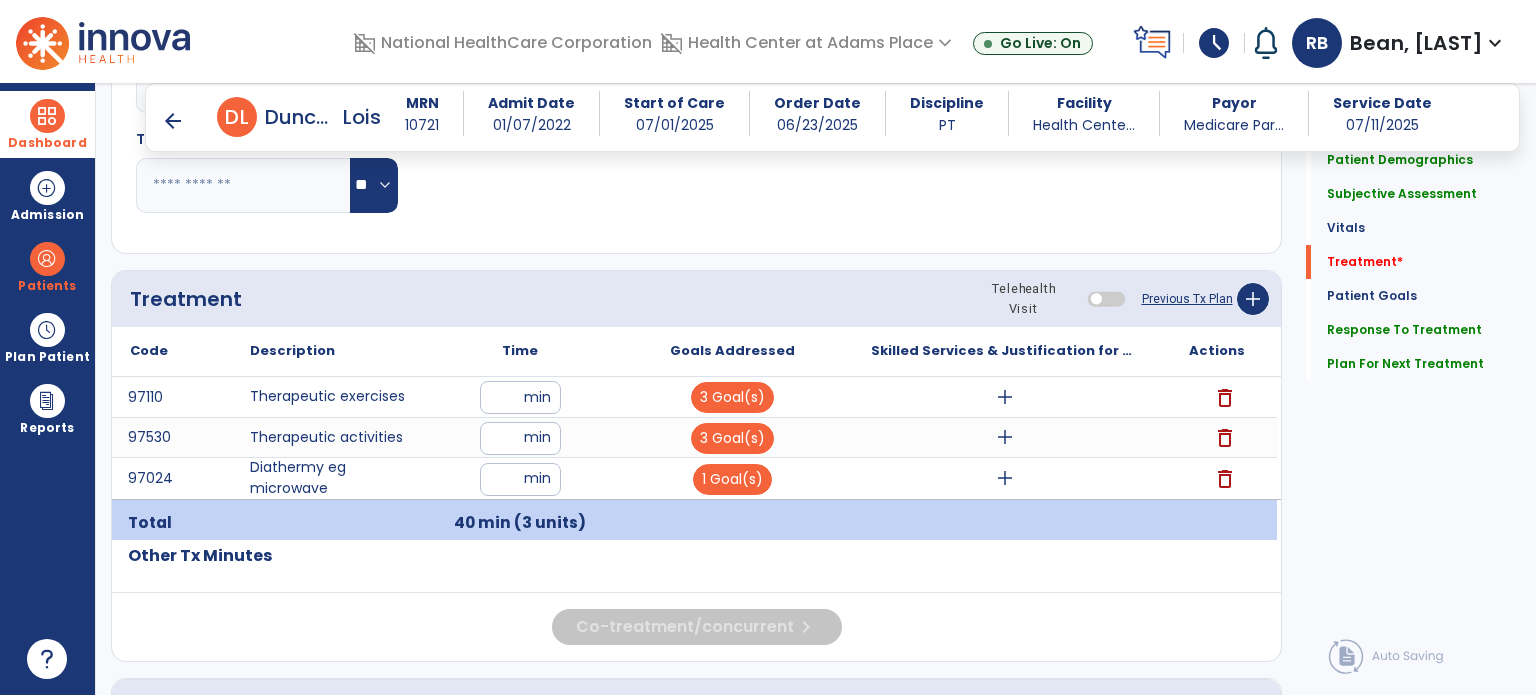 click on "add" at bounding box center [1005, 437] 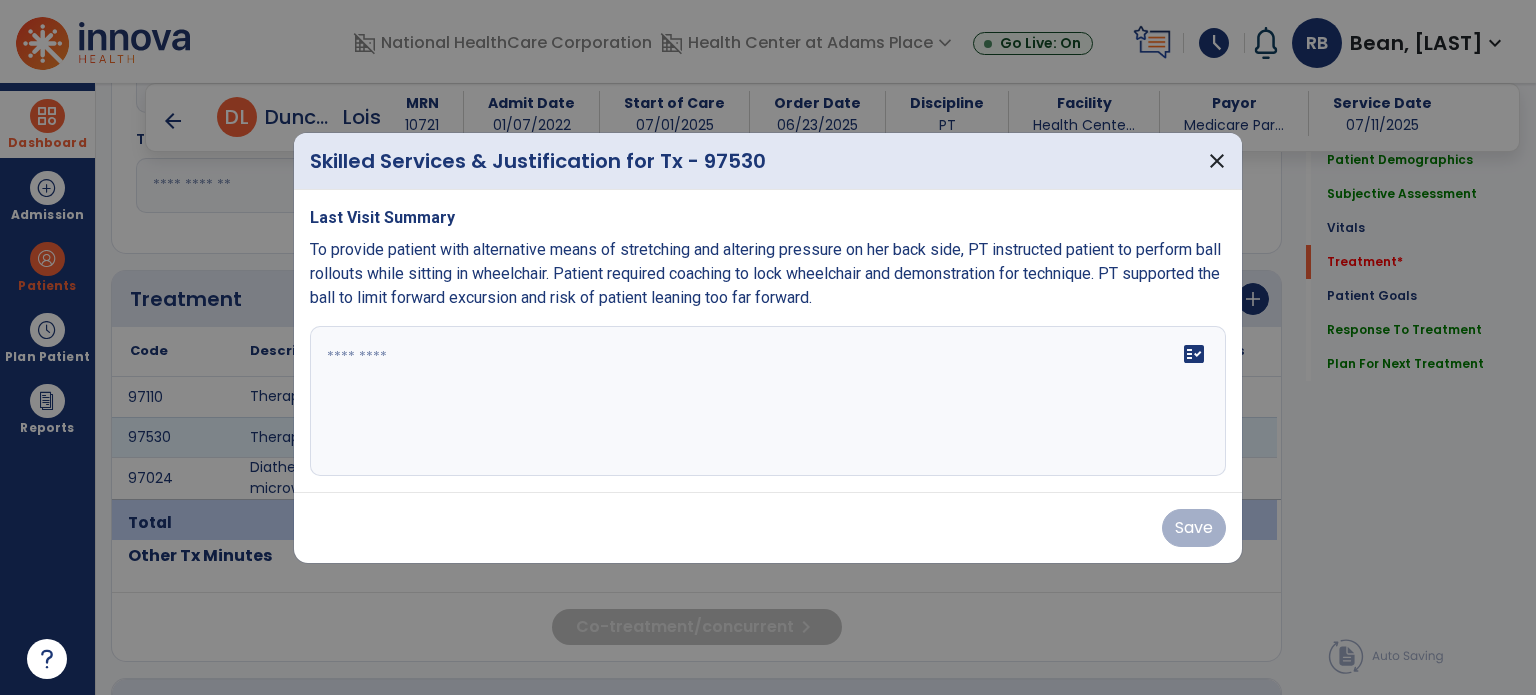 click on "fact_check" at bounding box center (768, 401) 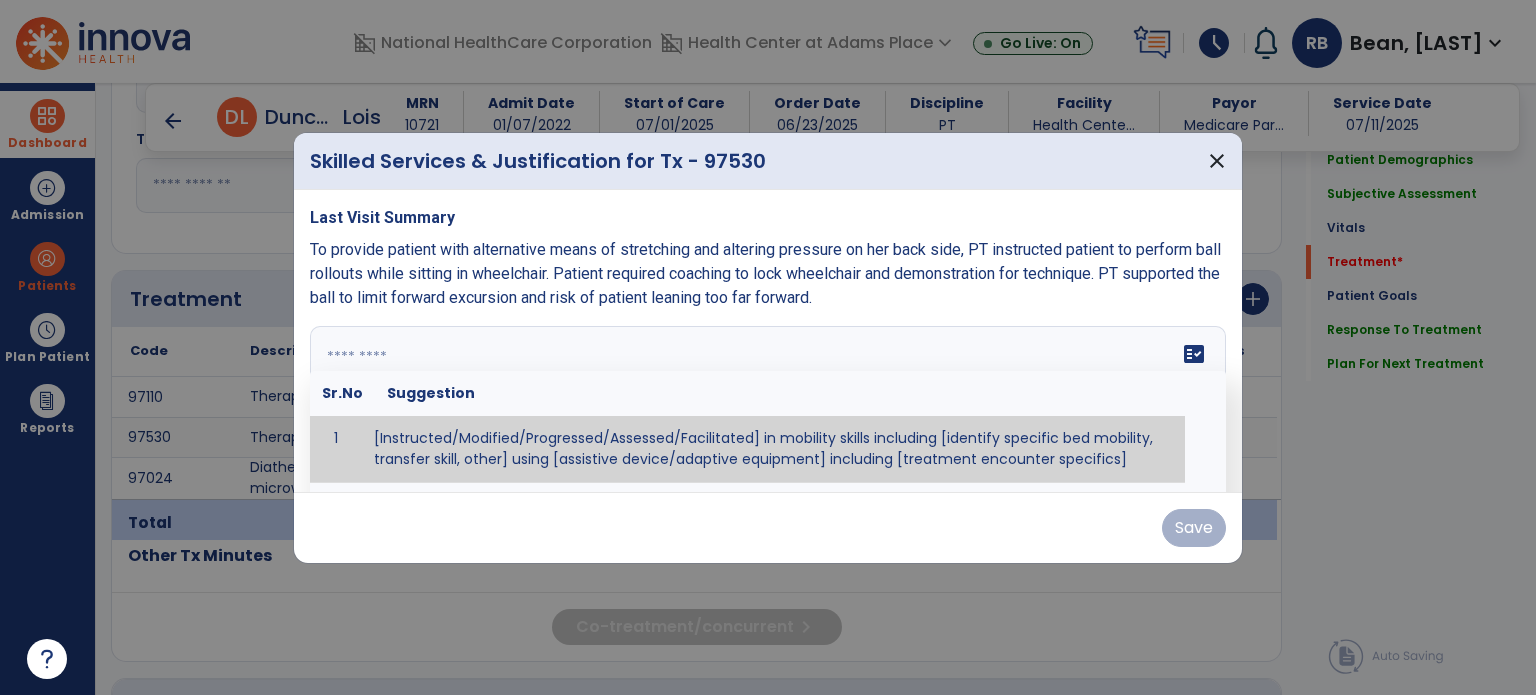 paste on "**********" 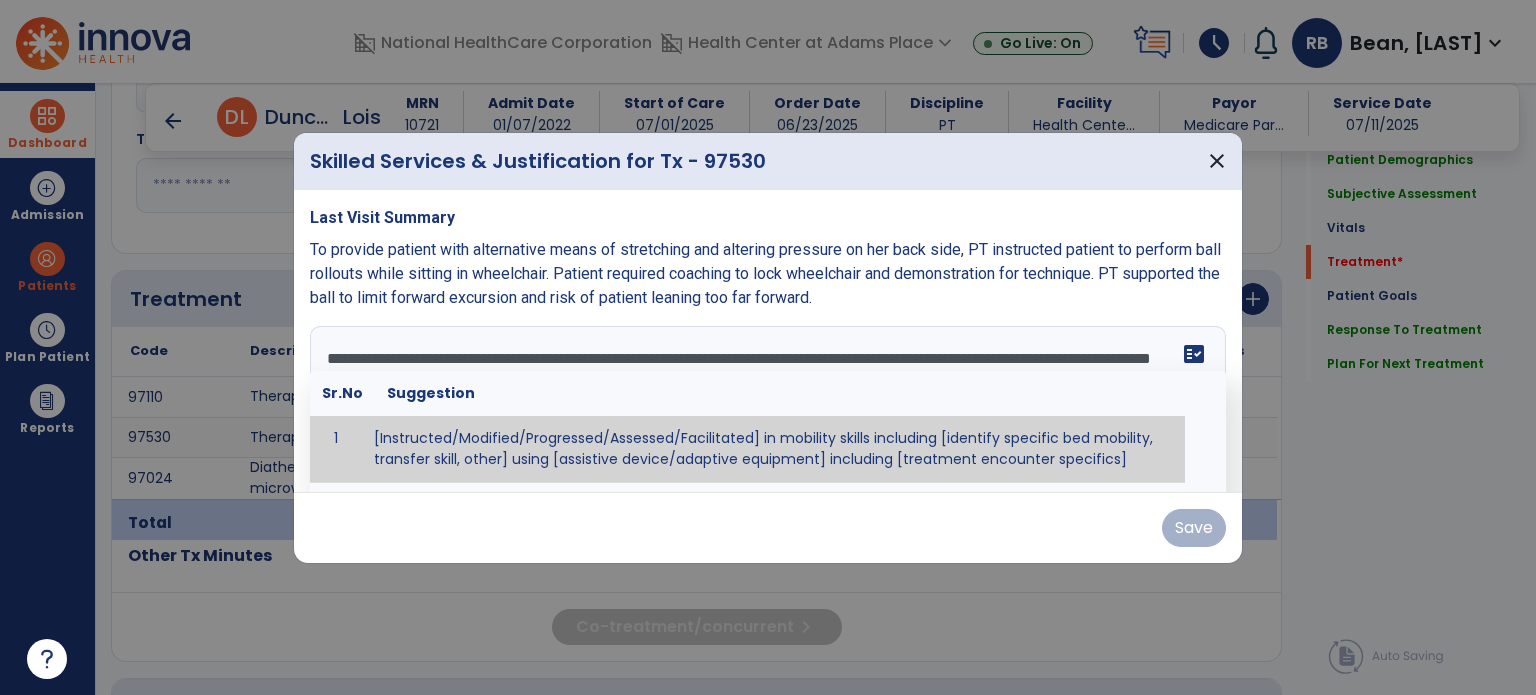 scroll, scrollTop: 15, scrollLeft: 0, axis: vertical 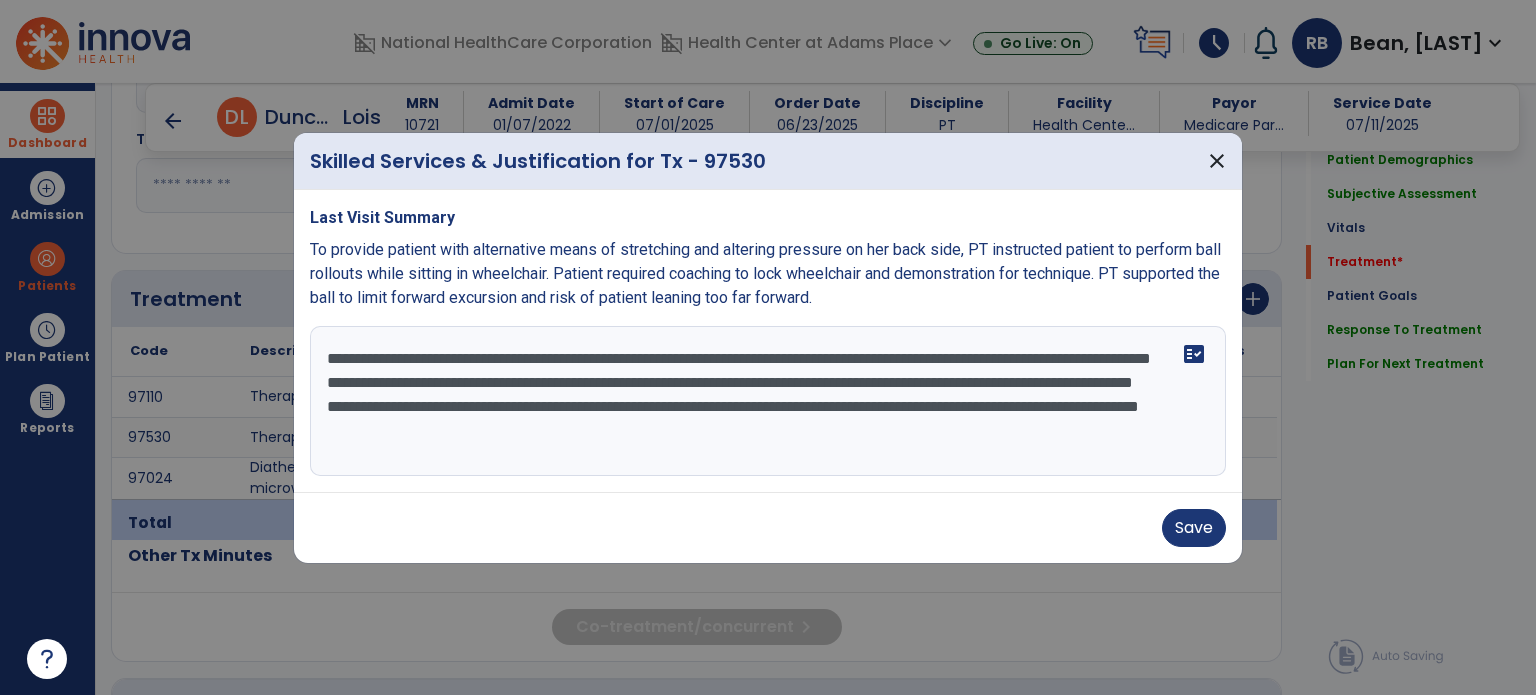 click on "**********" at bounding box center [768, 401] 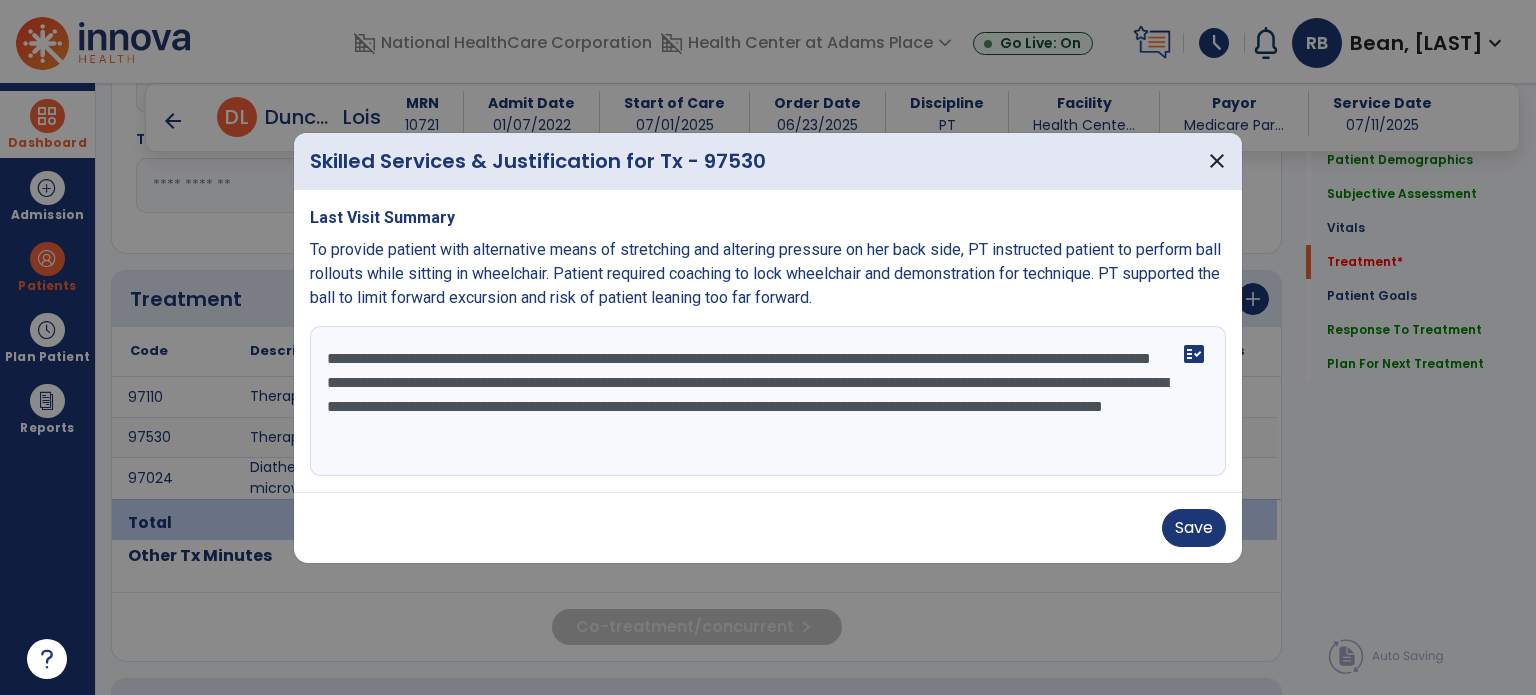 scroll, scrollTop: 0, scrollLeft: 0, axis: both 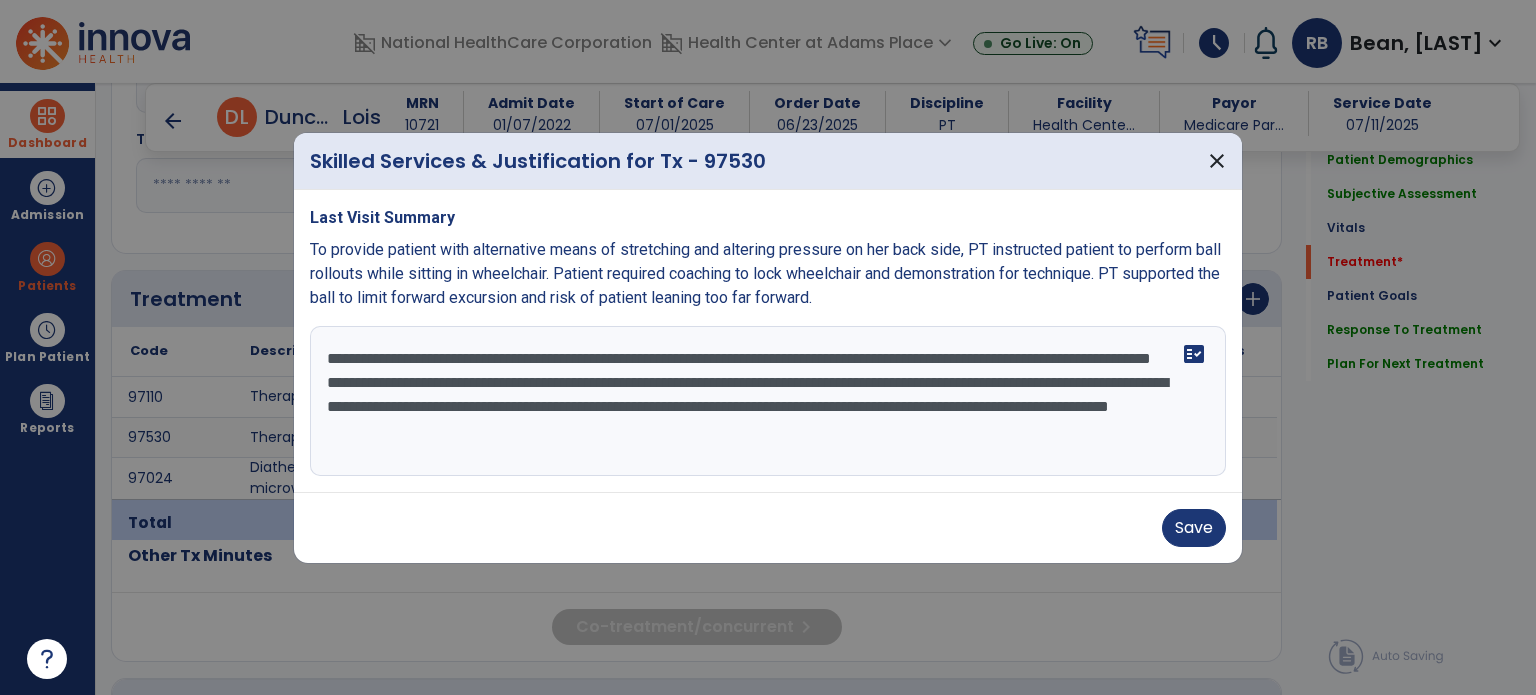 click on "**********" at bounding box center [768, 401] 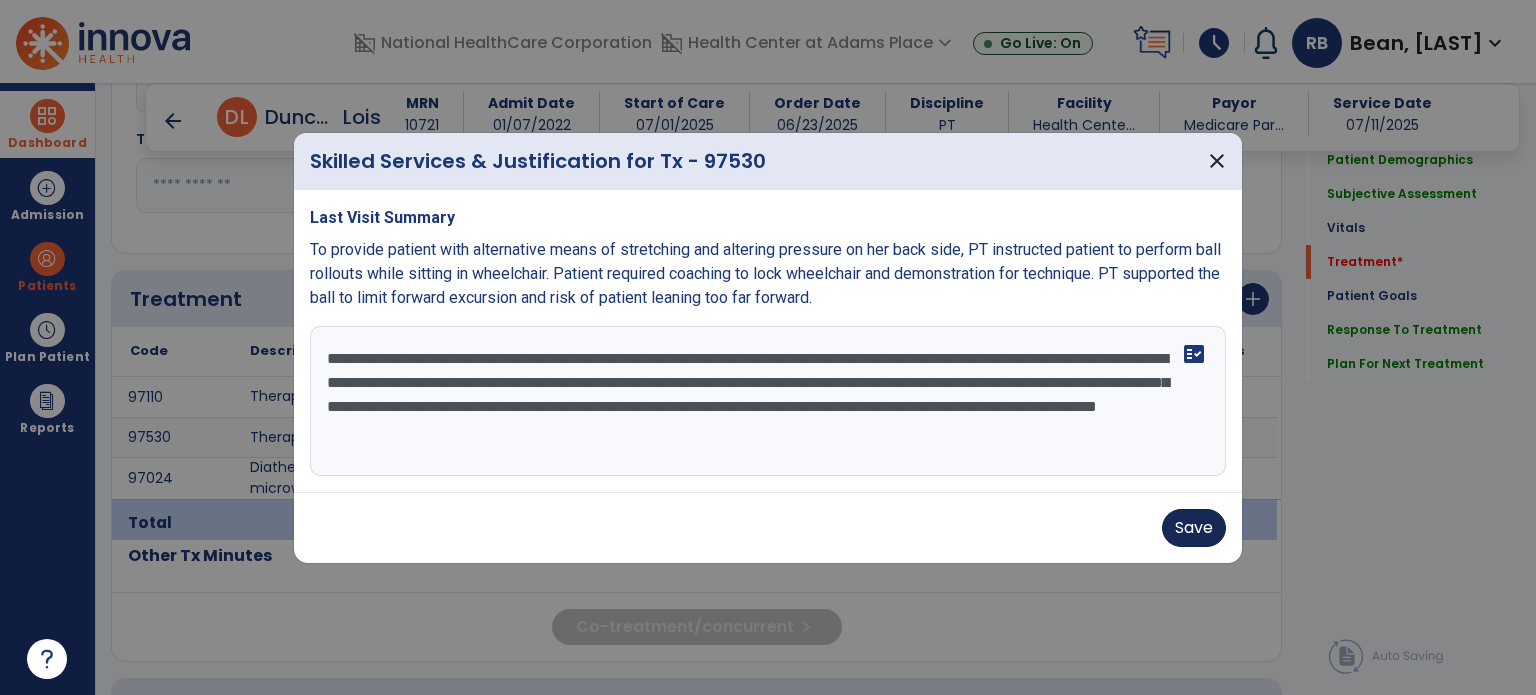 type on "**********" 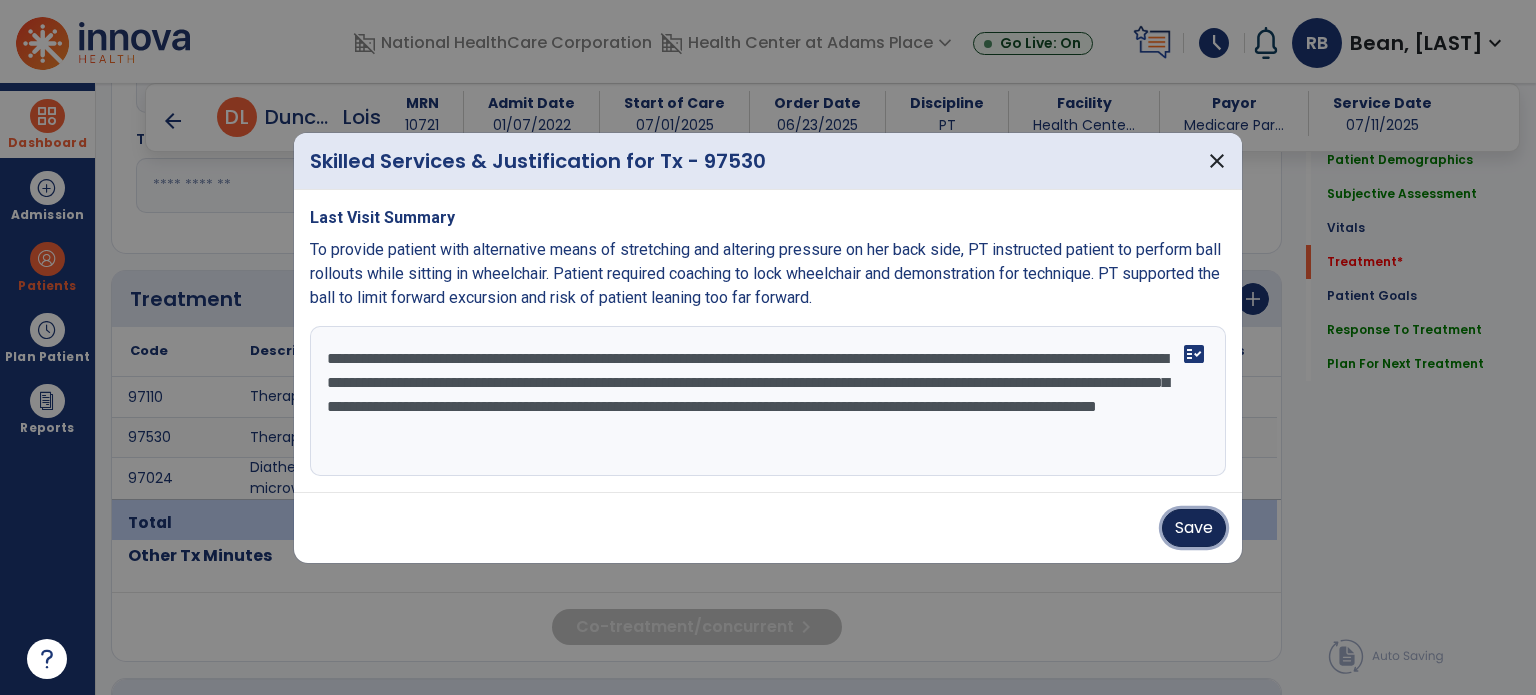click on "Save" at bounding box center (1194, 528) 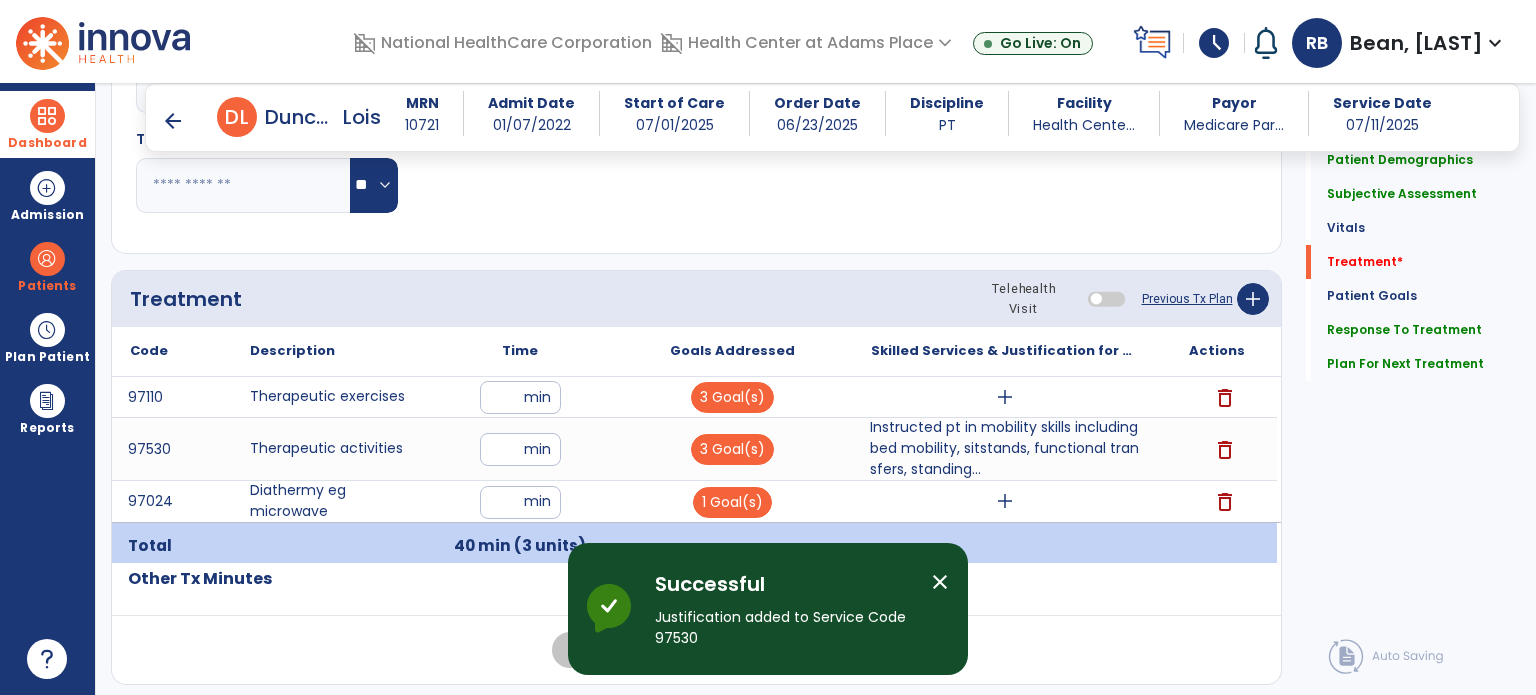 click on "add" at bounding box center (1005, 397) 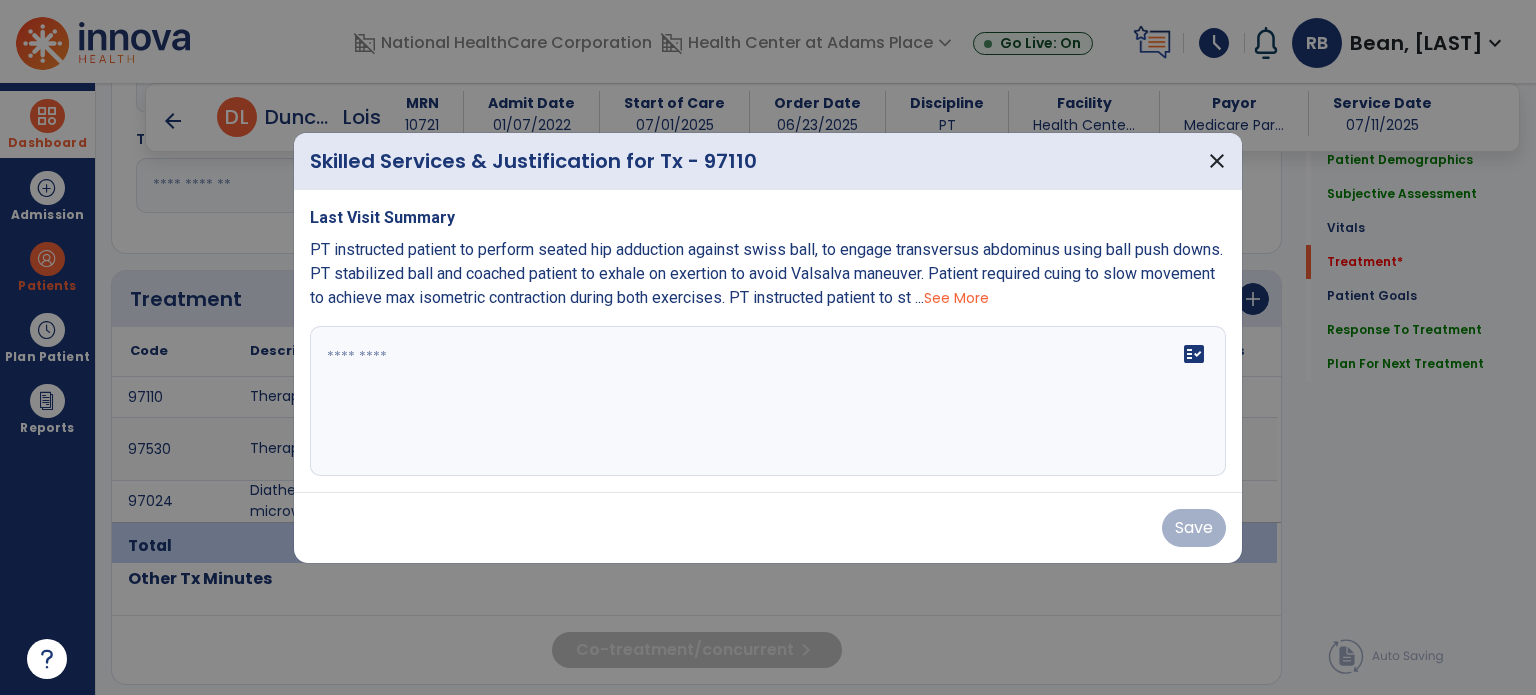 click on "fact_check" at bounding box center [768, 401] 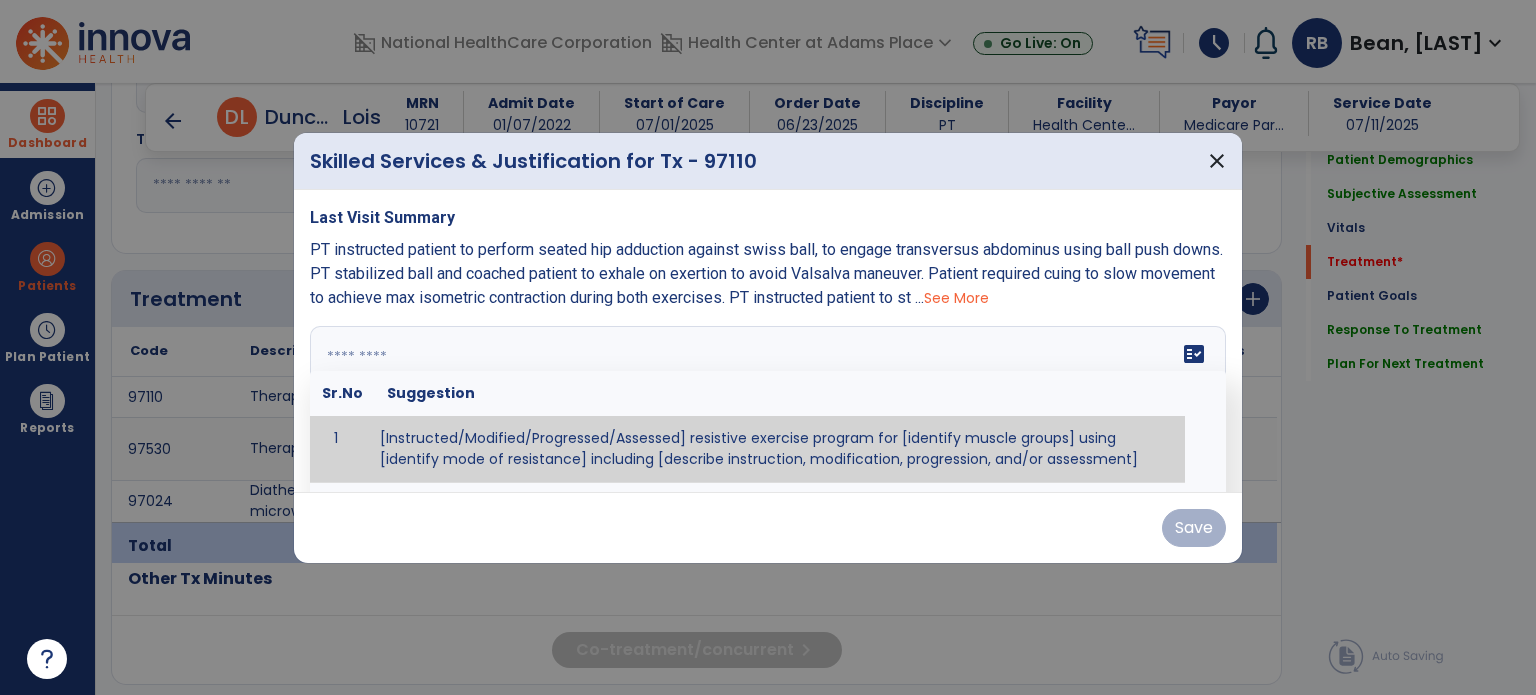 paste on "**********" 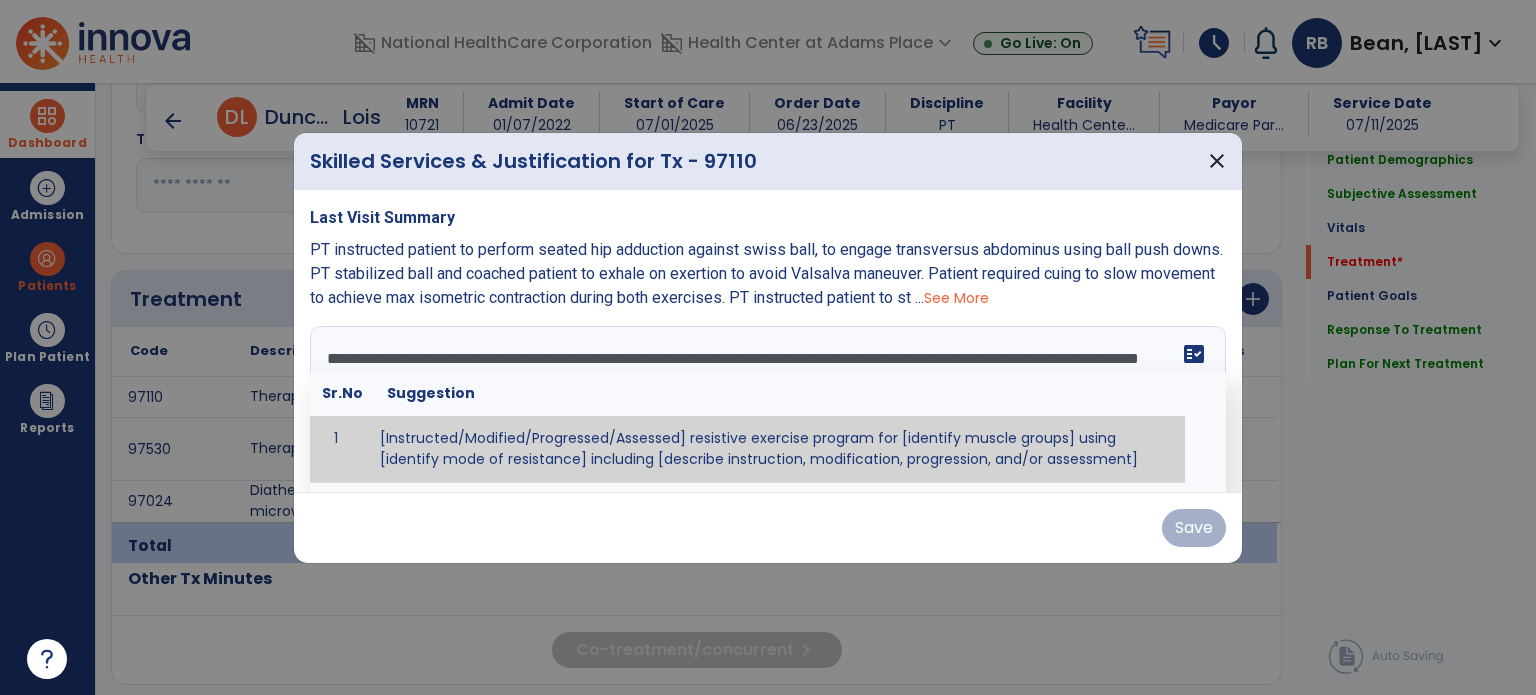 scroll, scrollTop: 111, scrollLeft: 0, axis: vertical 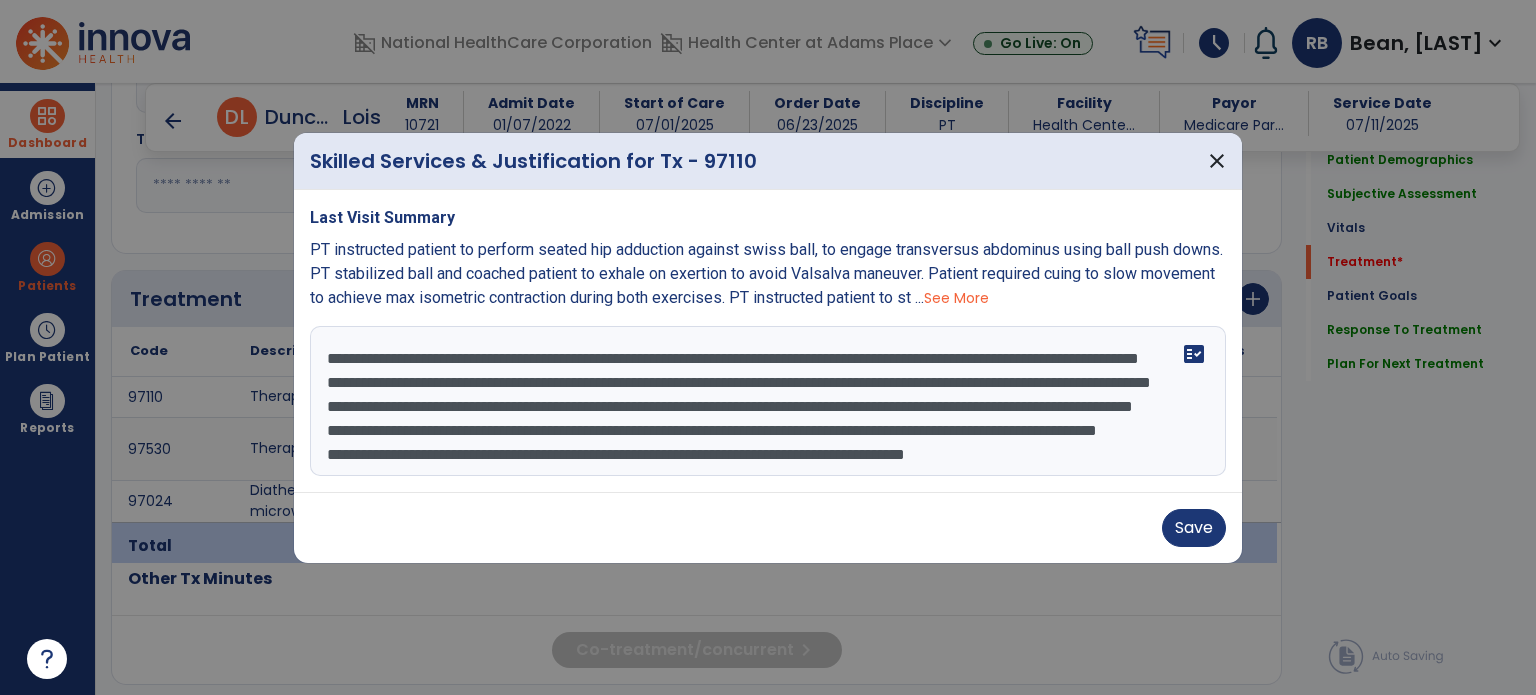 click on "**********" at bounding box center [768, 401] 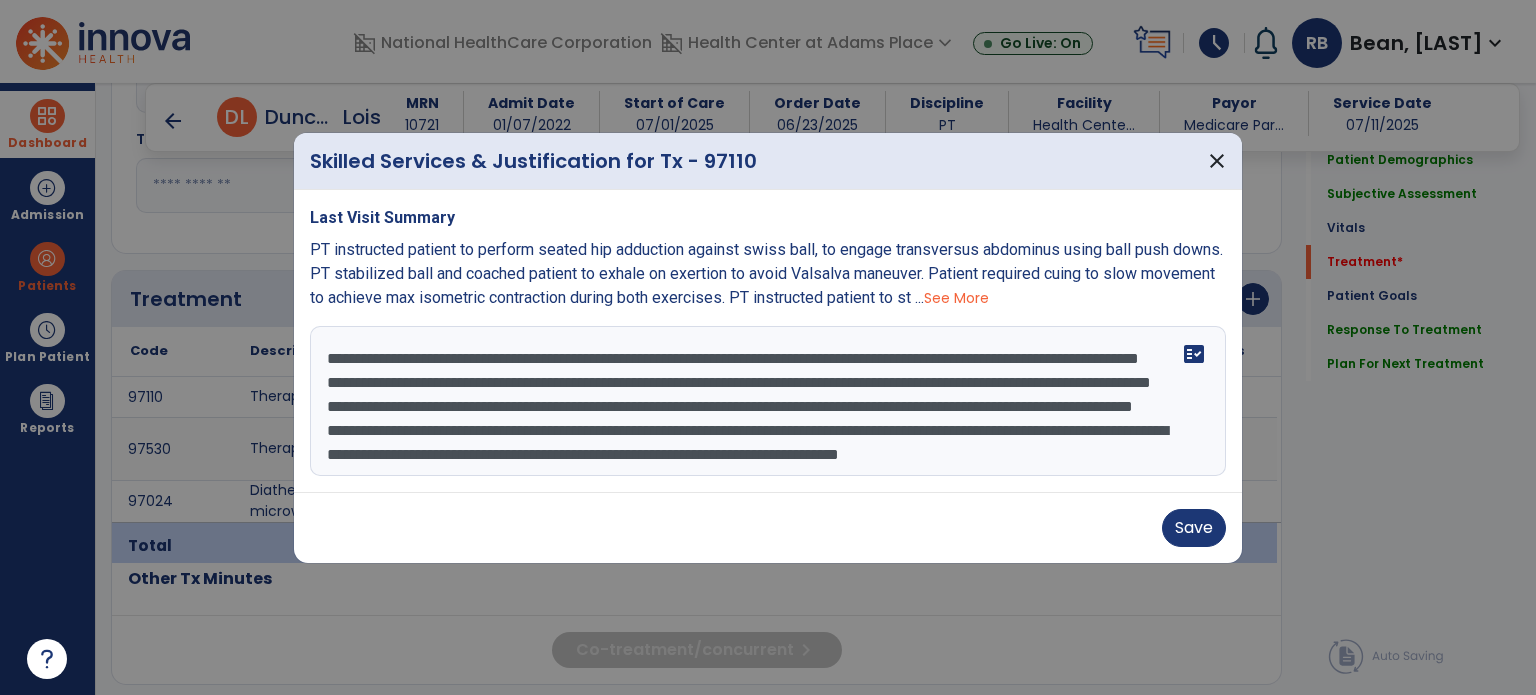 click on "**********" at bounding box center (768, 401) 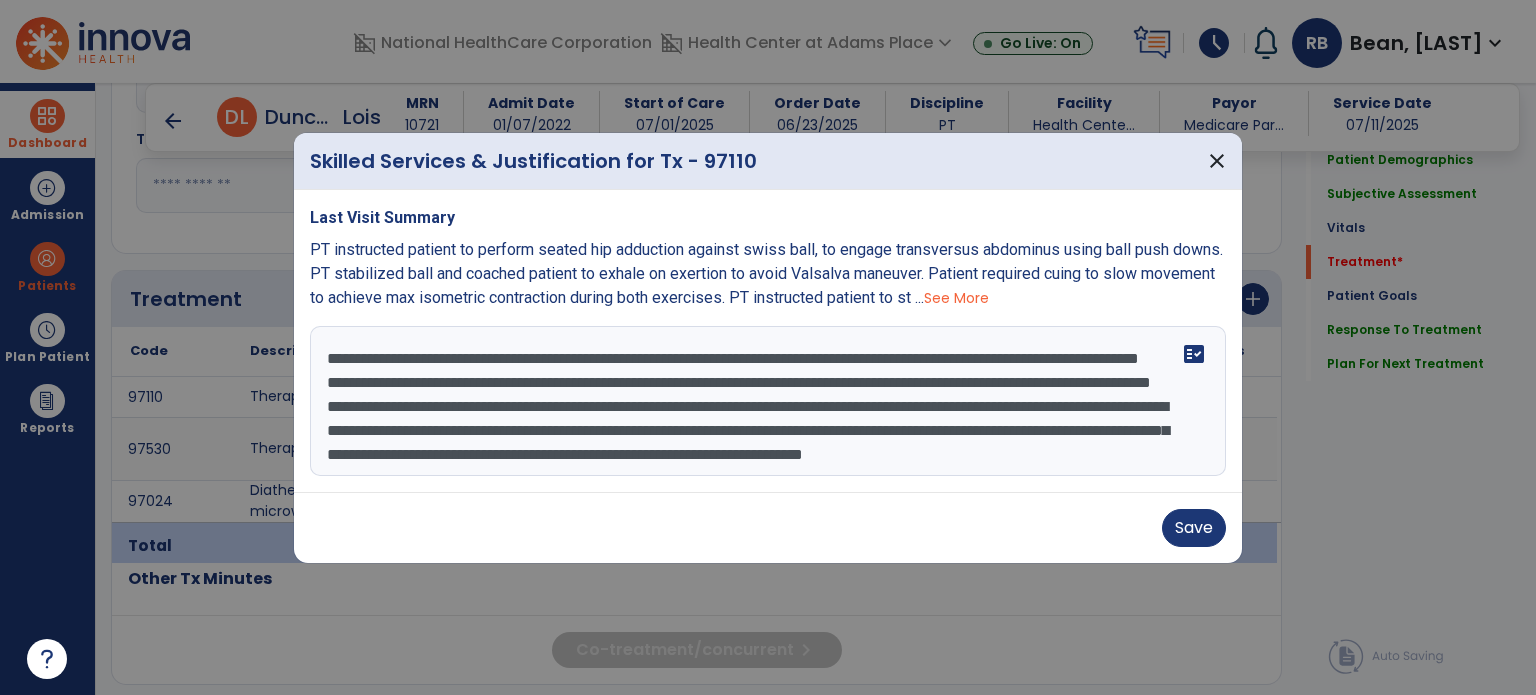 scroll, scrollTop: 96, scrollLeft: 0, axis: vertical 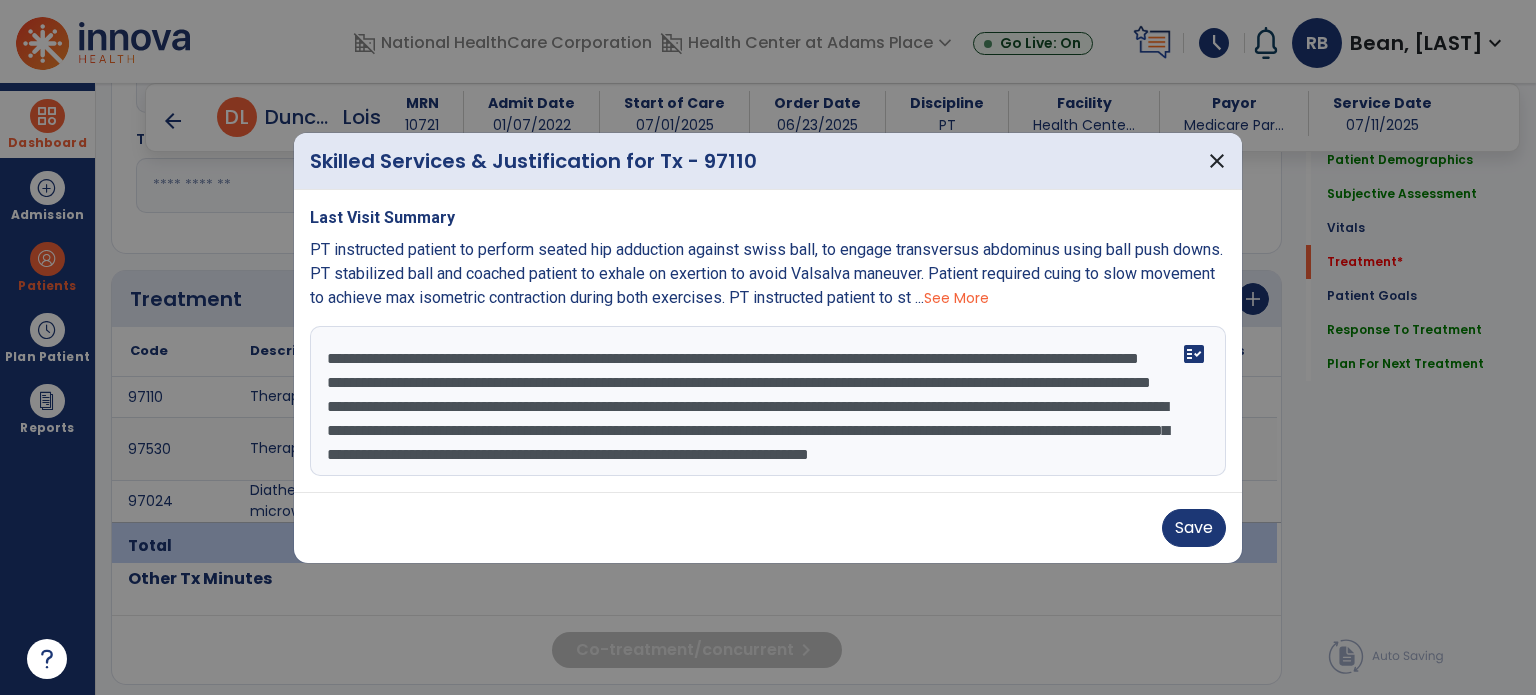 click on "**********" at bounding box center (768, 401) 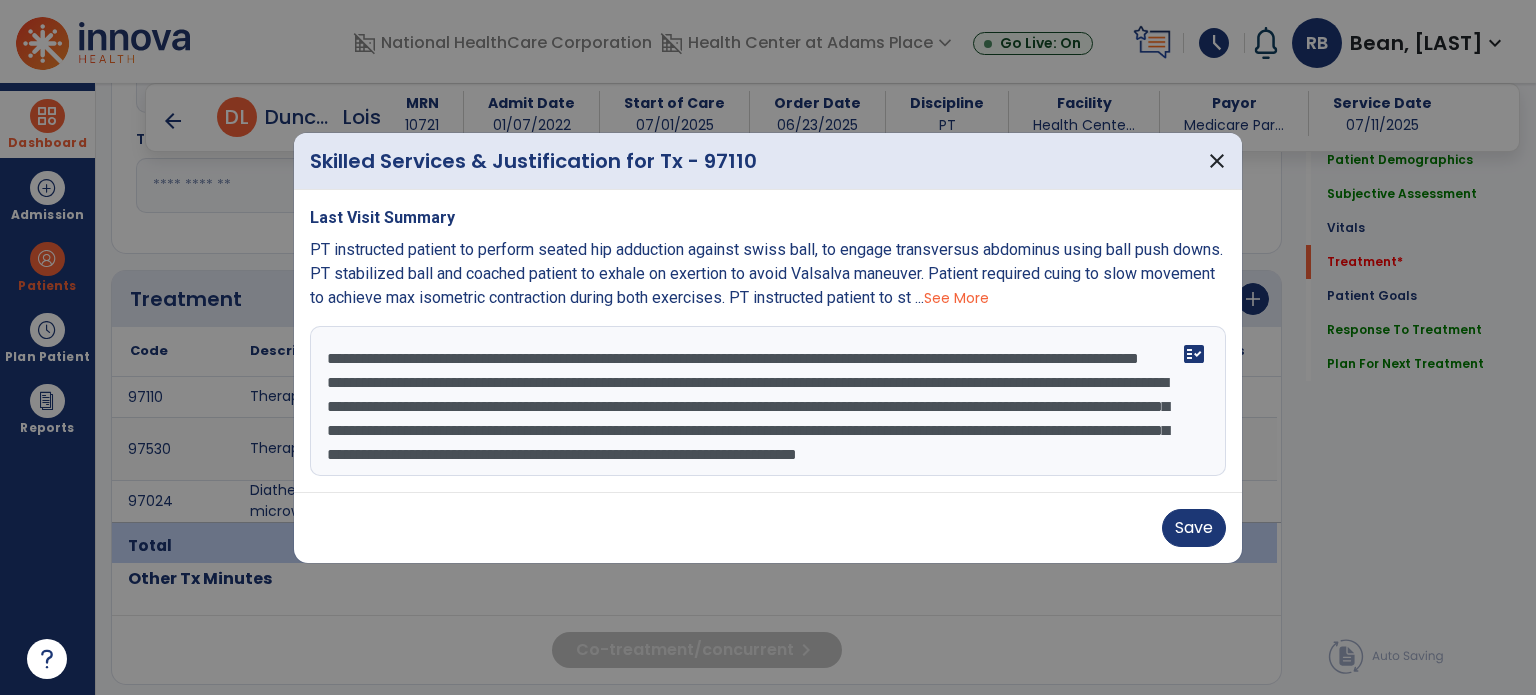 scroll, scrollTop: 72, scrollLeft: 0, axis: vertical 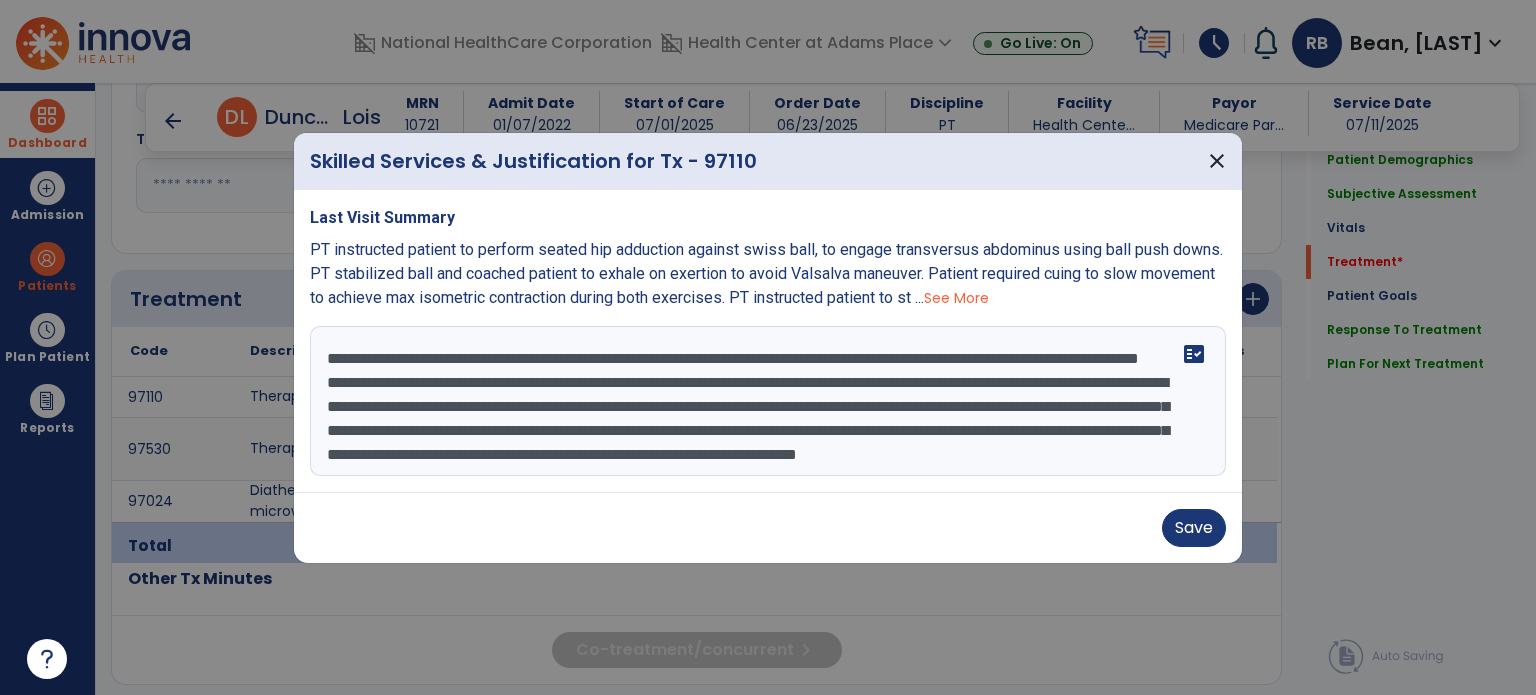 click on "**********" at bounding box center [768, 401] 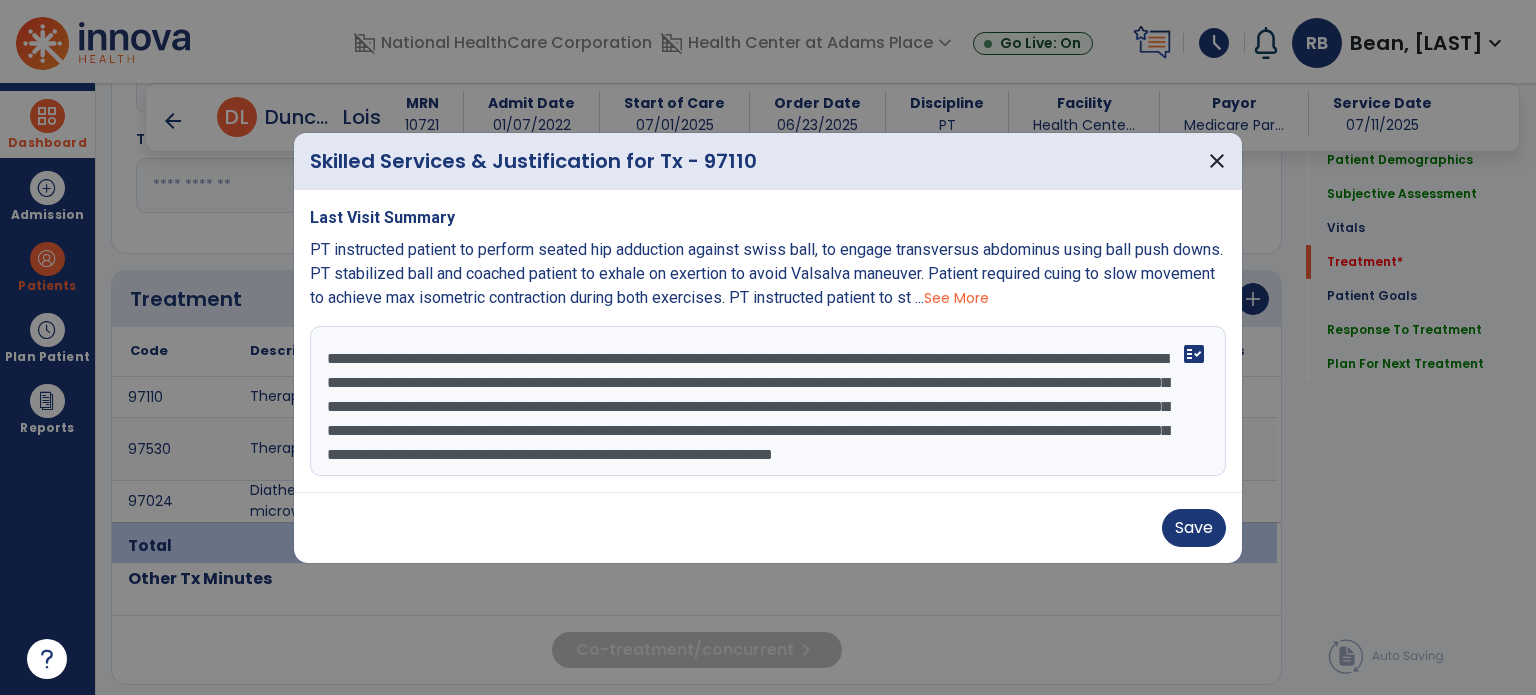 click on "**********" at bounding box center [768, 401] 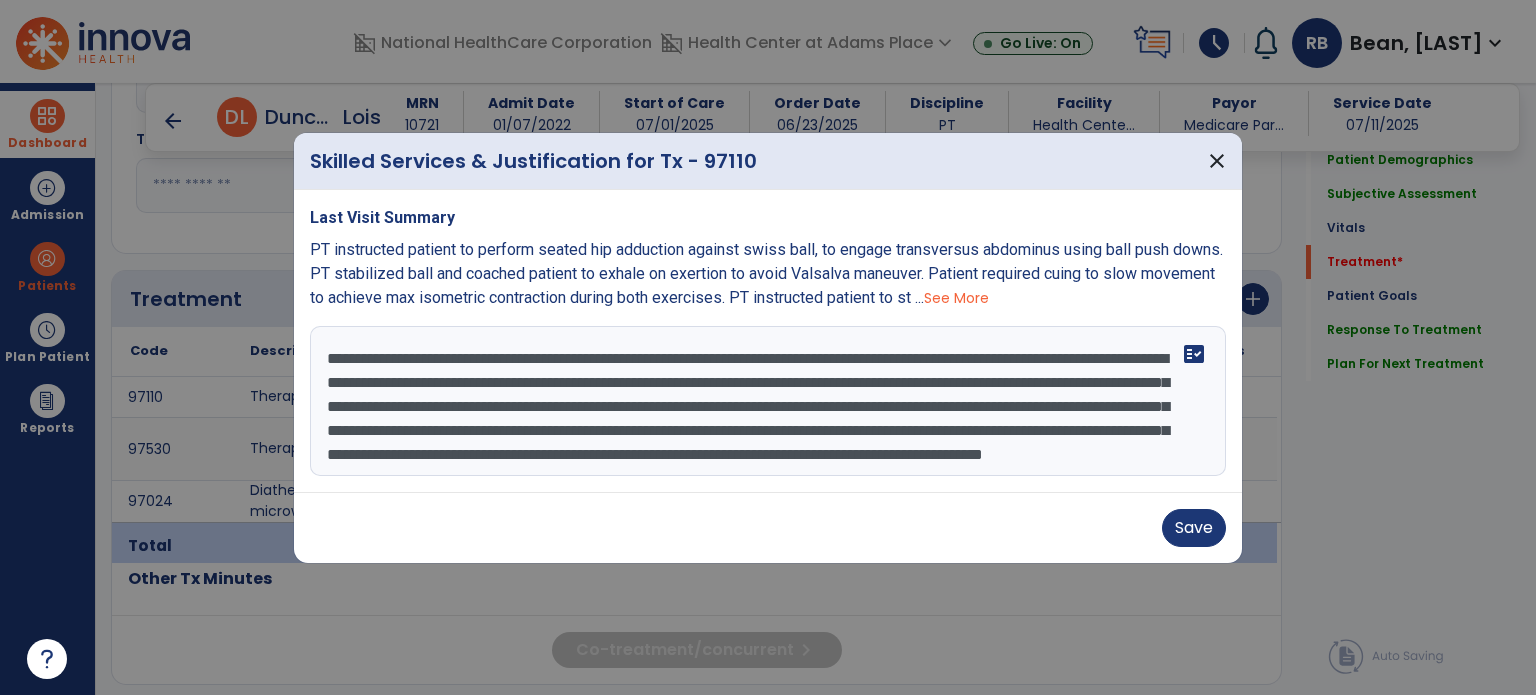 click on "**********" at bounding box center (768, 401) 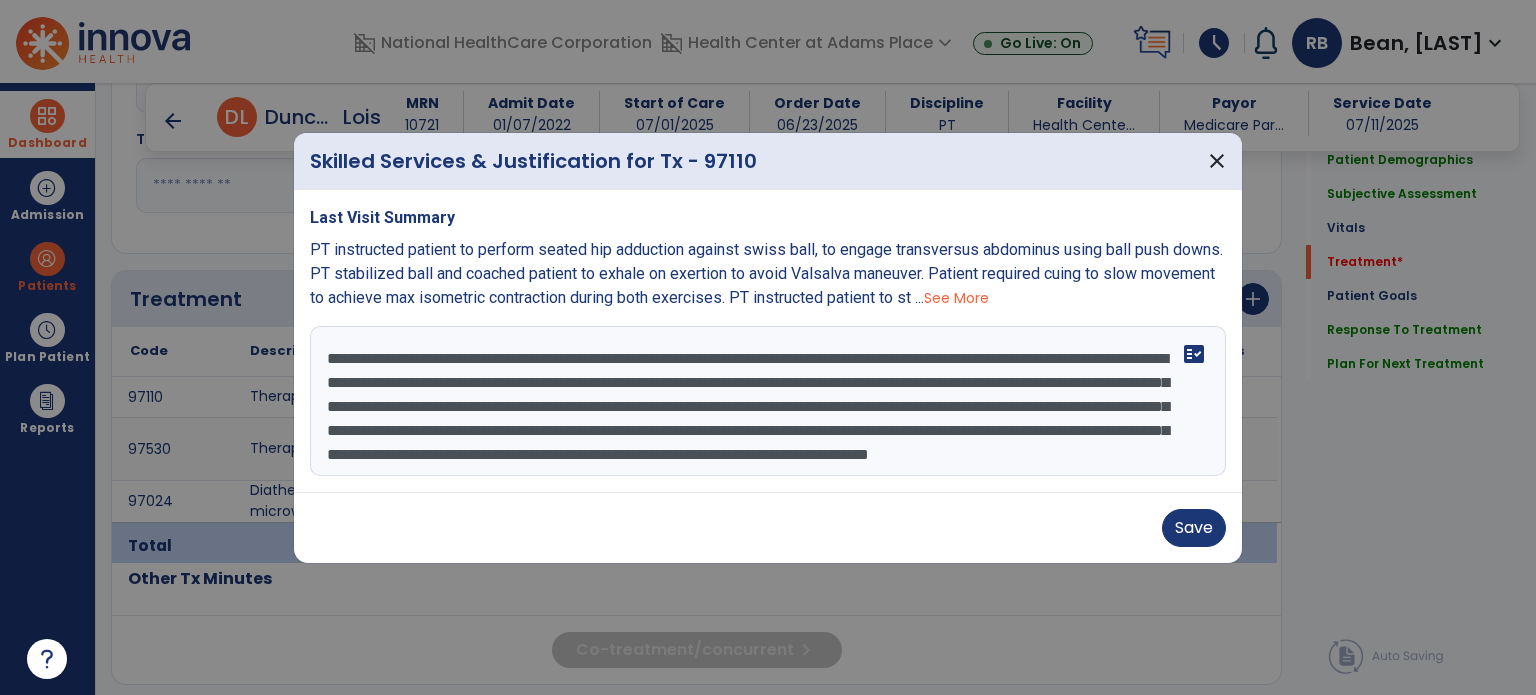 scroll, scrollTop: 12, scrollLeft: 0, axis: vertical 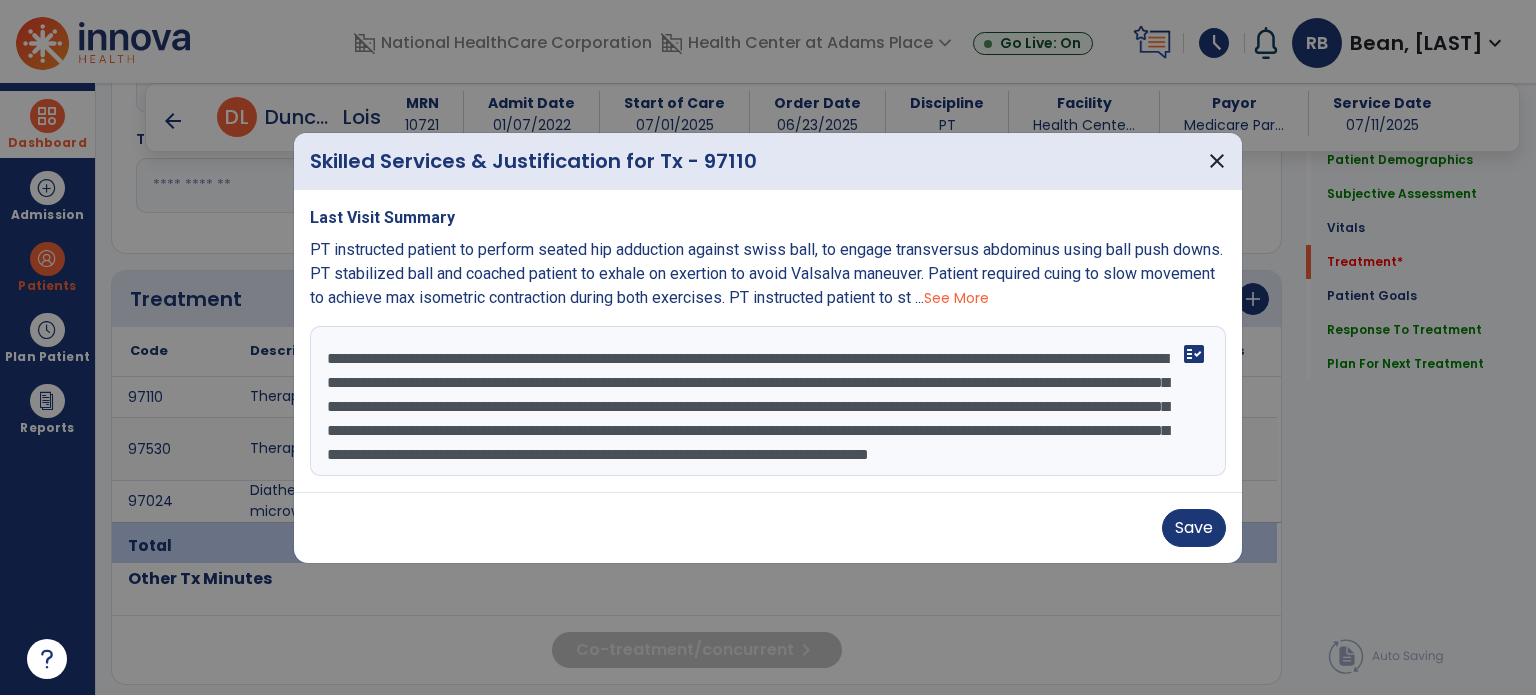 click on "**********" at bounding box center (768, 401) 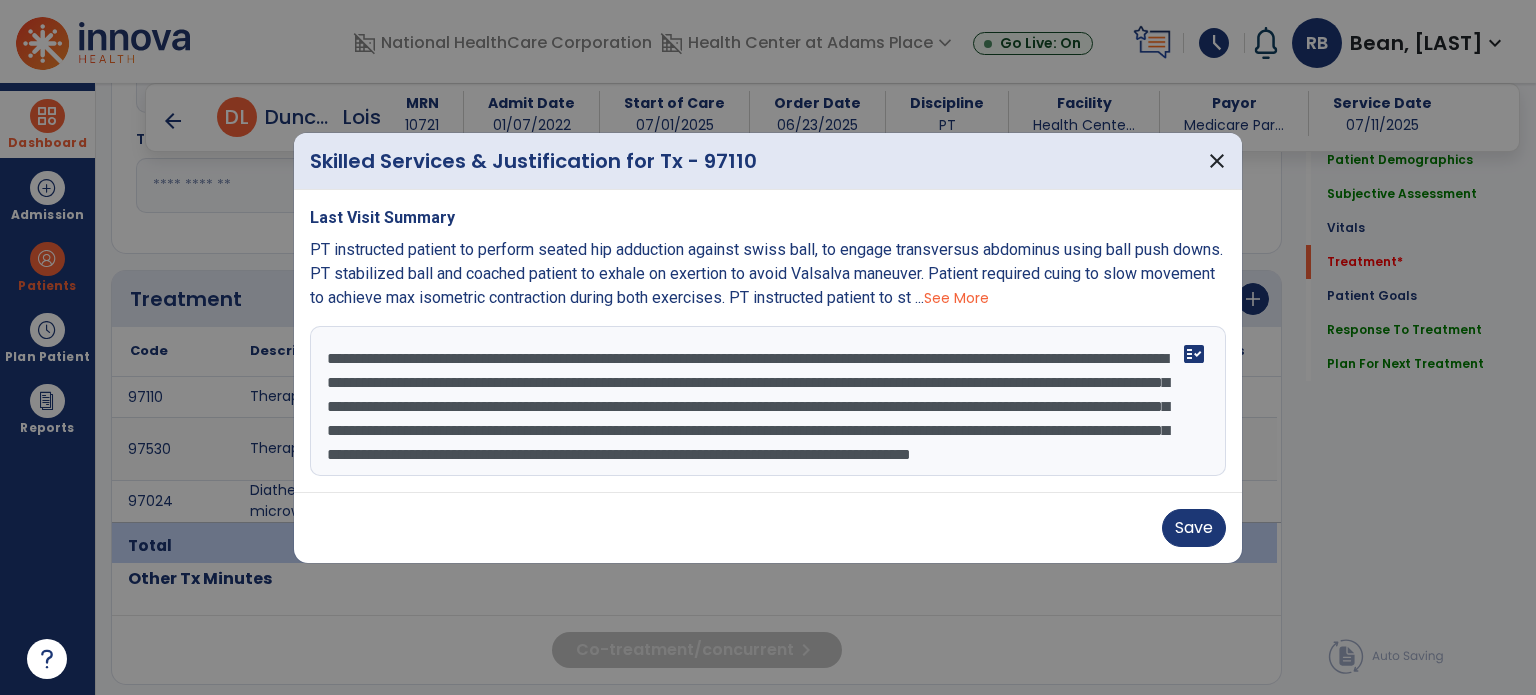 scroll, scrollTop: 57, scrollLeft: 0, axis: vertical 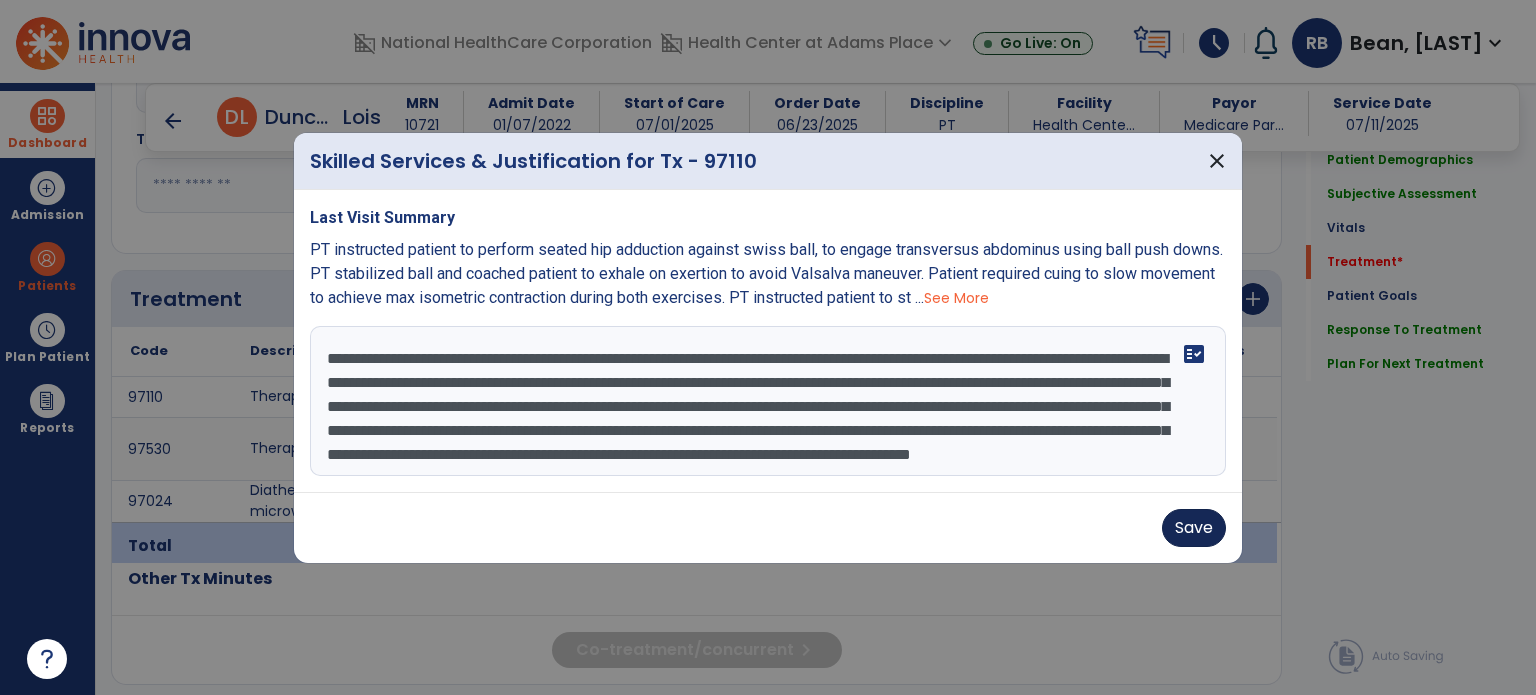 type on "**********" 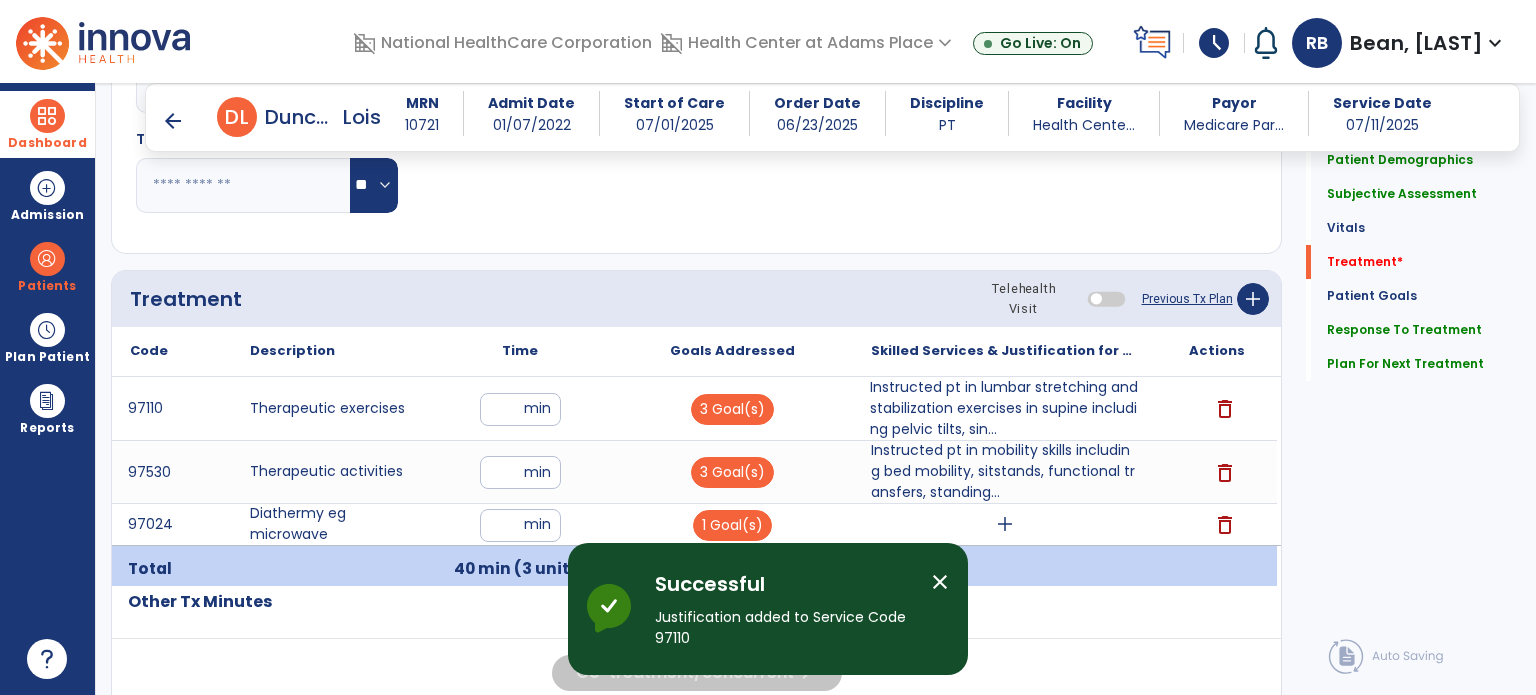 click on "add" at bounding box center (1005, 524) 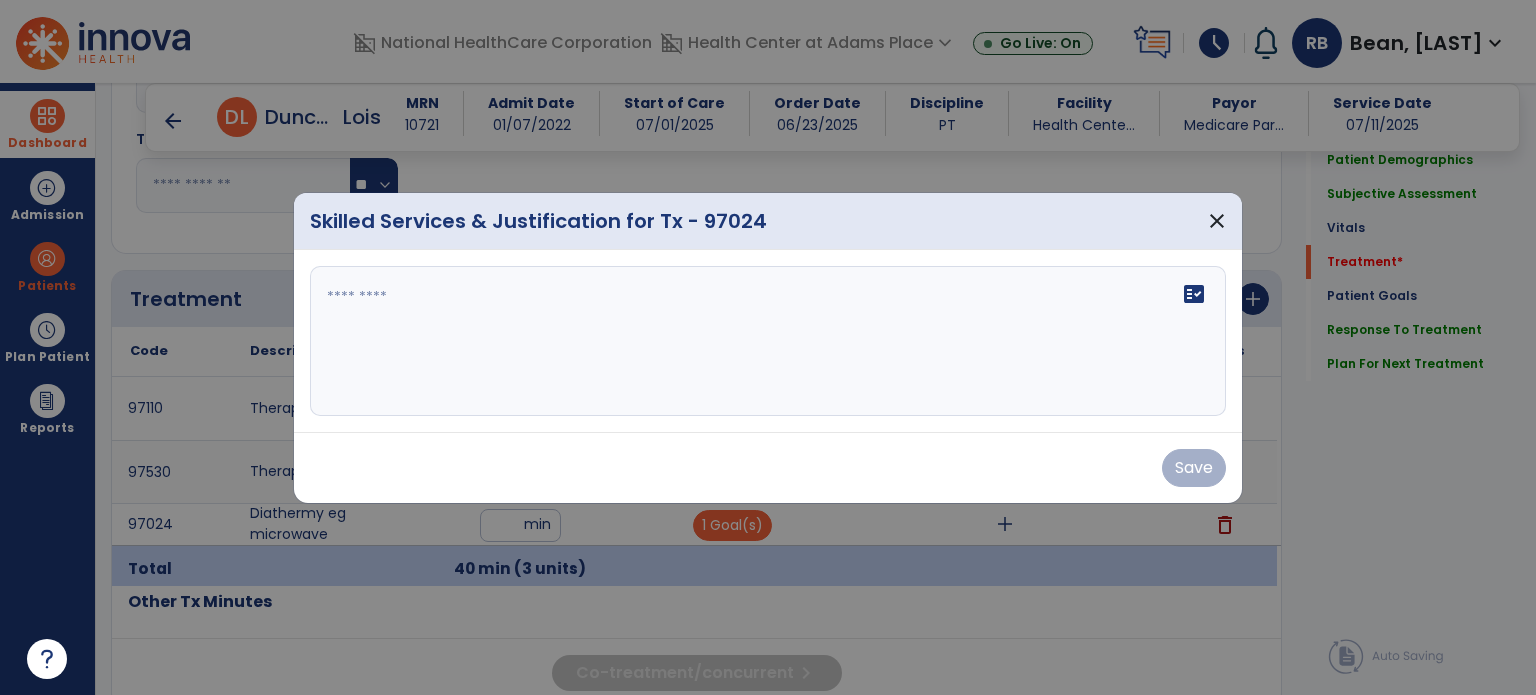 click on "fact_check" at bounding box center [768, 341] 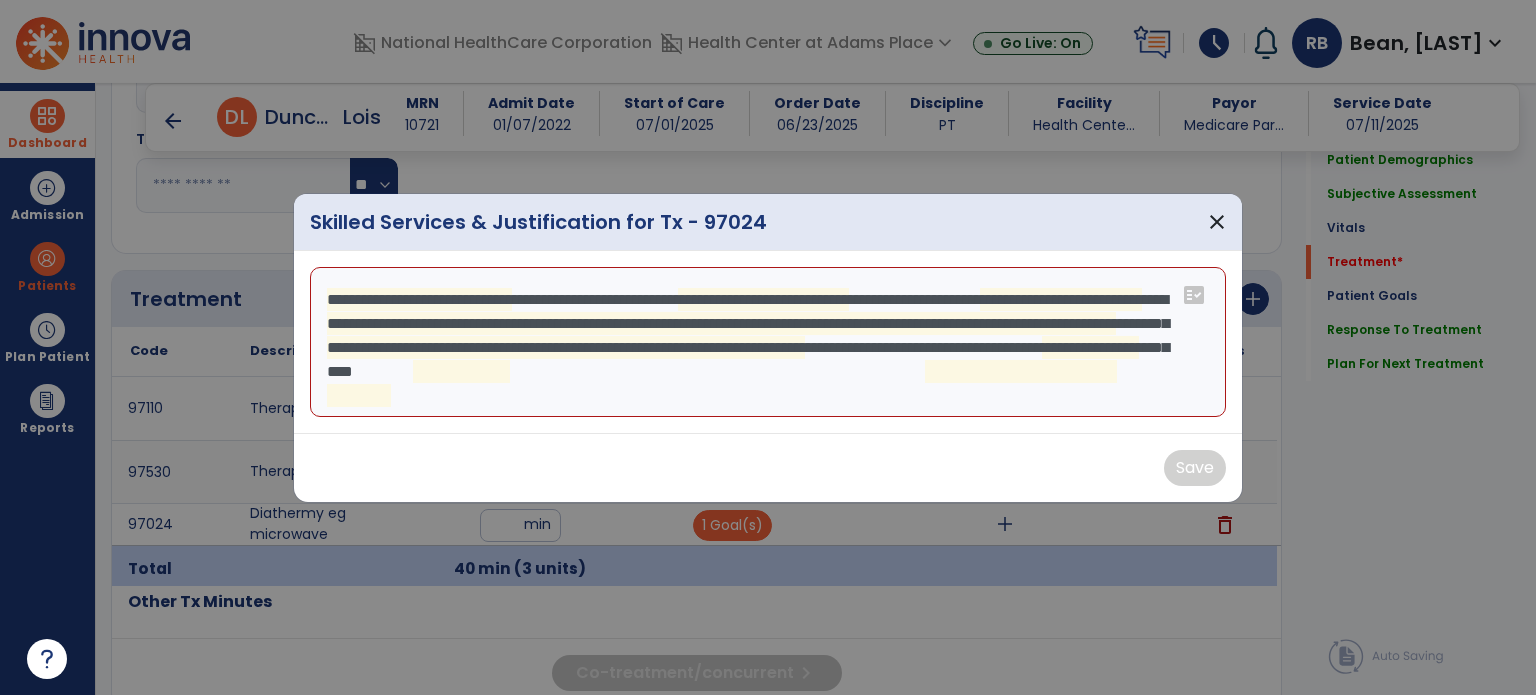click on "**********" at bounding box center (768, 342) 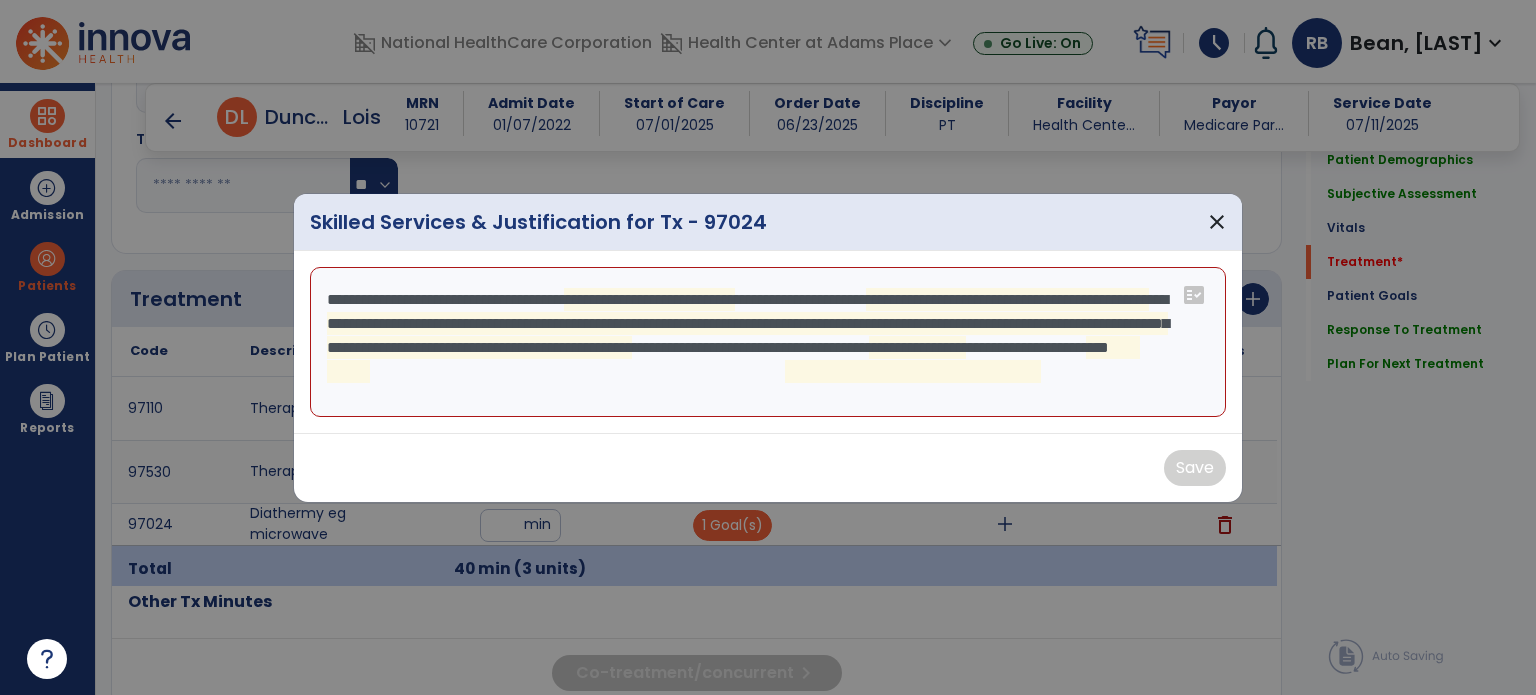 click on "**********" at bounding box center [768, 342] 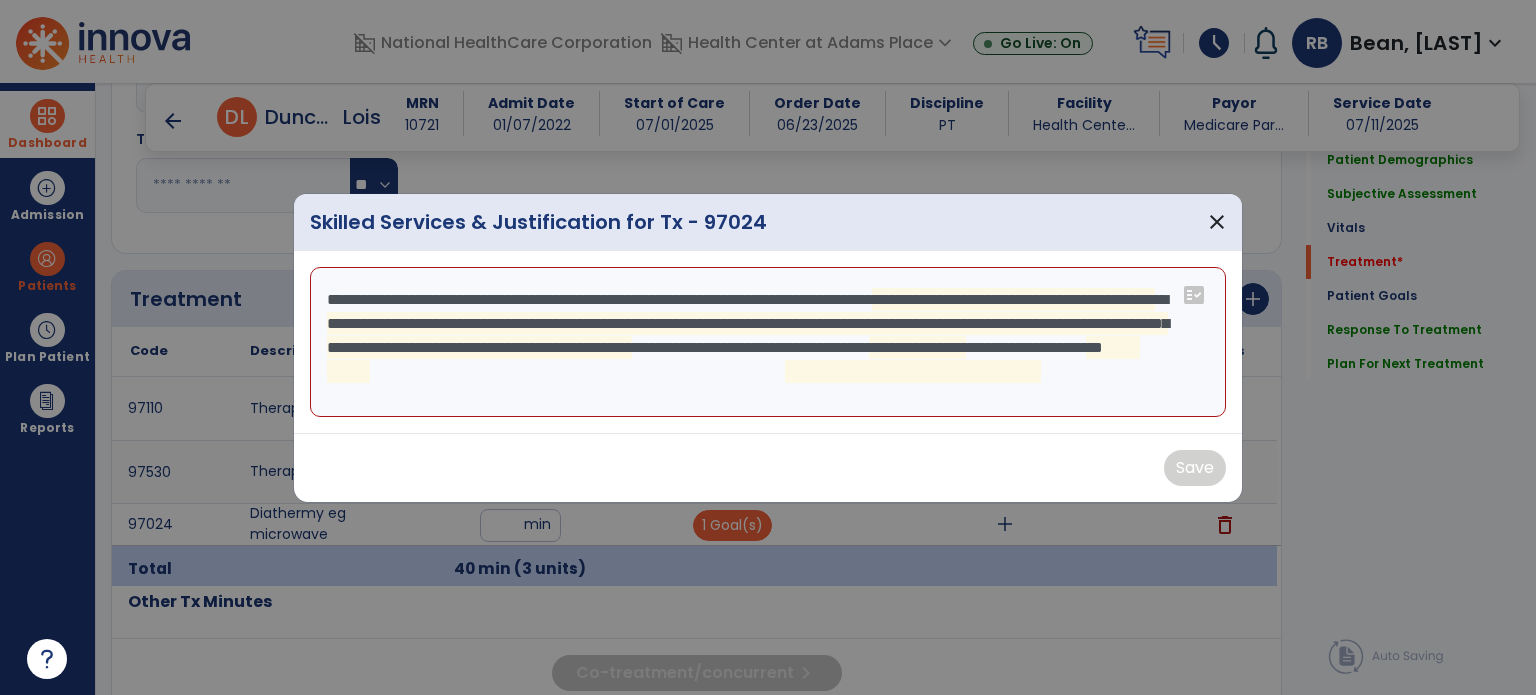 click on "**********" at bounding box center [768, 342] 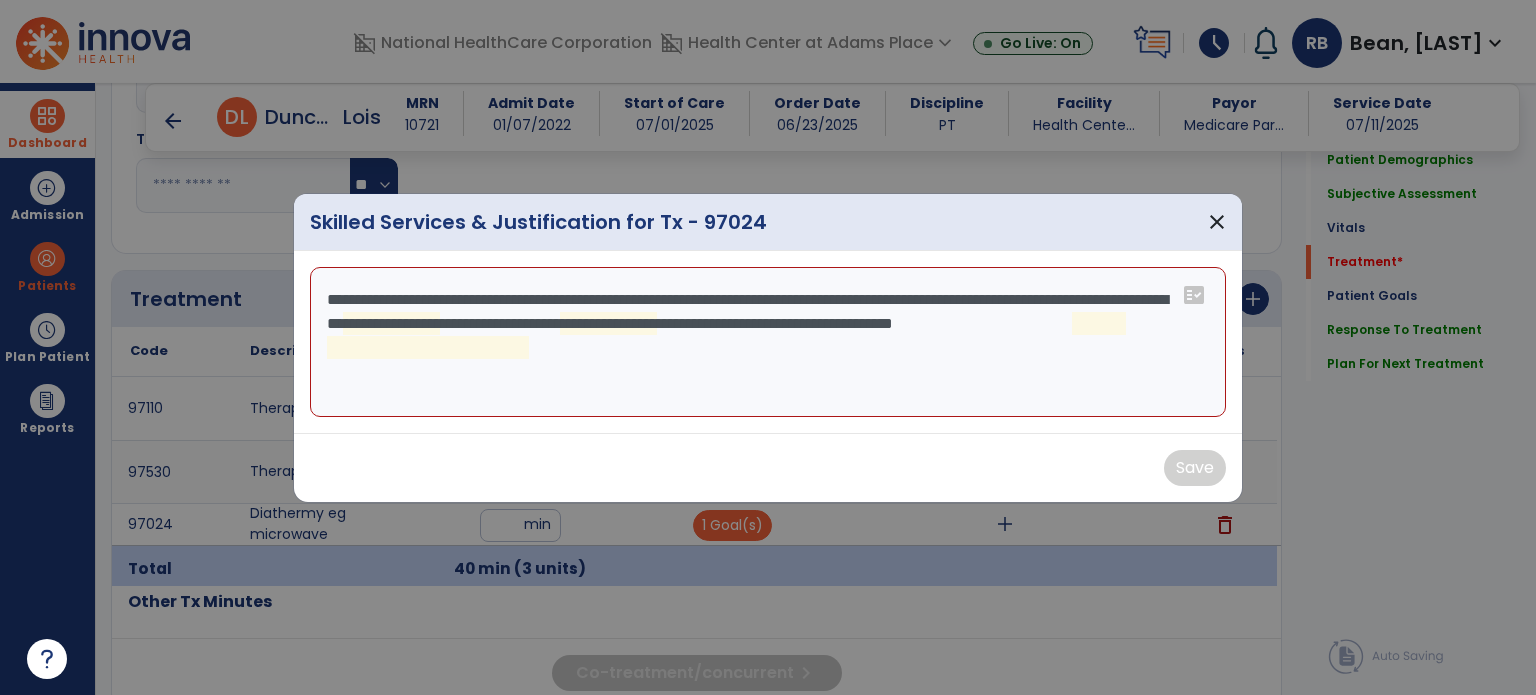 click on "**********" at bounding box center [768, 342] 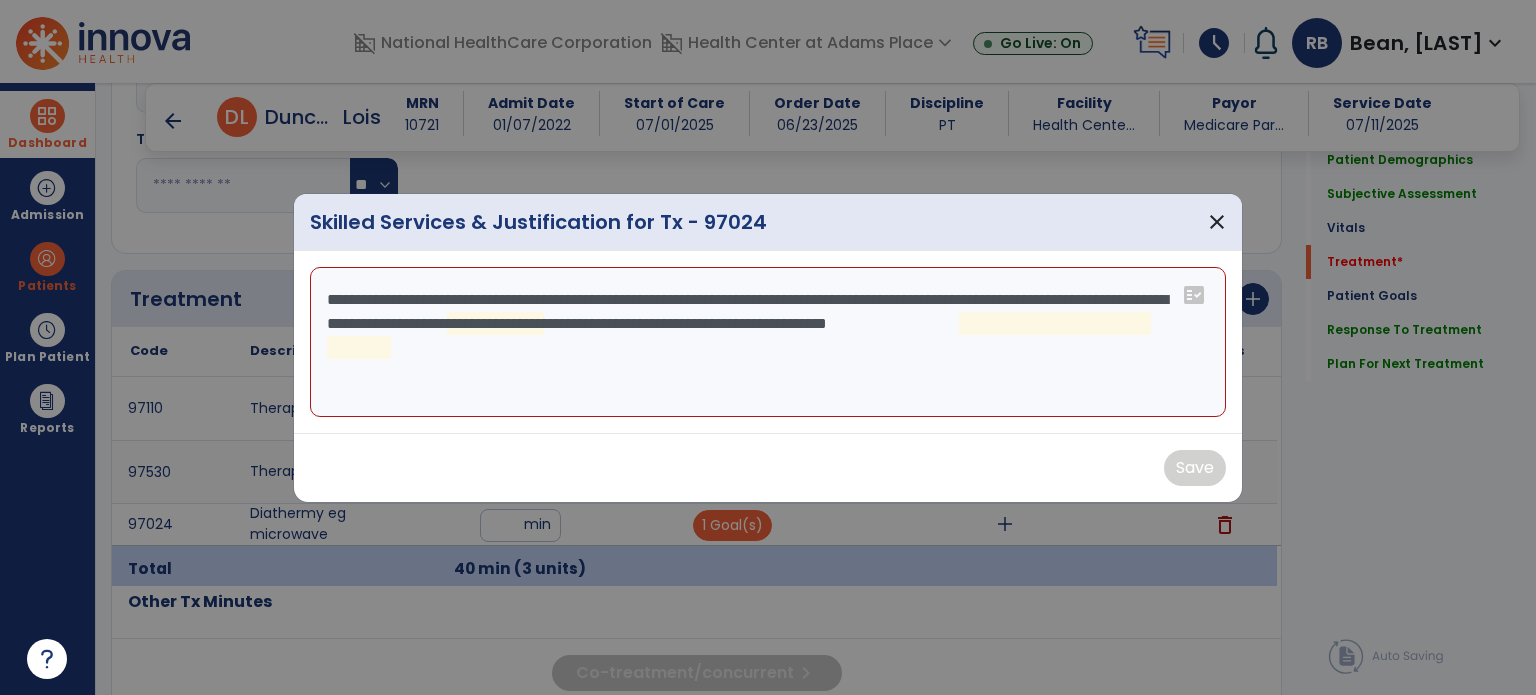 click on "**********" at bounding box center (768, 342) 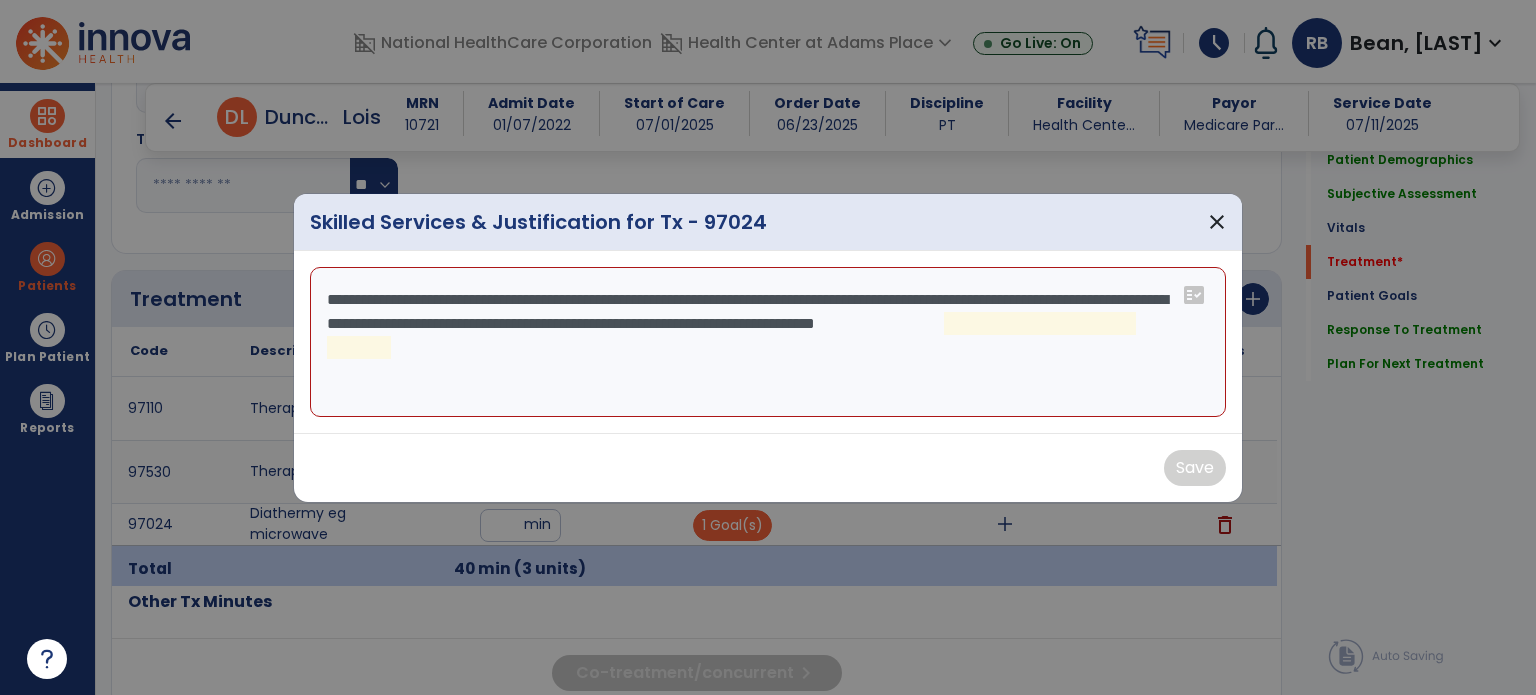 click on "**********" at bounding box center [768, 342] 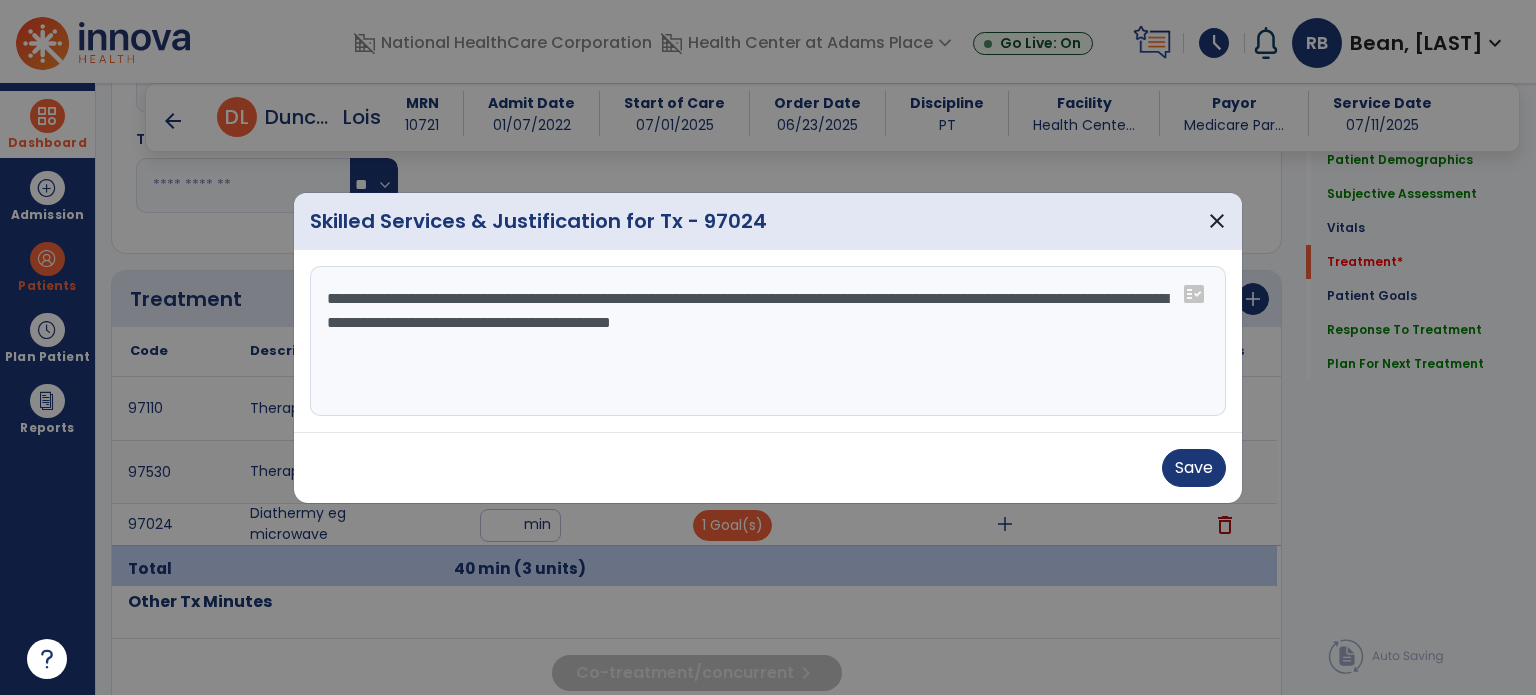 click on "**********" at bounding box center [768, 341] 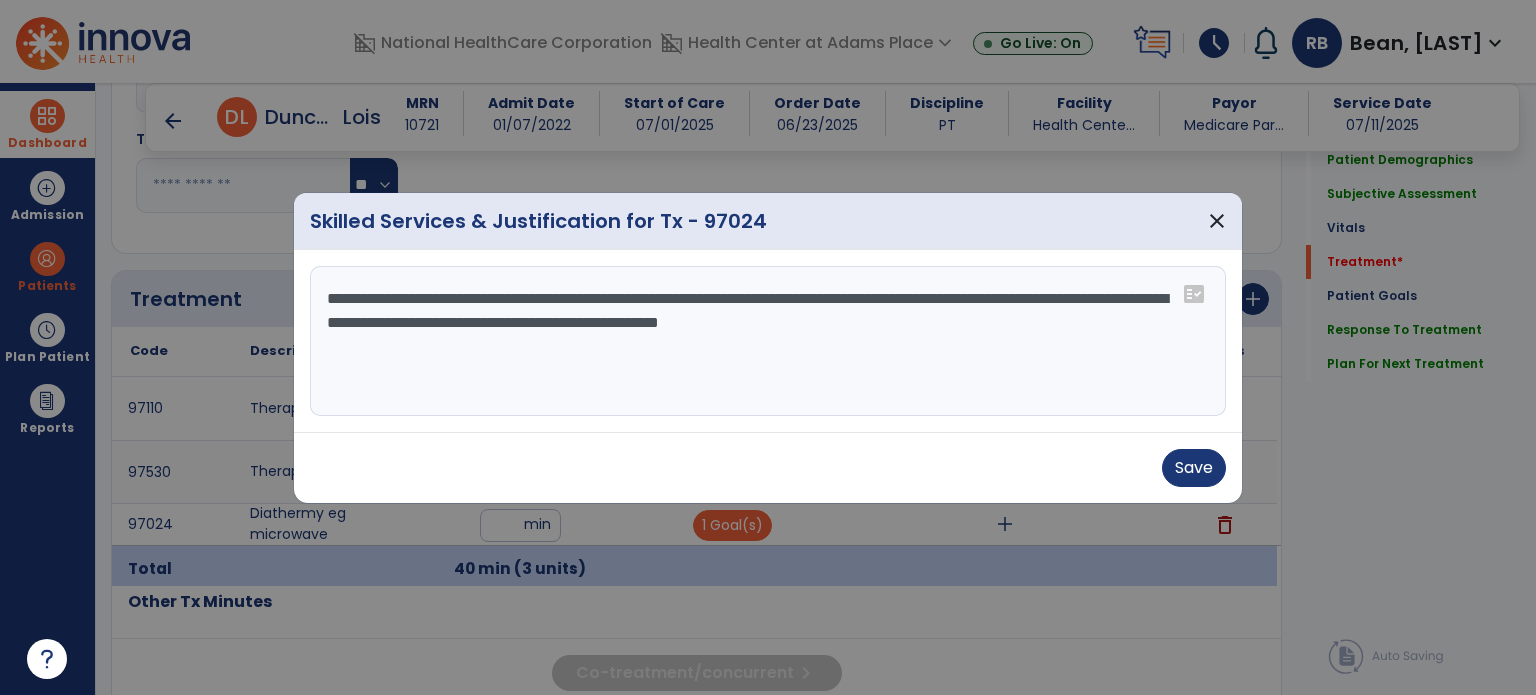 click on "**********" at bounding box center (768, 341) 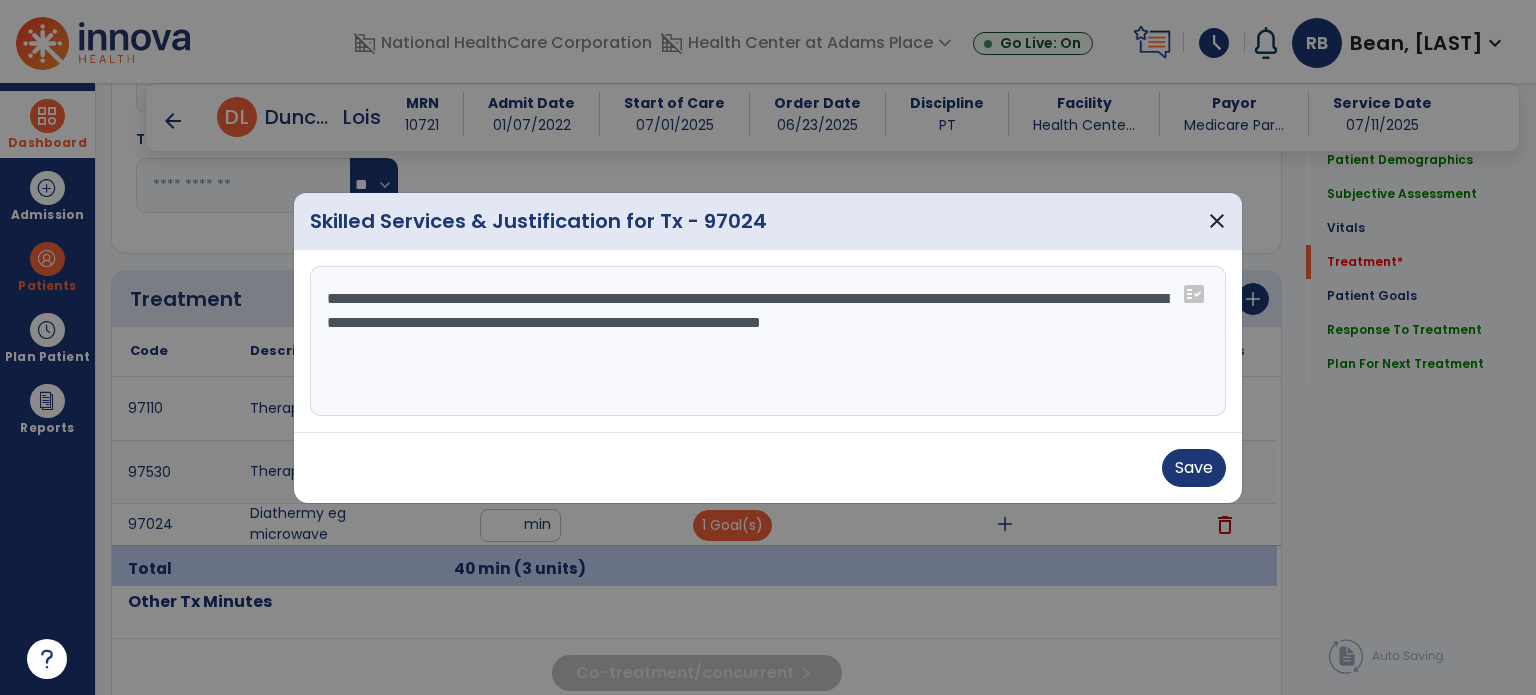 click on "**********" at bounding box center (768, 341) 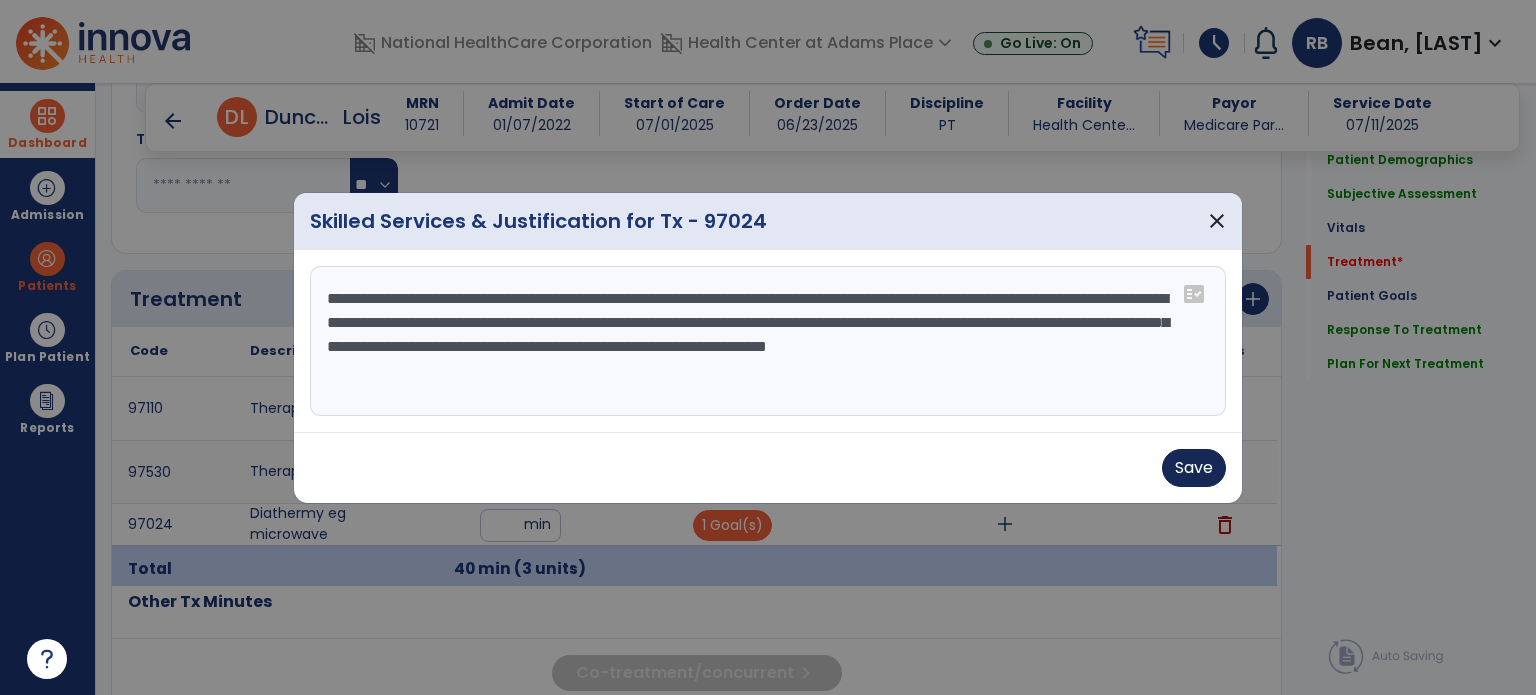 type on "**********" 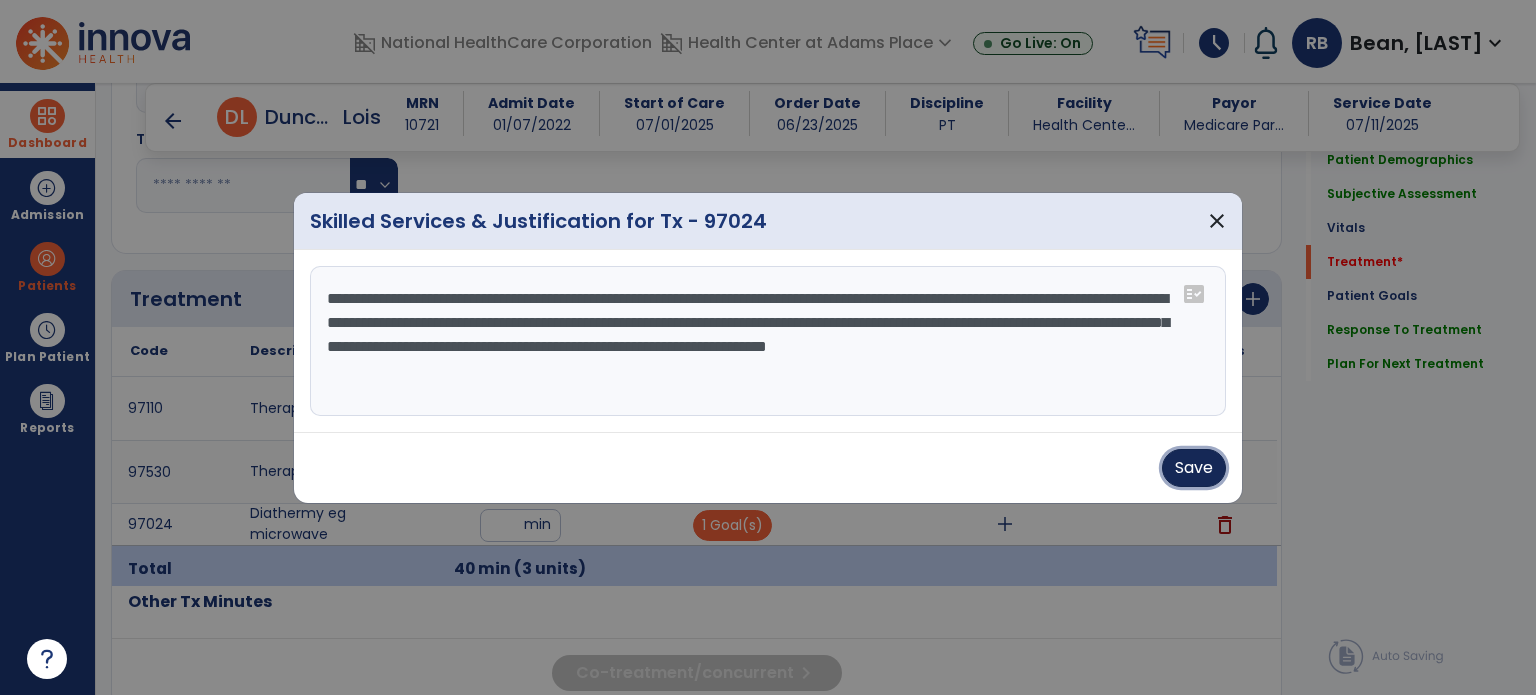 click on "Save" at bounding box center (1194, 468) 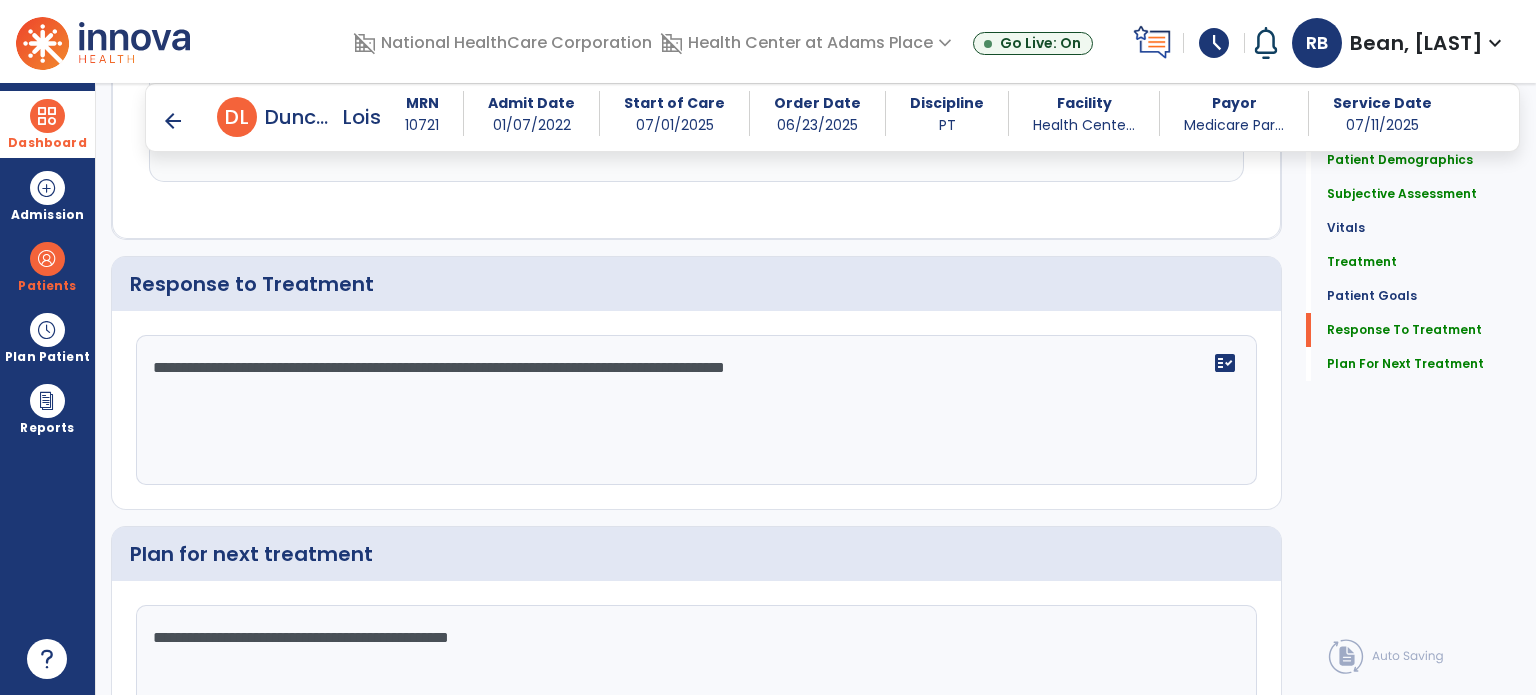 scroll, scrollTop: 2433, scrollLeft: 0, axis: vertical 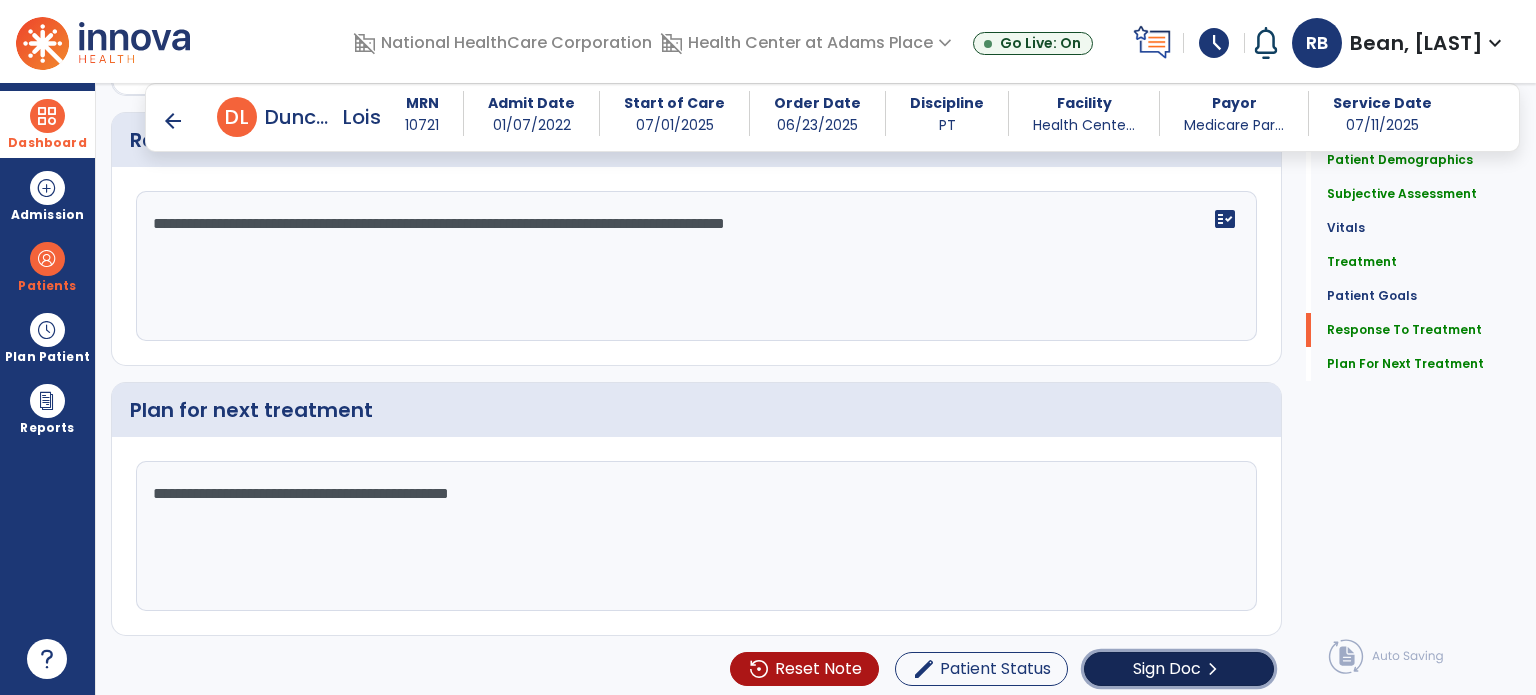 click on "chevron_right" 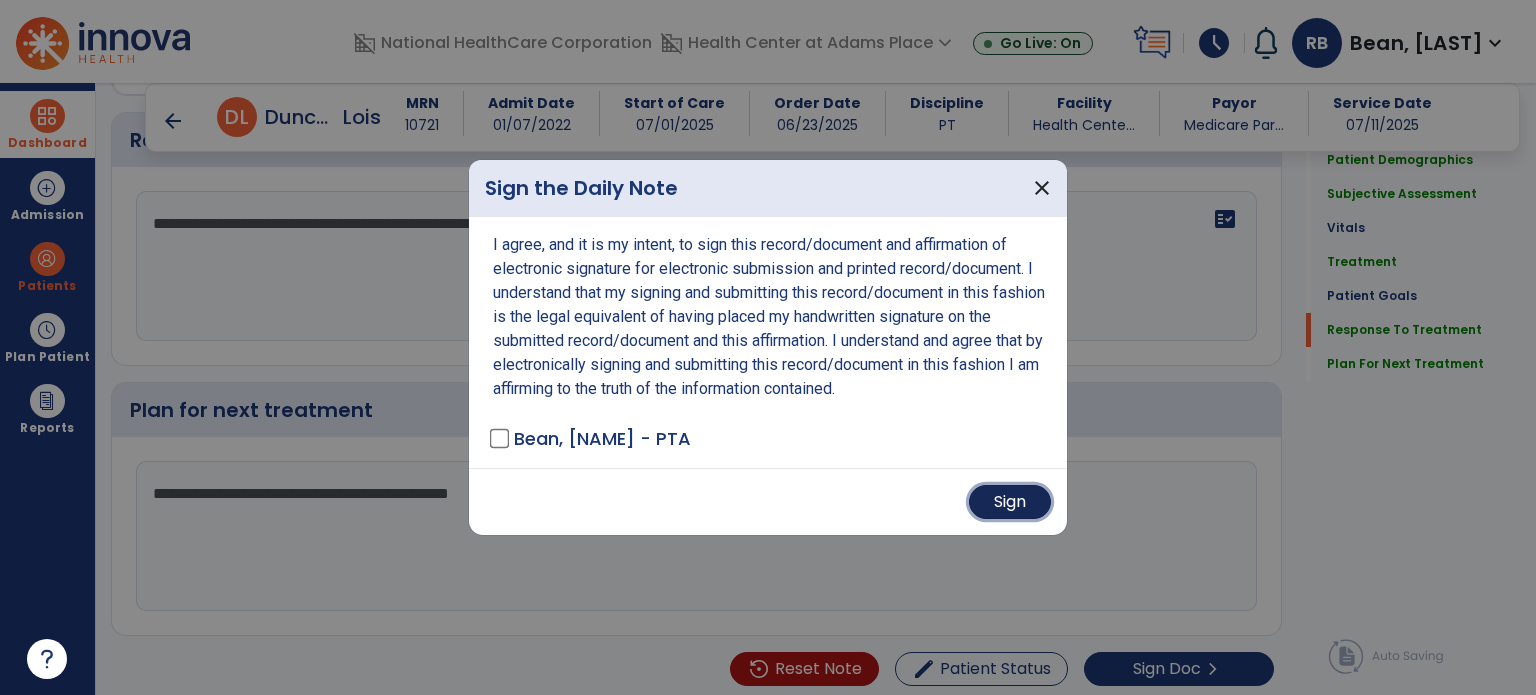 click on "Sign" at bounding box center [1010, 502] 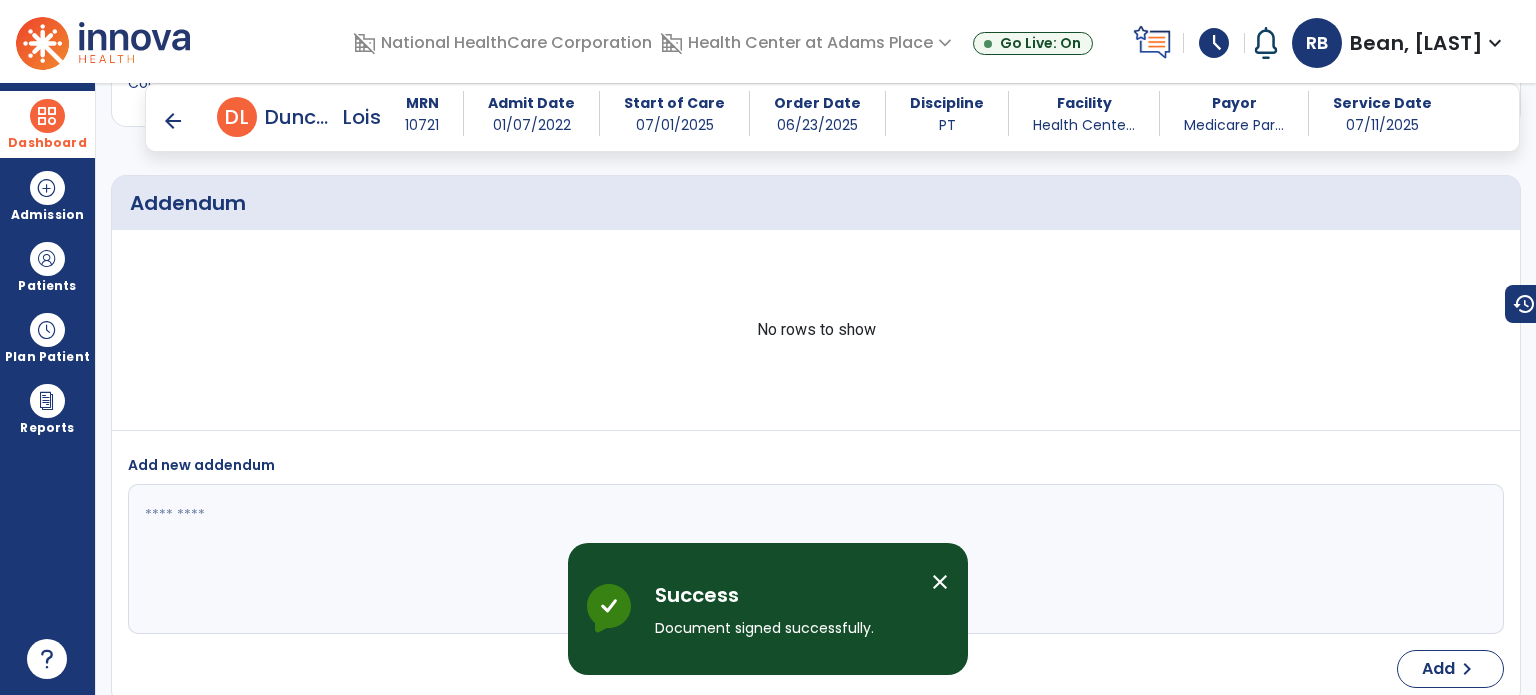 click at bounding box center [47, 116] 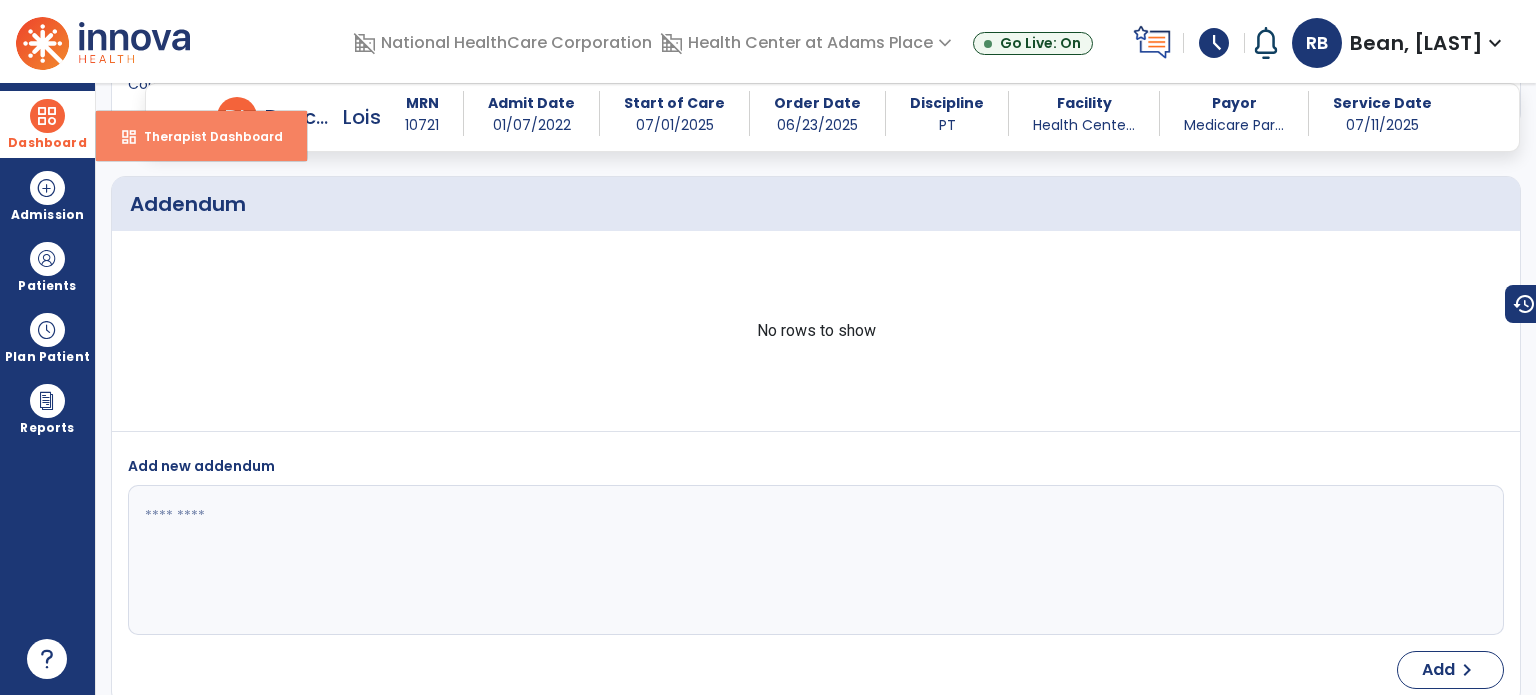 click on "dashboard  Therapist Dashboard" at bounding box center [201, 136] 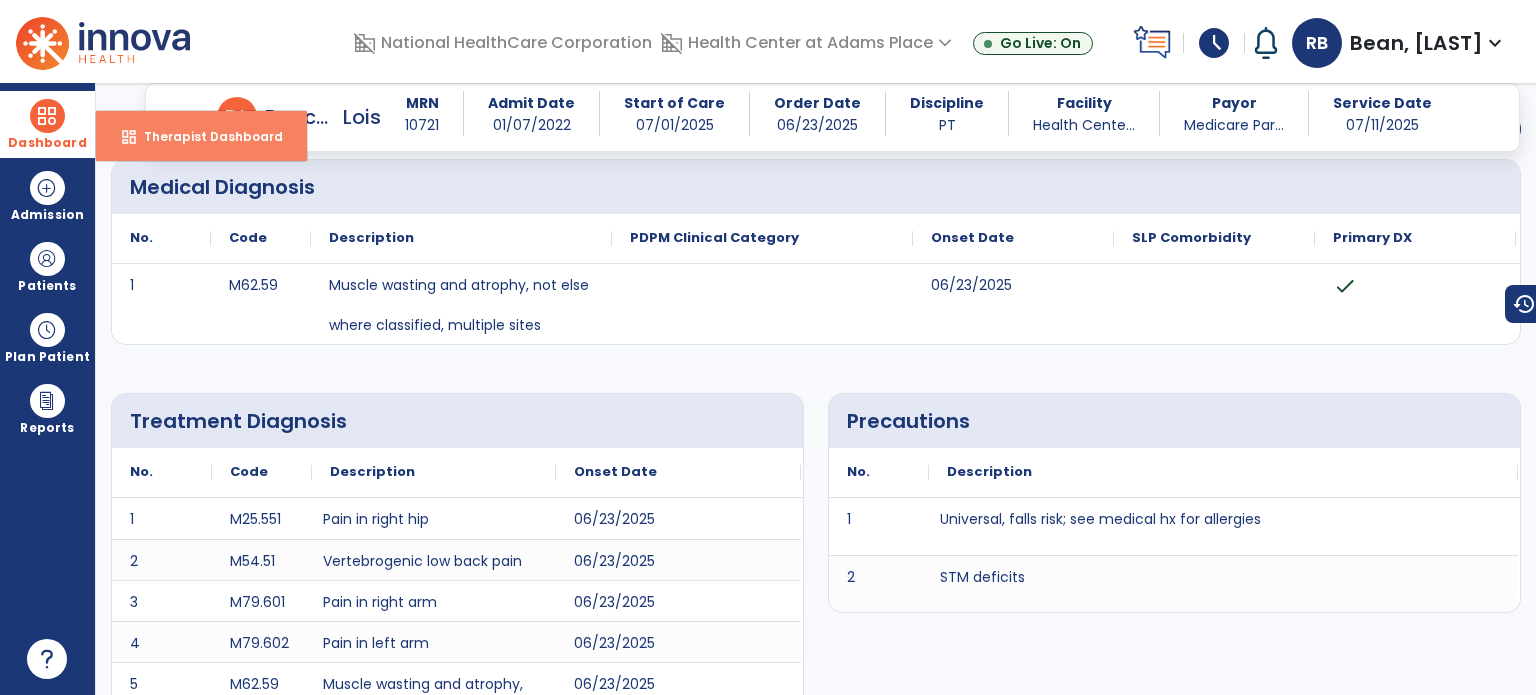 select on "****" 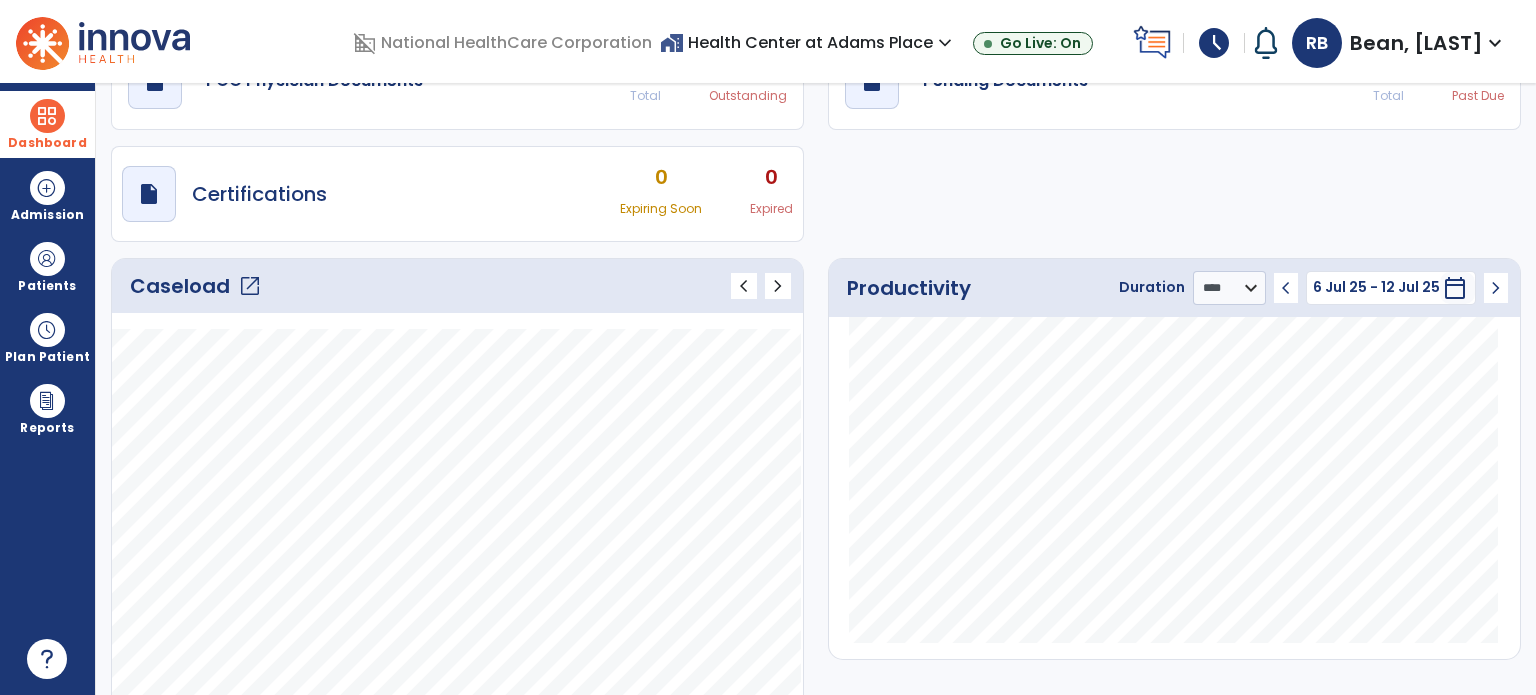 click on "open_in_new" 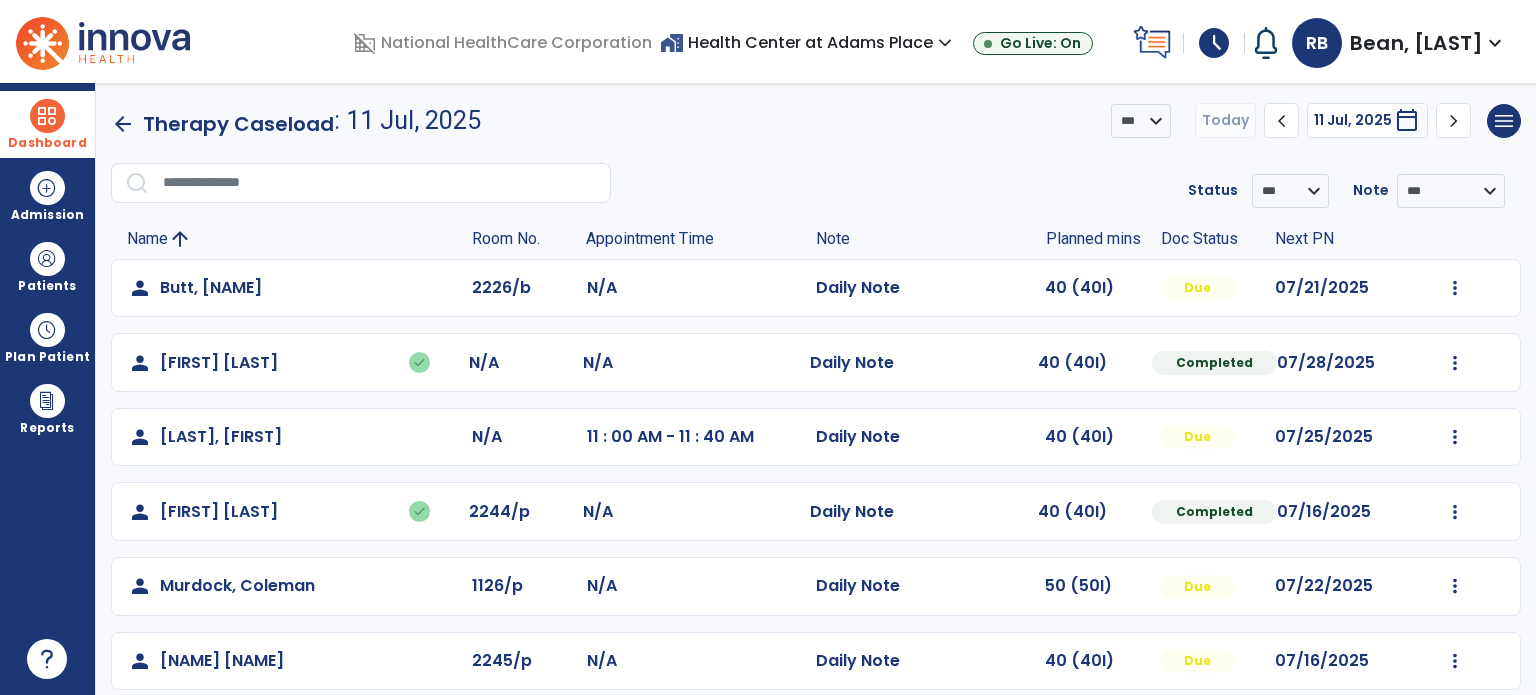 click on "Mark Visit As Complete   Reset Note   Open Document   G + C Mins" 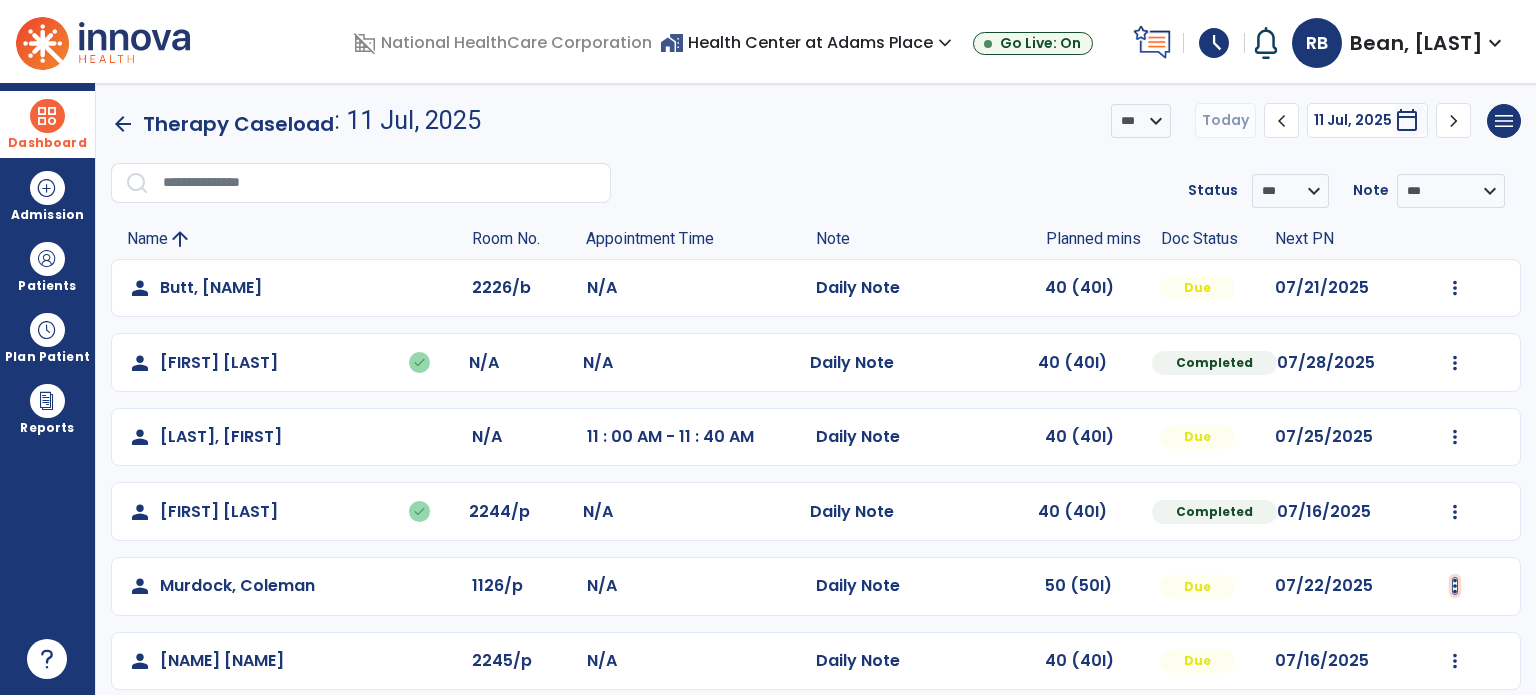 click at bounding box center (1455, 288) 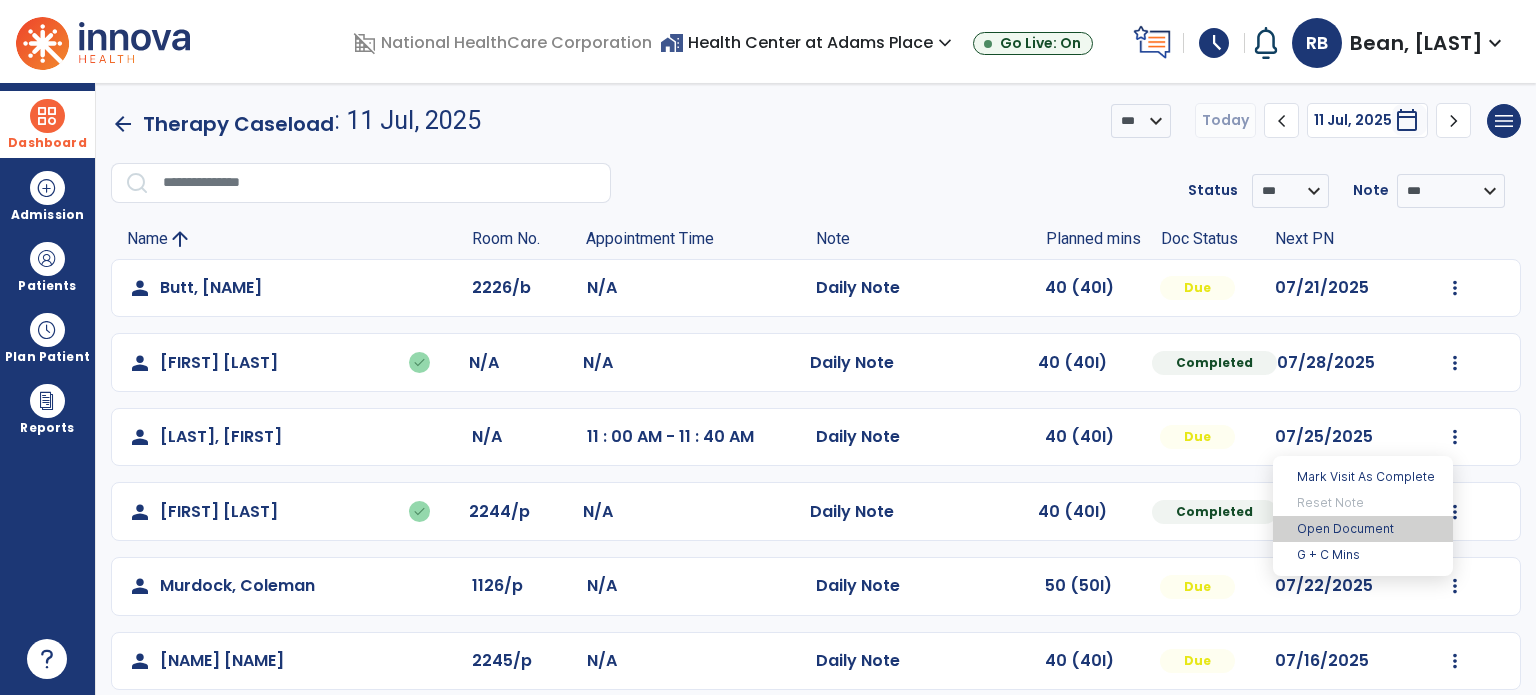 click on "Open Document" at bounding box center [1363, 529] 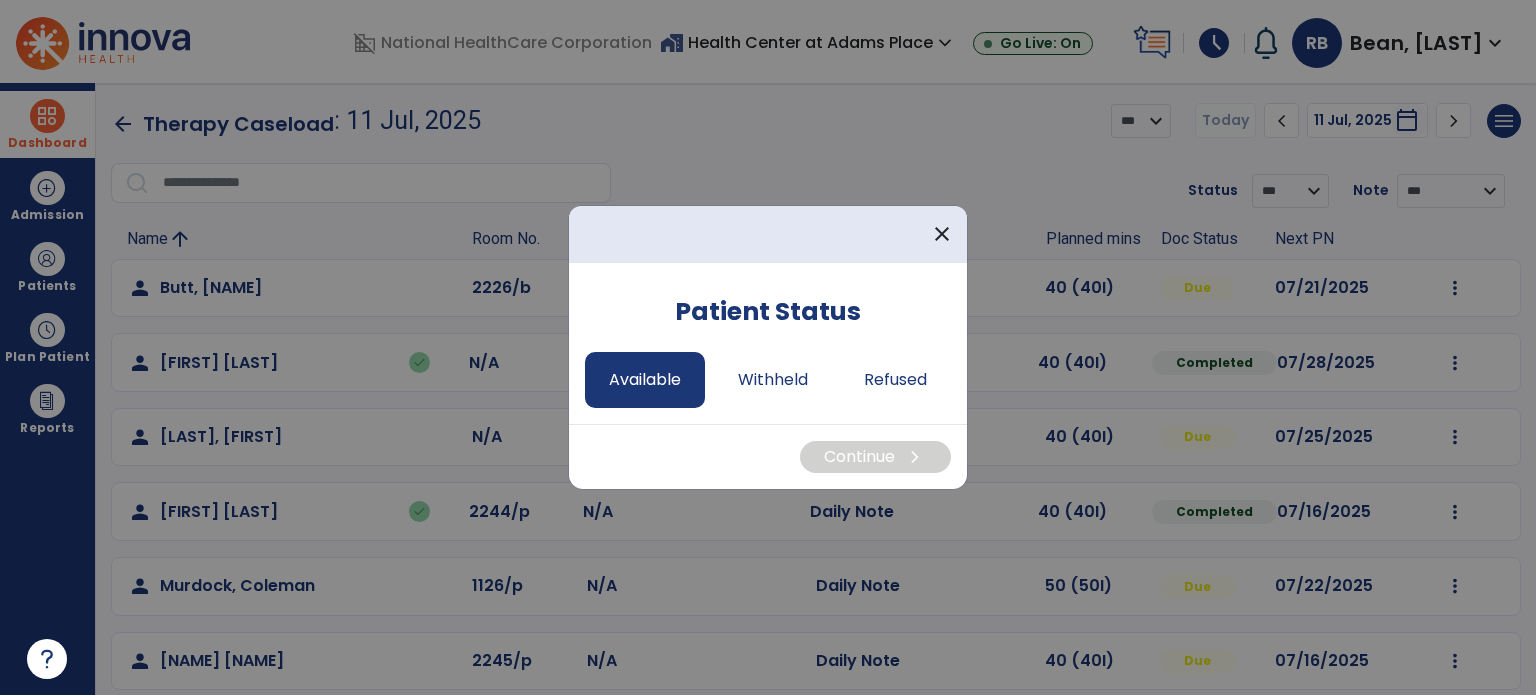click on "Available" at bounding box center (645, 380) 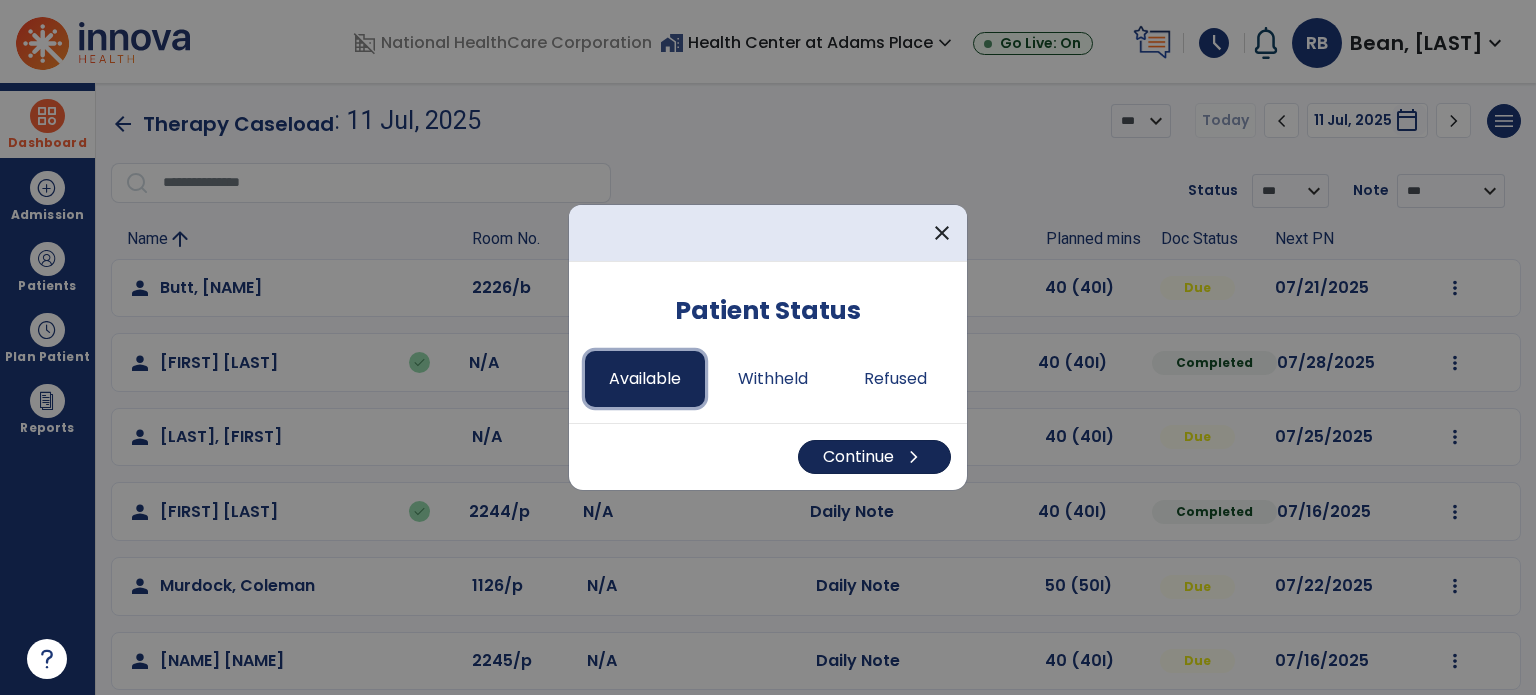 click on "Continue   chevron_right" at bounding box center (874, 457) 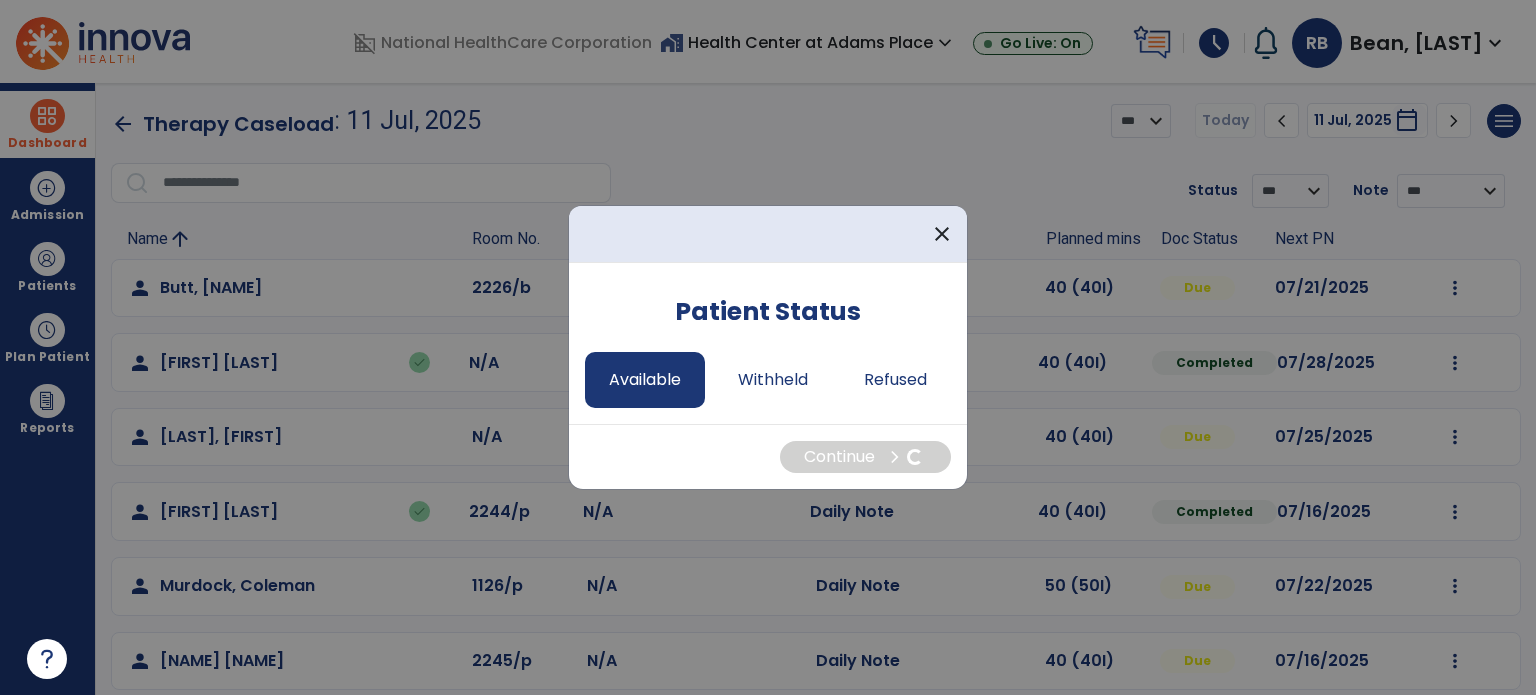 select on "*" 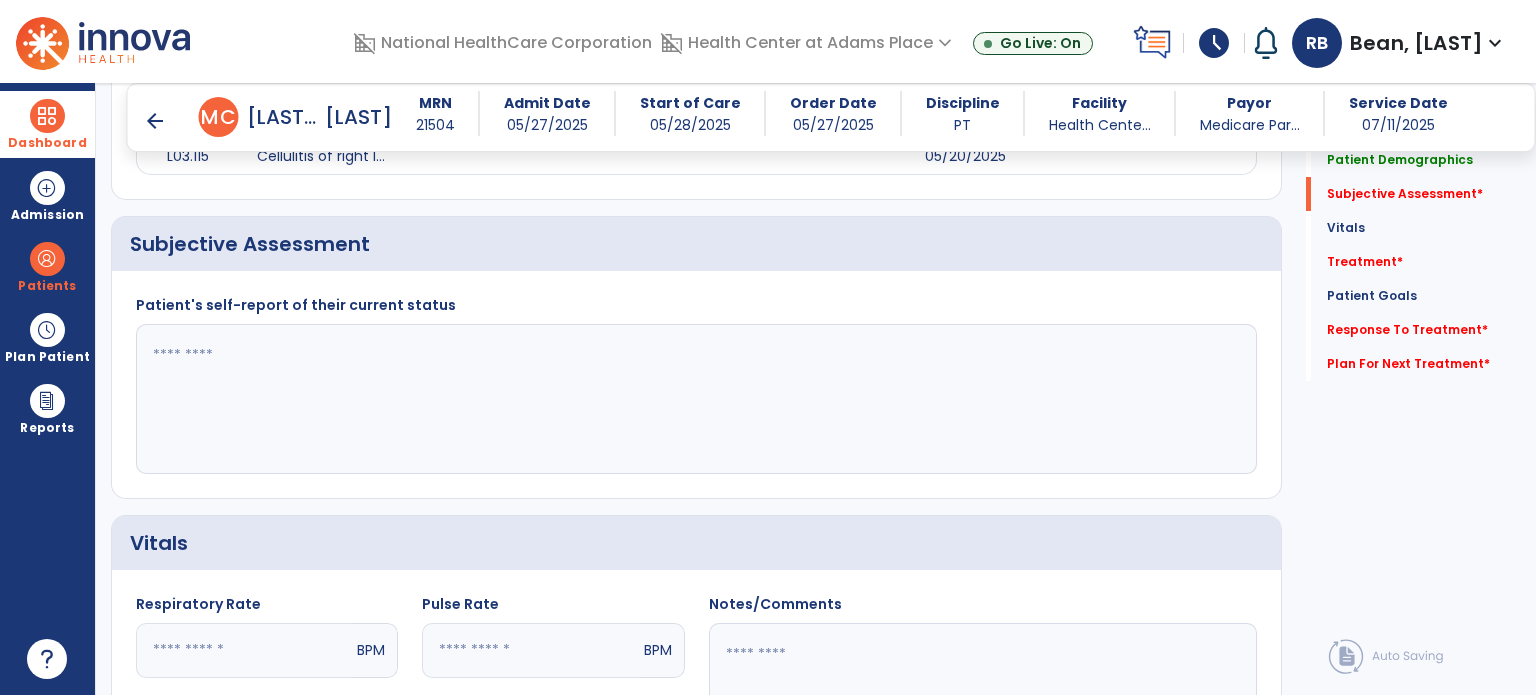 click 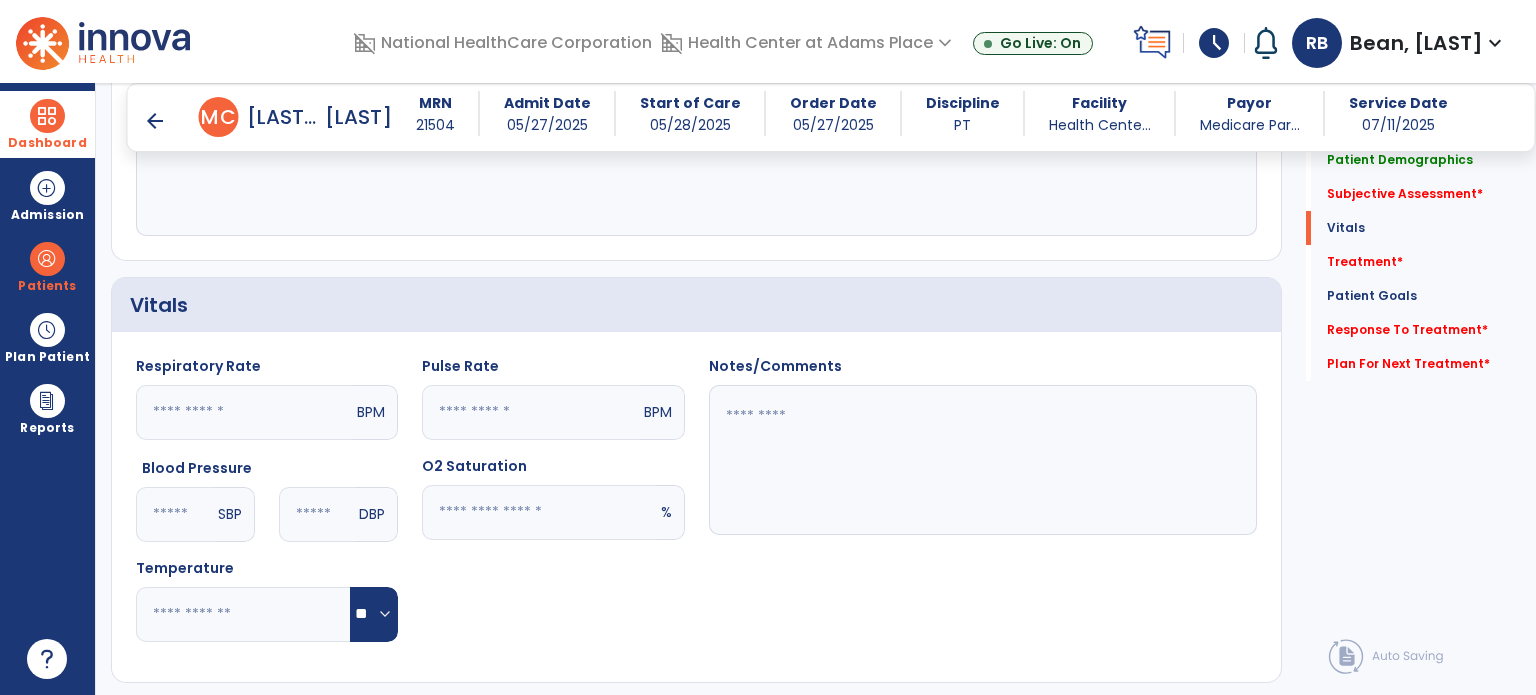 scroll, scrollTop: 631, scrollLeft: 0, axis: vertical 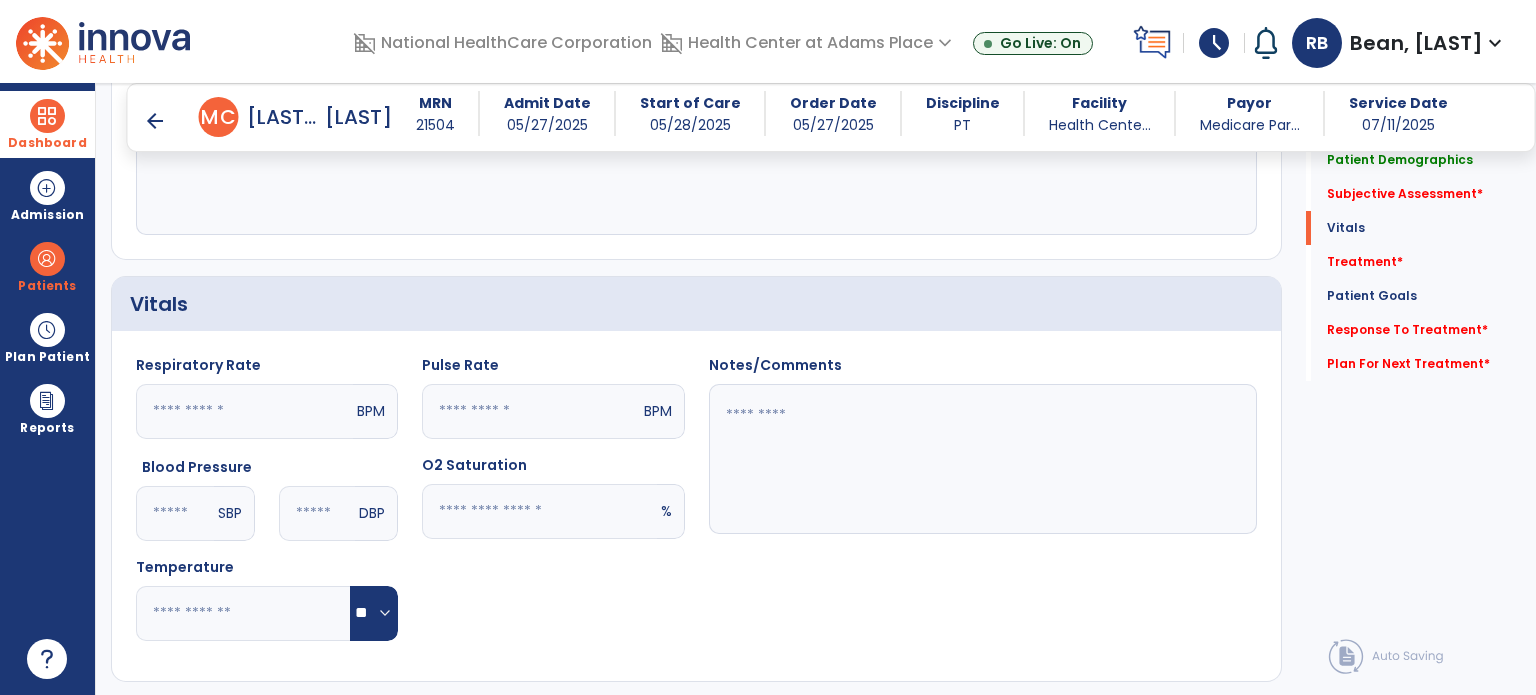 type on "**********" 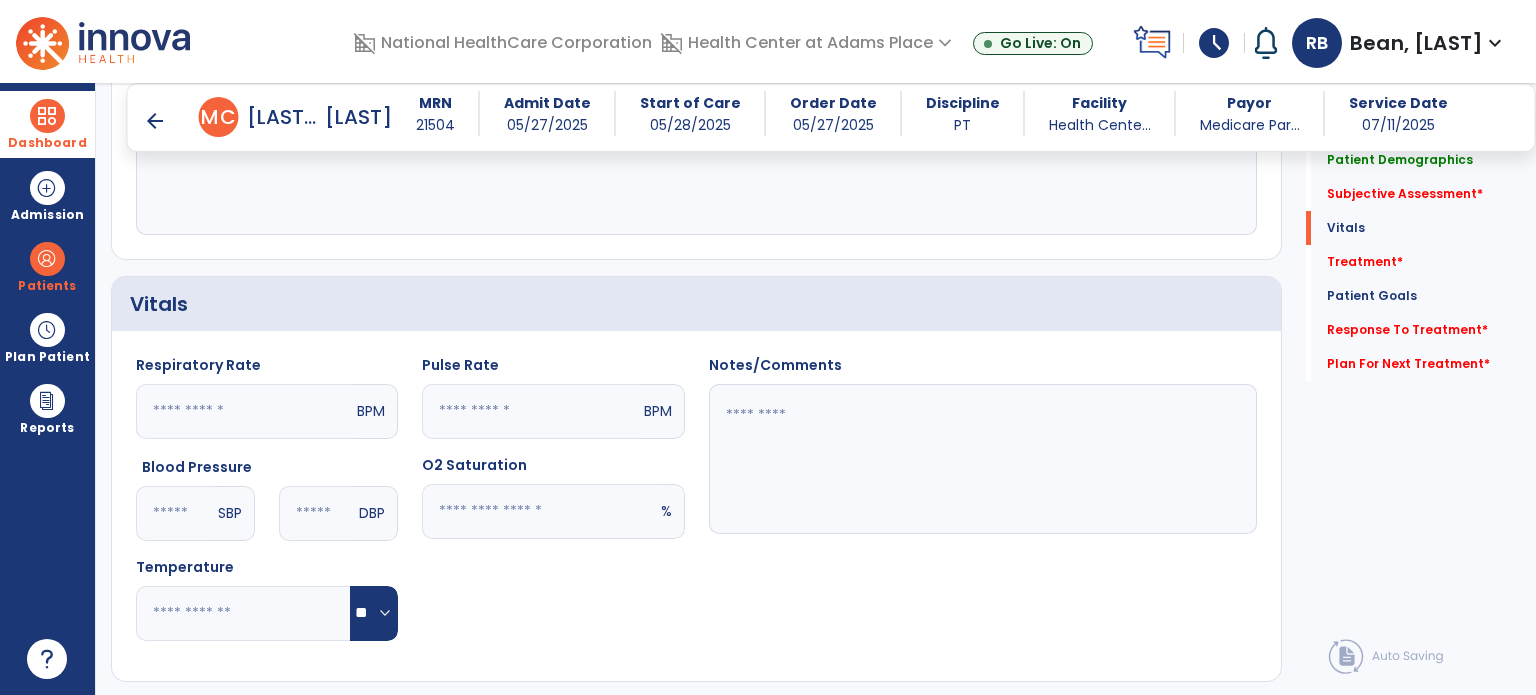 click 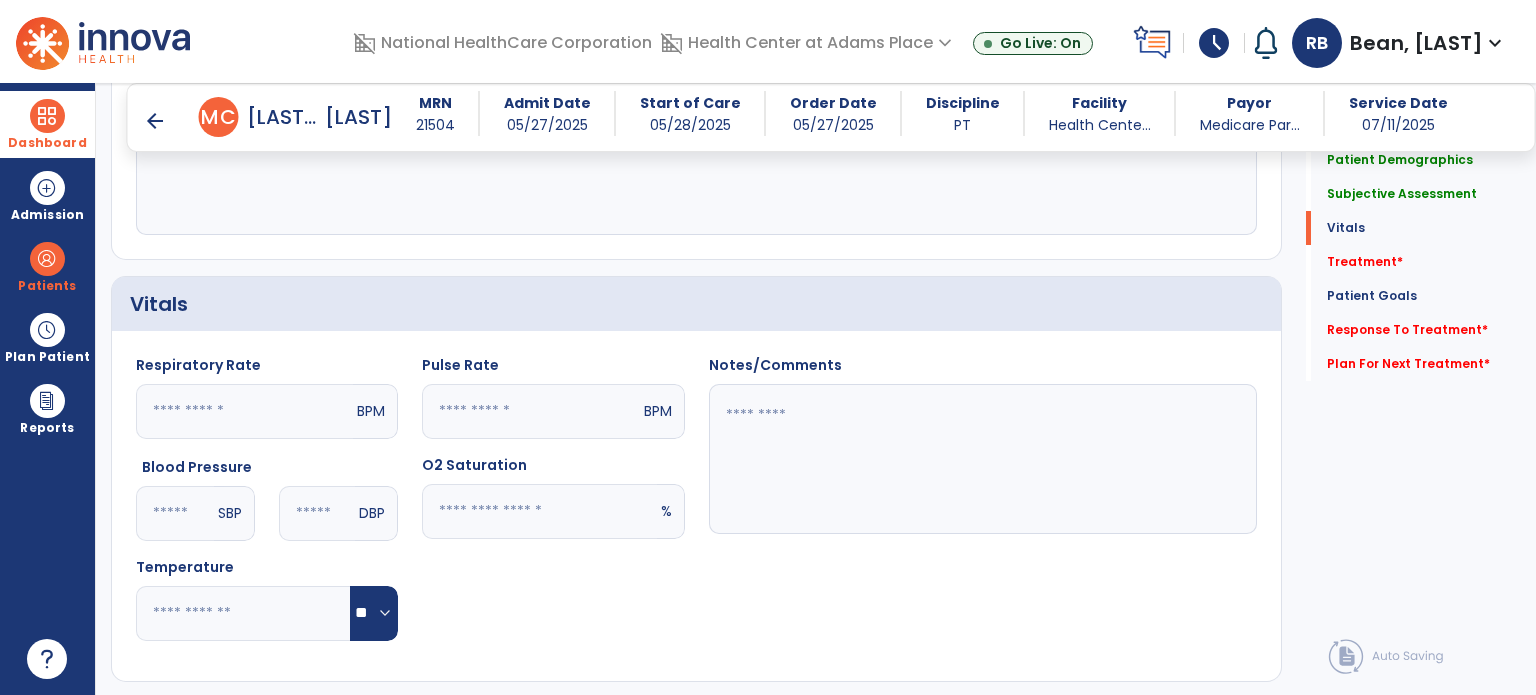 type on "**" 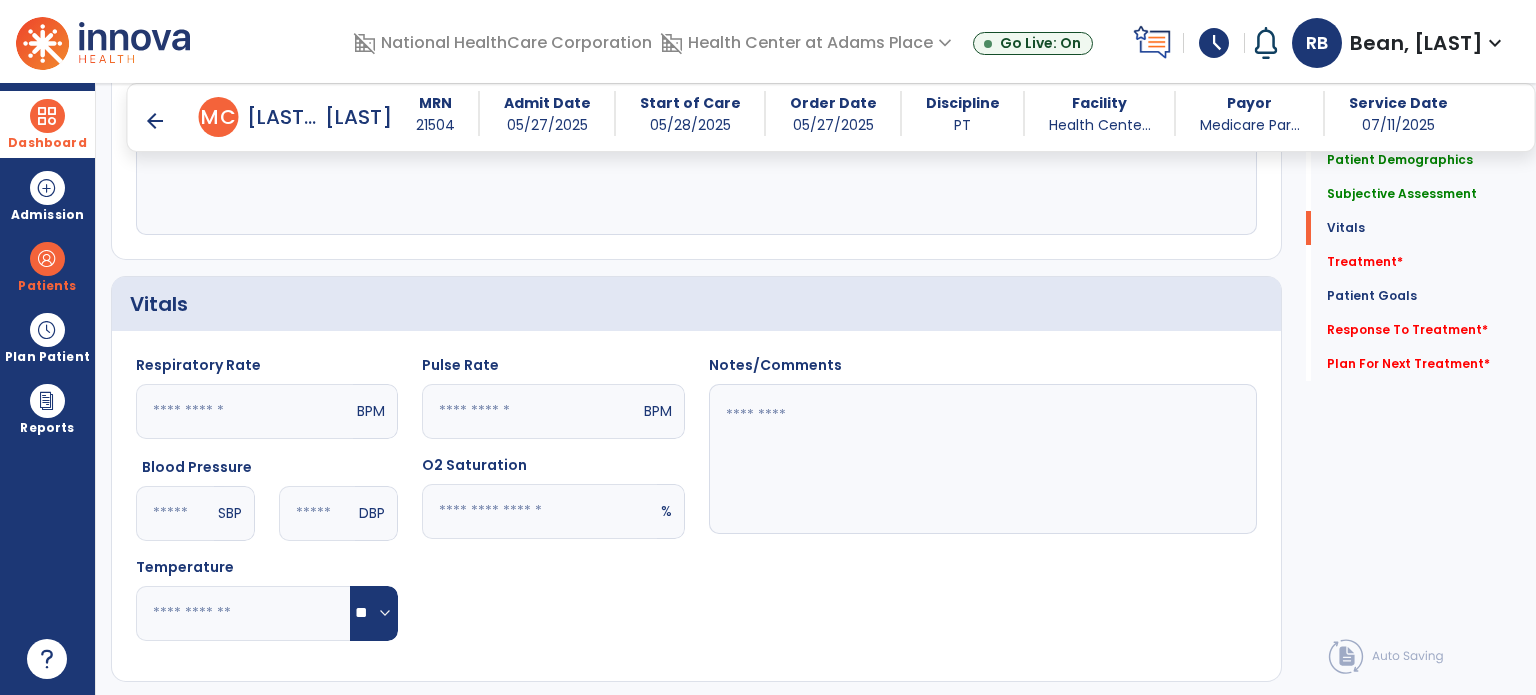 click 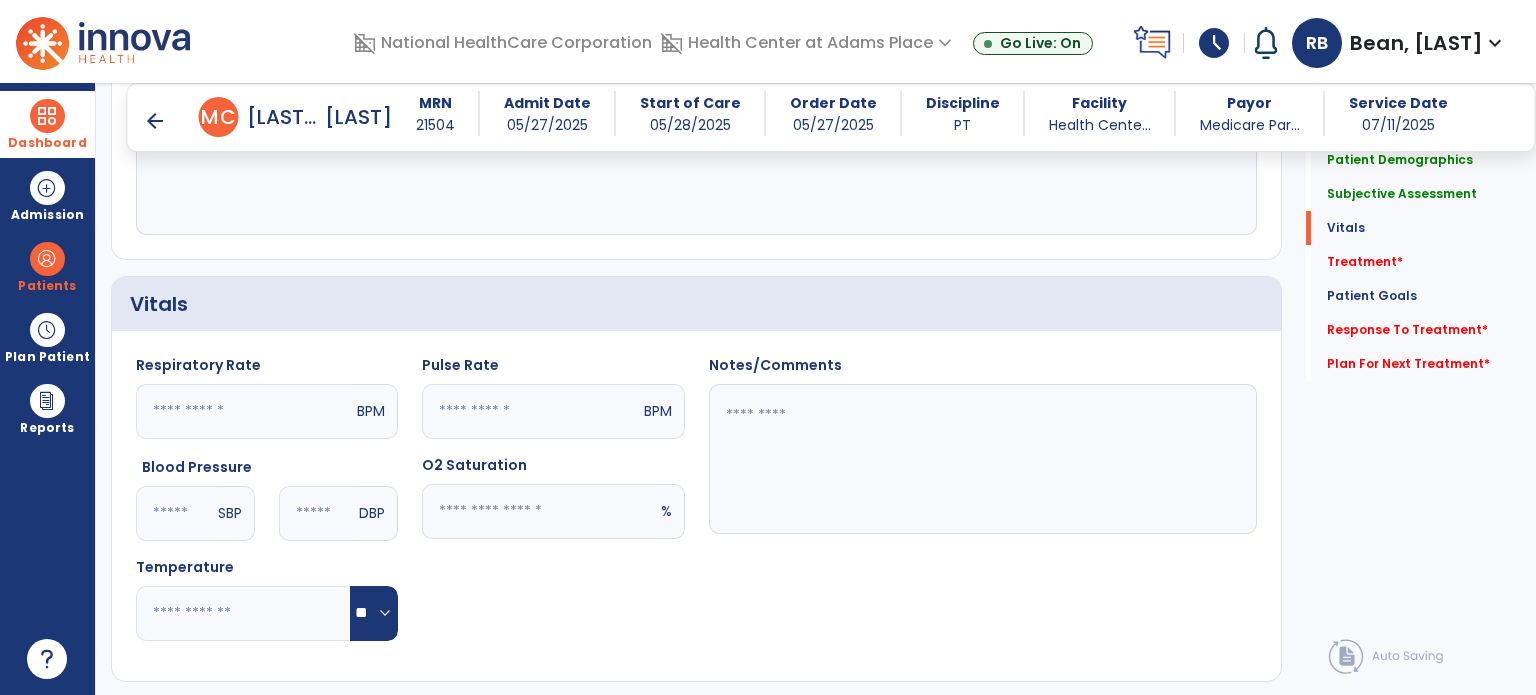type on "**" 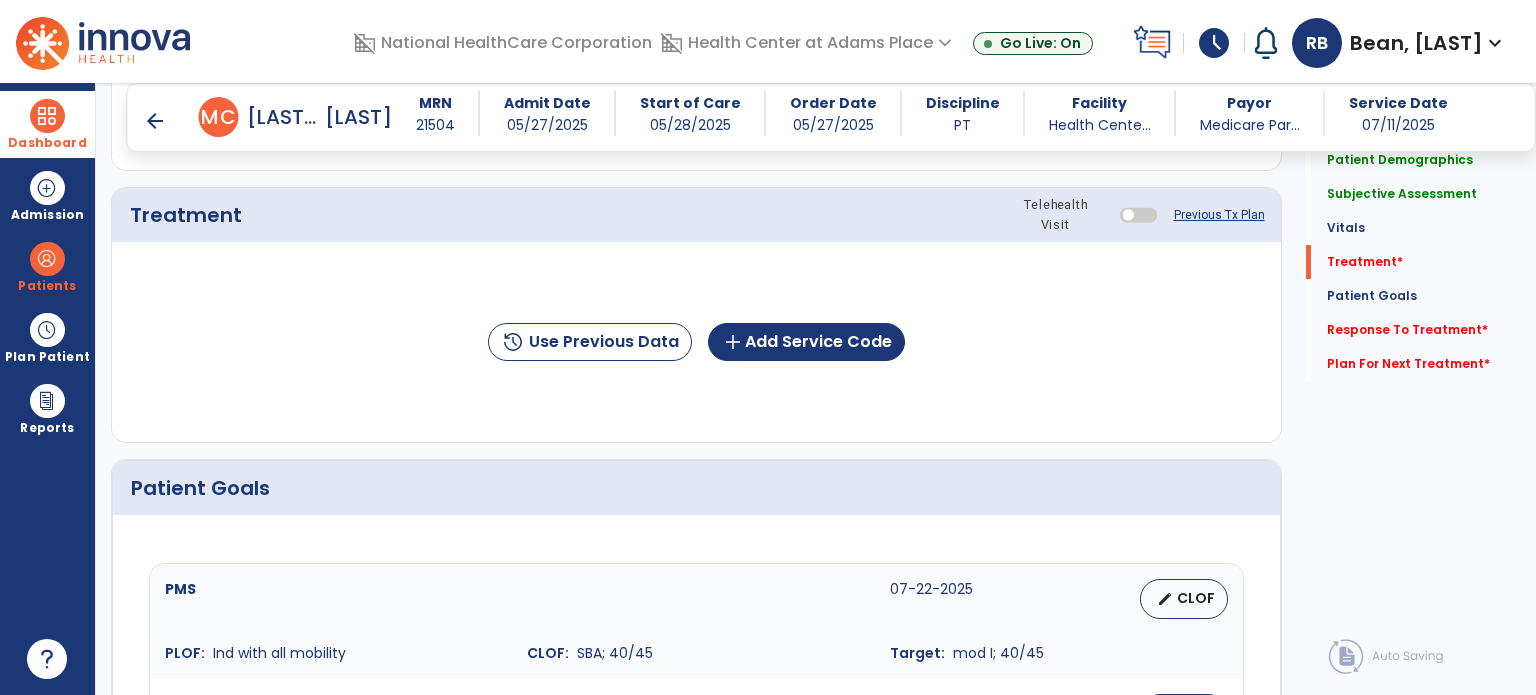 scroll, scrollTop: 1135, scrollLeft: 0, axis: vertical 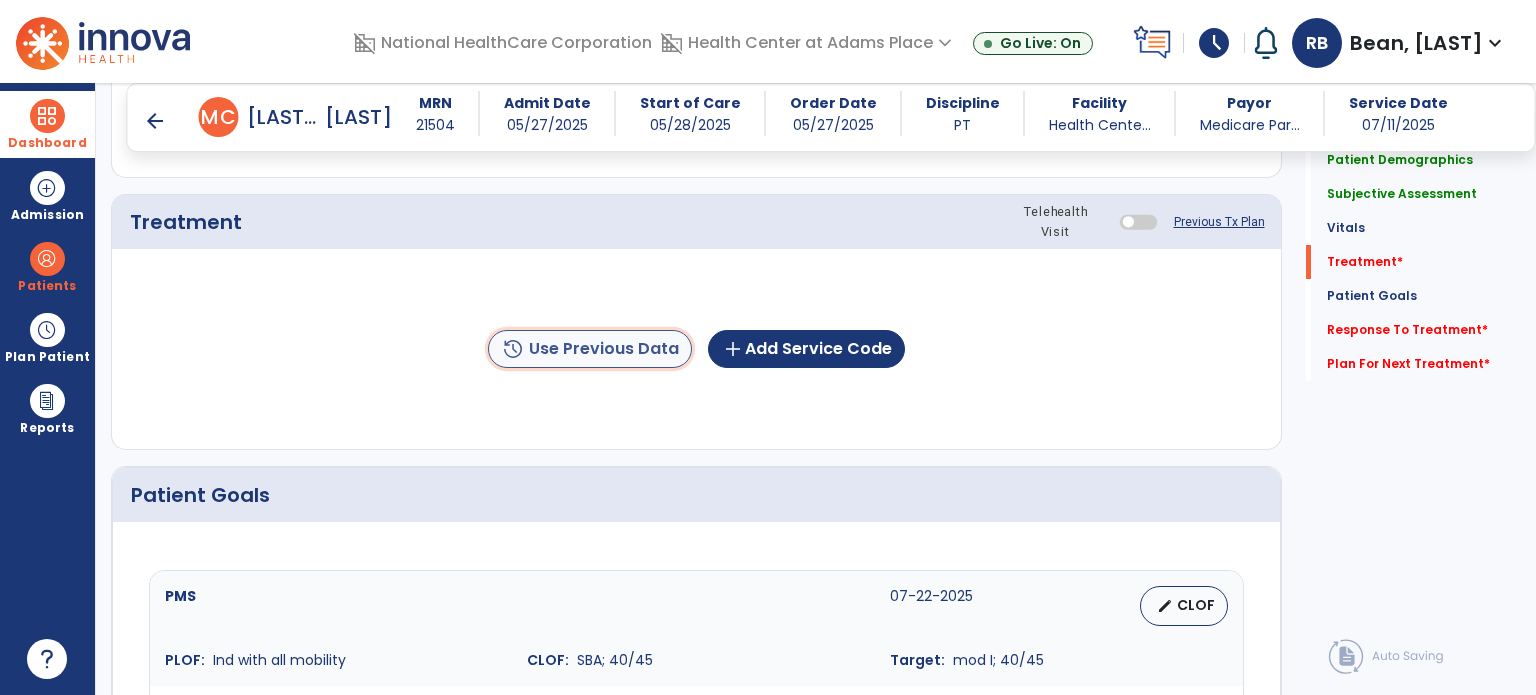 click on "history  Use Previous Data" 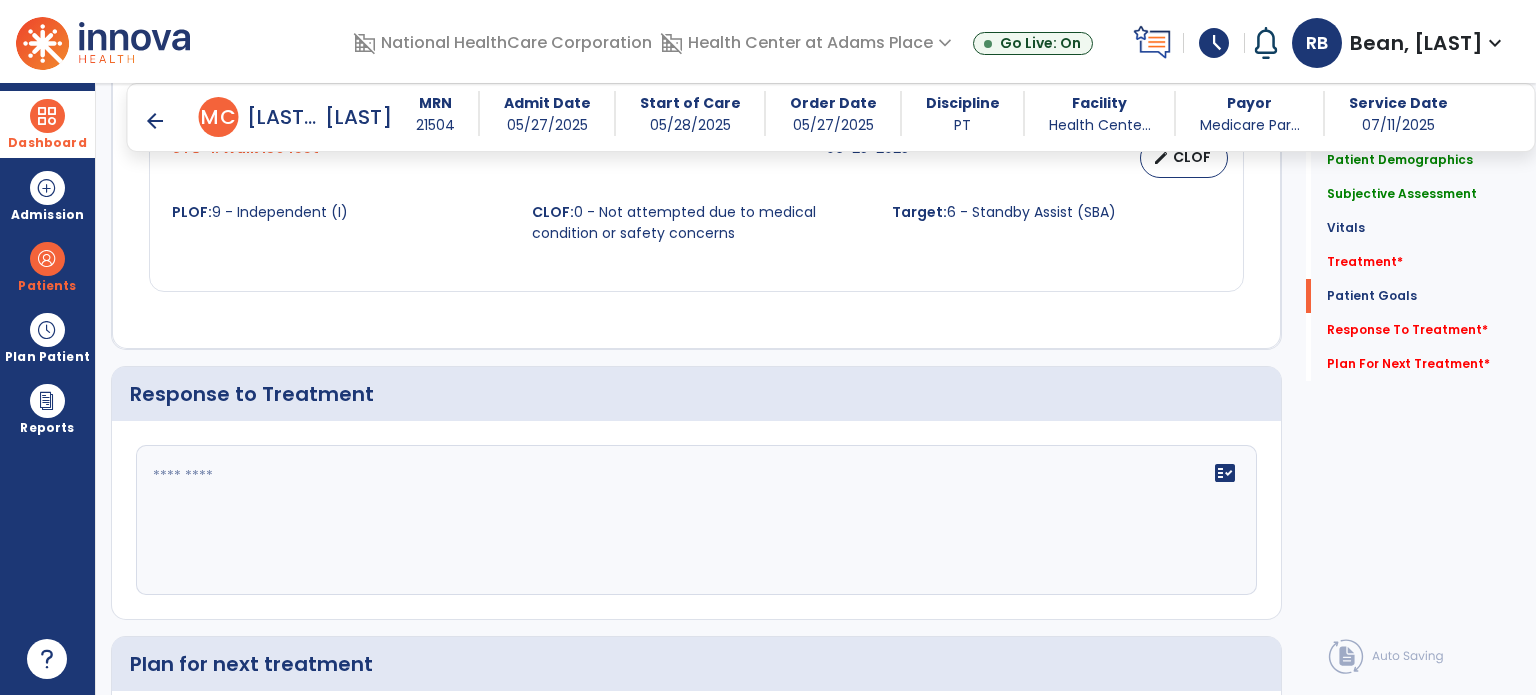 scroll, scrollTop: 2369, scrollLeft: 0, axis: vertical 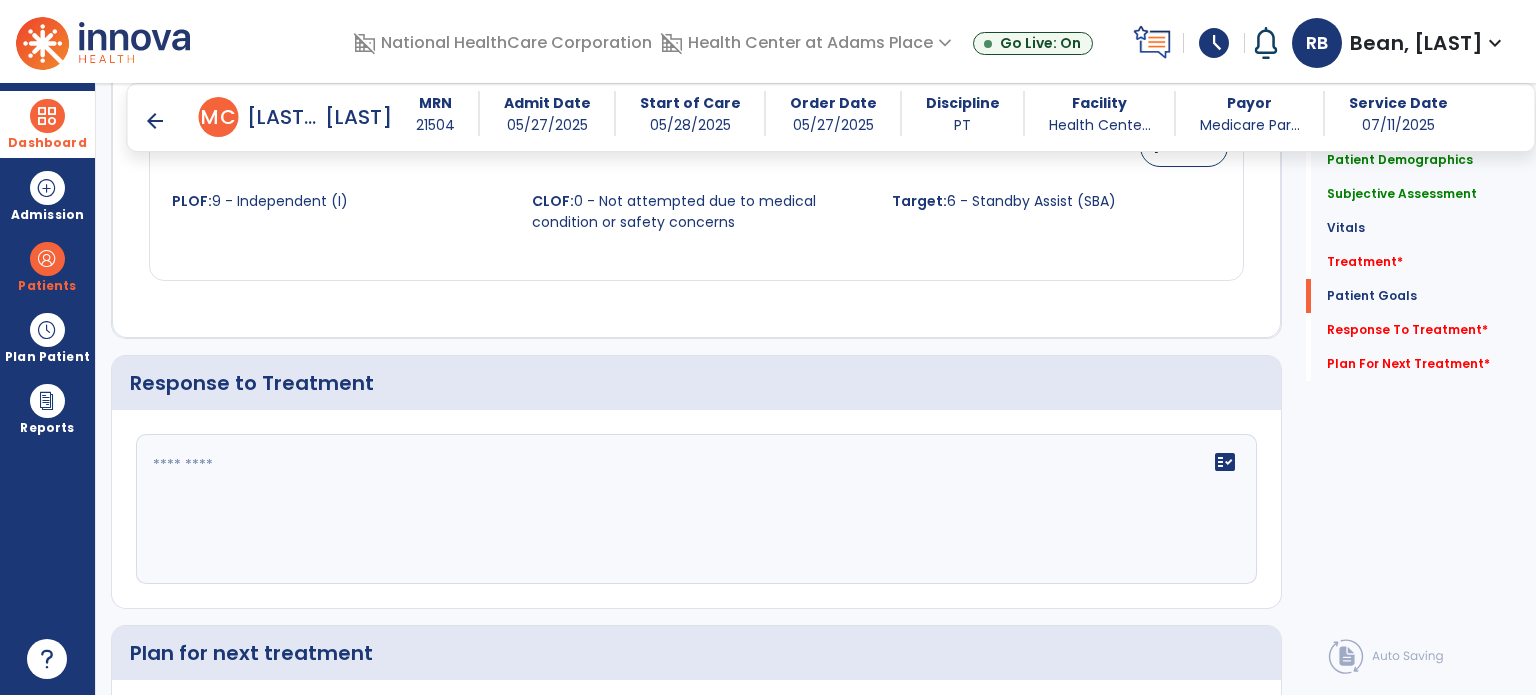 click on "fact_check" 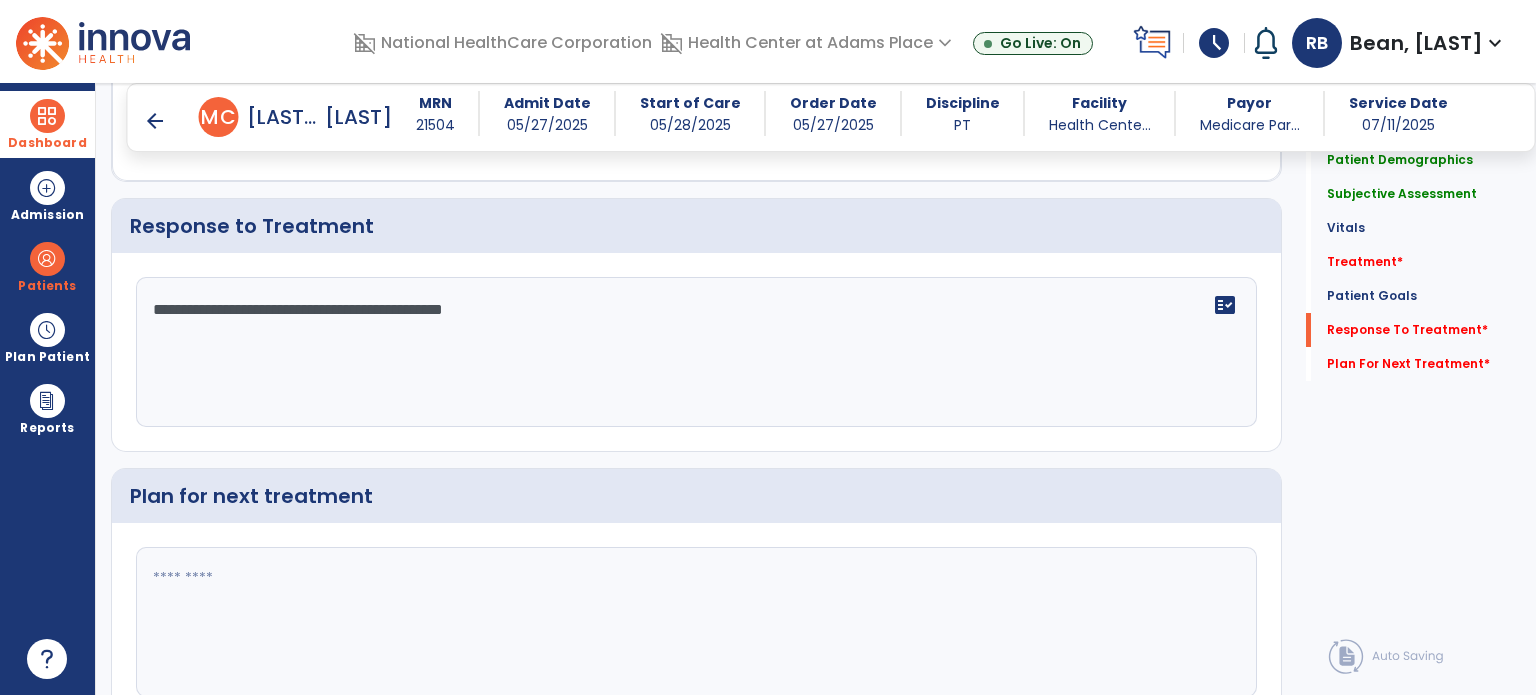 scroll, scrollTop: 2612, scrollLeft: 0, axis: vertical 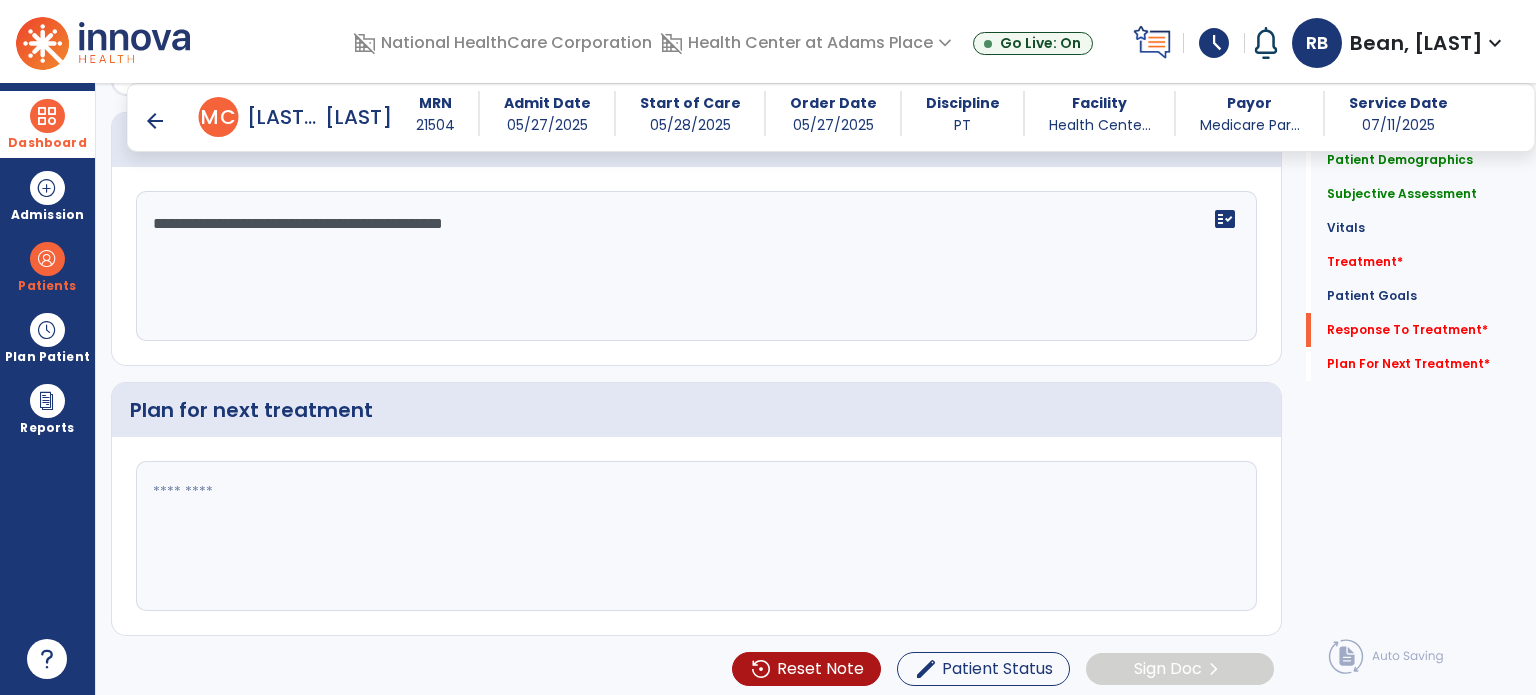 type on "**********" 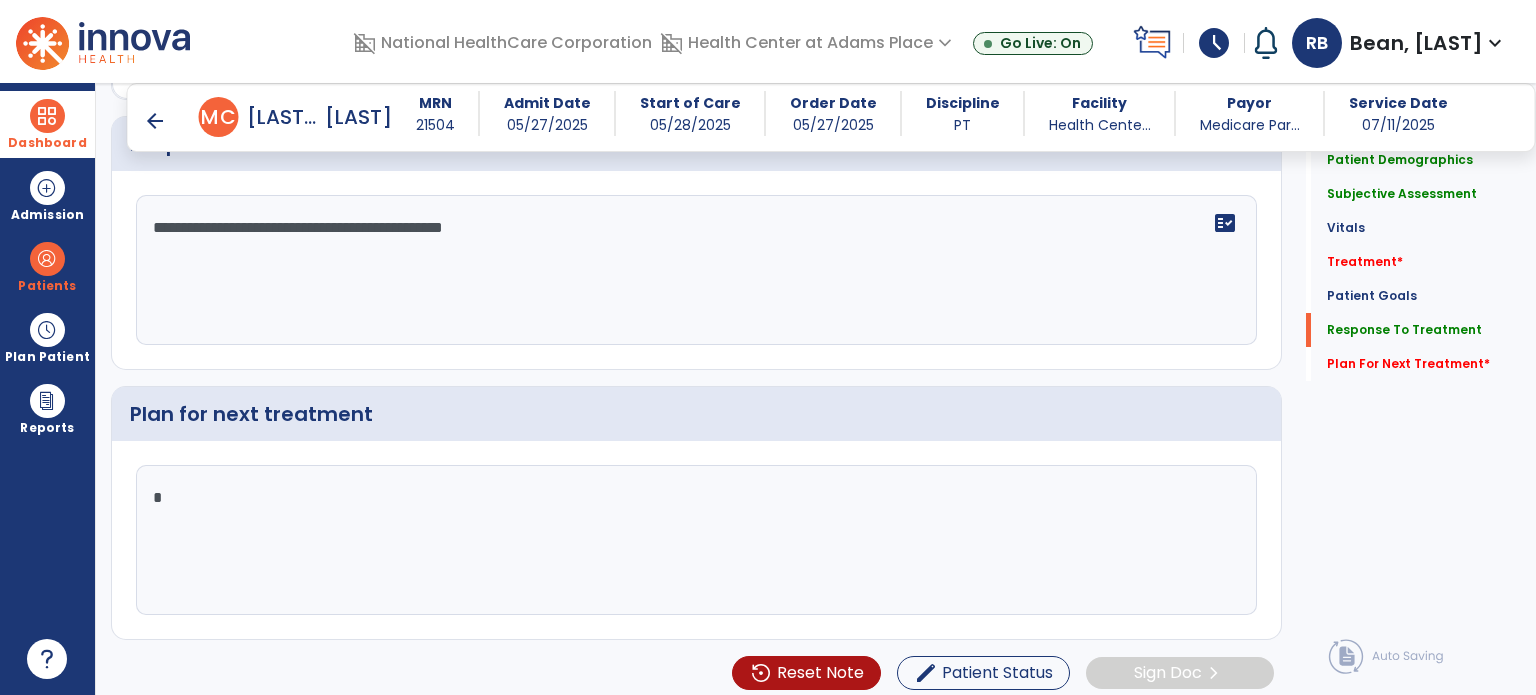 scroll, scrollTop: 2612, scrollLeft: 0, axis: vertical 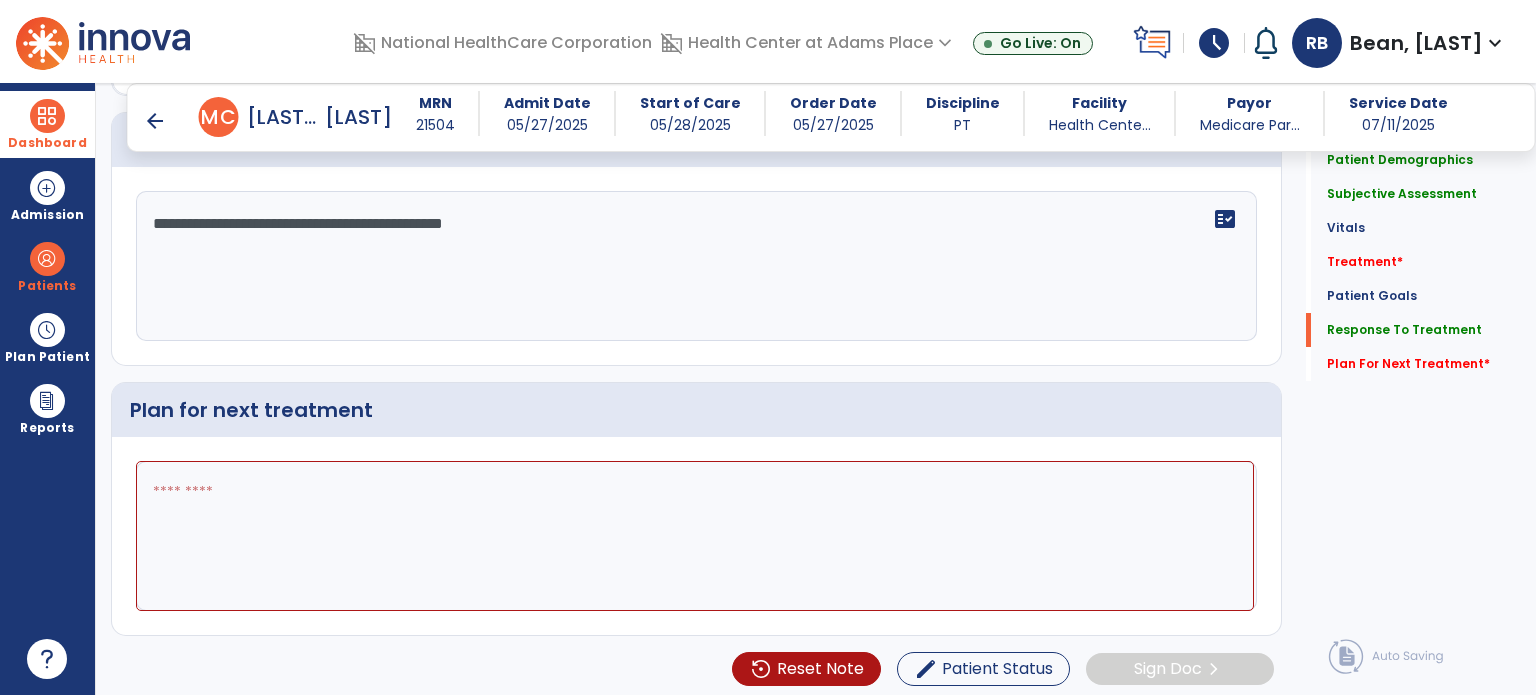 type on "*" 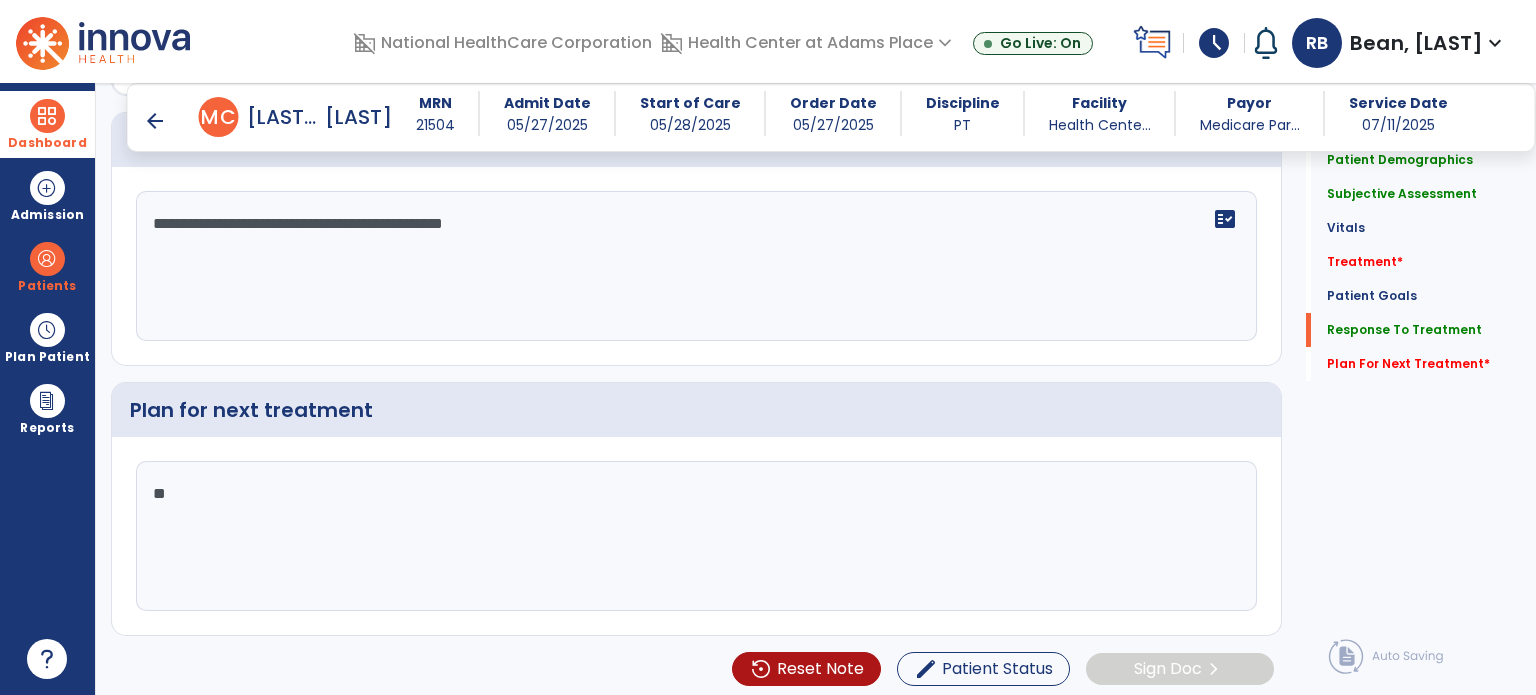 type on "*" 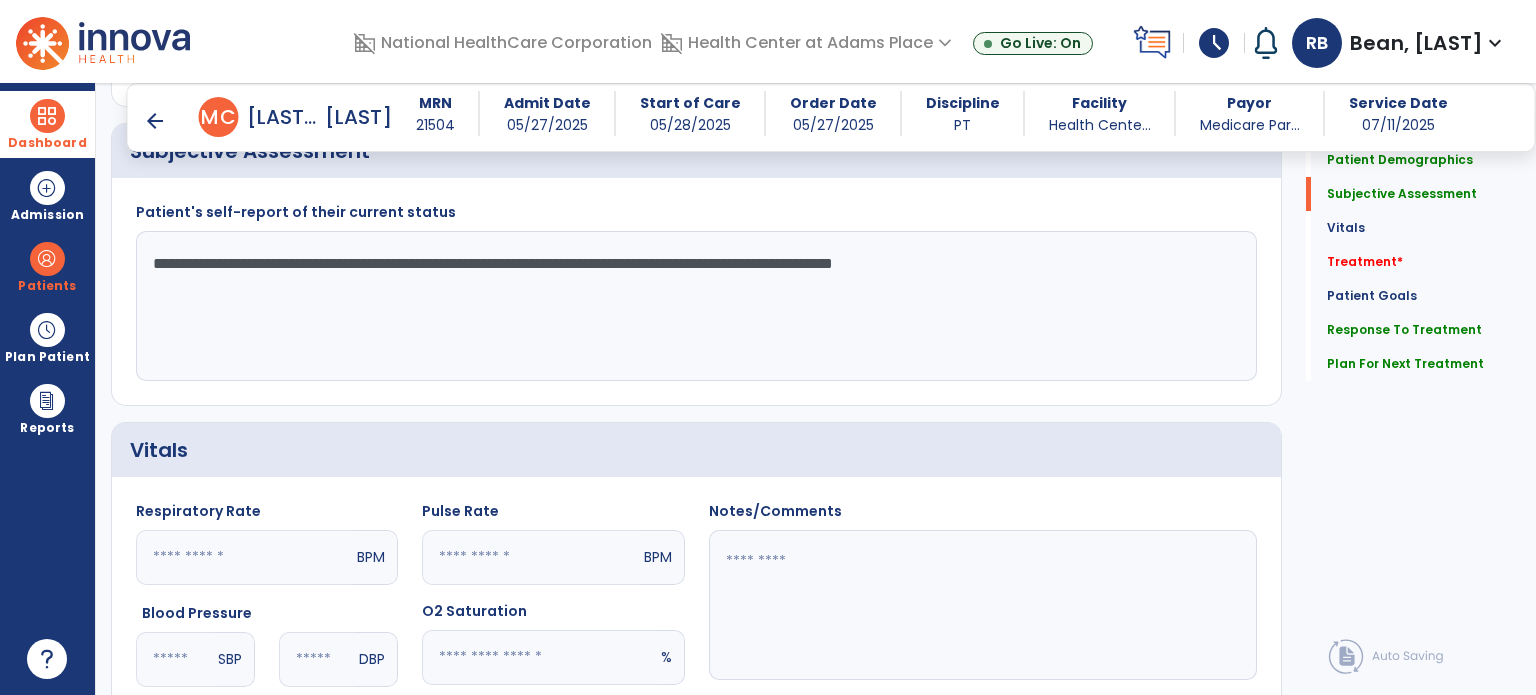 scroll, scrollTop: 396, scrollLeft: 0, axis: vertical 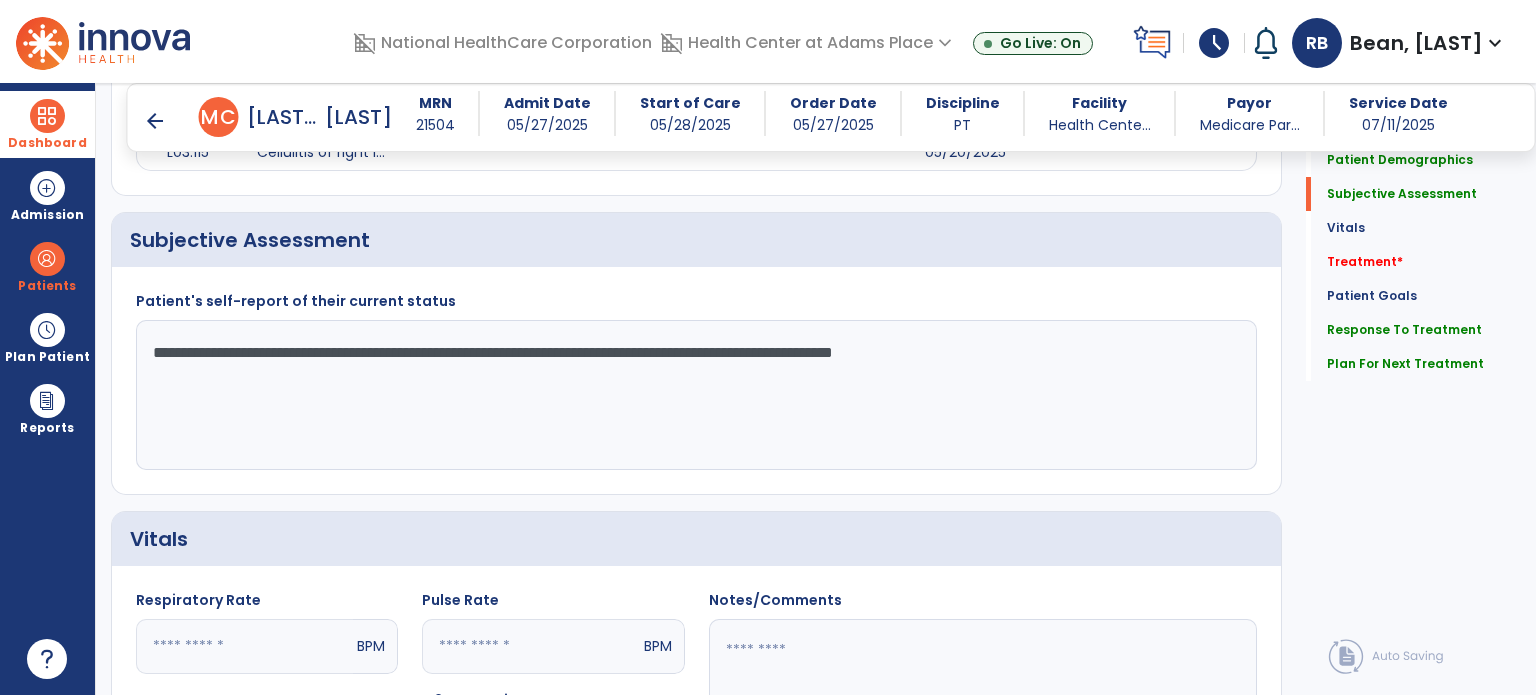 type on "**********" 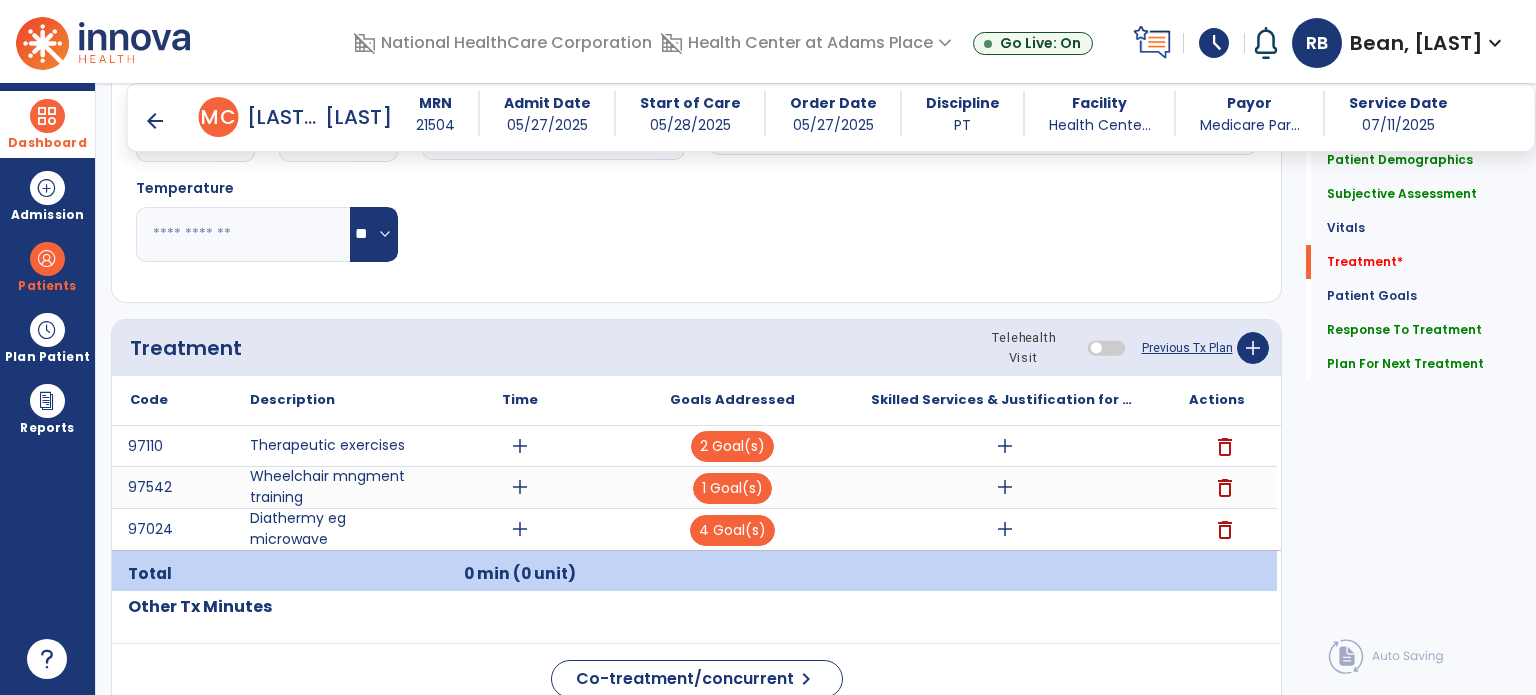 scroll, scrollTop: 1008, scrollLeft: 0, axis: vertical 